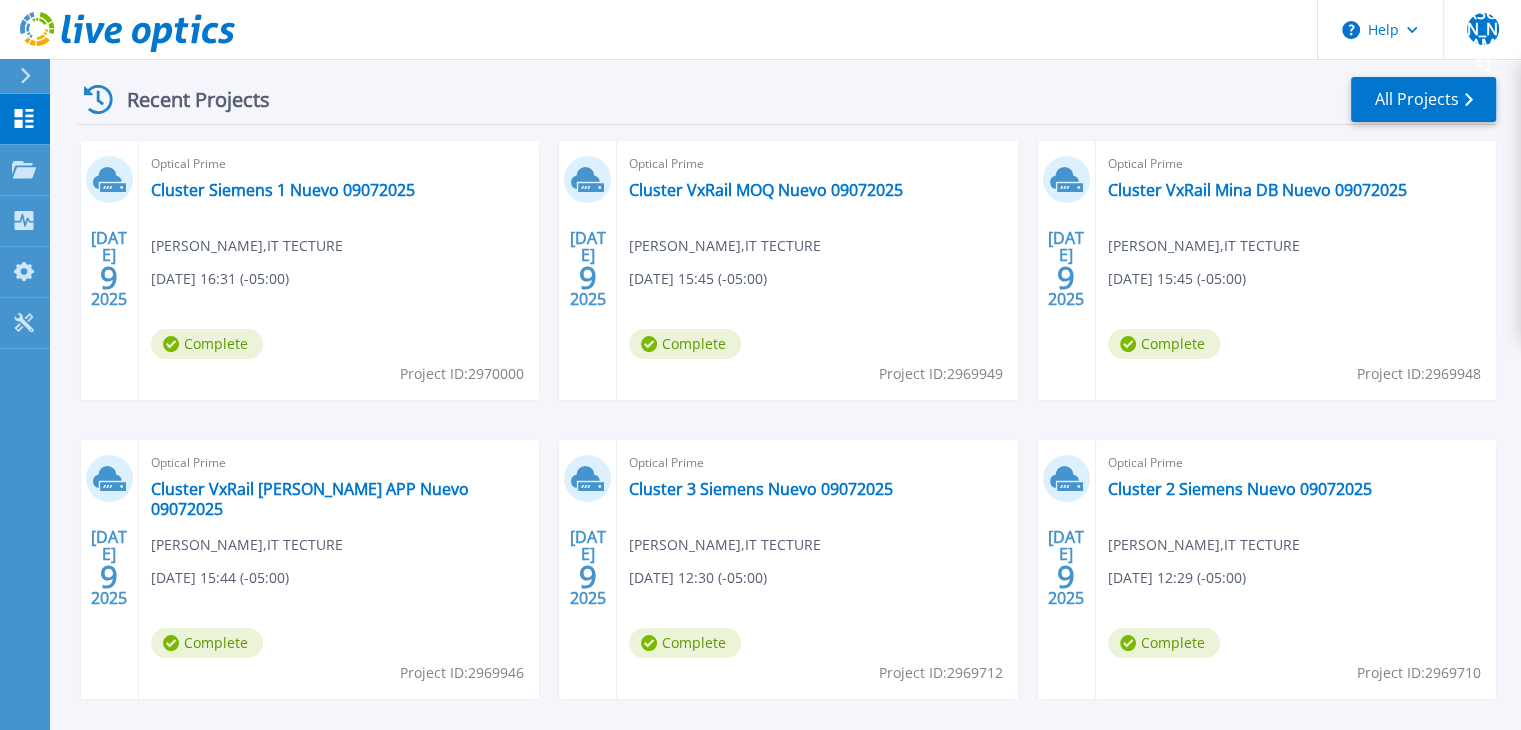 scroll, scrollTop: 178, scrollLeft: 0, axis: vertical 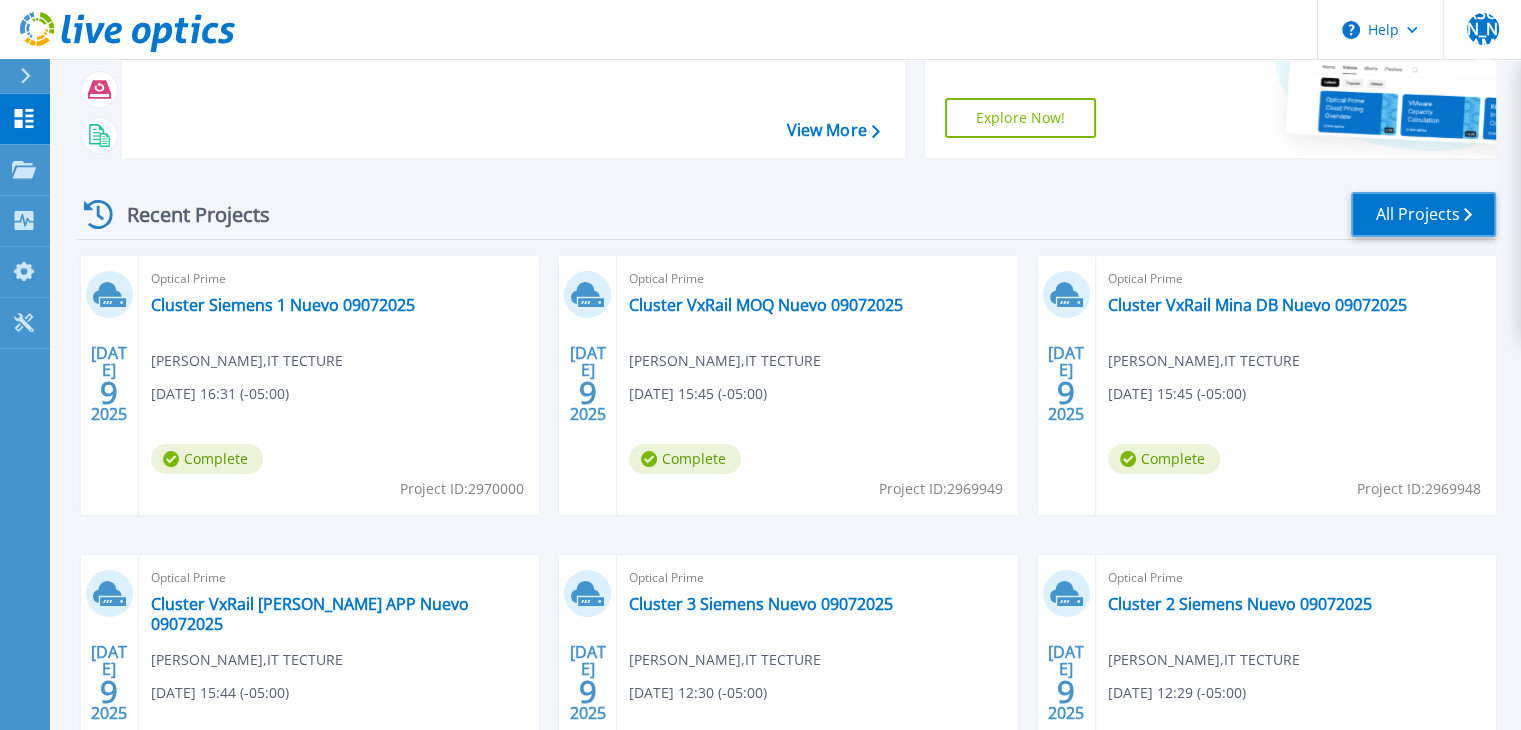 click on "All Projects" at bounding box center [1423, 214] 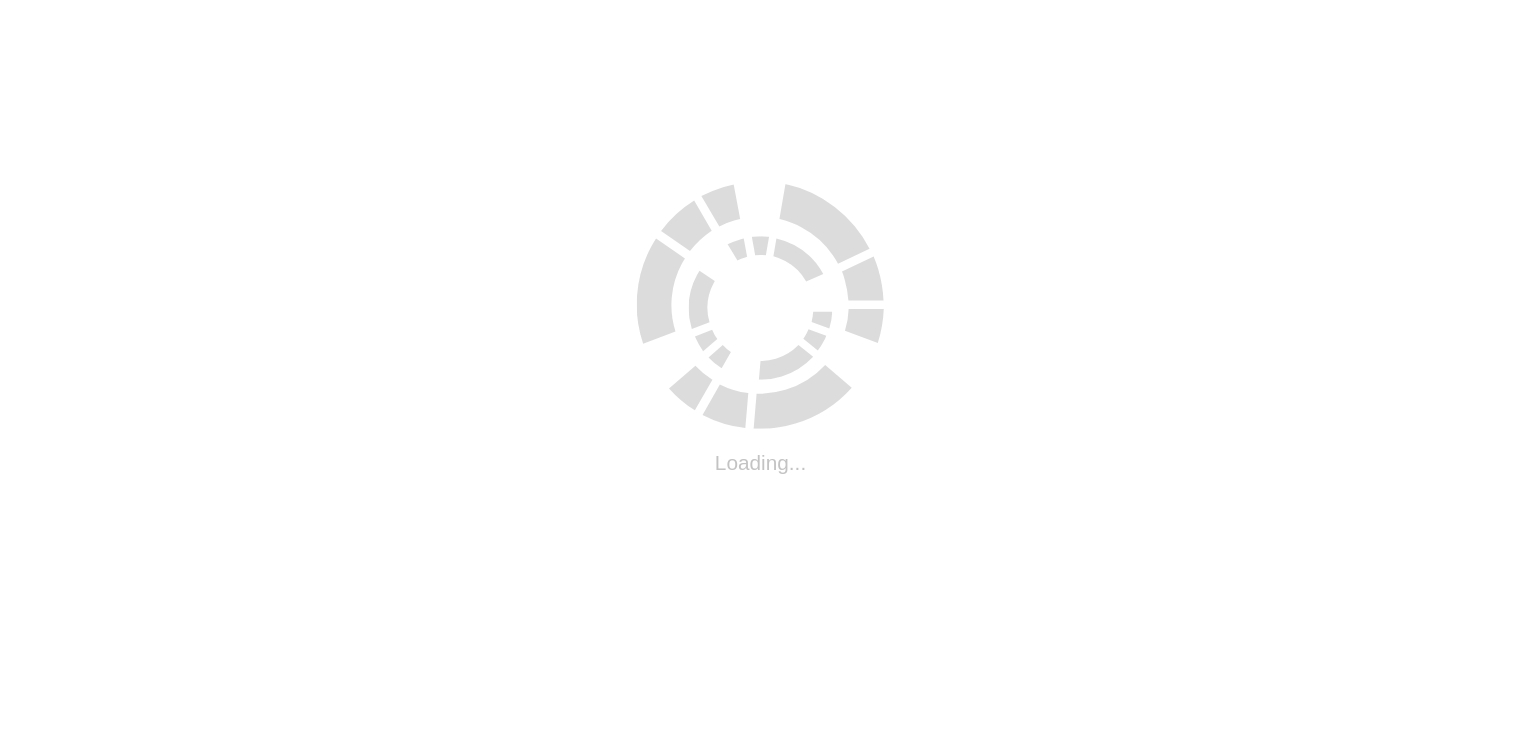 scroll, scrollTop: 0, scrollLeft: 0, axis: both 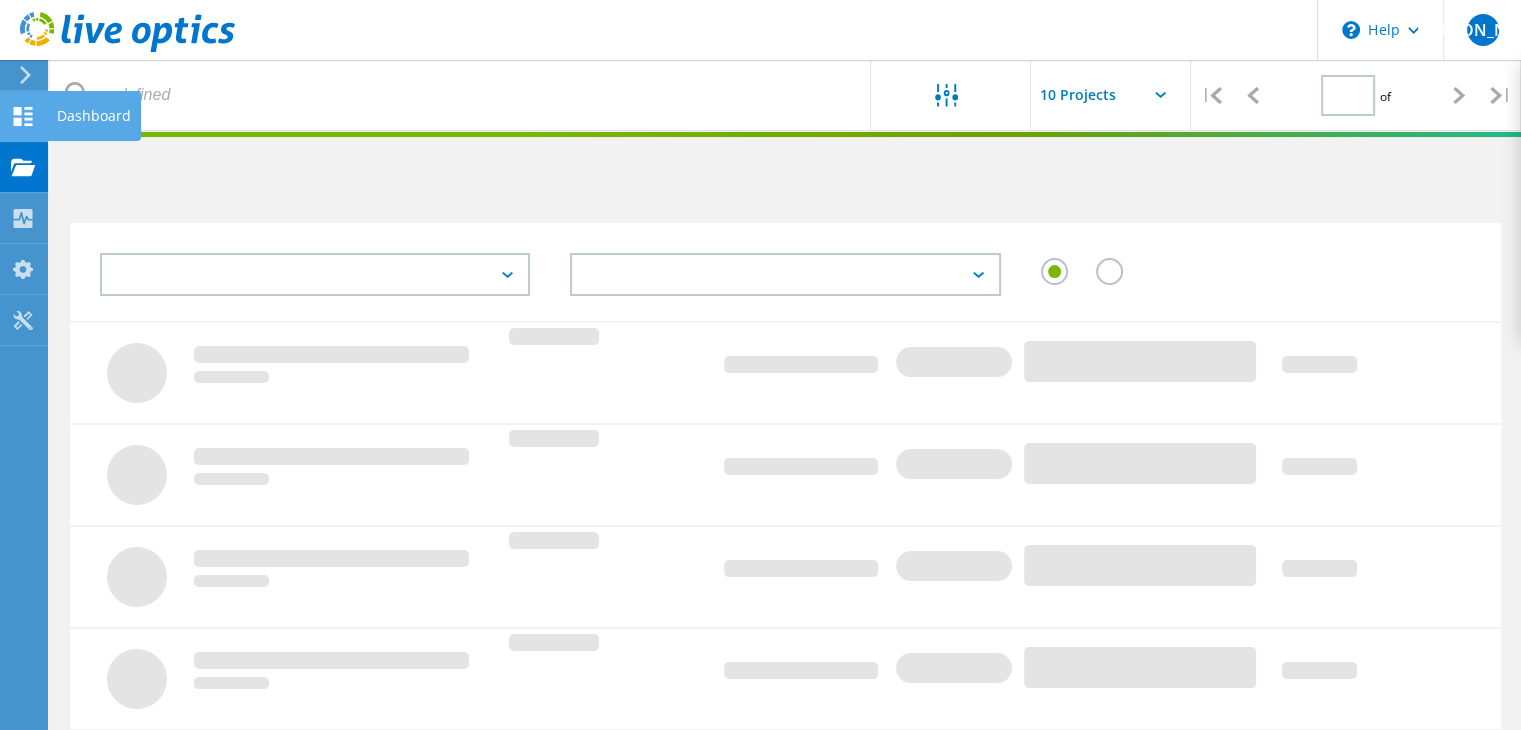 type on "1" 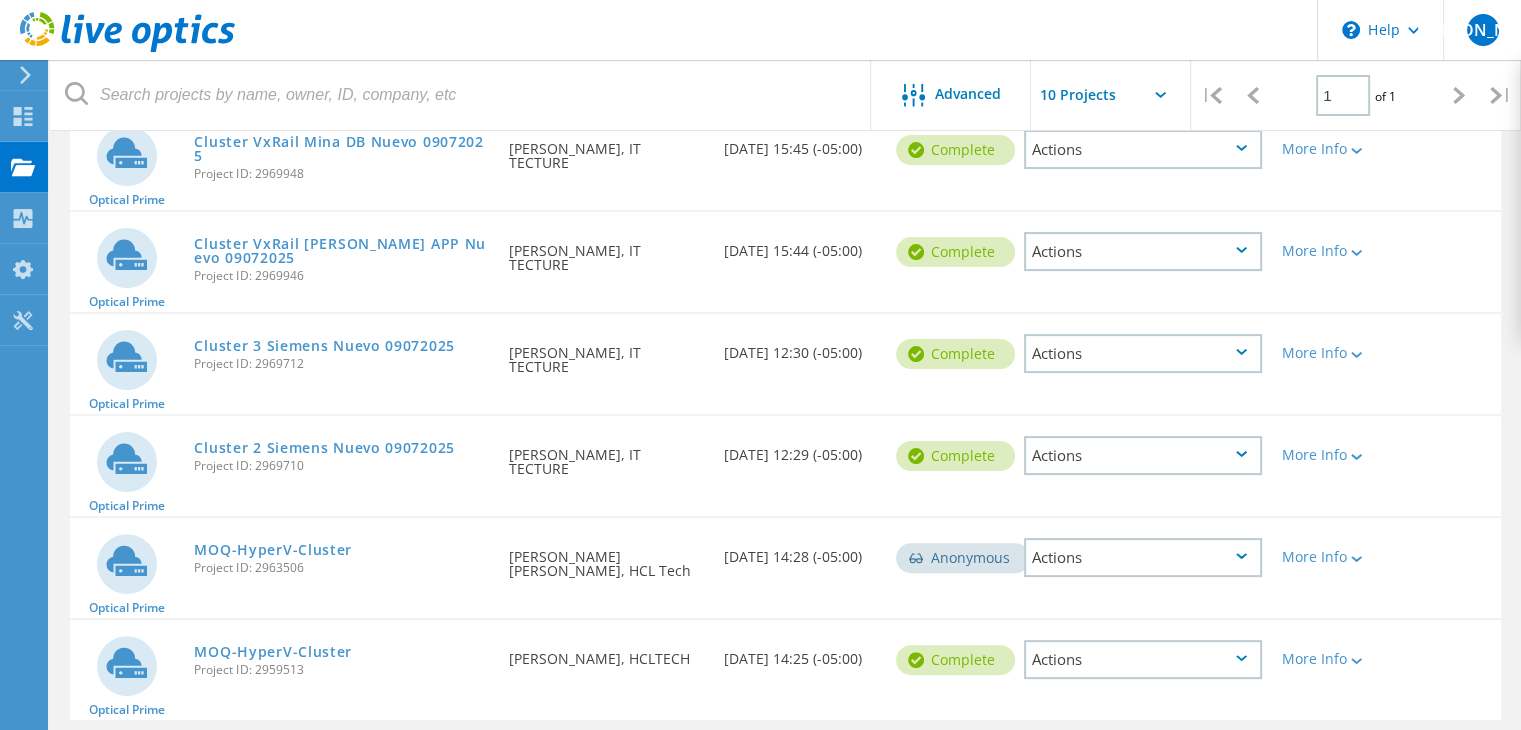 scroll, scrollTop: 529, scrollLeft: 0, axis: vertical 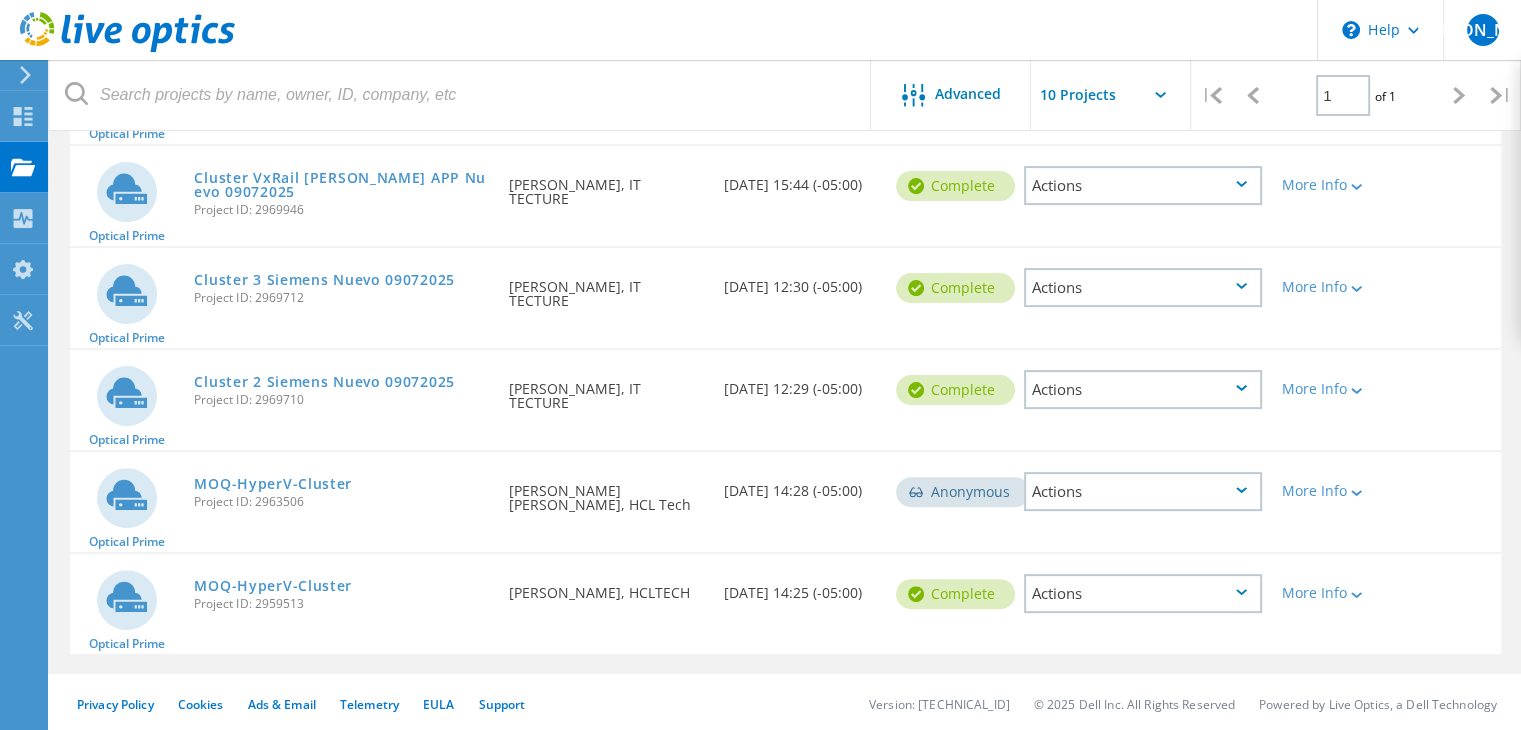 click 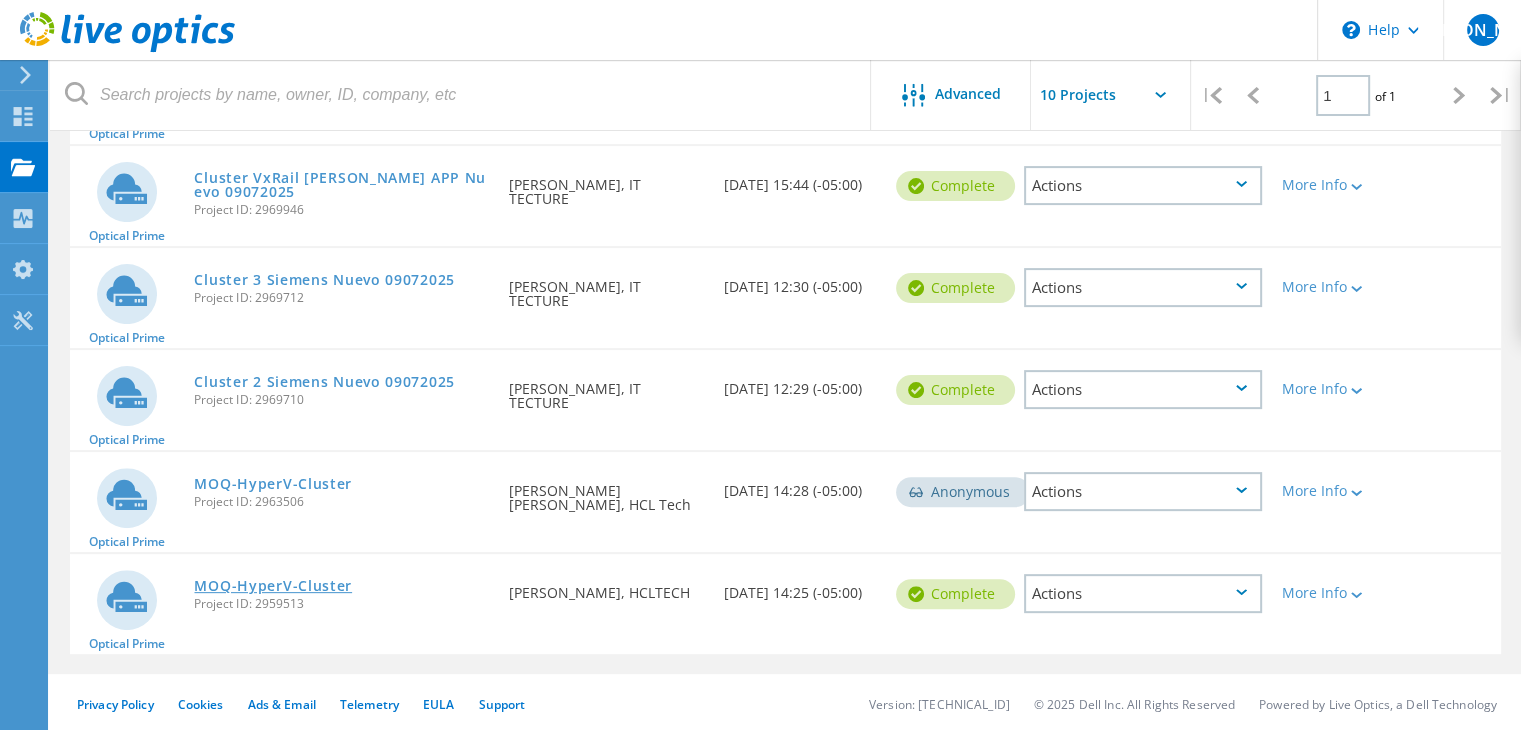 click on "MOQ-HyperV-Cluster" 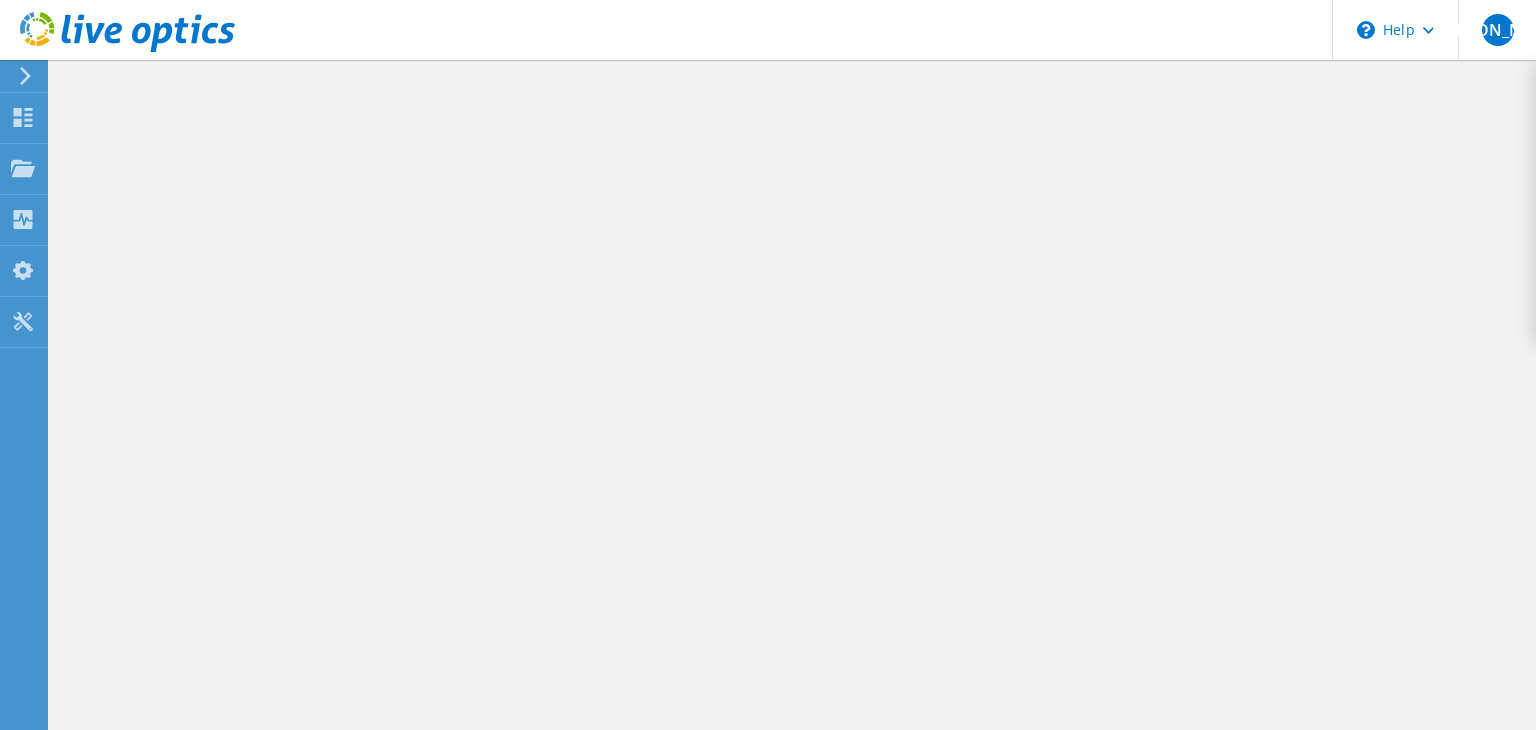 scroll, scrollTop: 0, scrollLeft: 0, axis: both 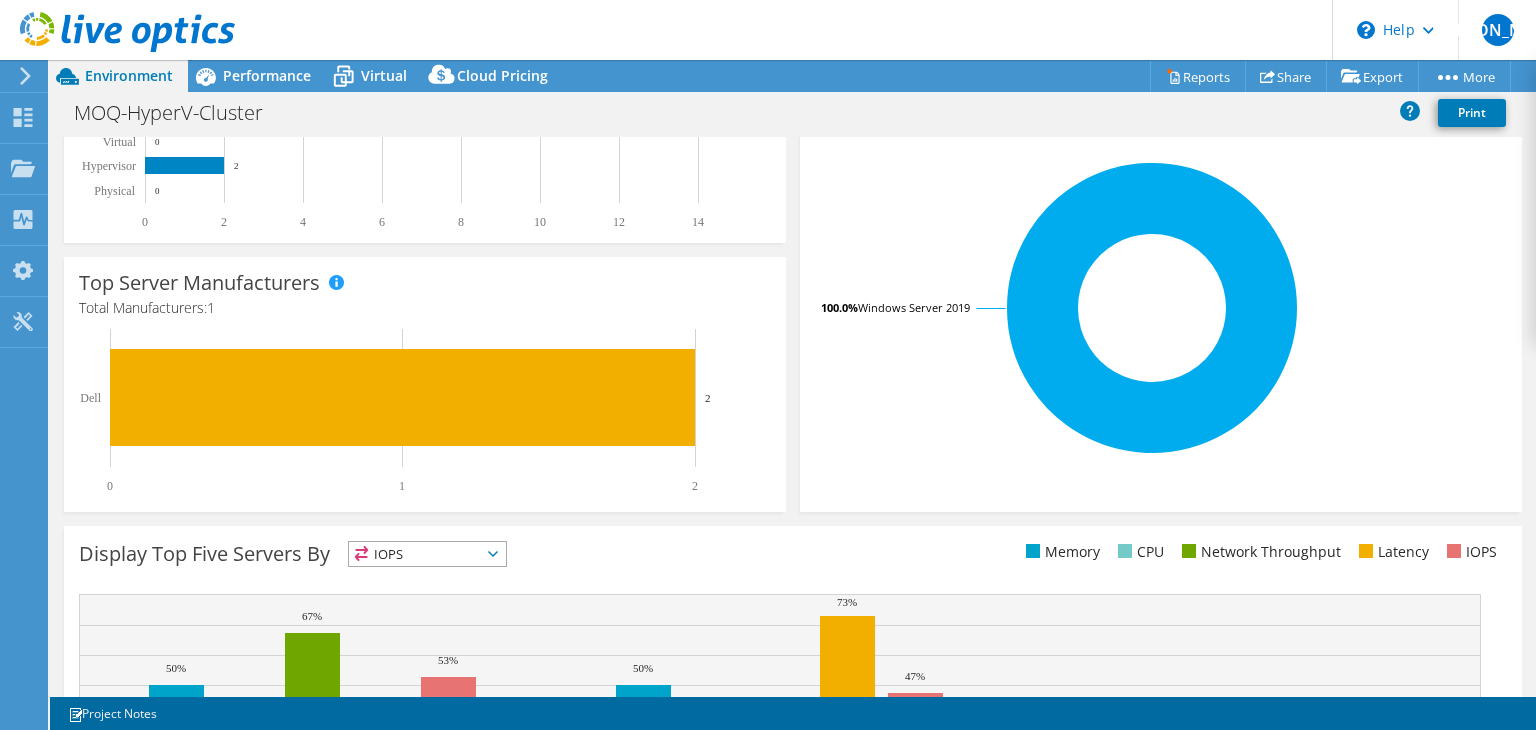 select on "USD" 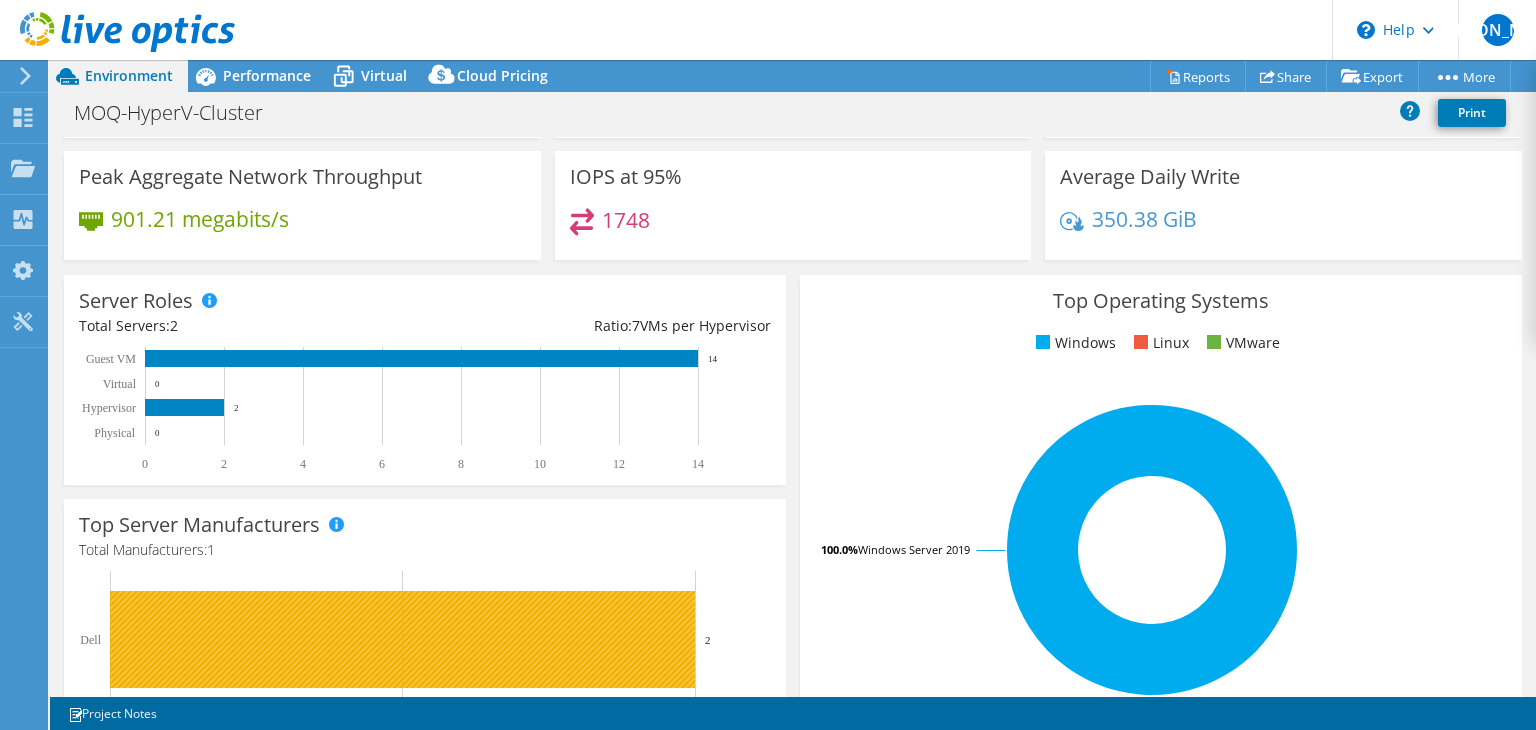 scroll, scrollTop: 0, scrollLeft: 0, axis: both 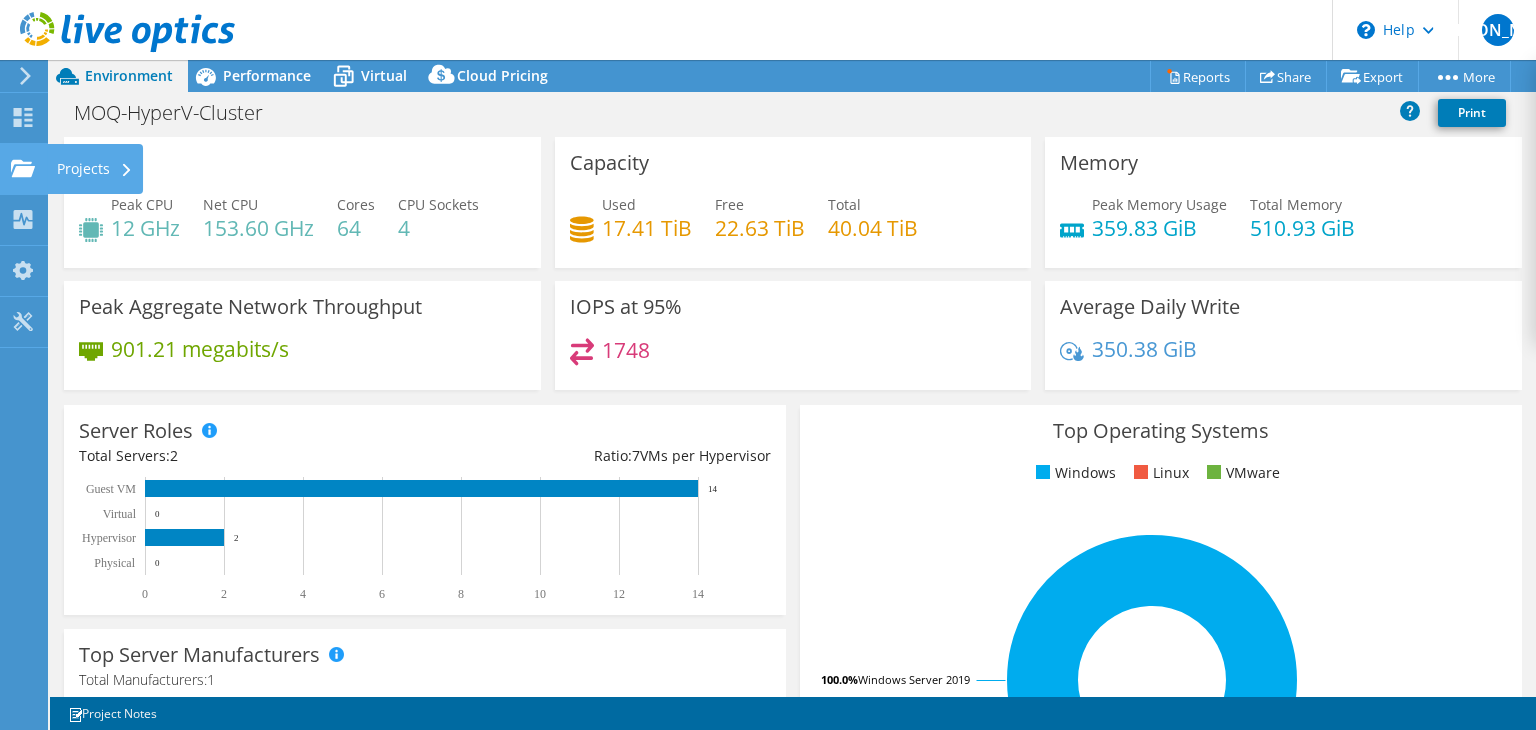 click on "Projects" at bounding box center (95, 169) 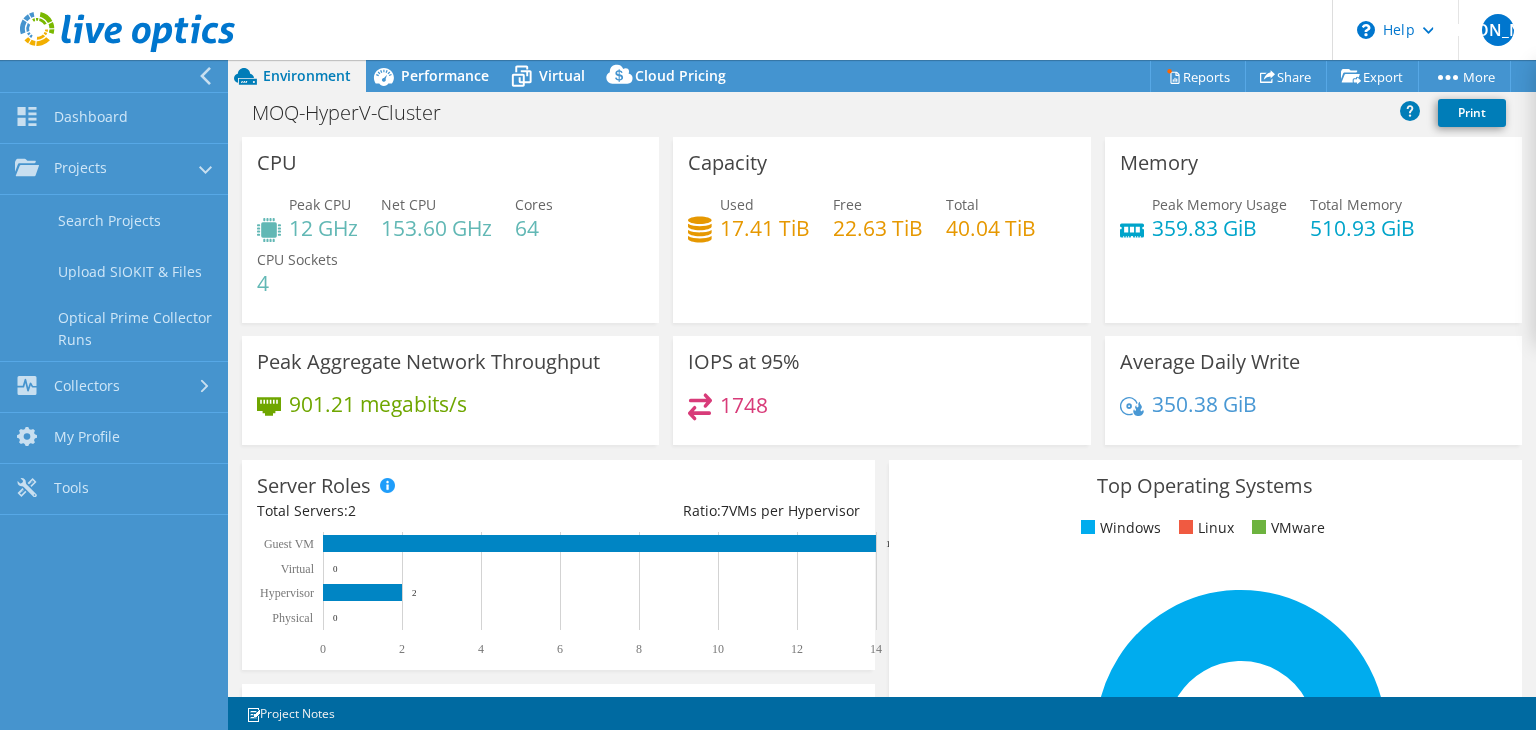click on "Peak CPU
12 GHz
Net CPU
153.60 GHz
Cores
64
CPU Sockets
4" at bounding box center [450, 254] 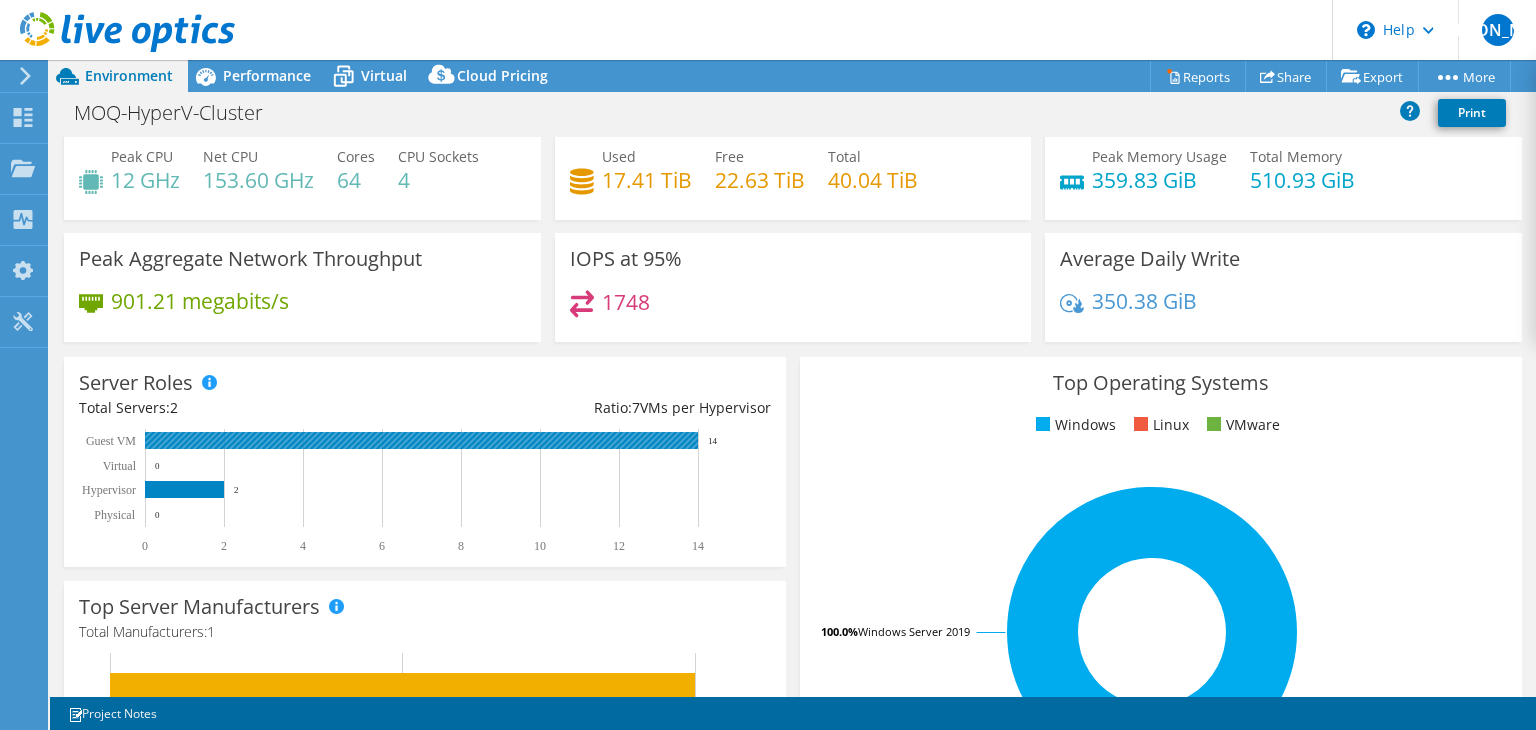 scroll, scrollTop: 0, scrollLeft: 0, axis: both 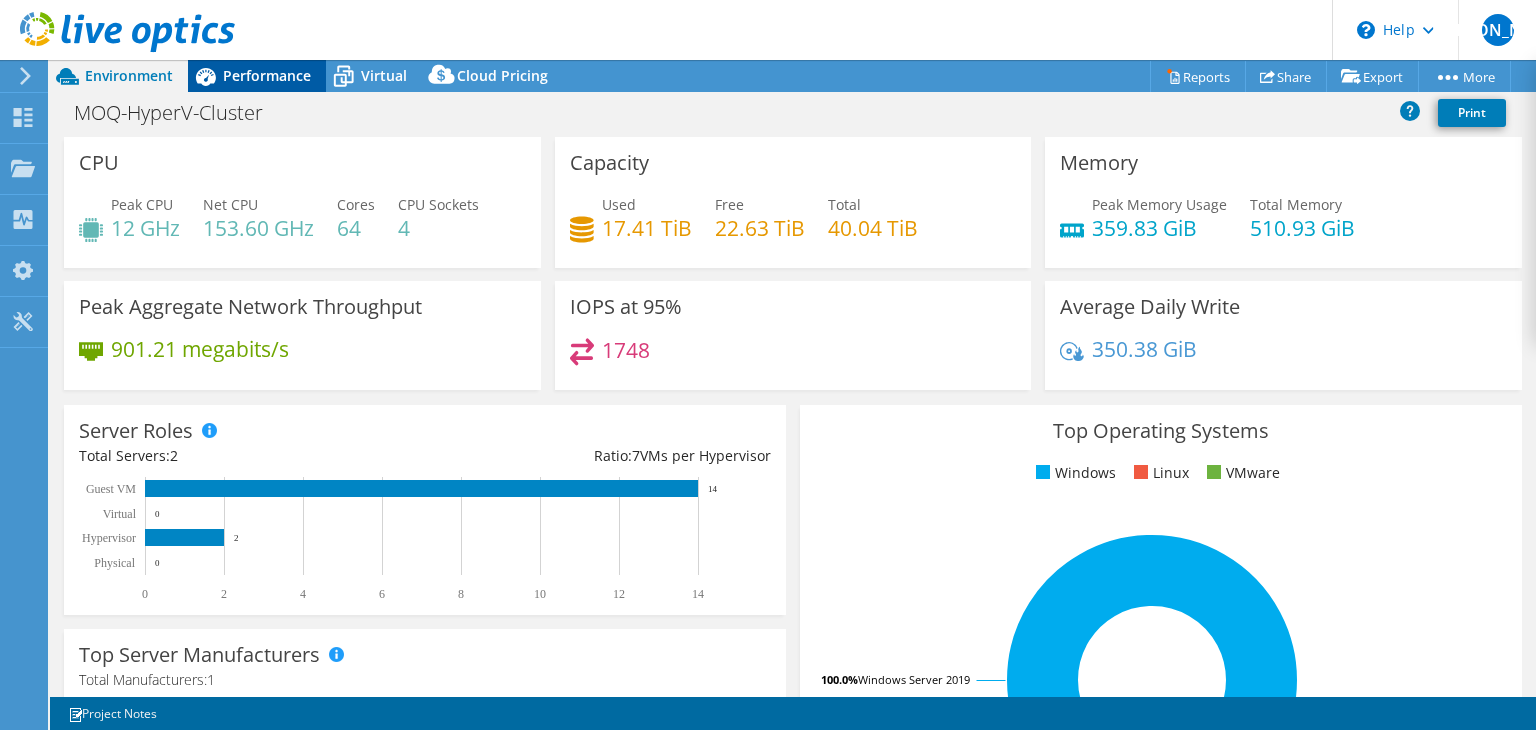 click on "Performance" at bounding box center [267, 75] 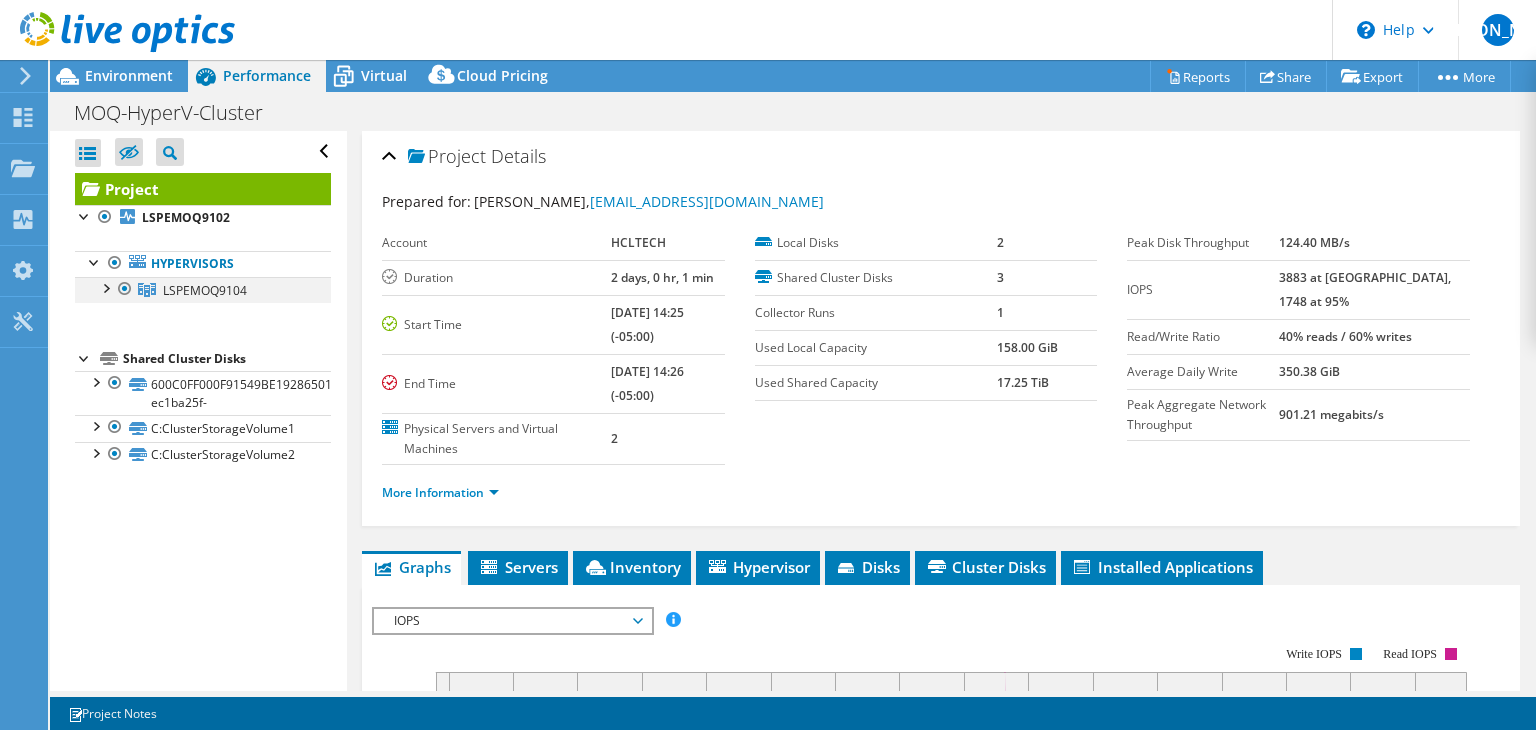 click at bounding box center [105, 287] 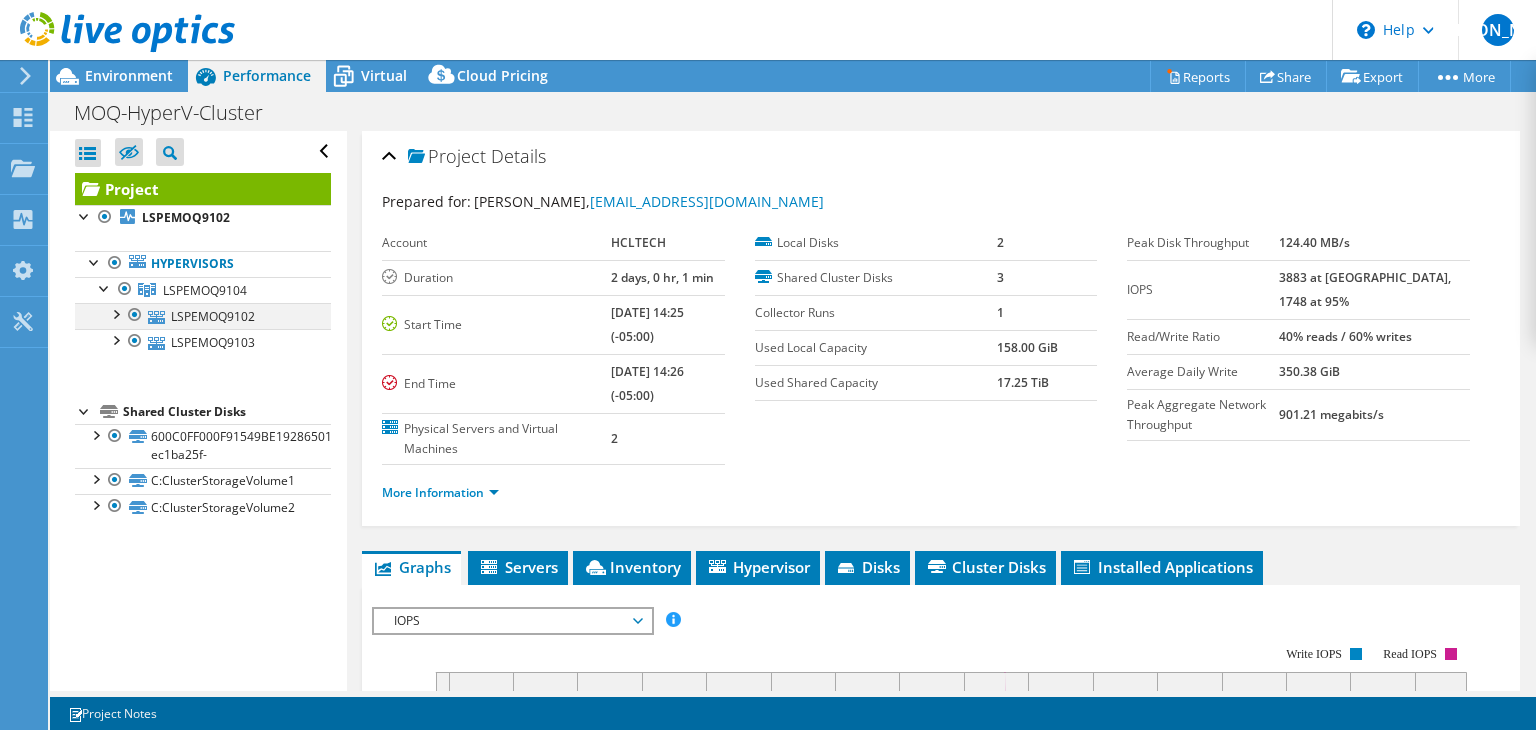 click at bounding box center [115, 313] 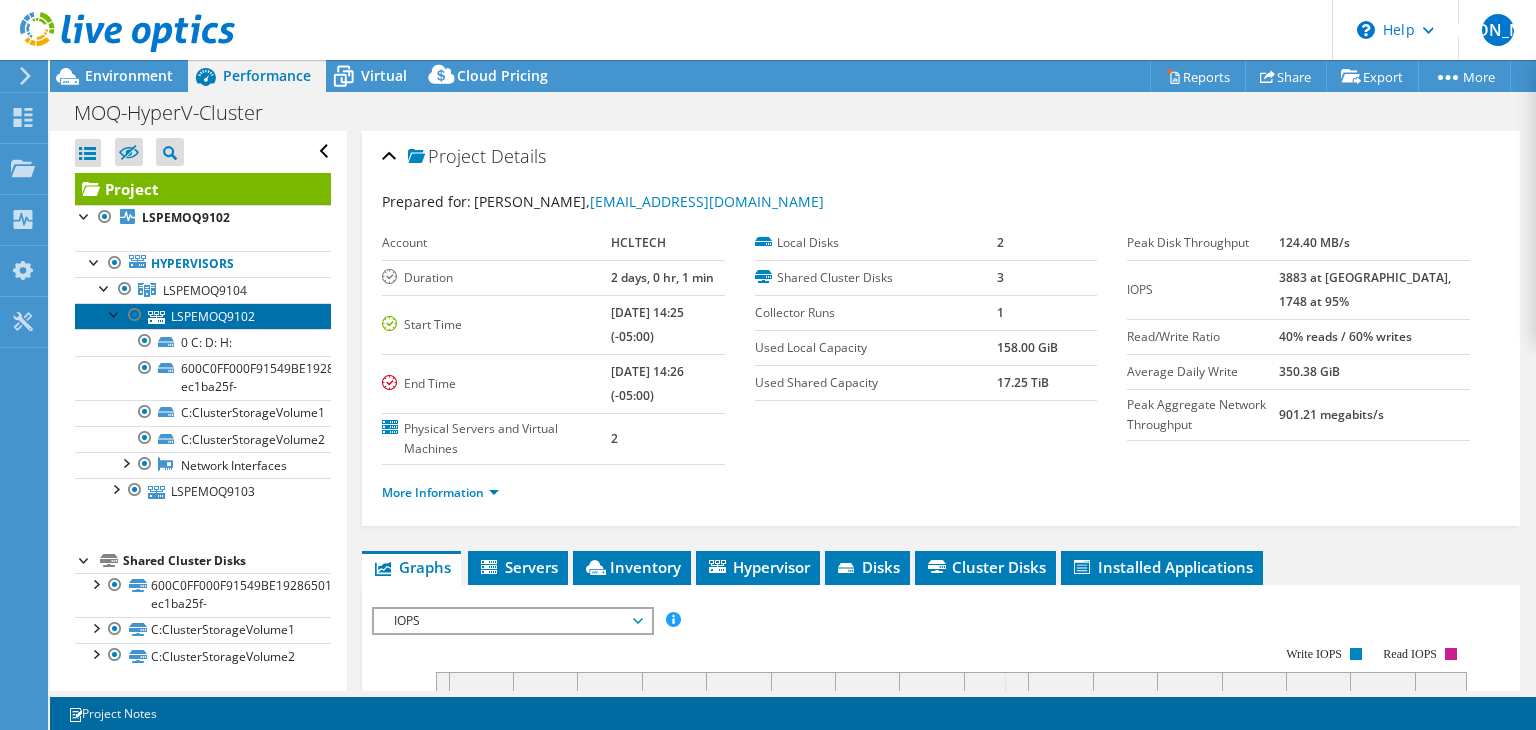 click on "LSPEMOQ9102" at bounding box center (203, 316) 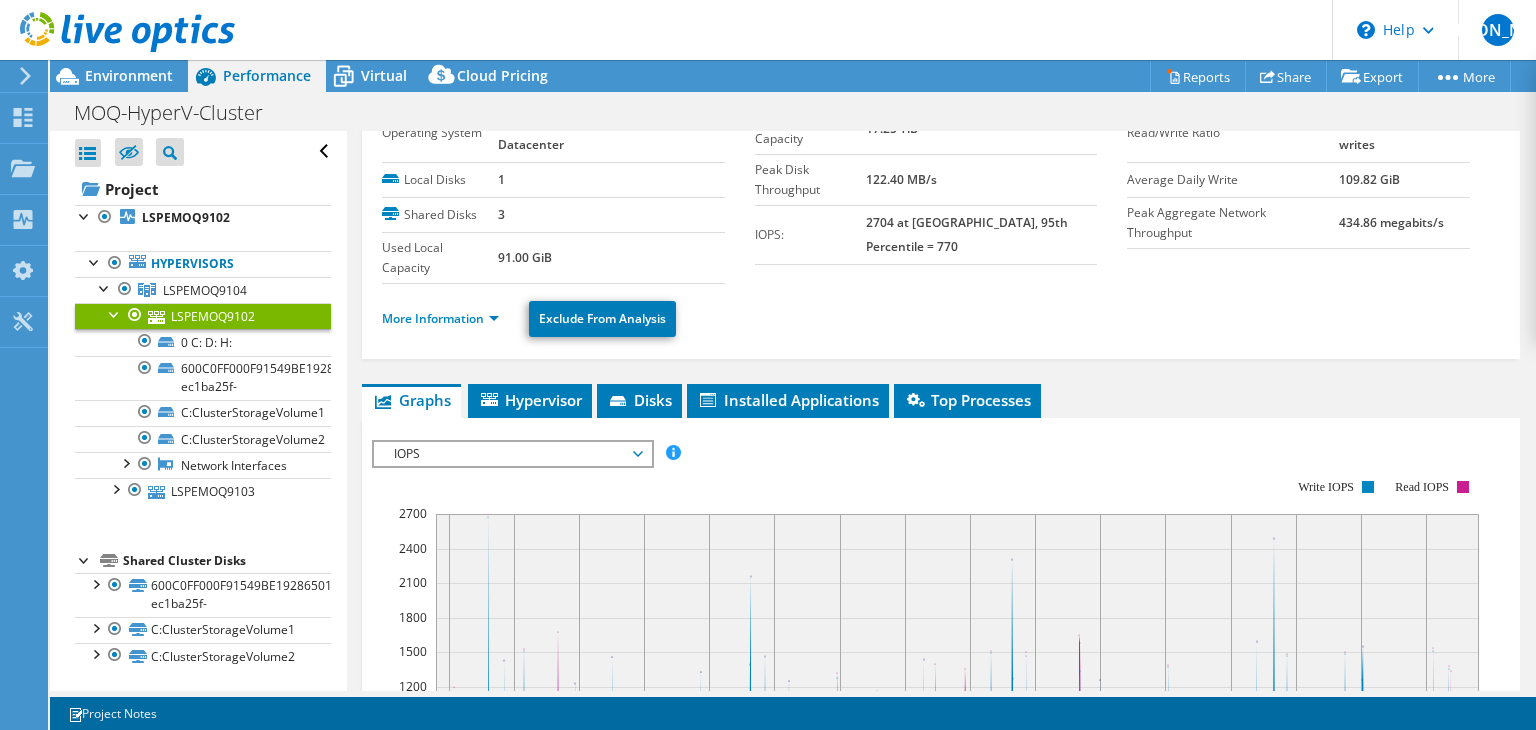 scroll, scrollTop: 0, scrollLeft: 0, axis: both 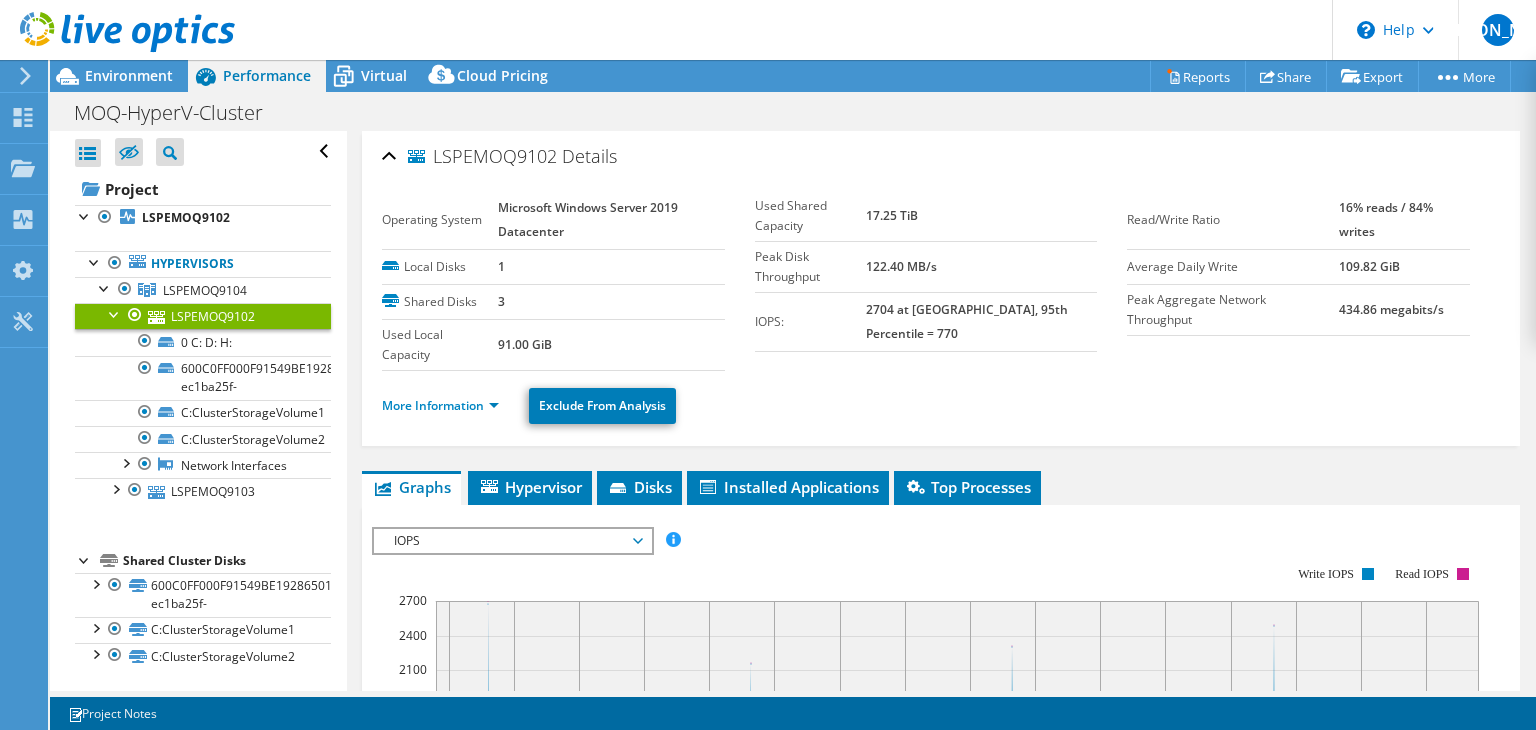 click on "Details" at bounding box center (589, 156) 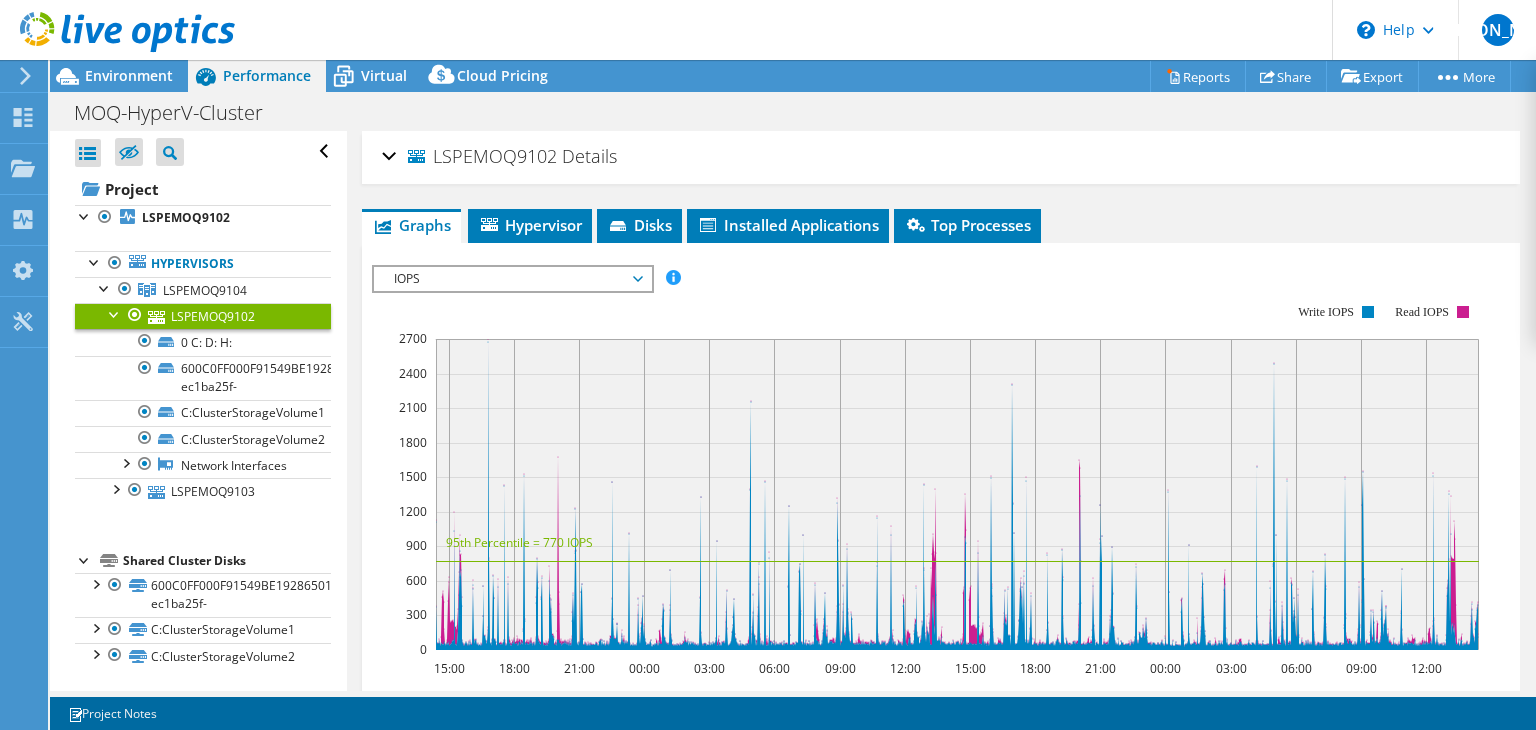 click on "Details" at bounding box center (589, 156) 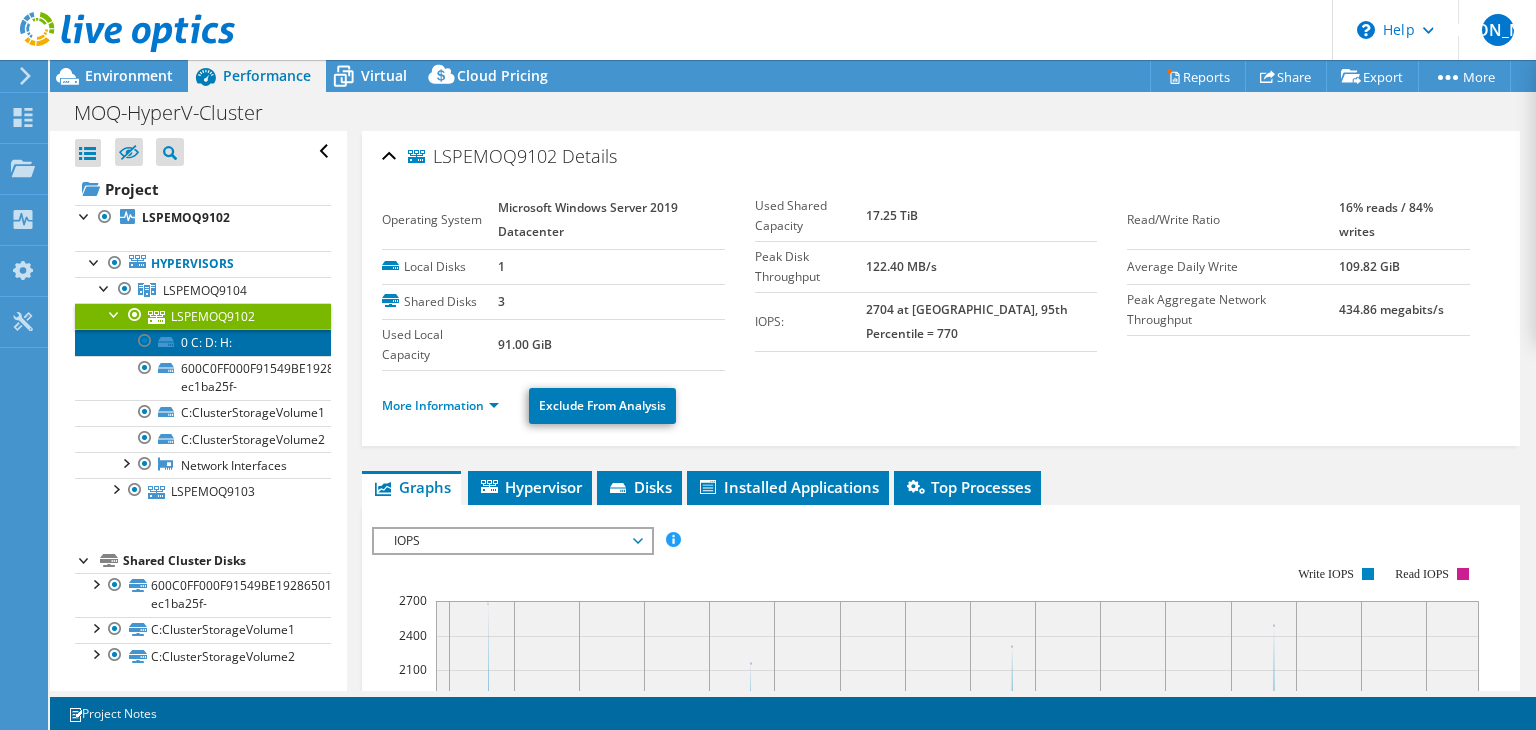 click on "0 C: D: H:" at bounding box center (203, 342) 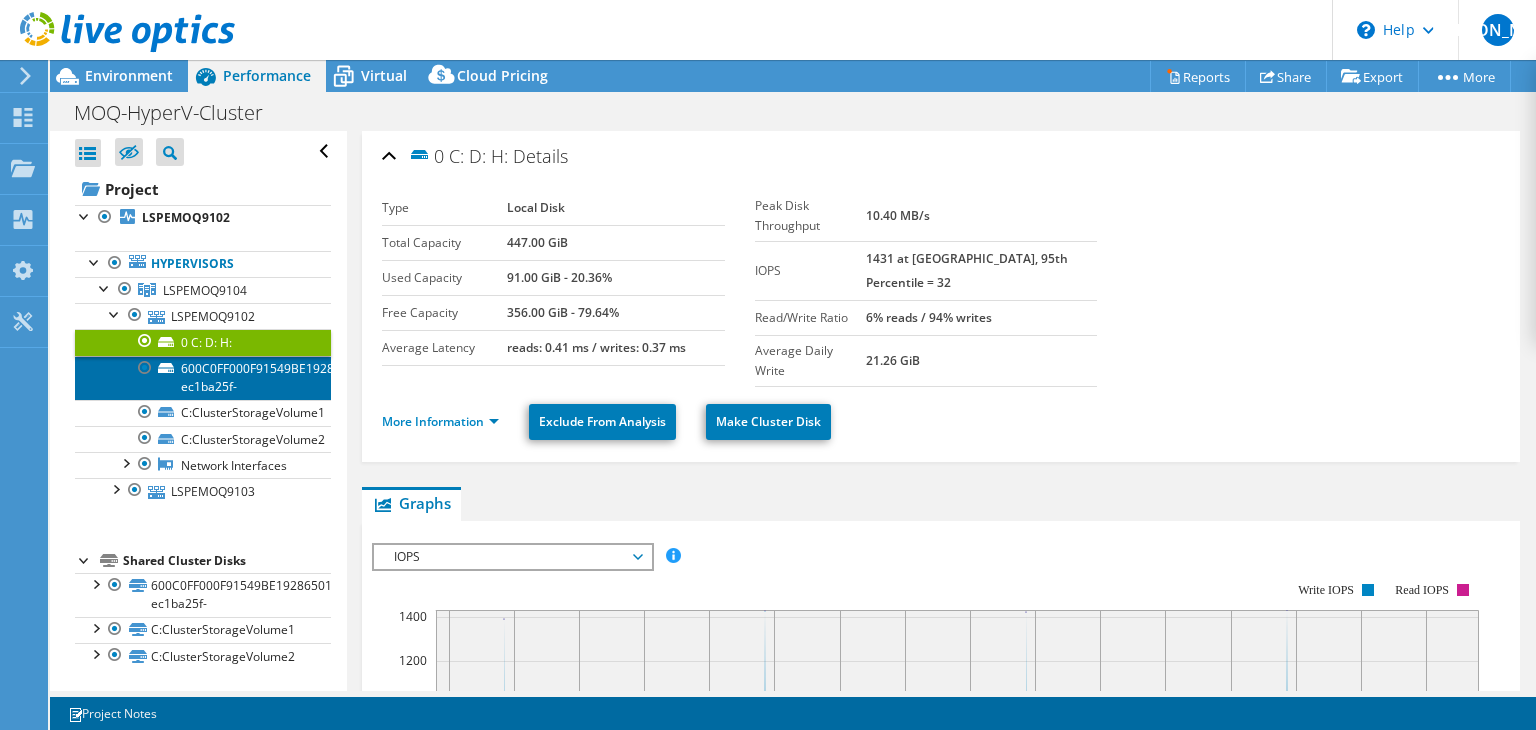 click on "600C0FF000F91549BE19286501000000-ec1ba25f-" at bounding box center [203, 378] 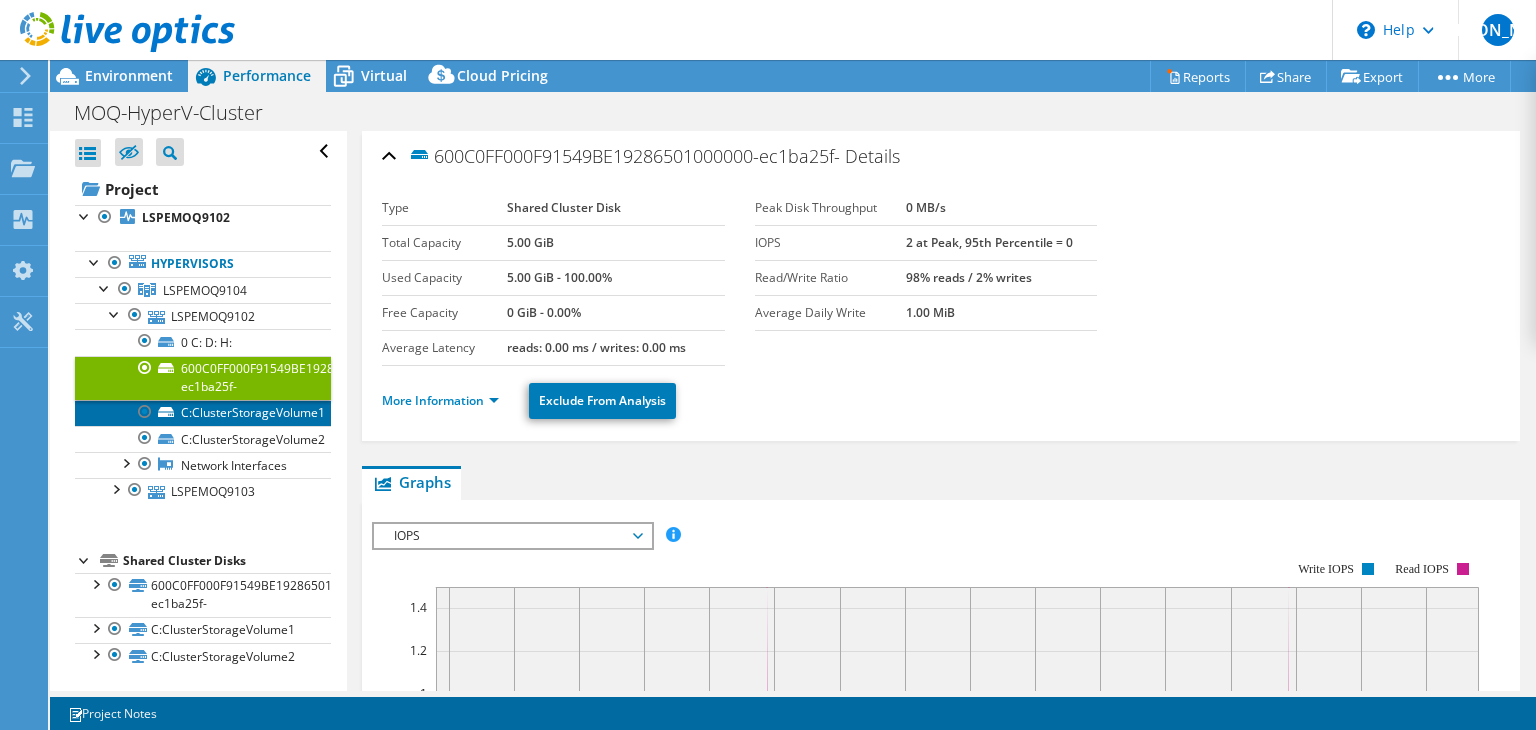 click on "C:ClusterStorageVolume1" at bounding box center [203, 413] 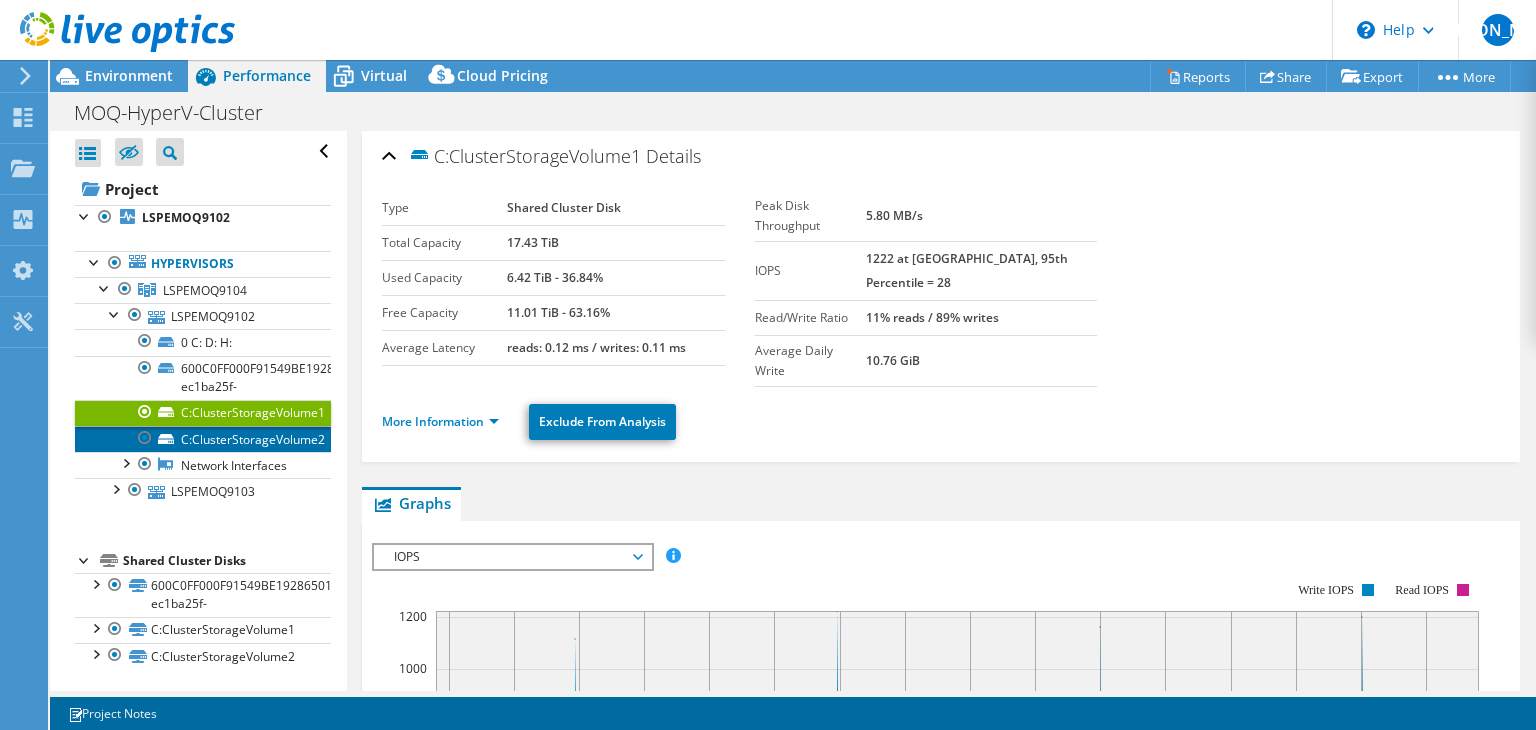 click on "C:ClusterStorageVolume2" at bounding box center [203, 439] 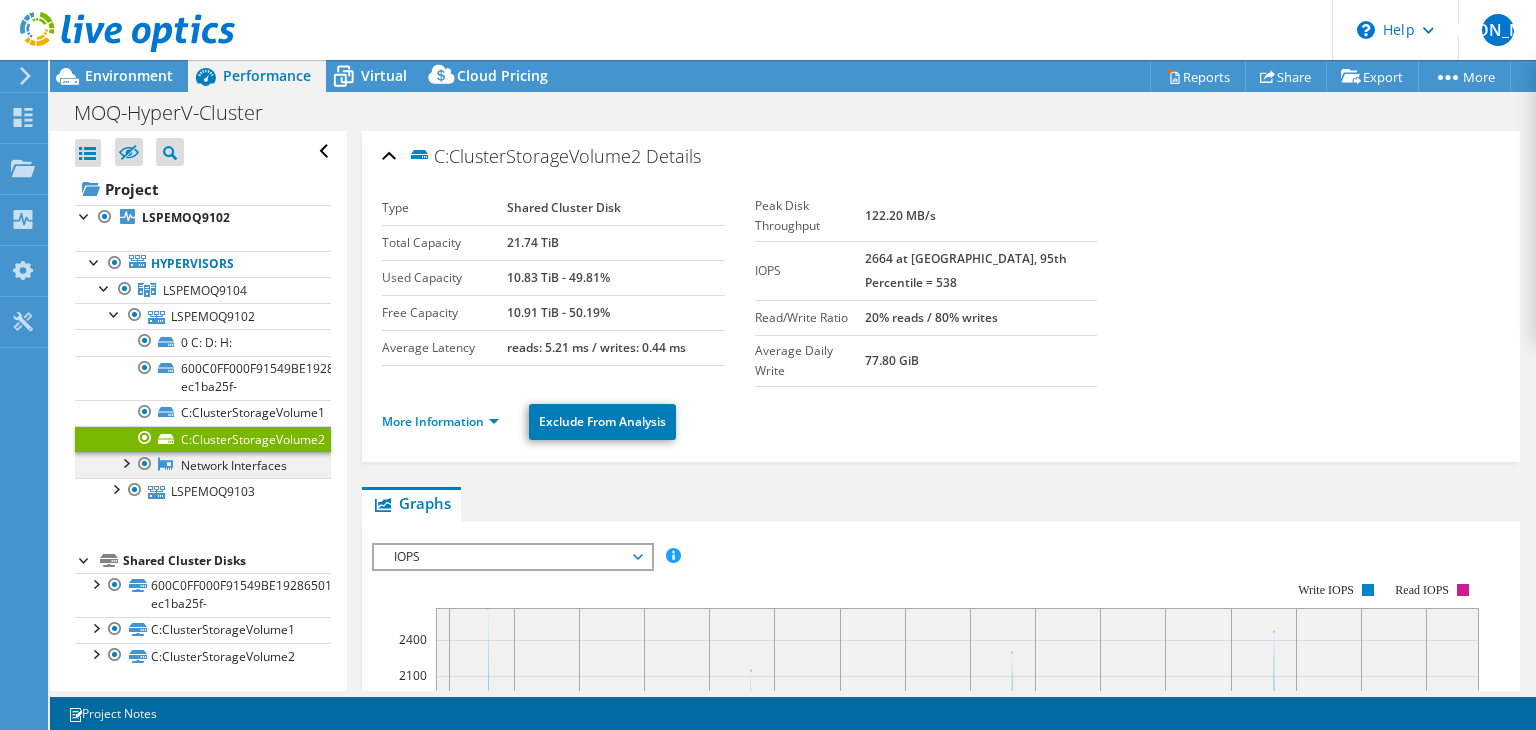 click on "Network Interfaces" at bounding box center (203, 465) 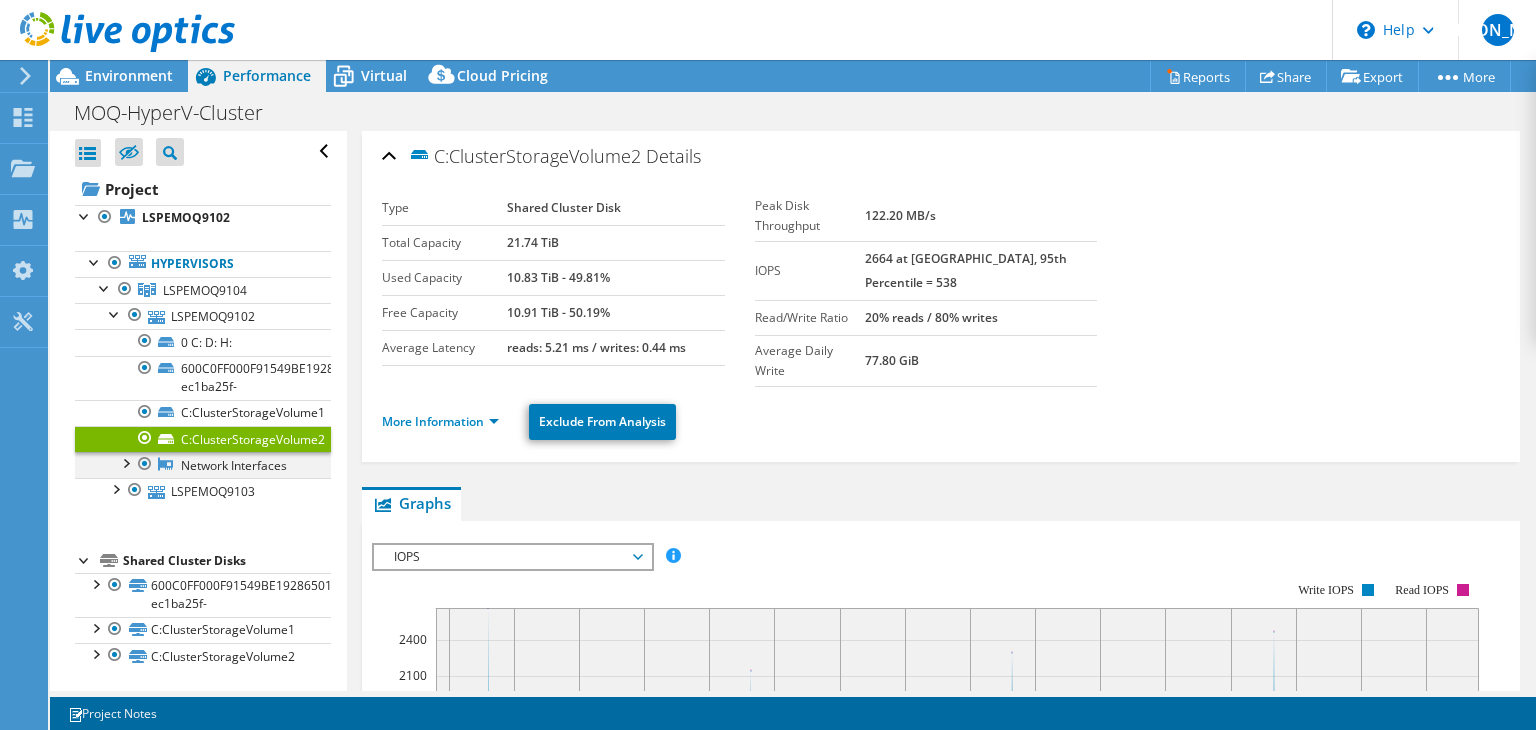click at bounding box center (125, 462) 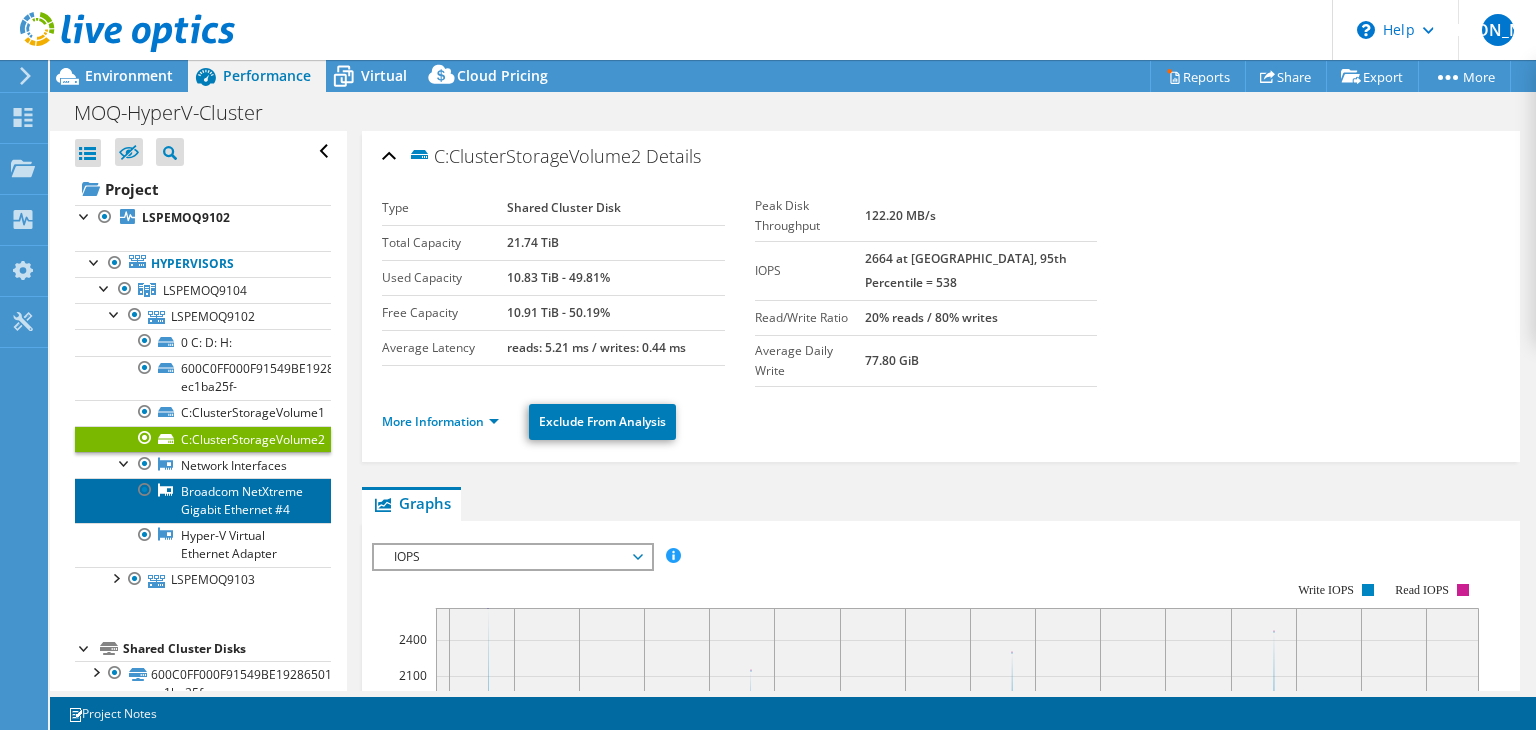 click on "Broadcom NetXtreme Gigabit Ethernet #4" at bounding box center [203, 500] 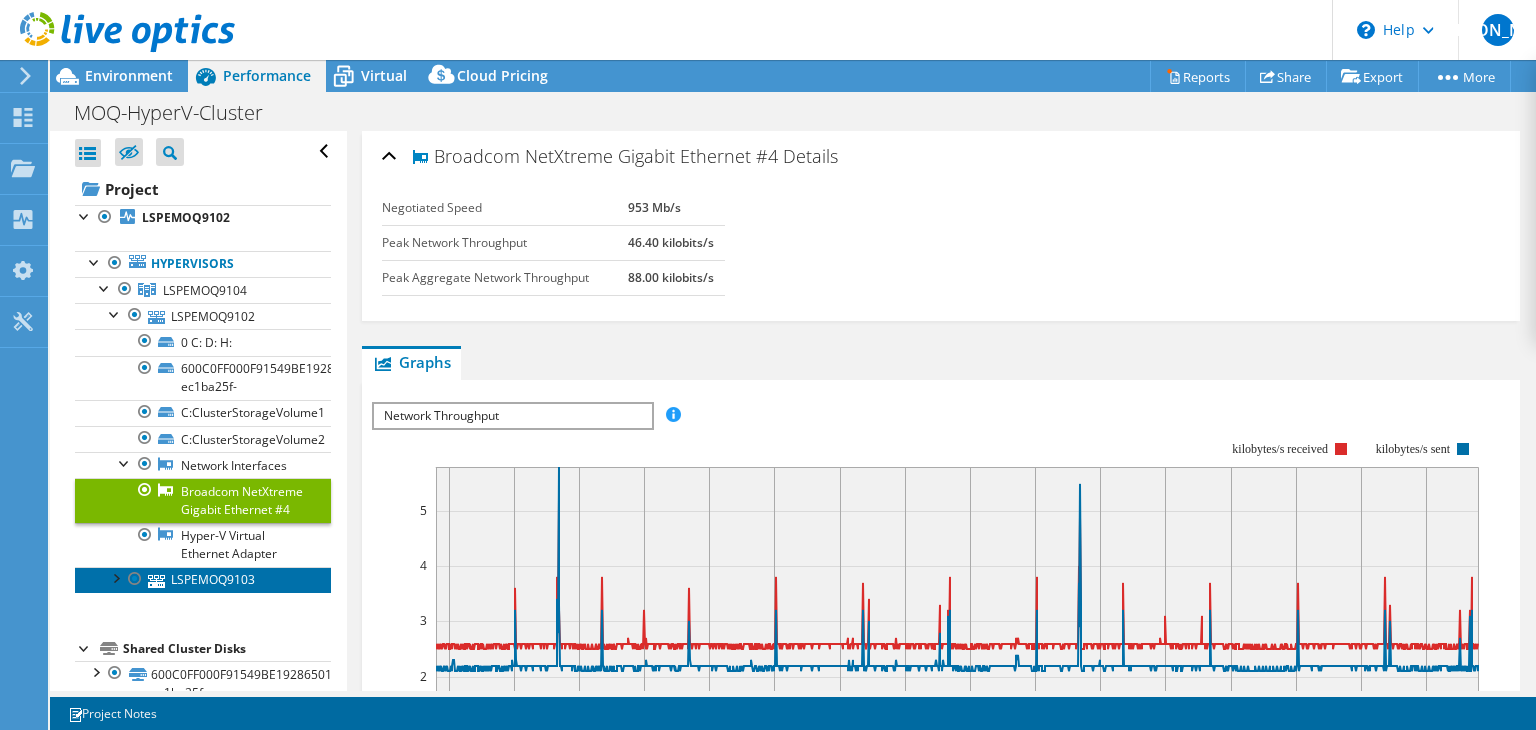 click on "LSPEMOQ9103" at bounding box center (203, 580) 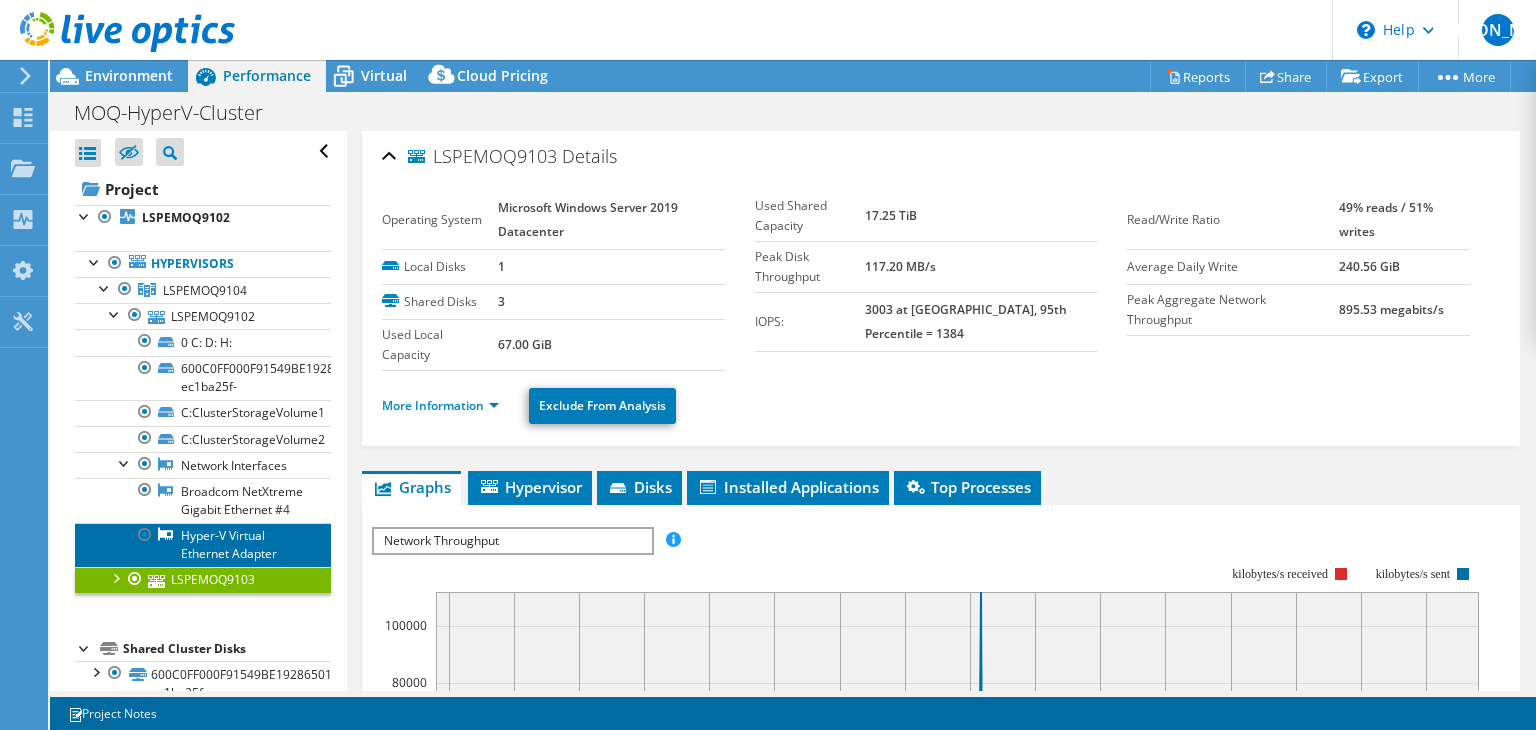 click on "Hyper-V Virtual Ethernet Adapter" at bounding box center [203, 545] 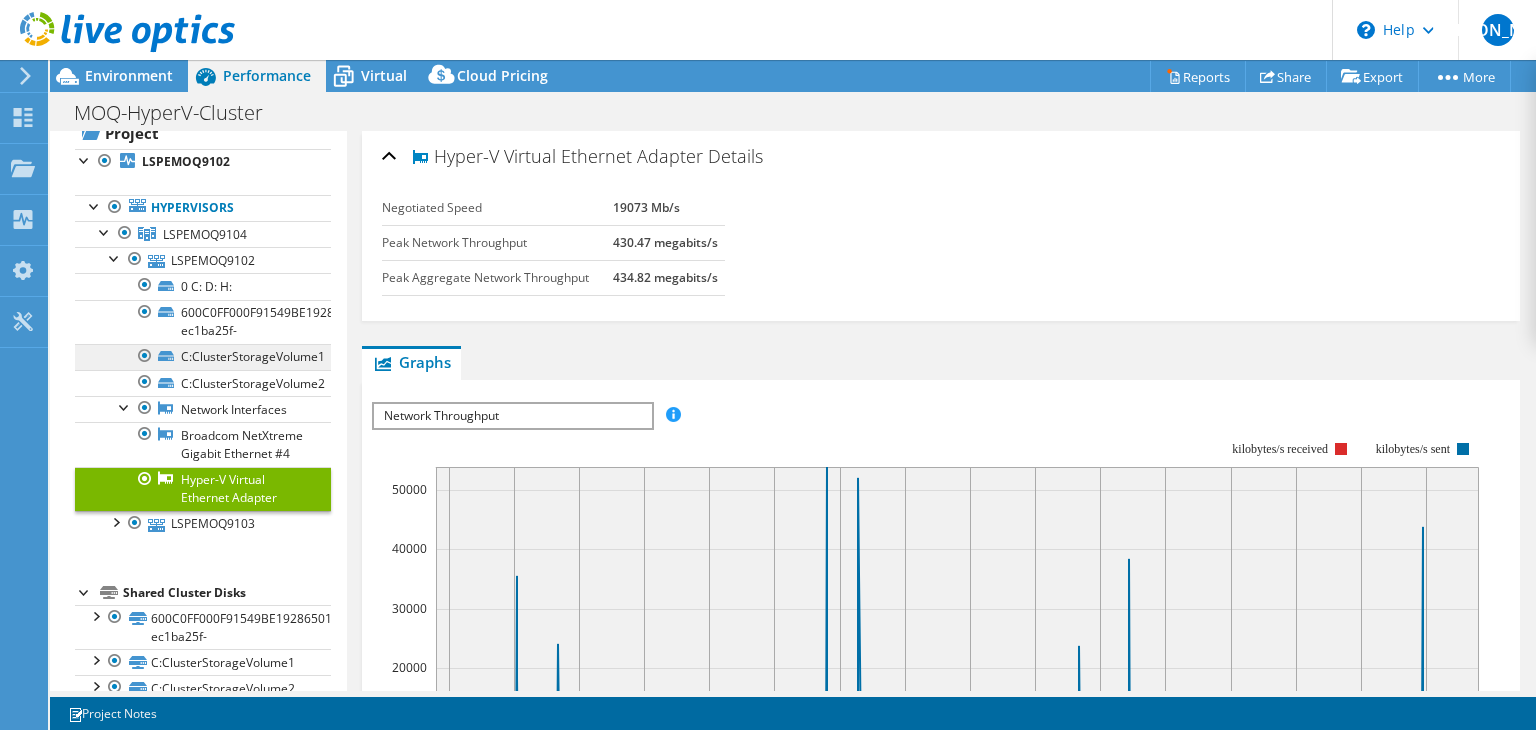 scroll, scrollTop: 106, scrollLeft: 0, axis: vertical 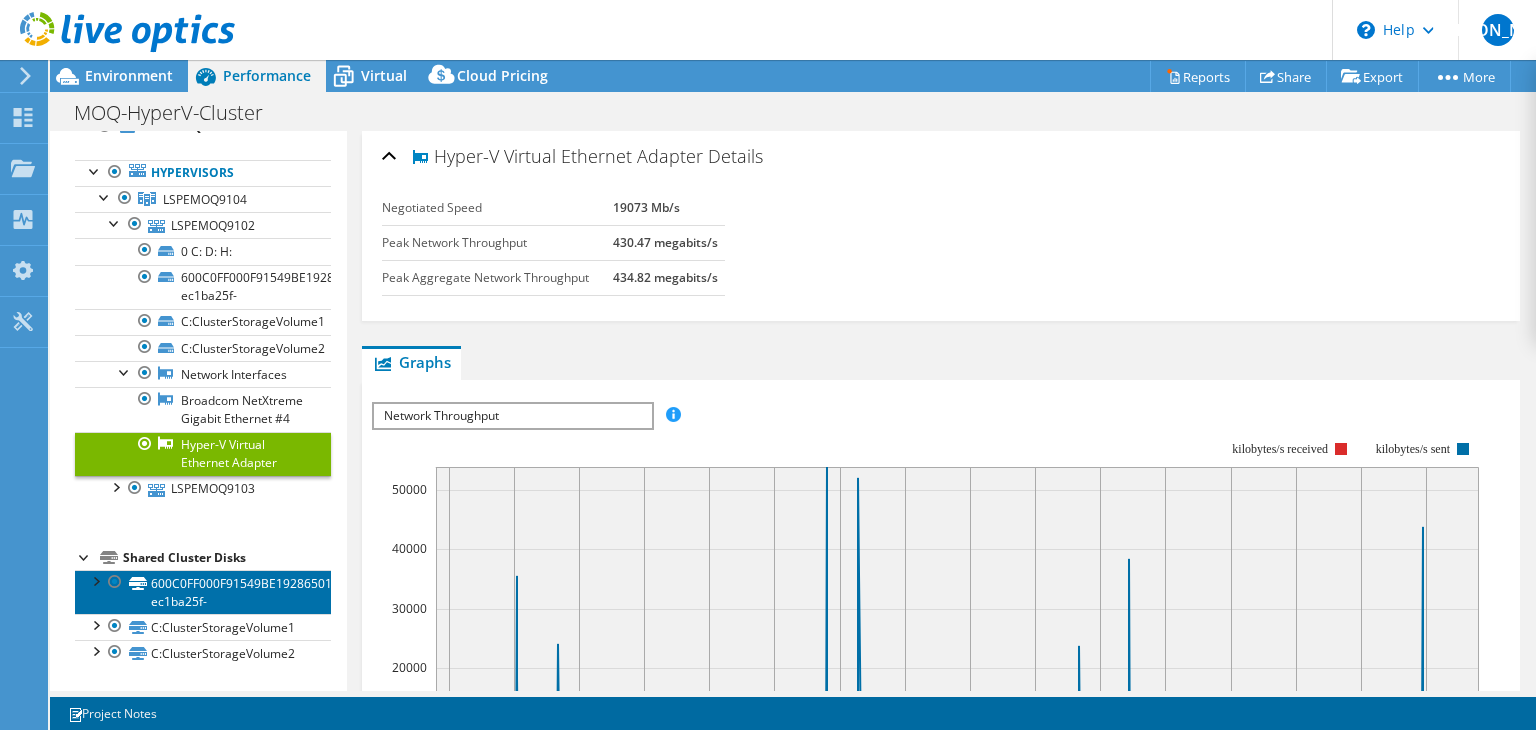 click on "600C0FF000F91549BE19286501000000-ec1ba25f-" at bounding box center [203, 592] 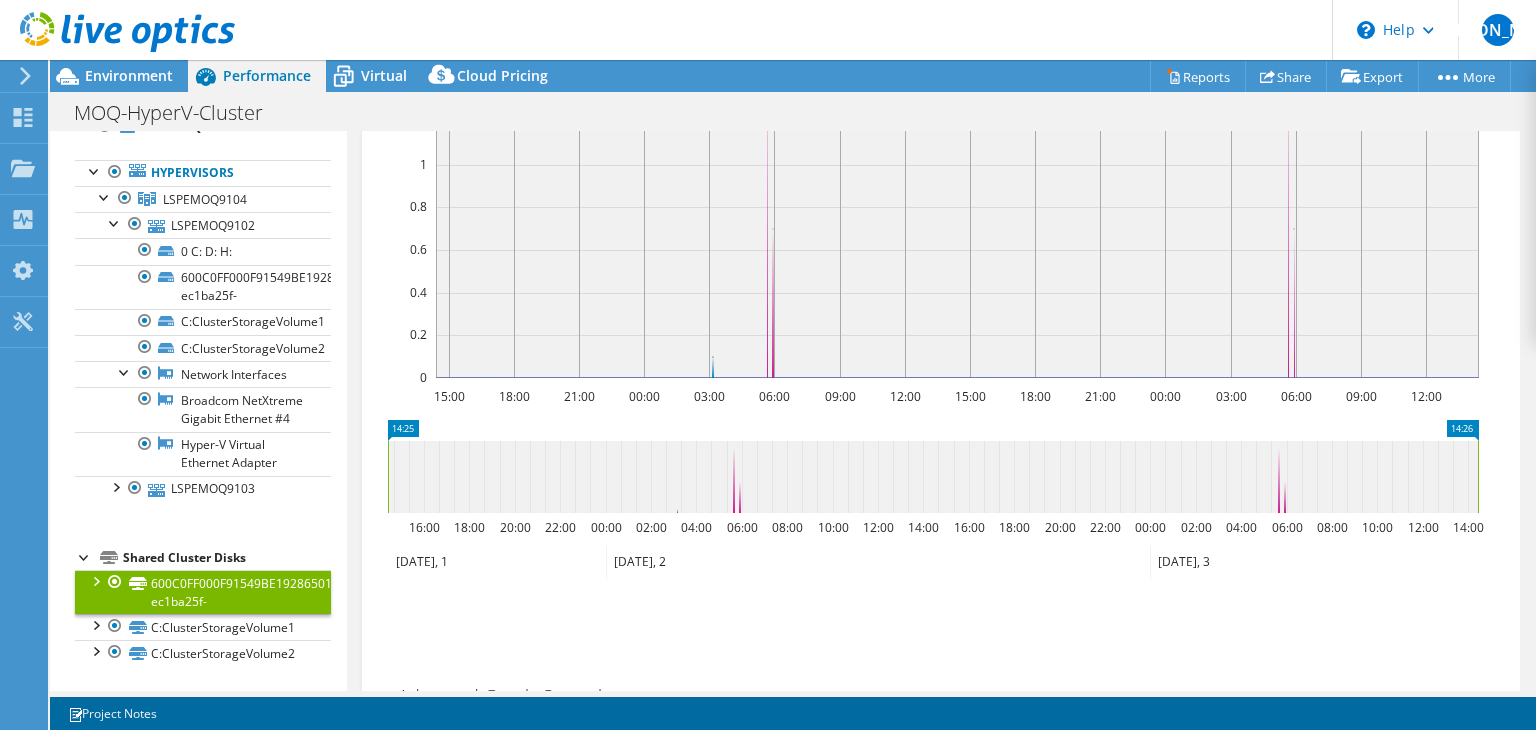 scroll, scrollTop: 732, scrollLeft: 0, axis: vertical 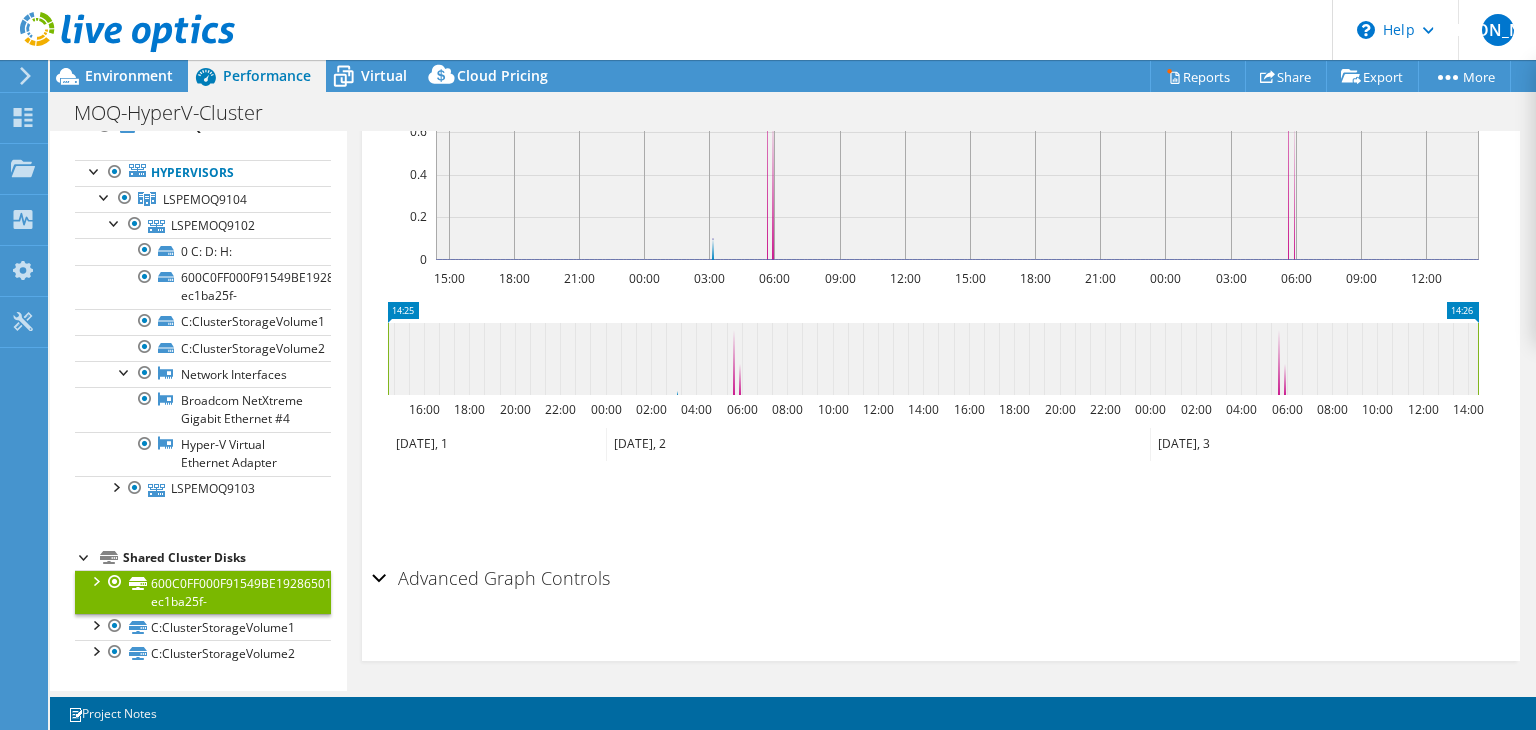 click at bounding box center (95, 580) 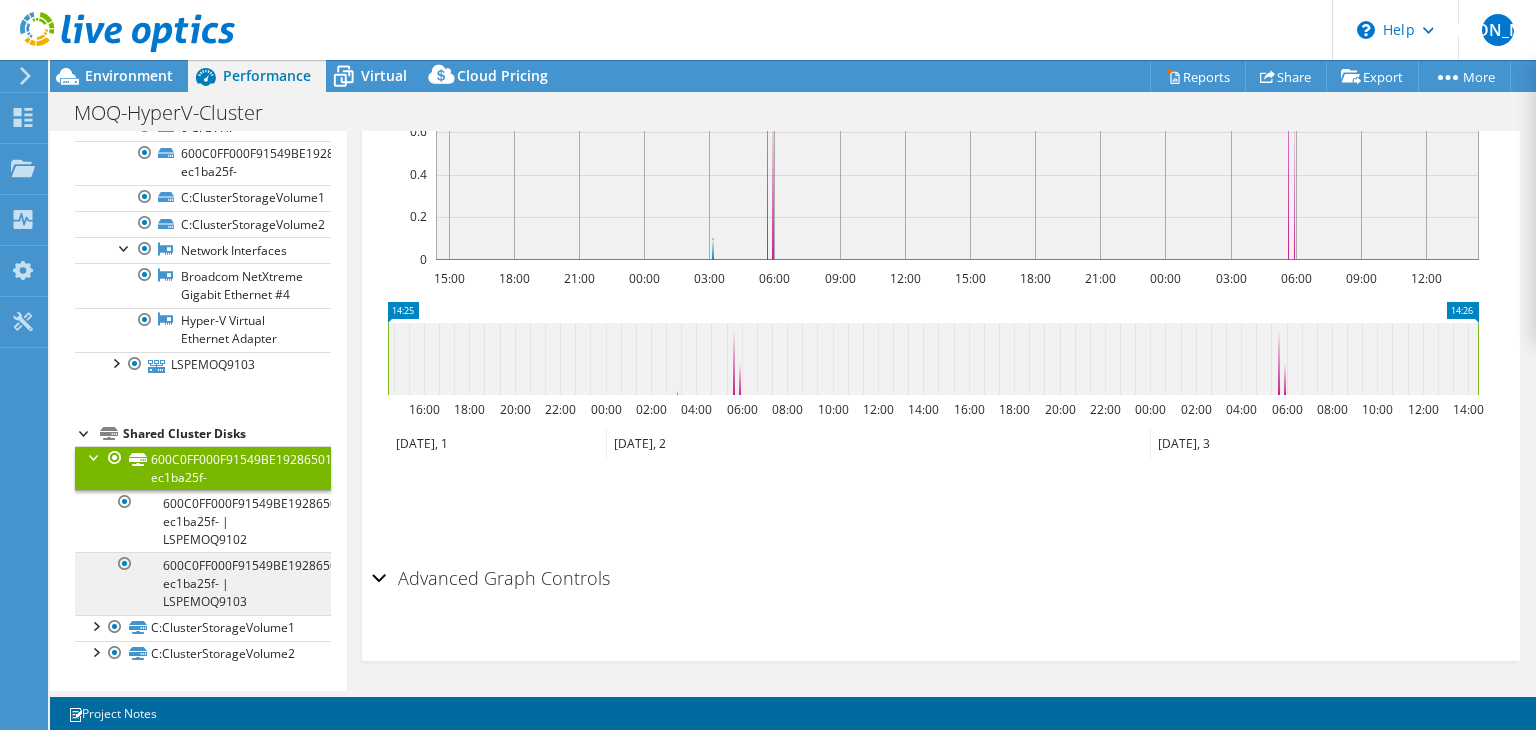 scroll, scrollTop: 230, scrollLeft: 0, axis: vertical 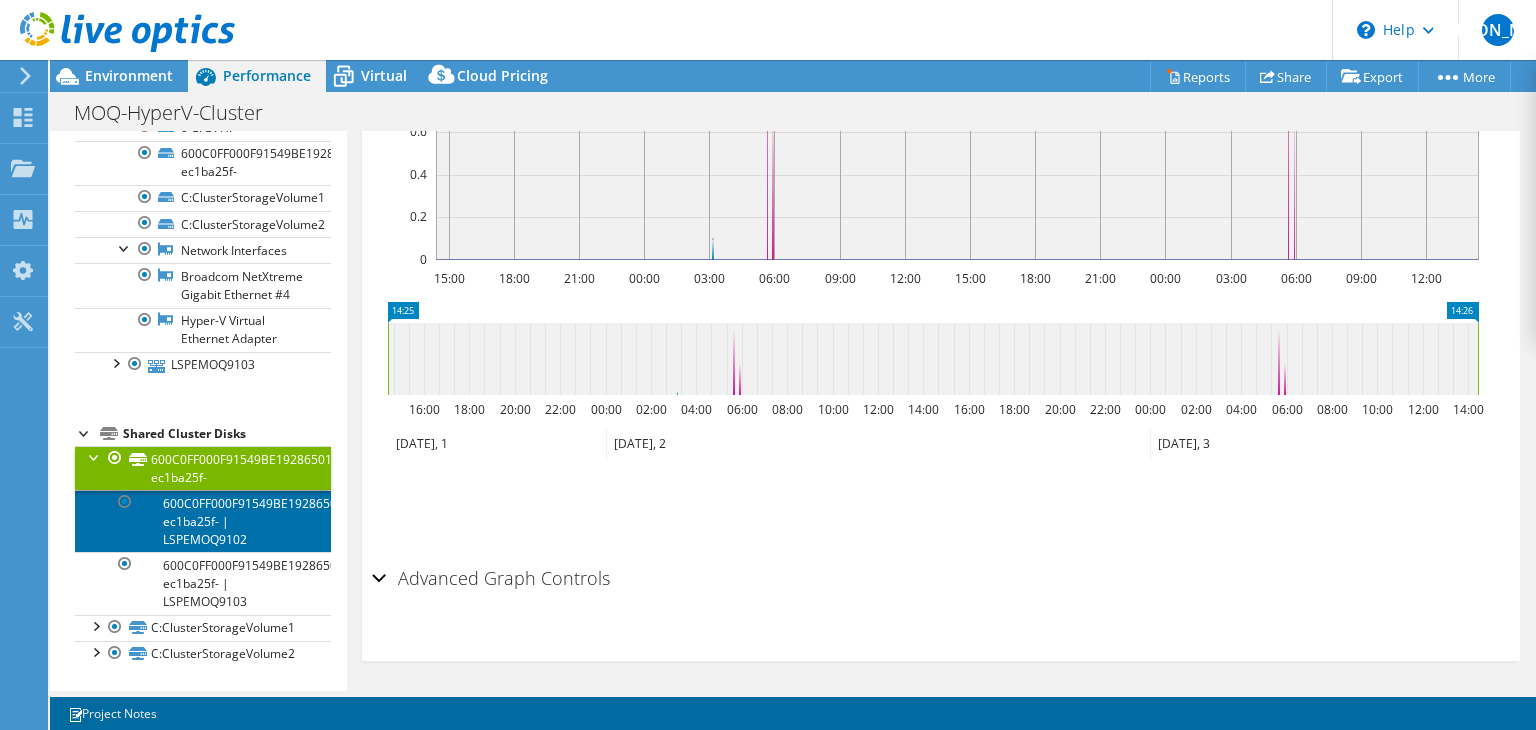 click on "600C0FF000F91549BE19286501000000-ec1ba25f- | LSPEMOQ9102" at bounding box center (203, 521) 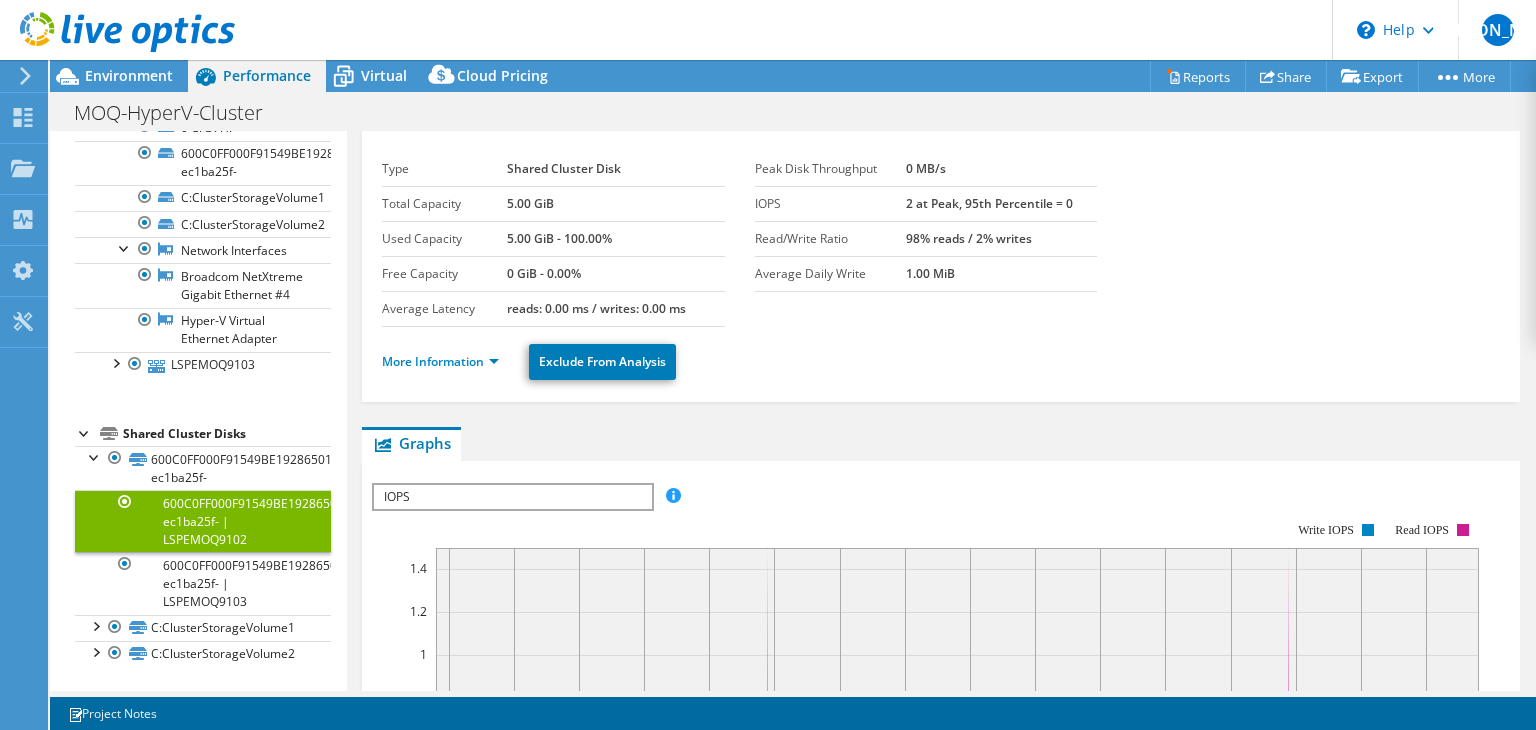 scroll, scrollTop: 0, scrollLeft: 0, axis: both 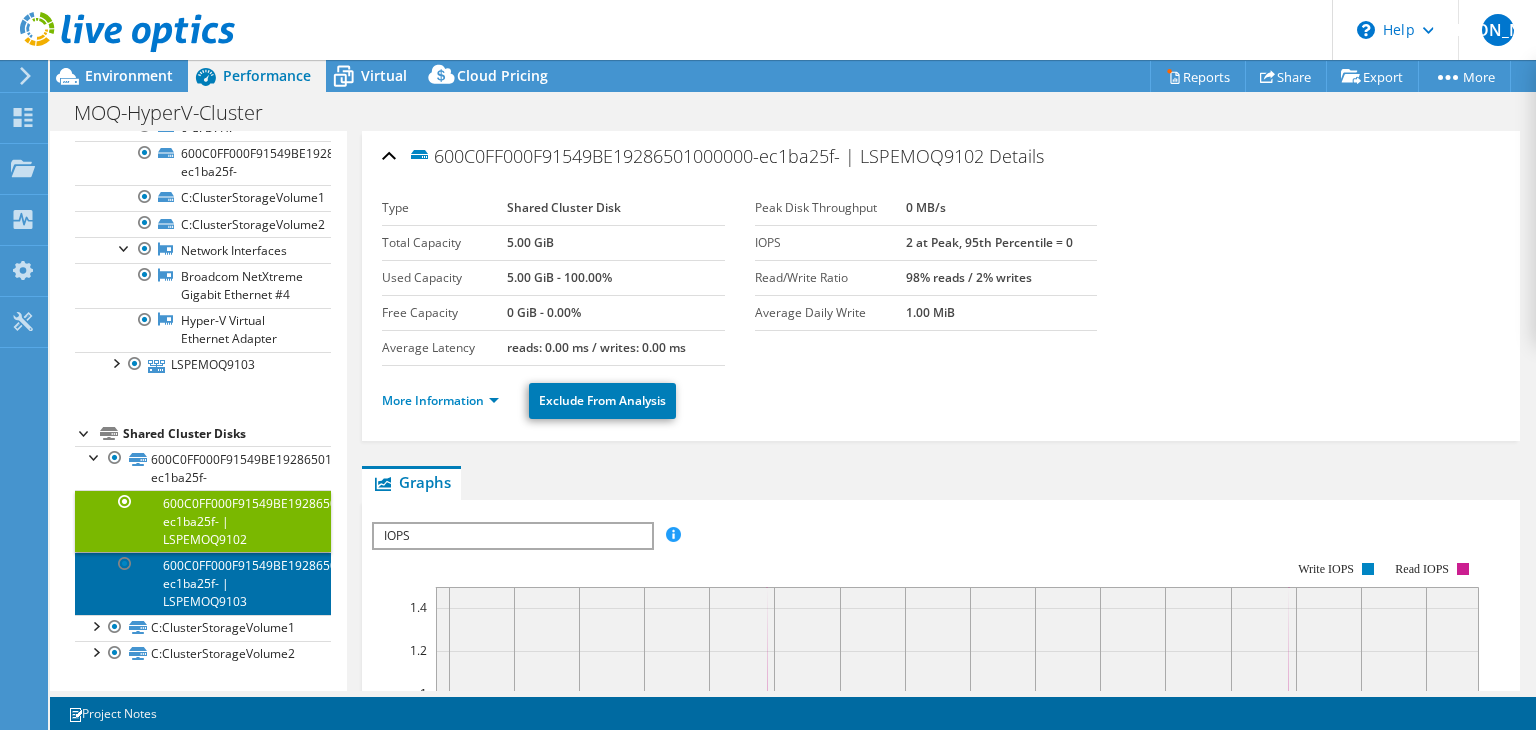 click on "600C0FF000F91549BE19286501000000-ec1ba25f- | LSPEMOQ9103" at bounding box center (203, 583) 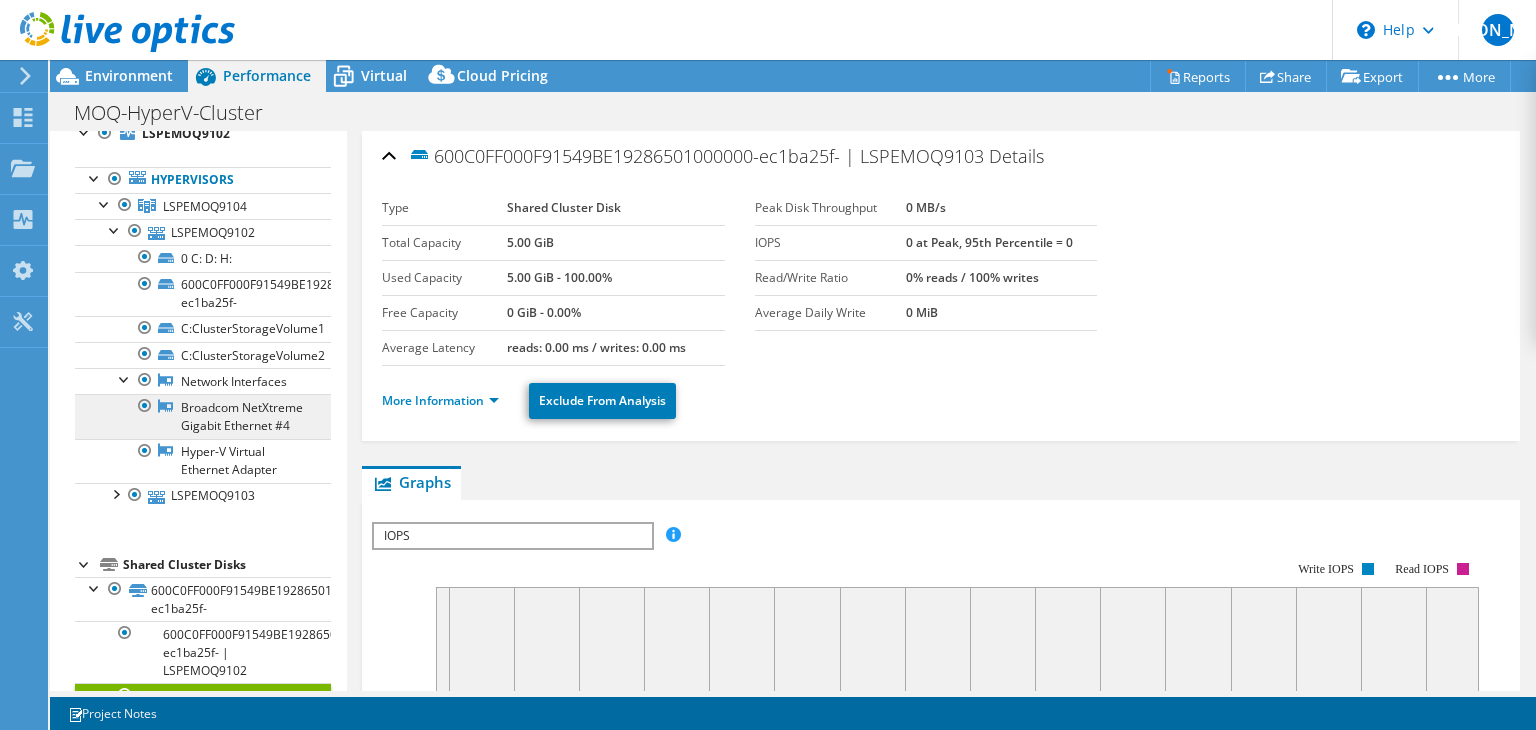 scroll, scrollTop: 0, scrollLeft: 0, axis: both 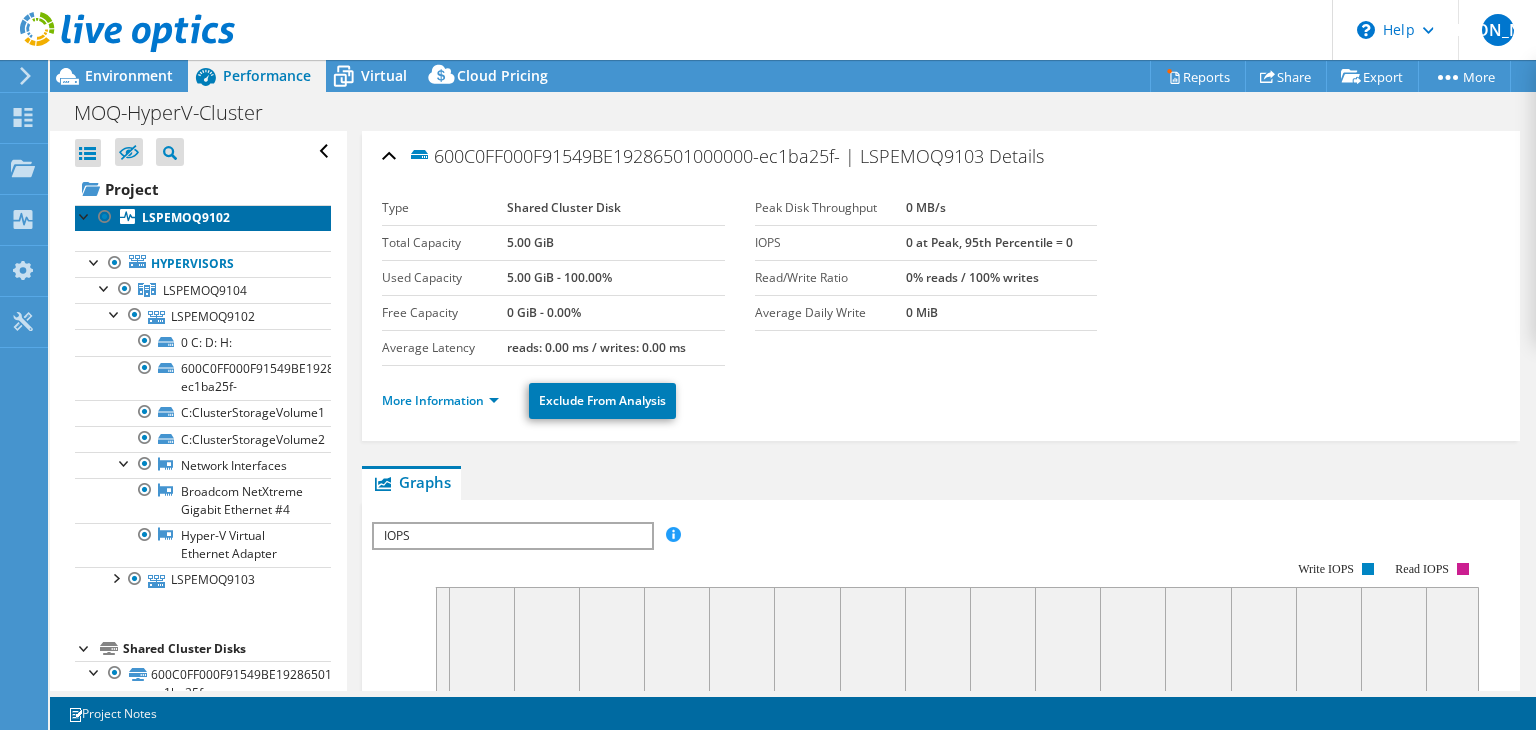 click on "LSPEMOQ9102" at bounding box center (186, 217) 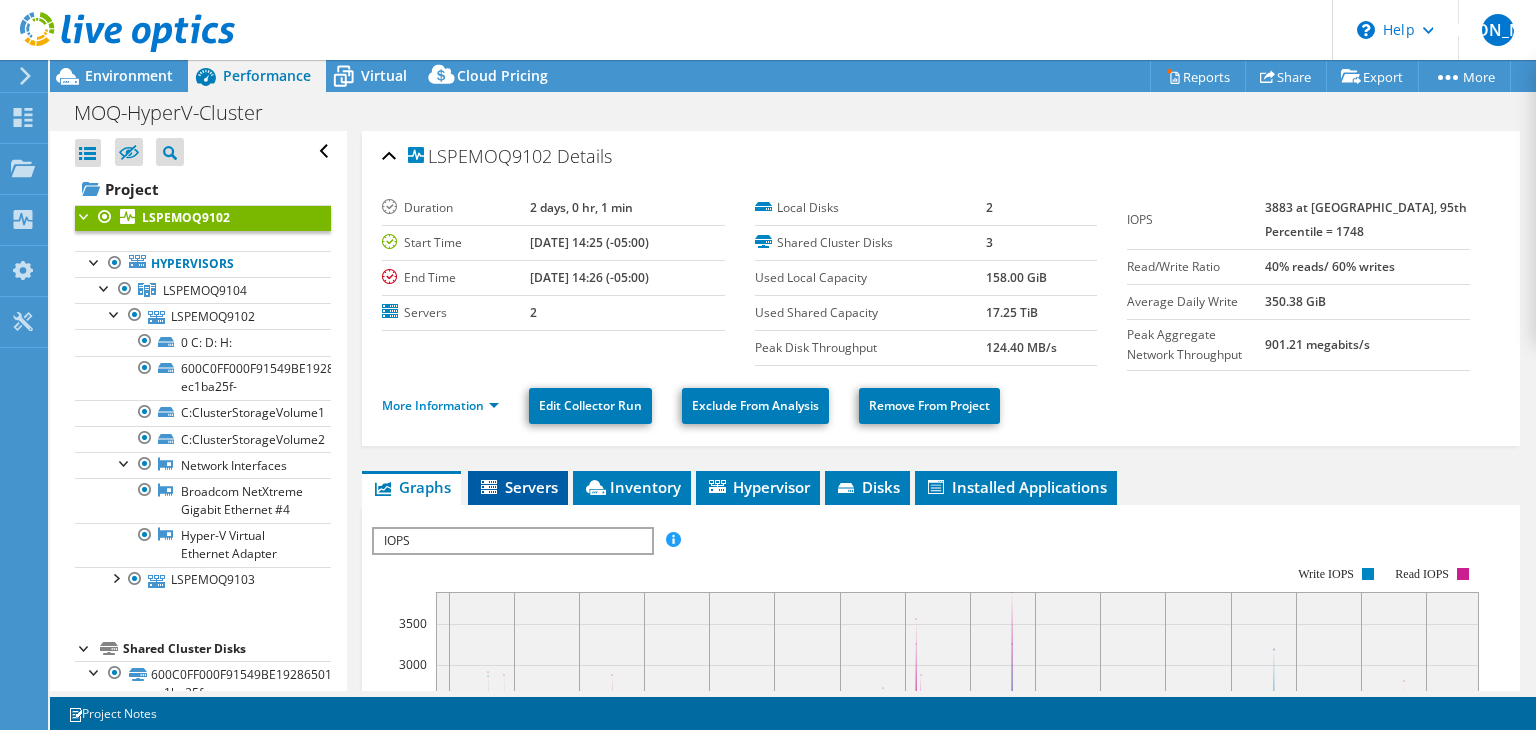 click on "Servers" at bounding box center (518, 488) 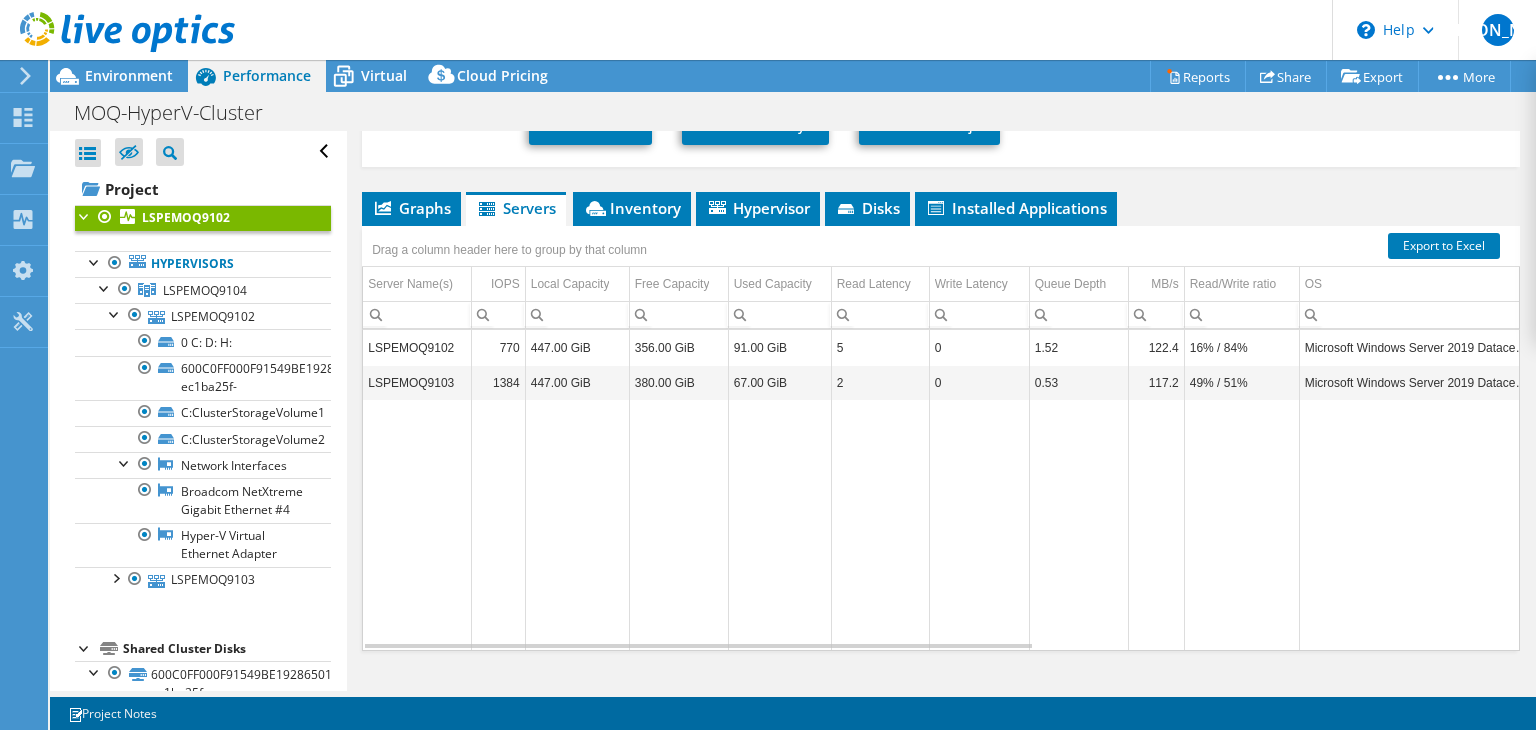 scroll, scrollTop: 300, scrollLeft: 0, axis: vertical 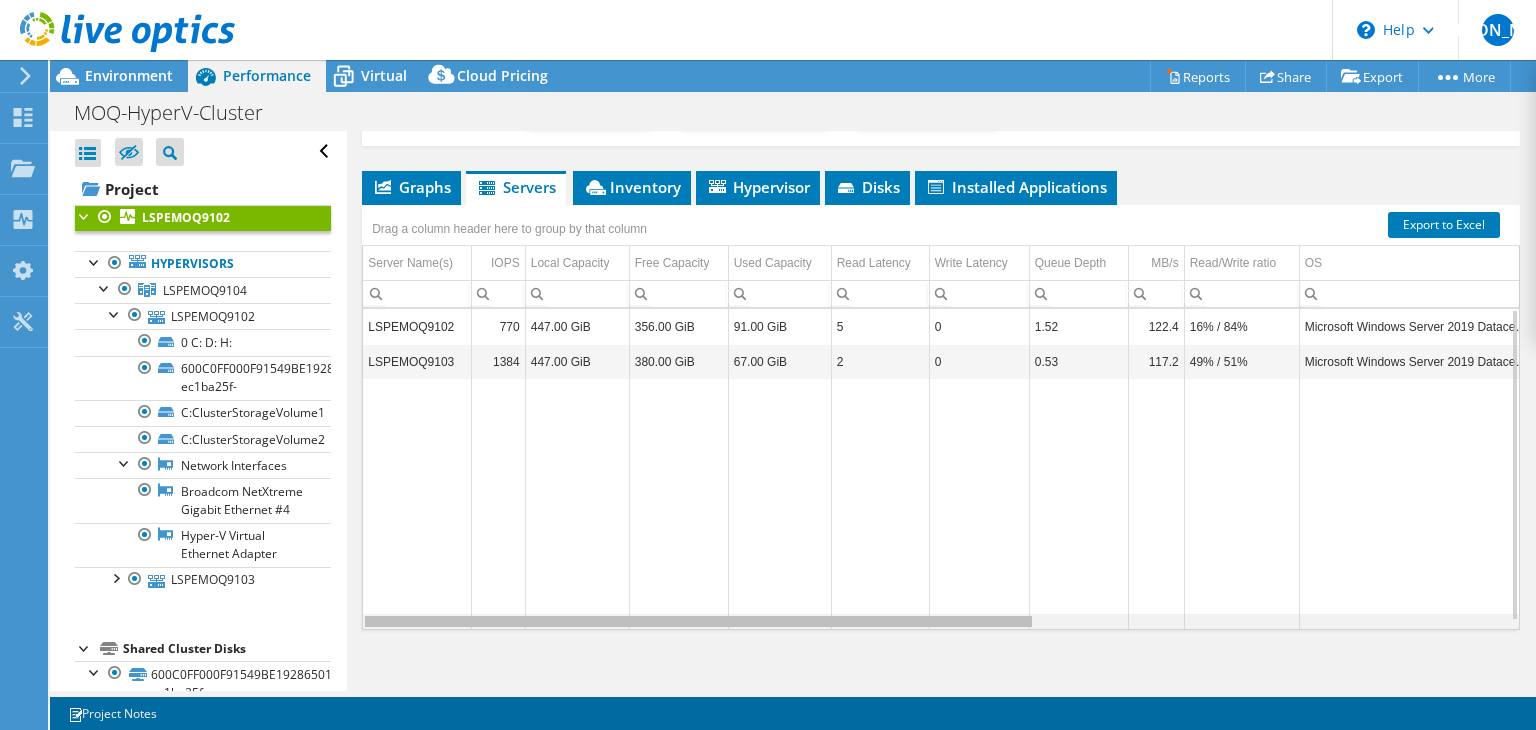 drag, startPoint x: 869, startPoint y: 620, endPoint x: 868, endPoint y: 597, distance: 23.021729 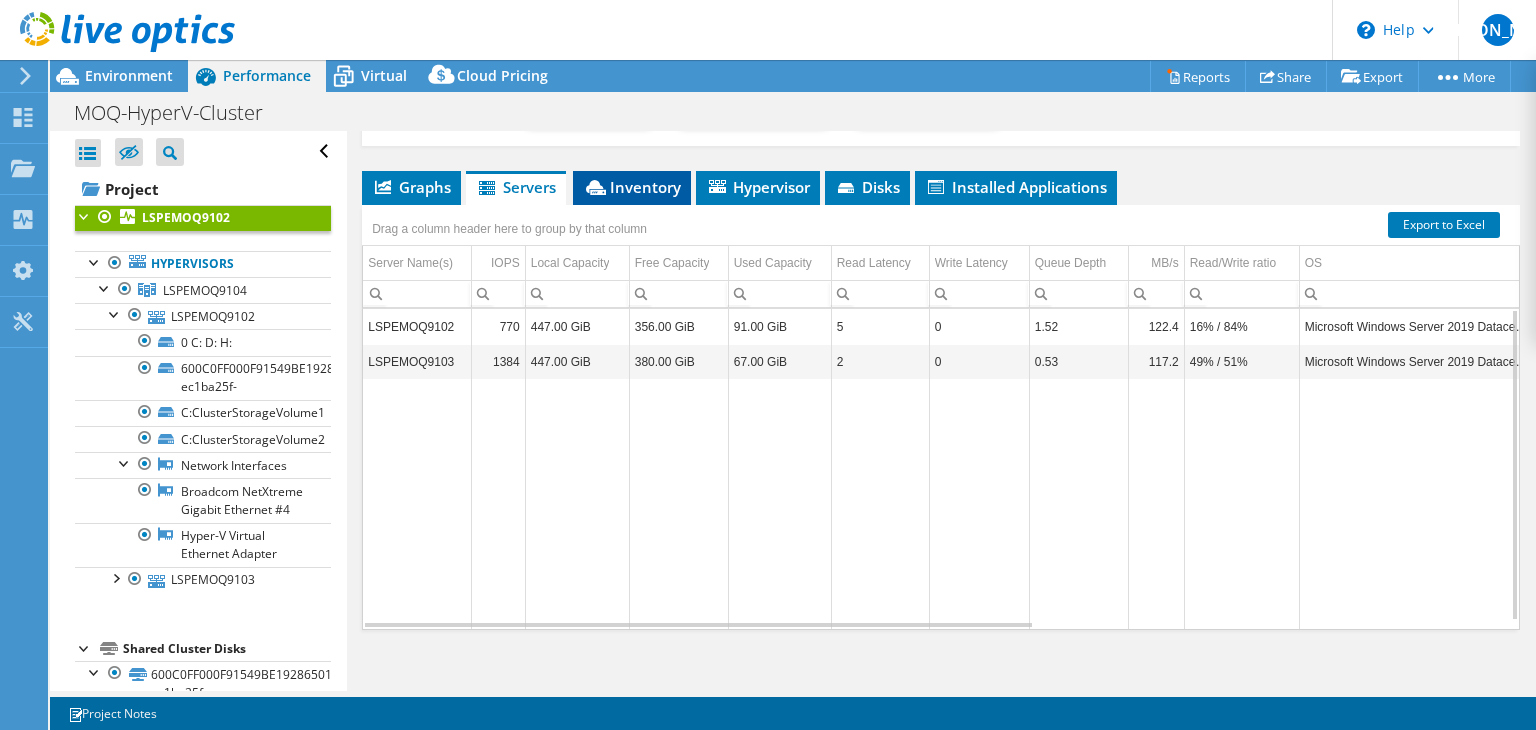 click on "Inventory" at bounding box center [632, 187] 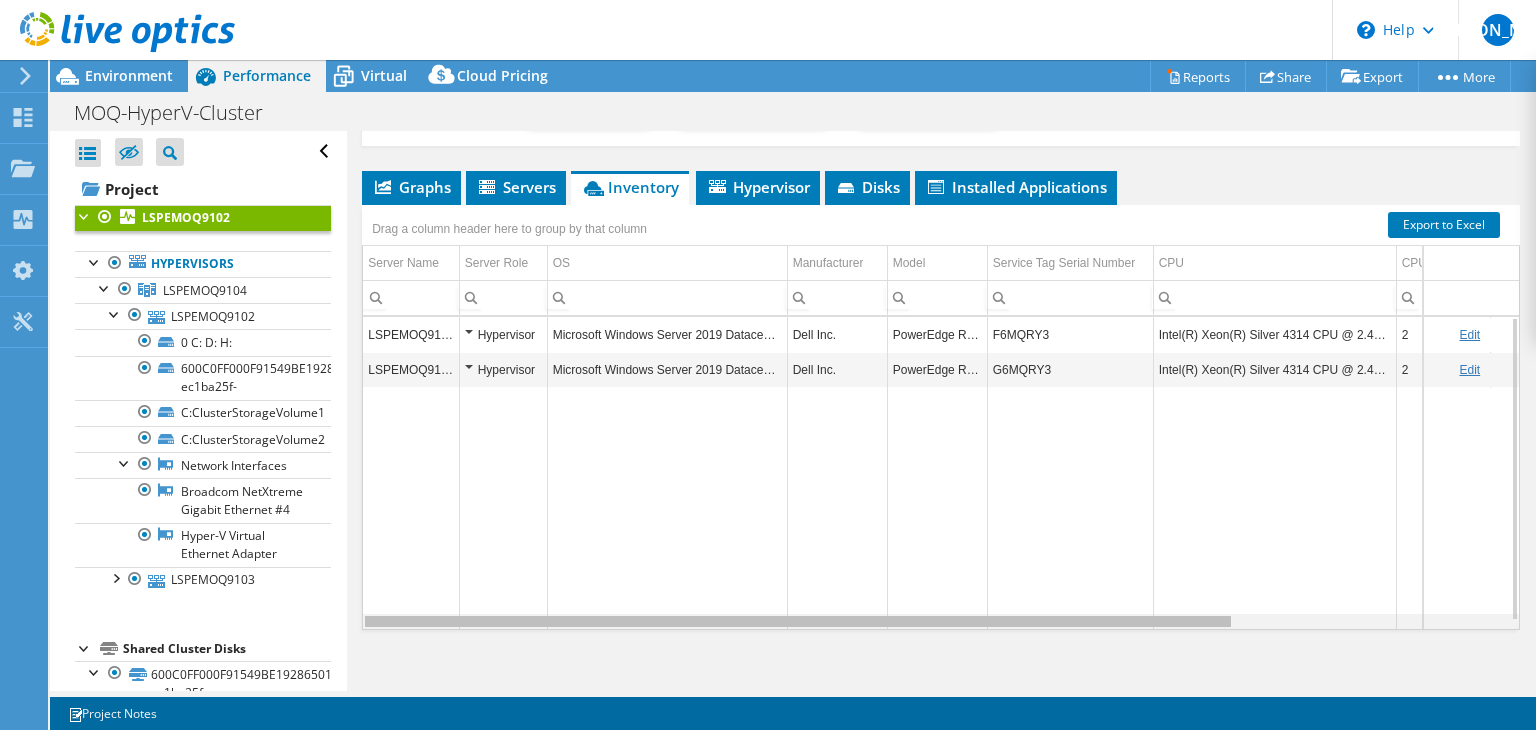 click at bounding box center [798, 621] 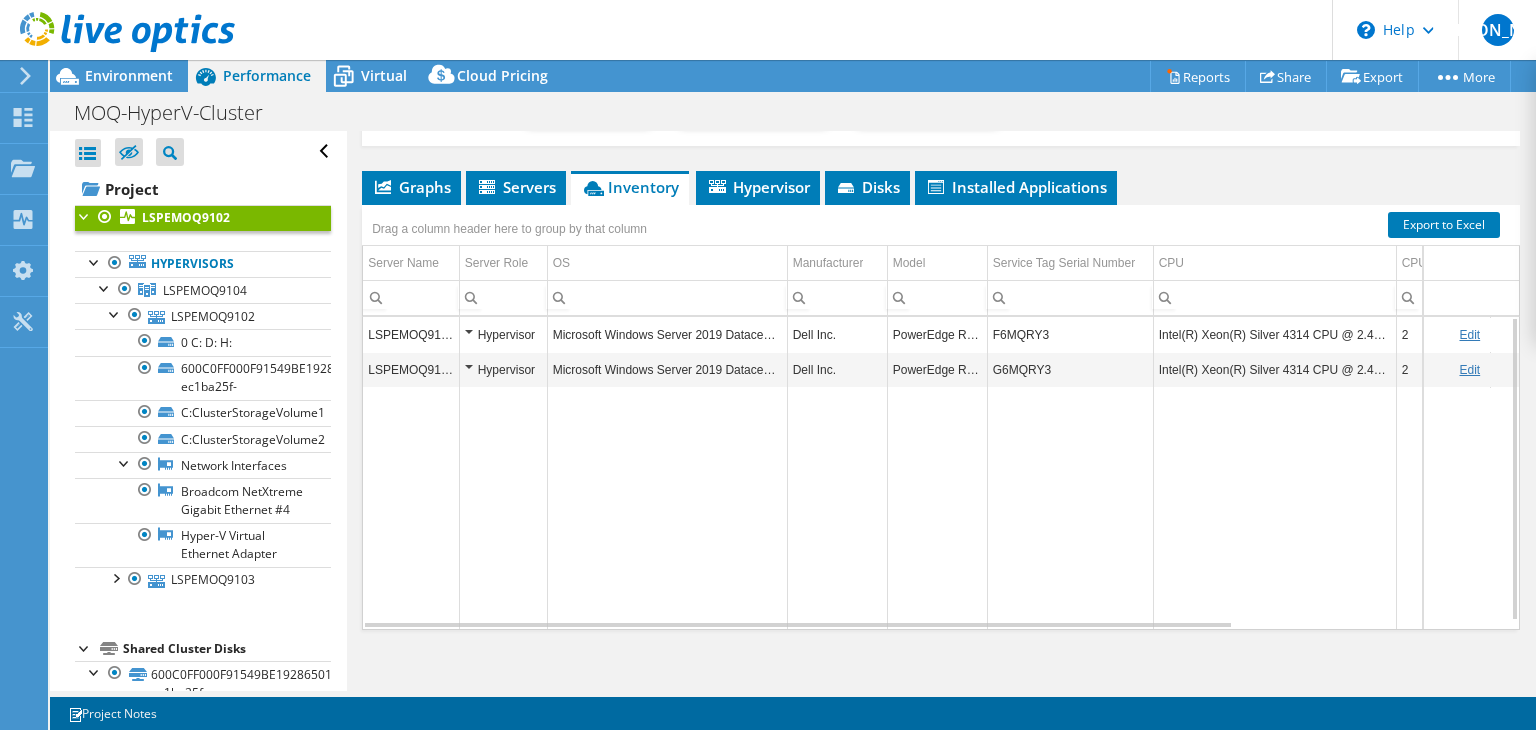 click on "Hypervisor" at bounding box center [503, 335] 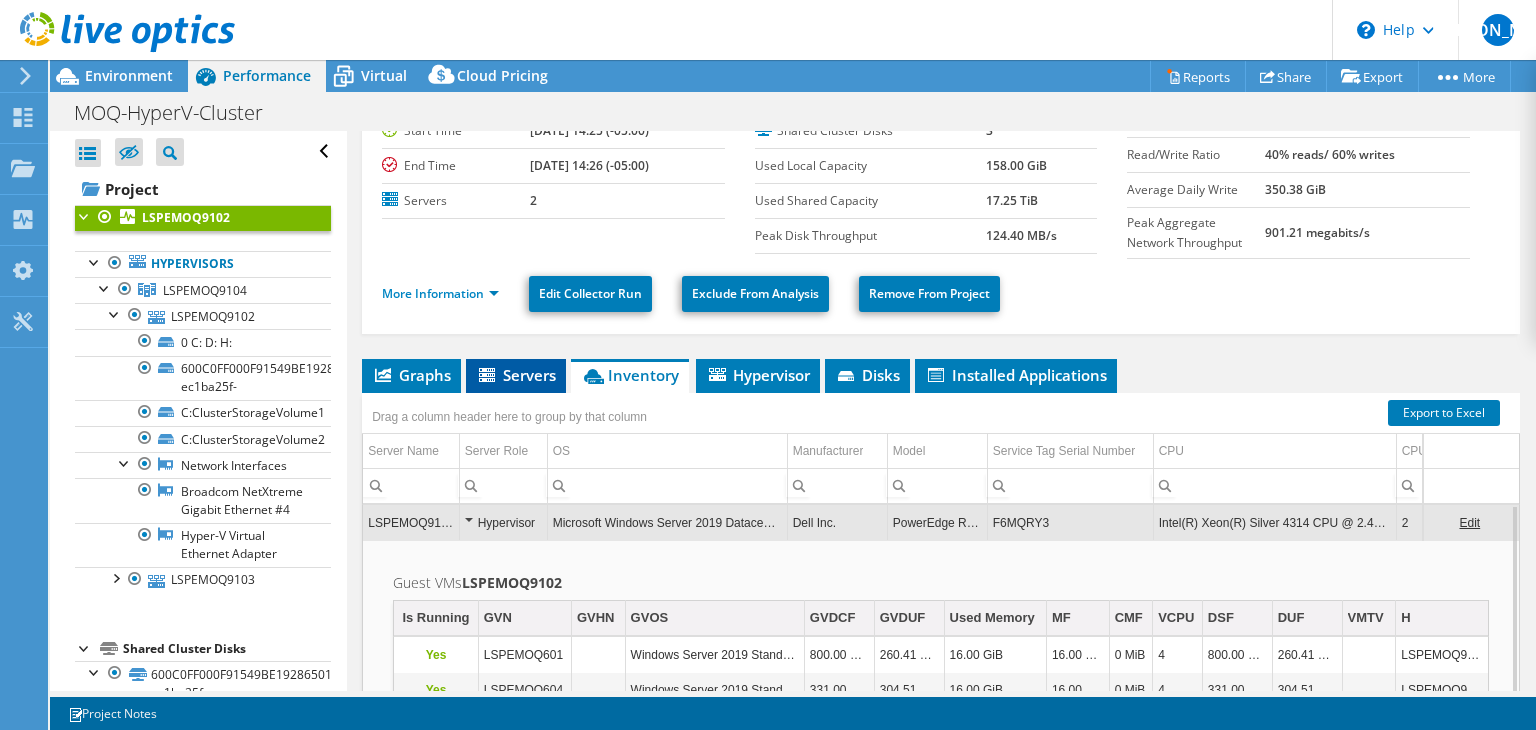 click on "Servers" at bounding box center [516, 375] 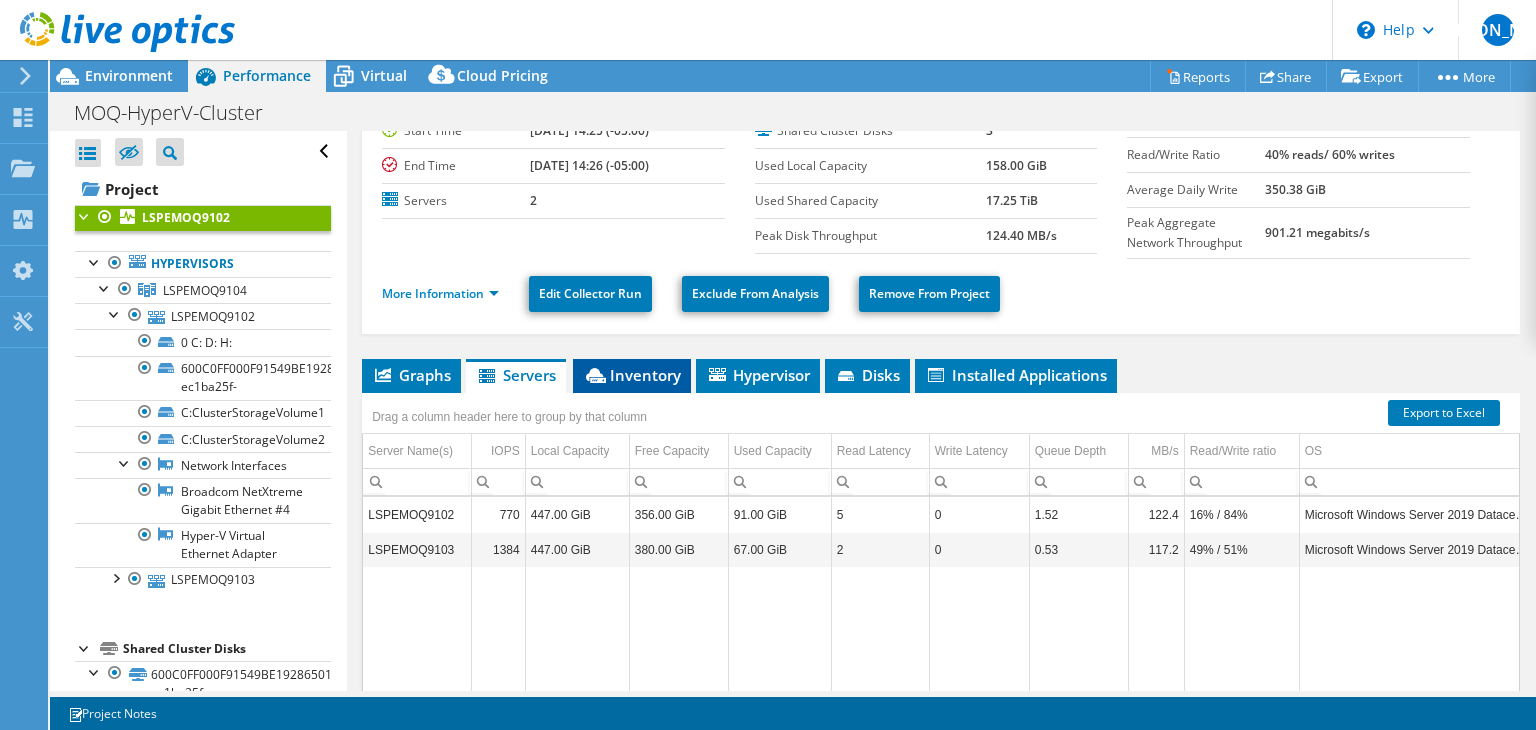 click on "Inventory" at bounding box center [632, 375] 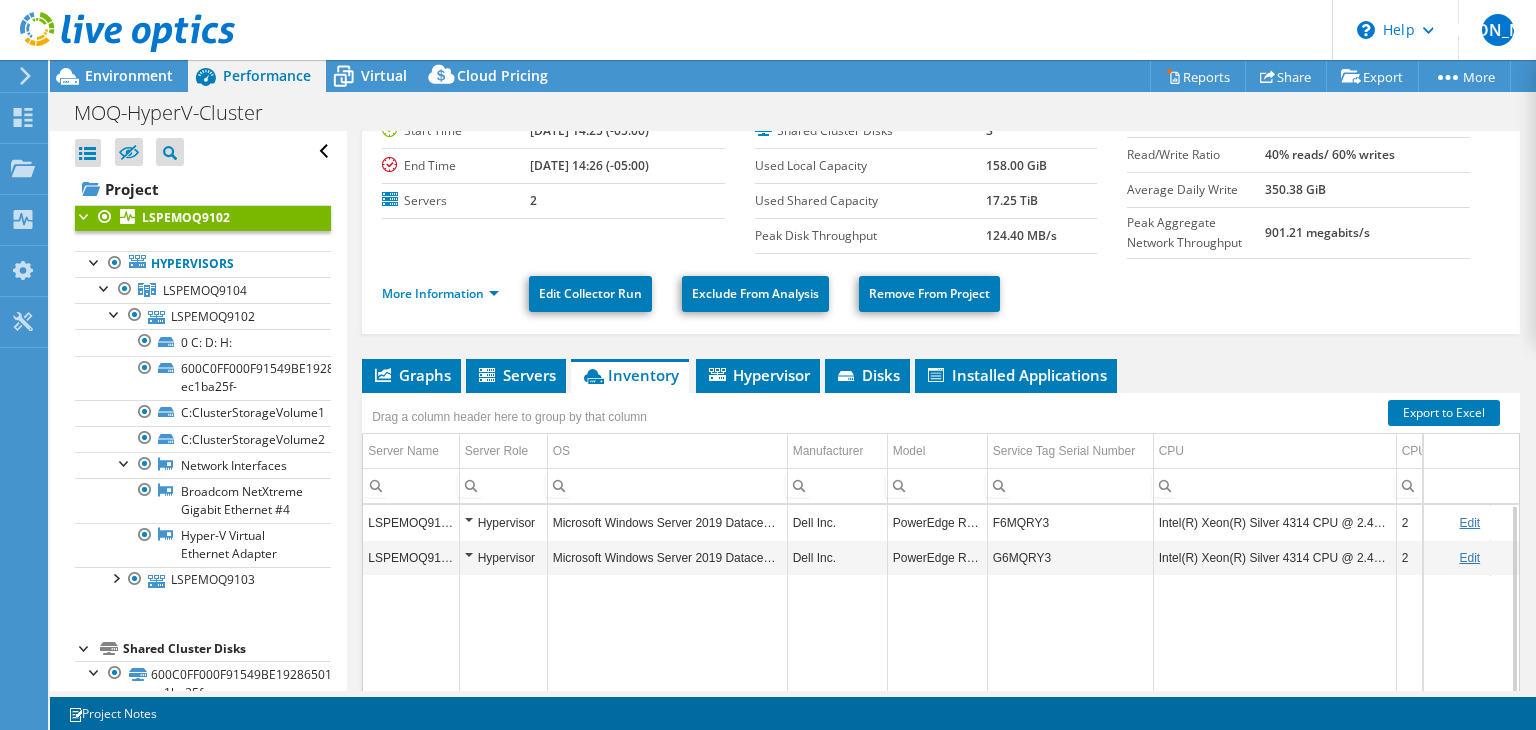 click on "LSPEMOQ9102" at bounding box center (411, 522) 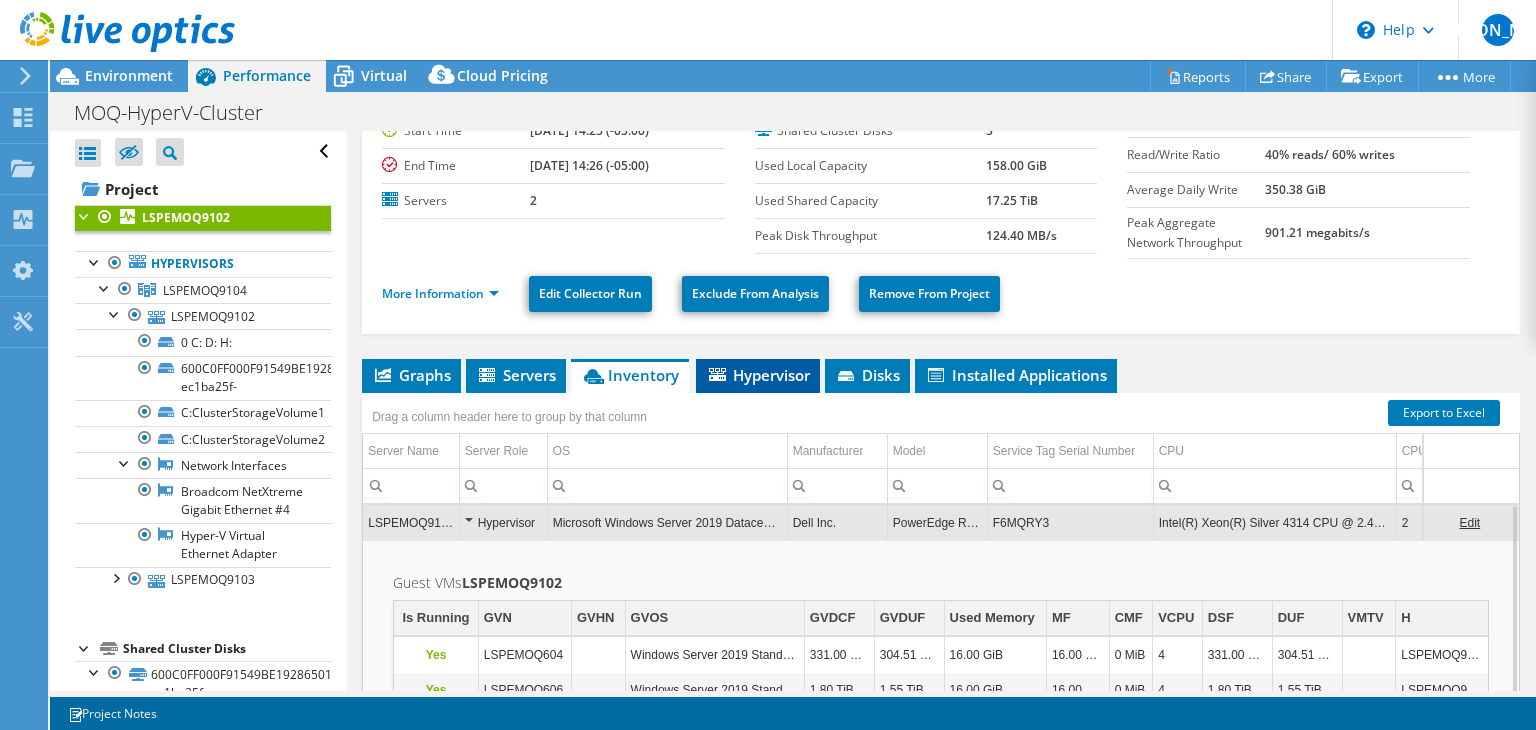 click on "Hypervisor" at bounding box center [758, 375] 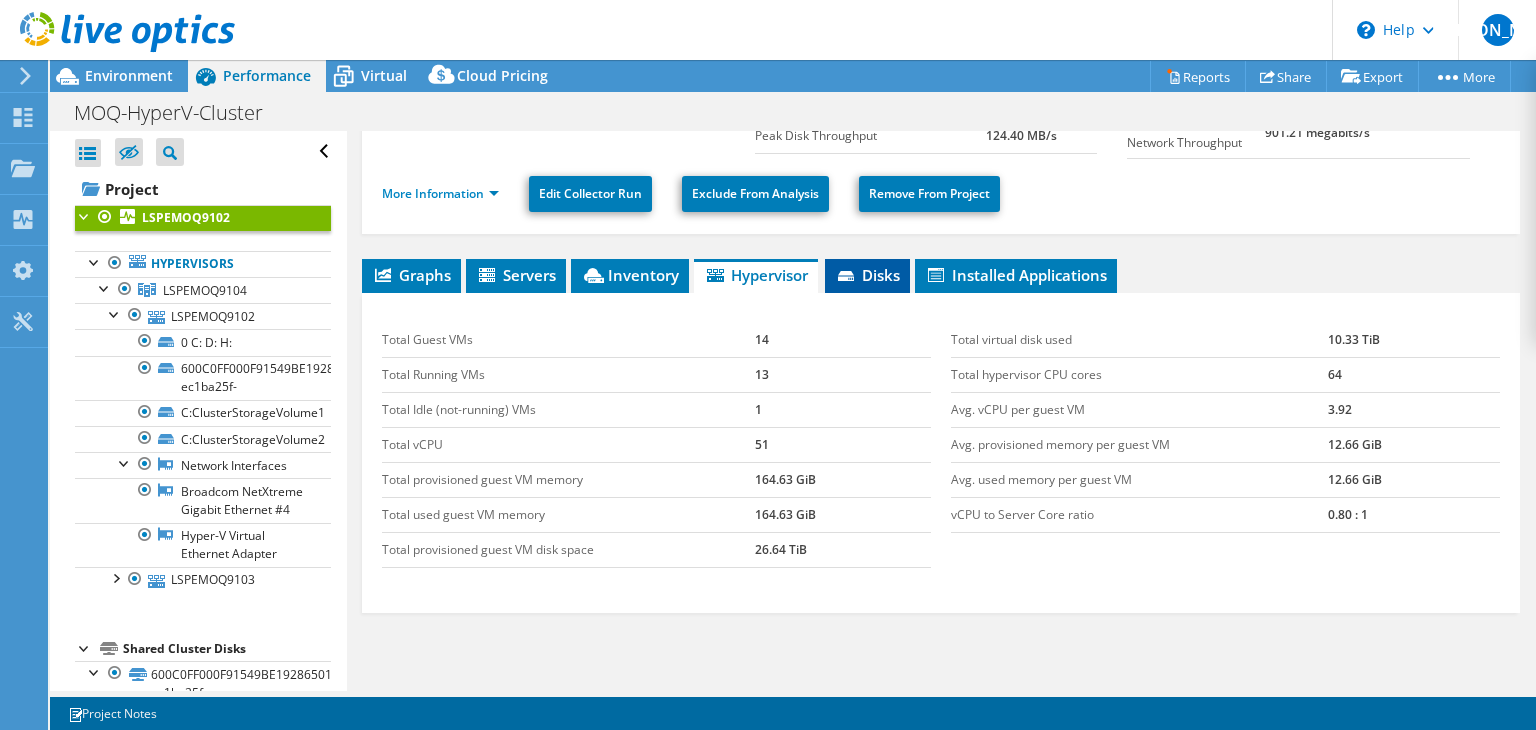 click on "Disks" at bounding box center [867, 275] 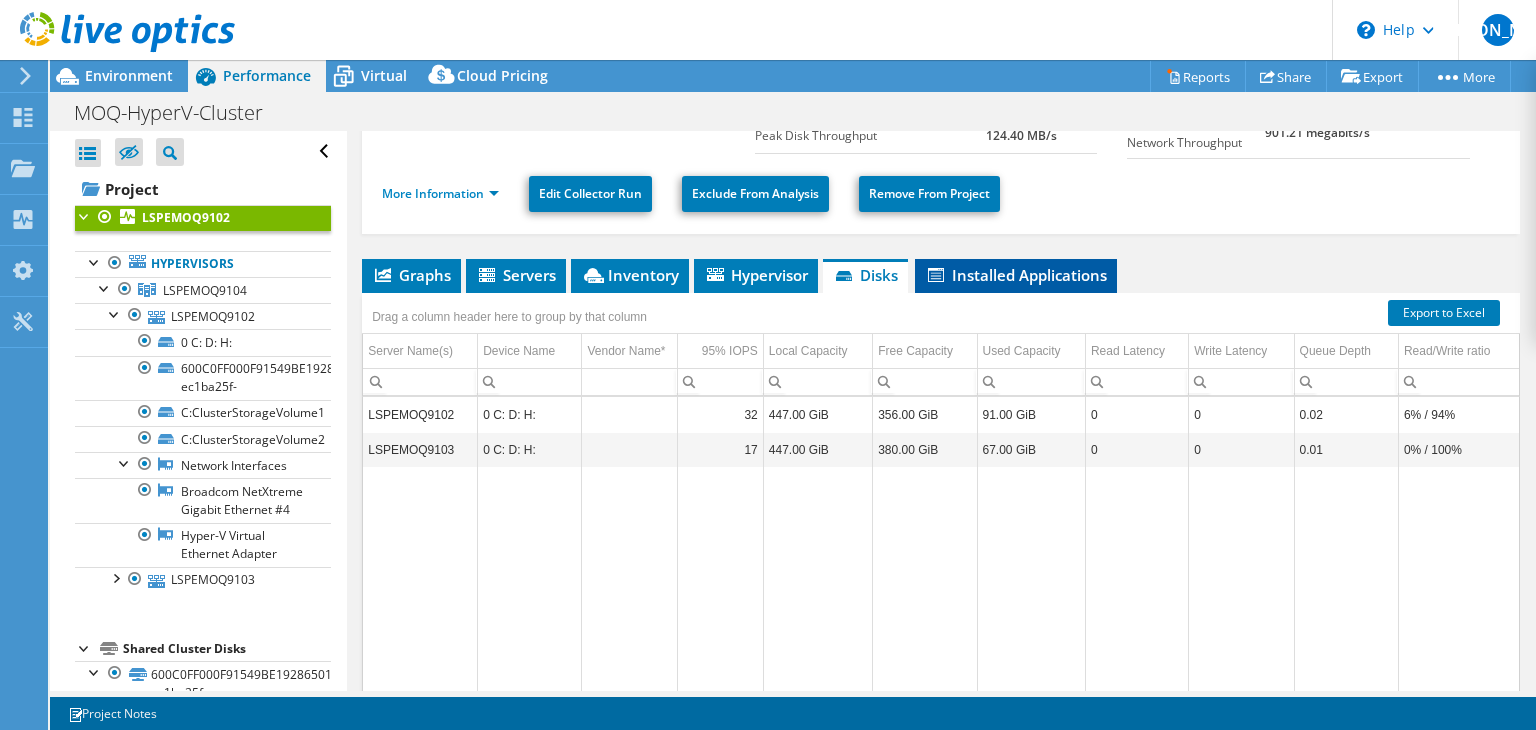 click on "Installed Applications" at bounding box center [1016, 275] 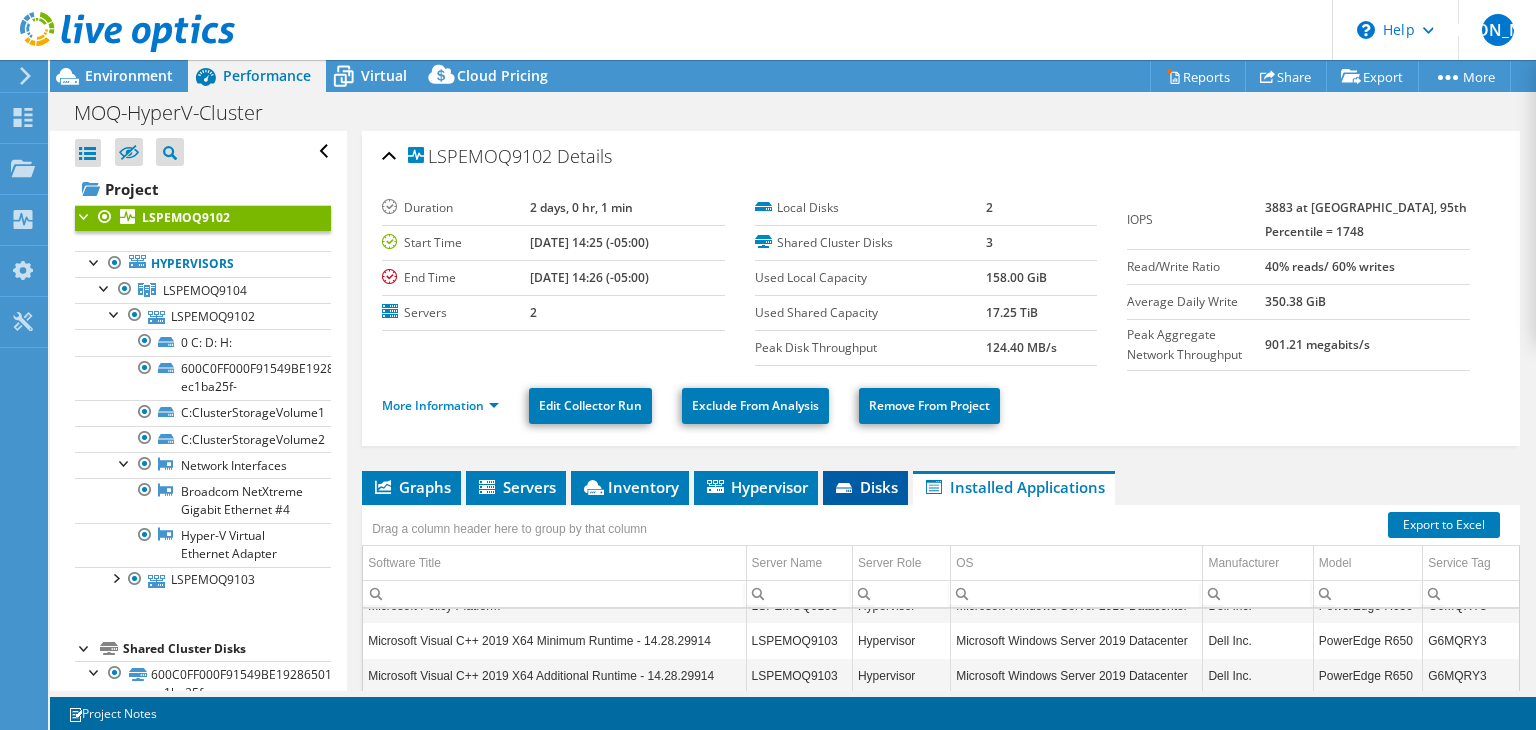 click on "Disks" at bounding box center [865, 487] 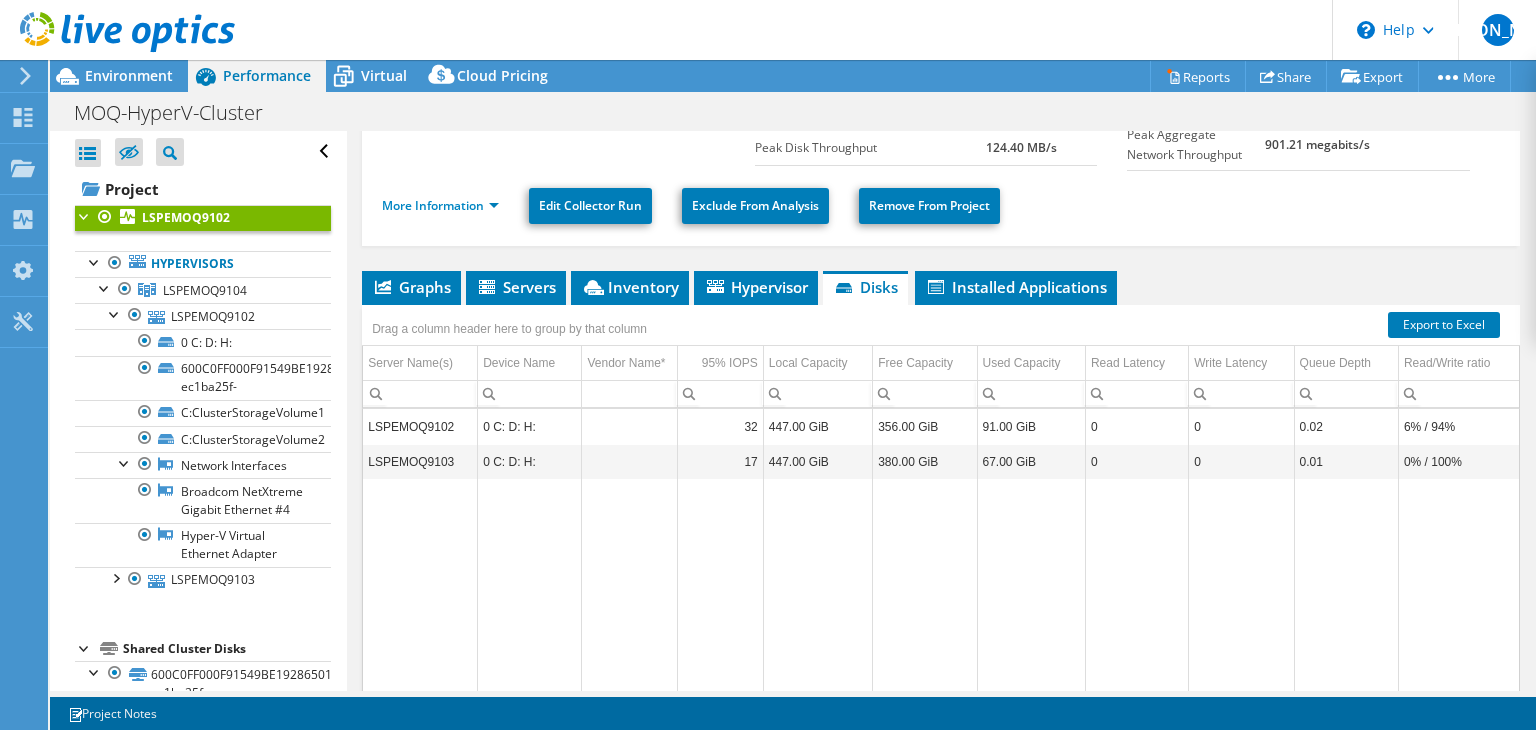 click on "LSPEMOQ9102" at bounding box center [420, 426] 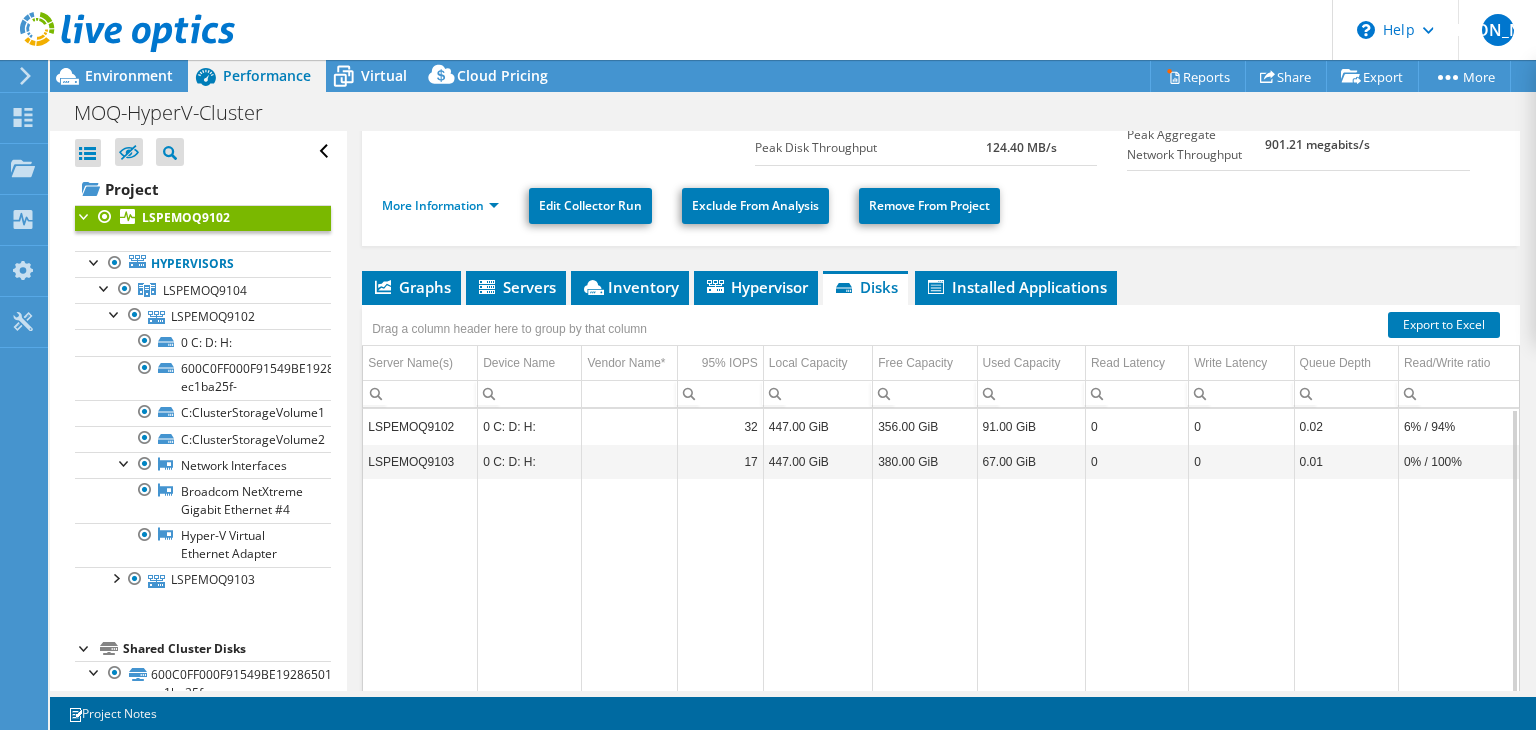 click on "LSPEMOQ9102" at bounding box center (420, 426) 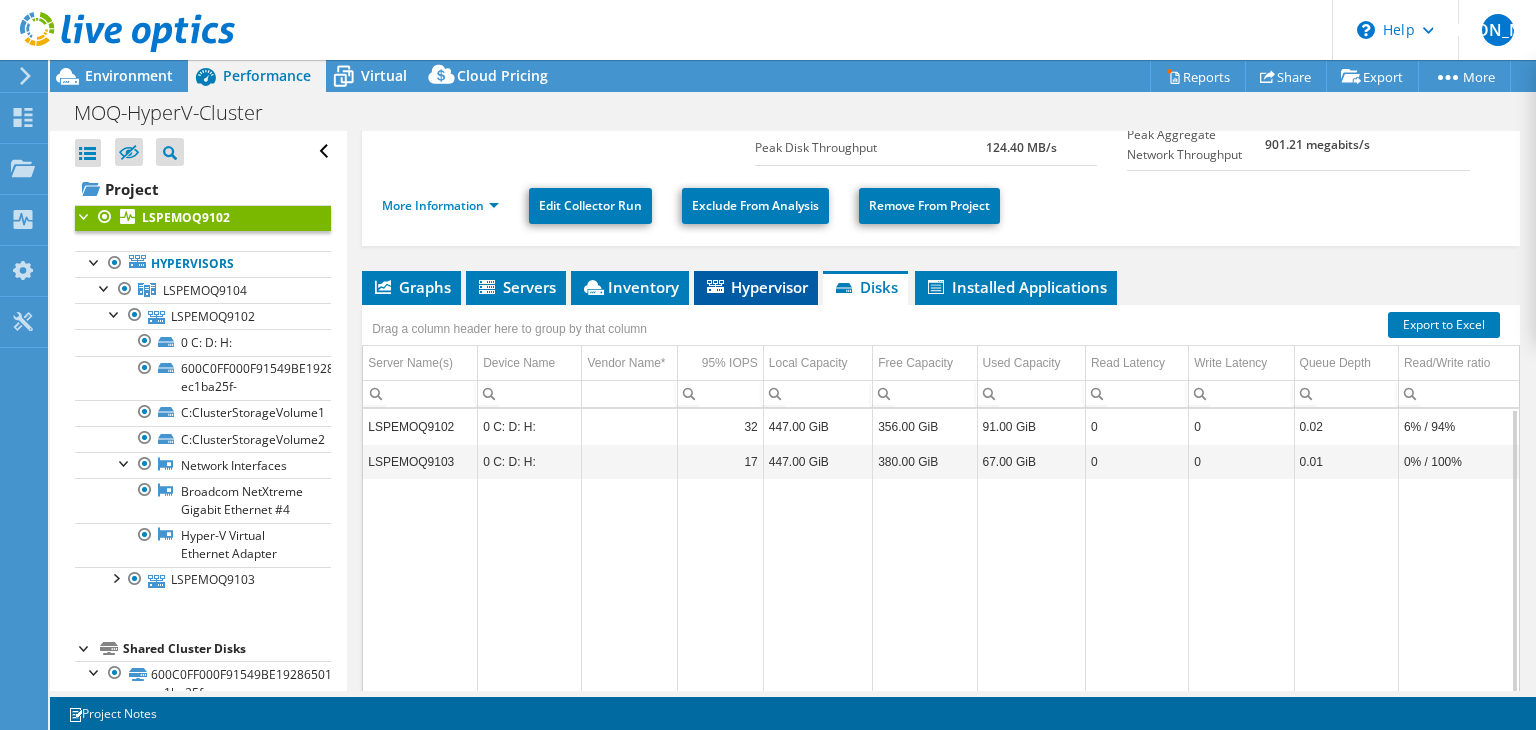 click on "Hypervisor" at bounding box center (756, 287) 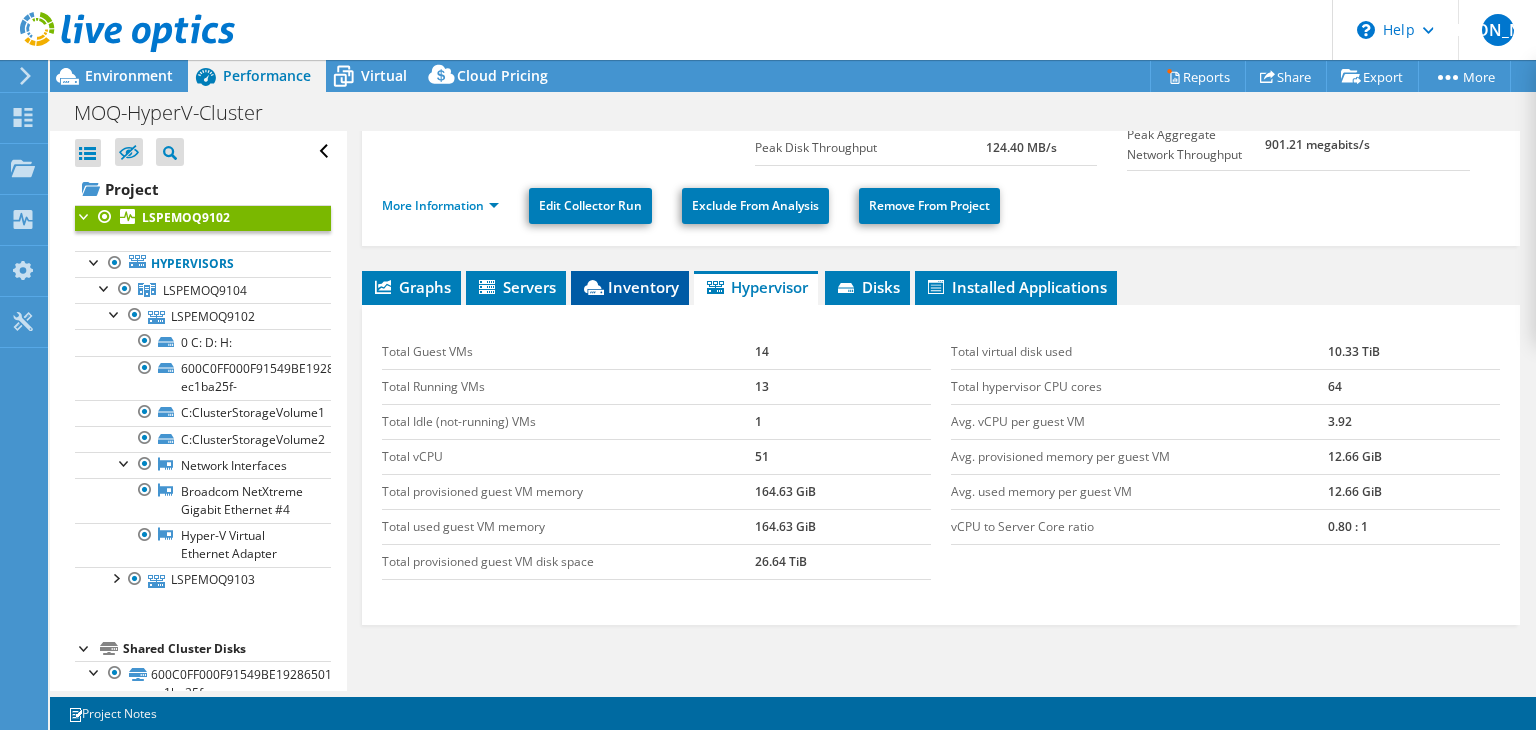 click on "Inventory" at bounding box center [630, 287] 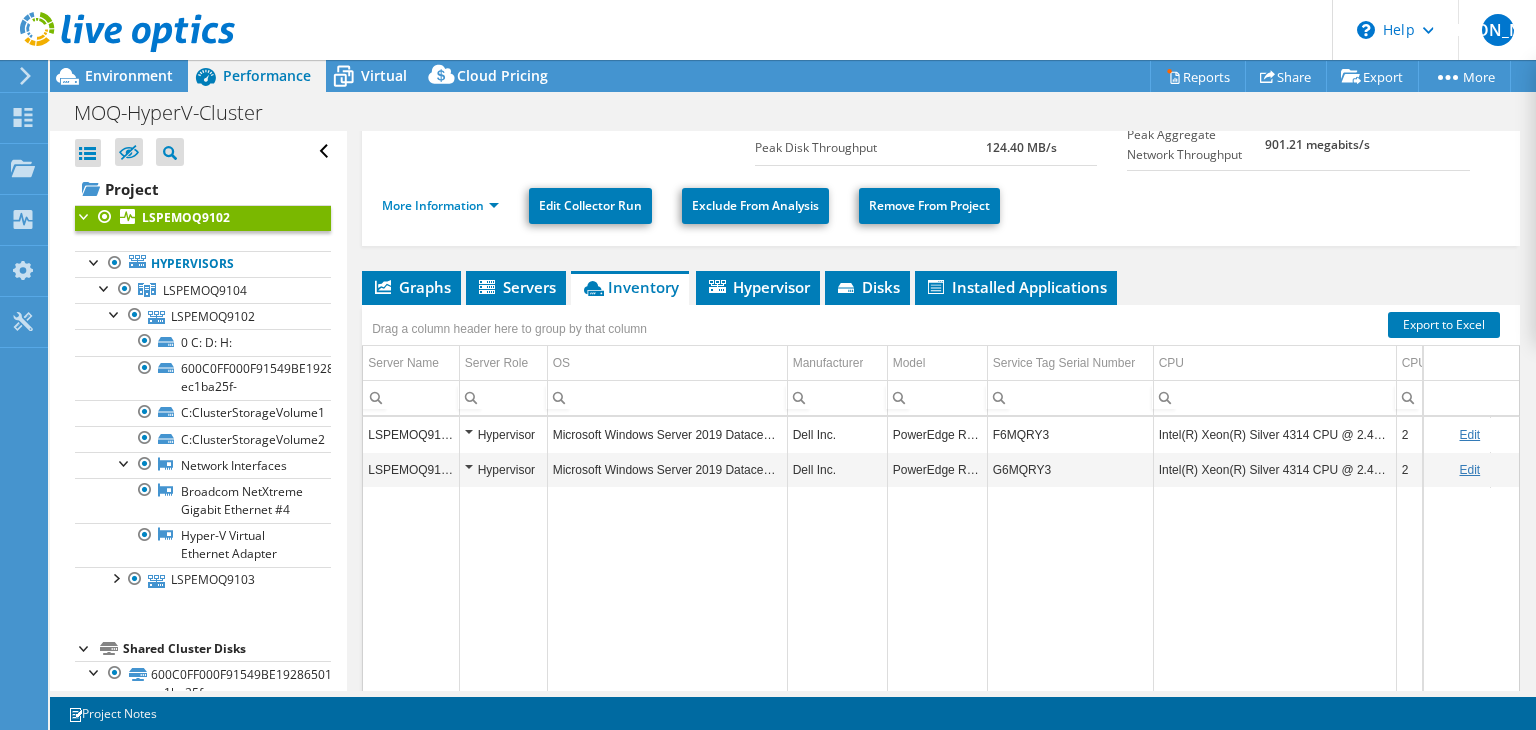 scroll, scrollTop: 7, scrollLeft: 0, axis: vertical 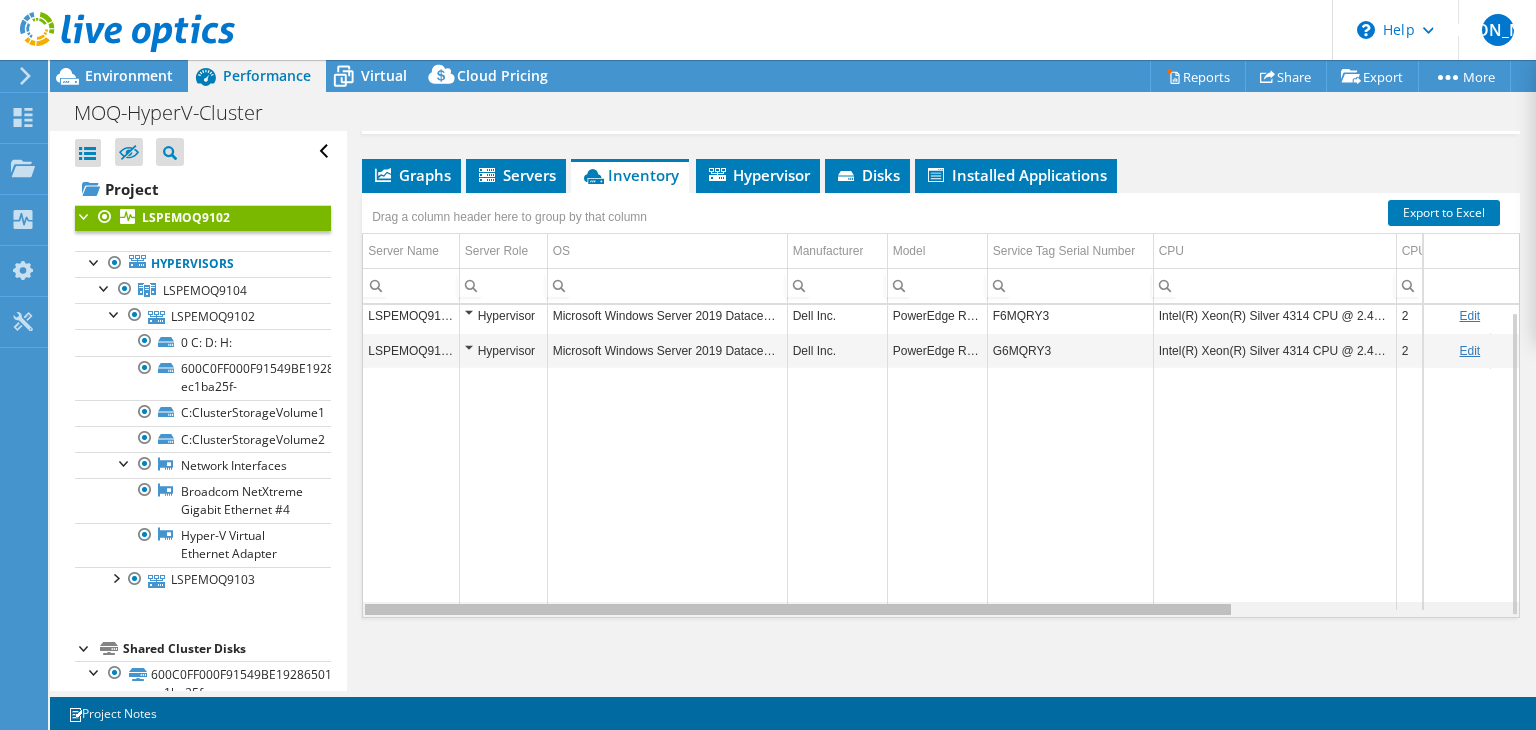 drag, startPoint x: 960, startPoint y: 607, endPoint x: 792, endPoint y: 593, distance: 168.58232 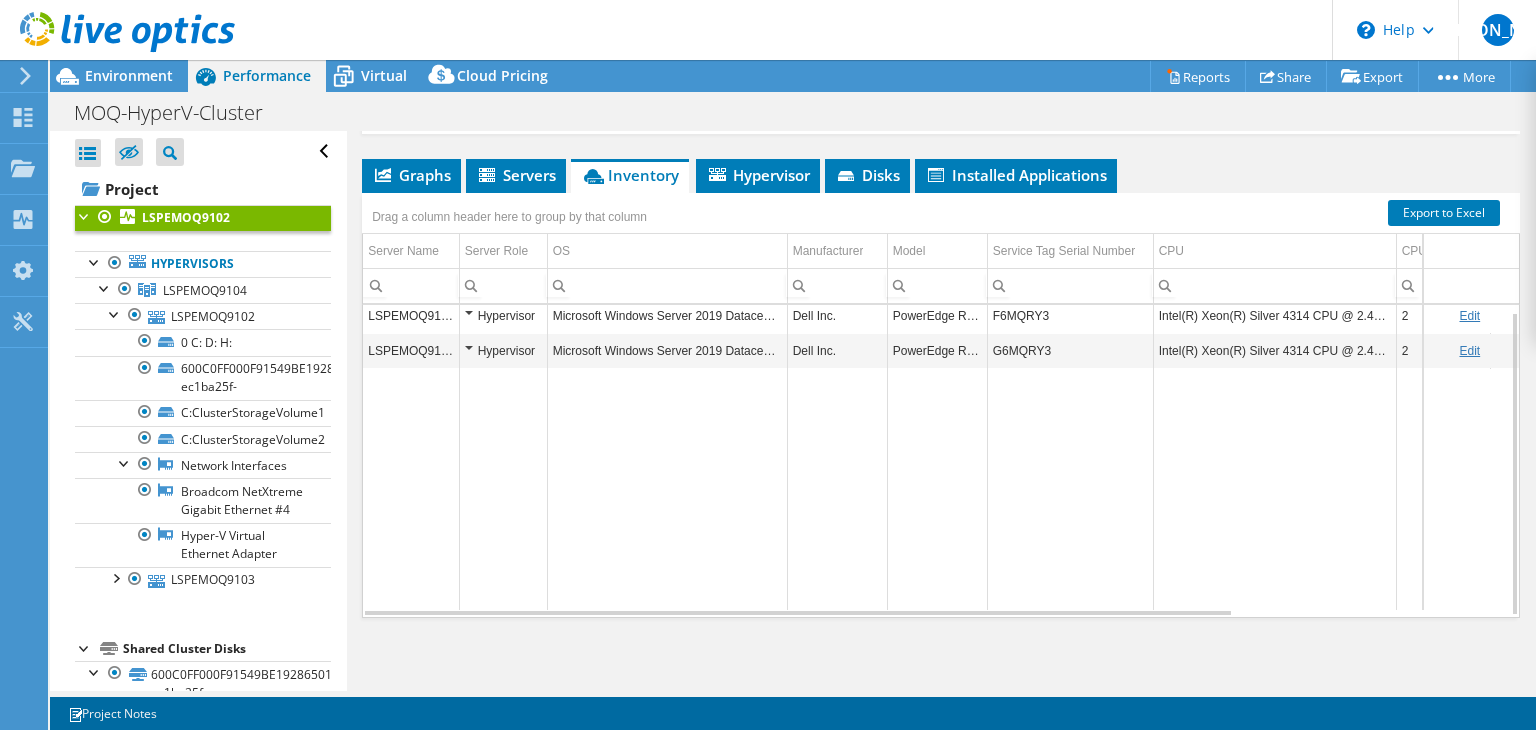 scroll, scrollTop: 0, scrollLeft: 0, axis: both 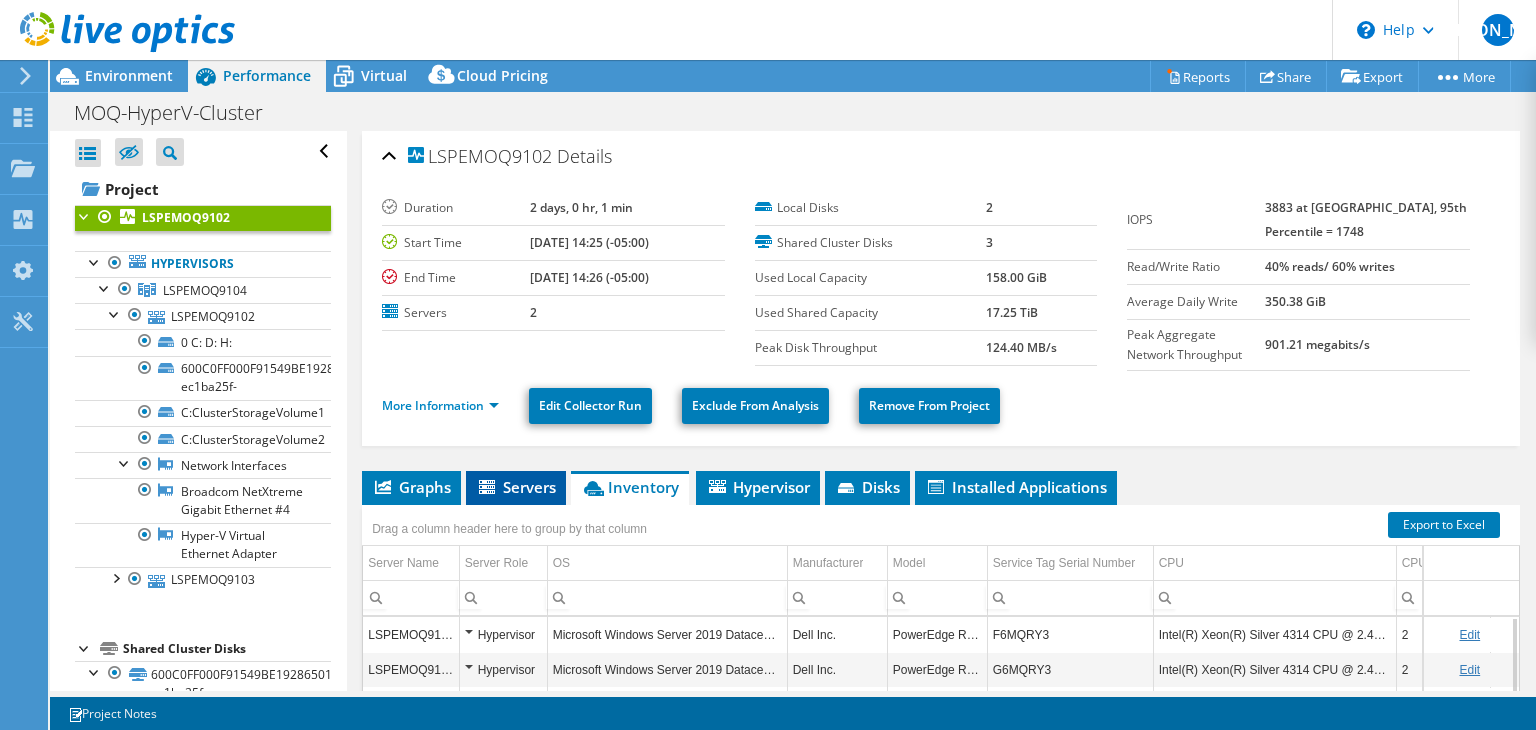 click on "Servers" at bounding box center (516, 487) 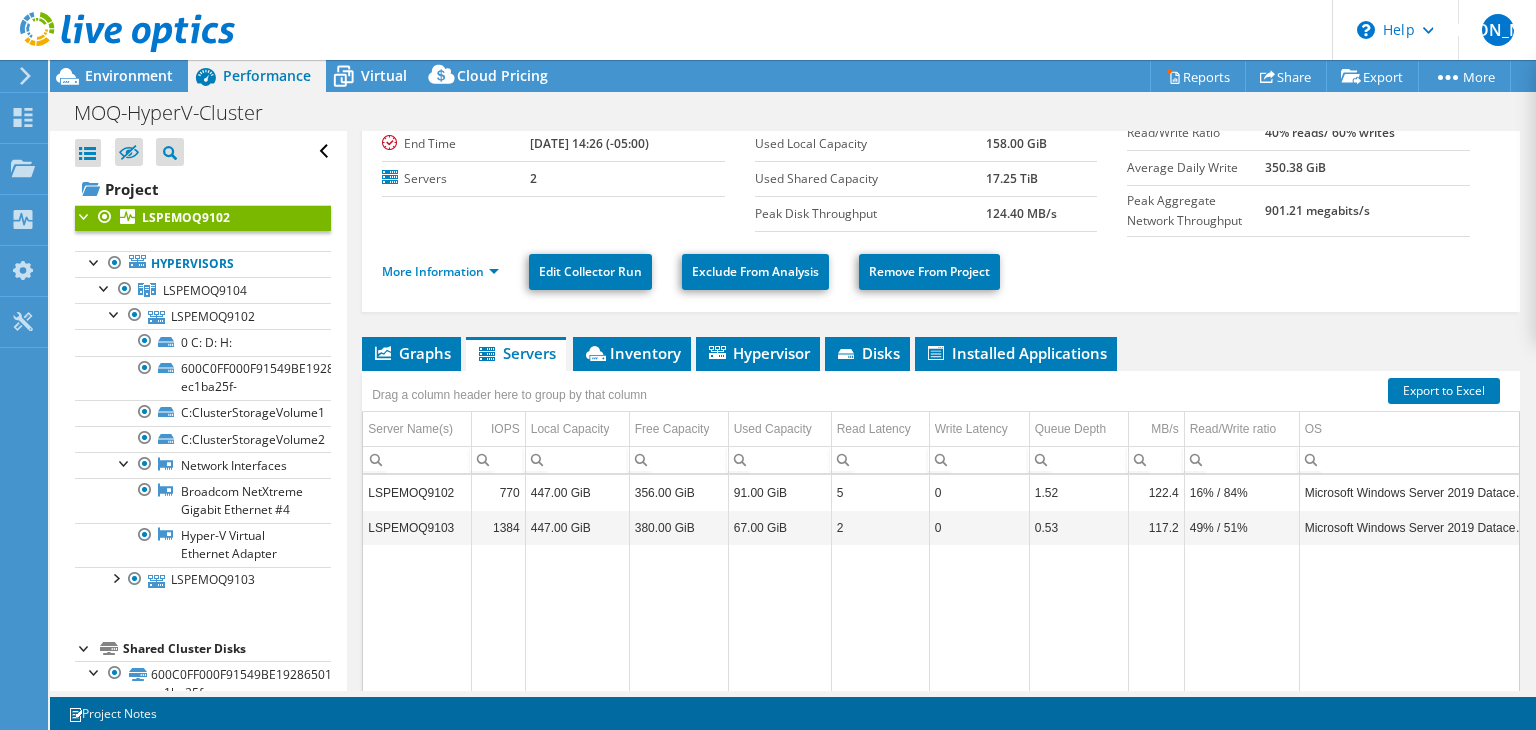 scroll, scrollTop: 200, scrollLeft: 0, axis: vertical 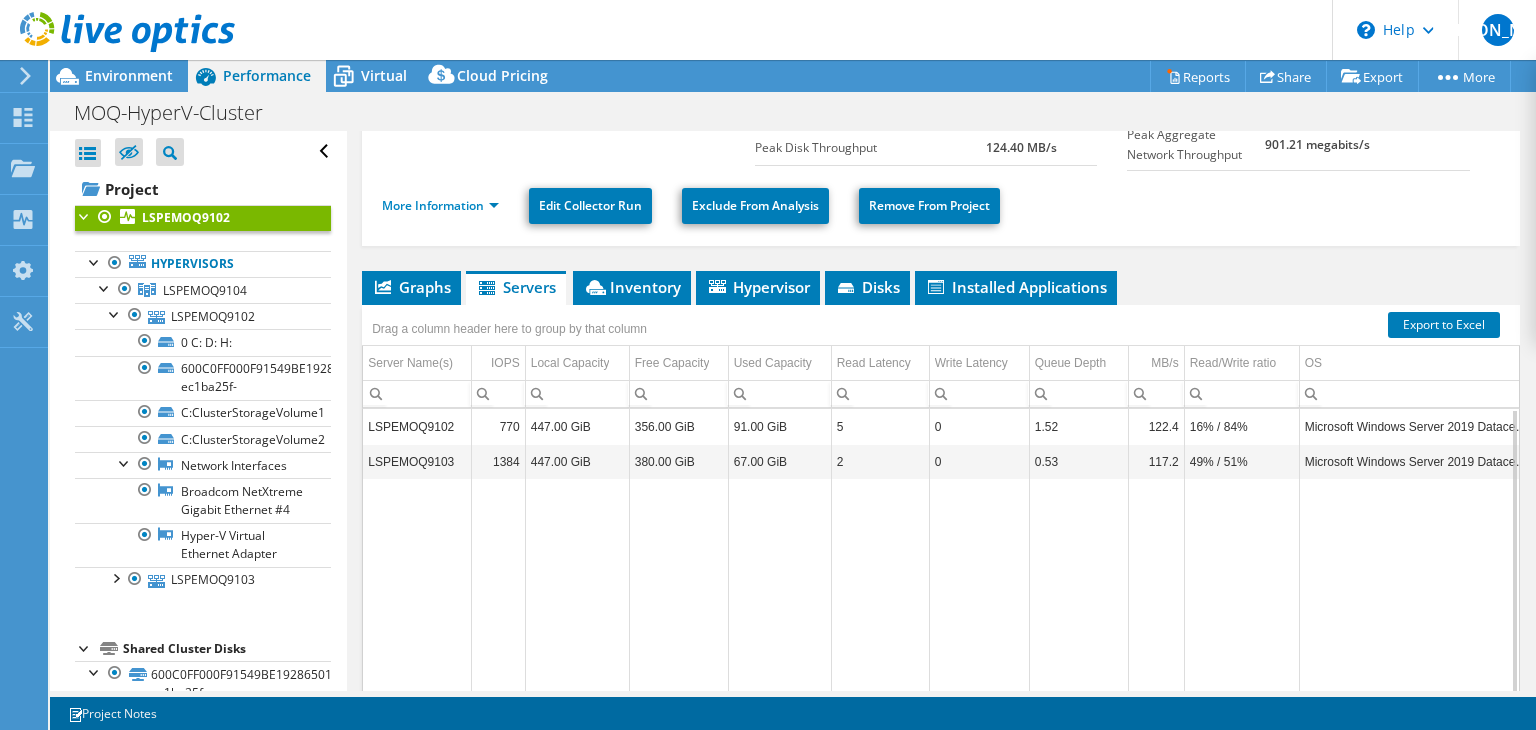 click on "LSPEMOQ9102" at bounding box center (417, 426) 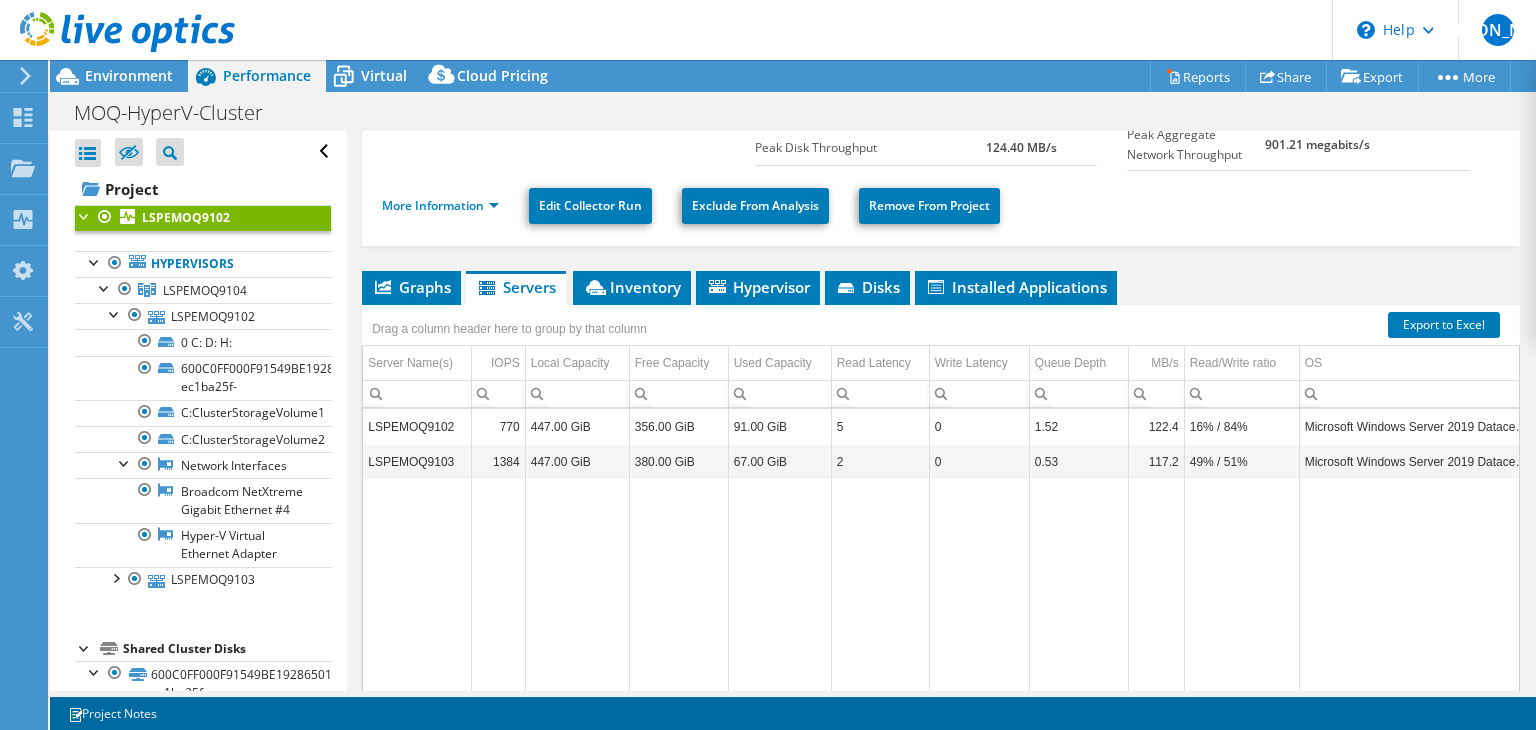 click at bounding box center (85, 215) 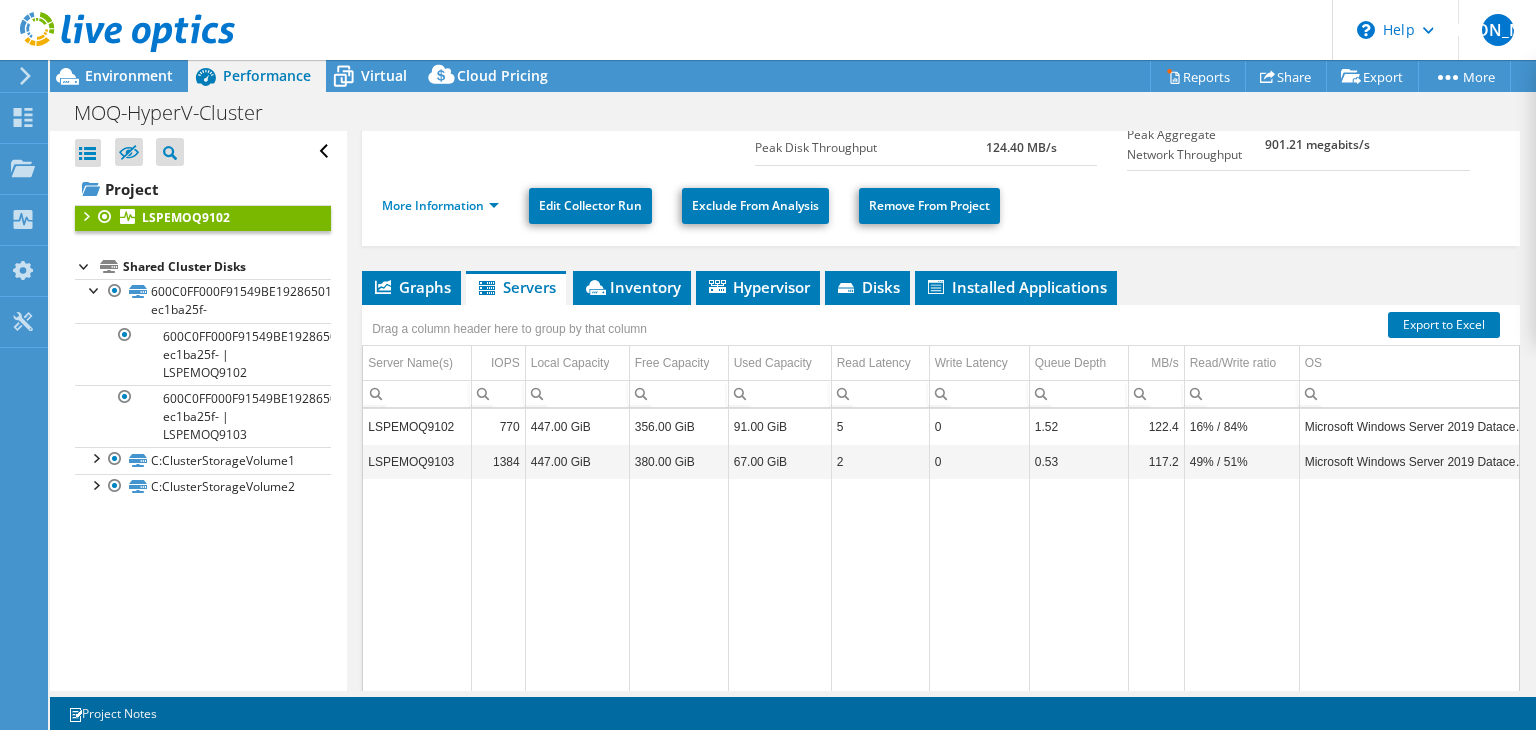 click at bounding box center [85, 265] 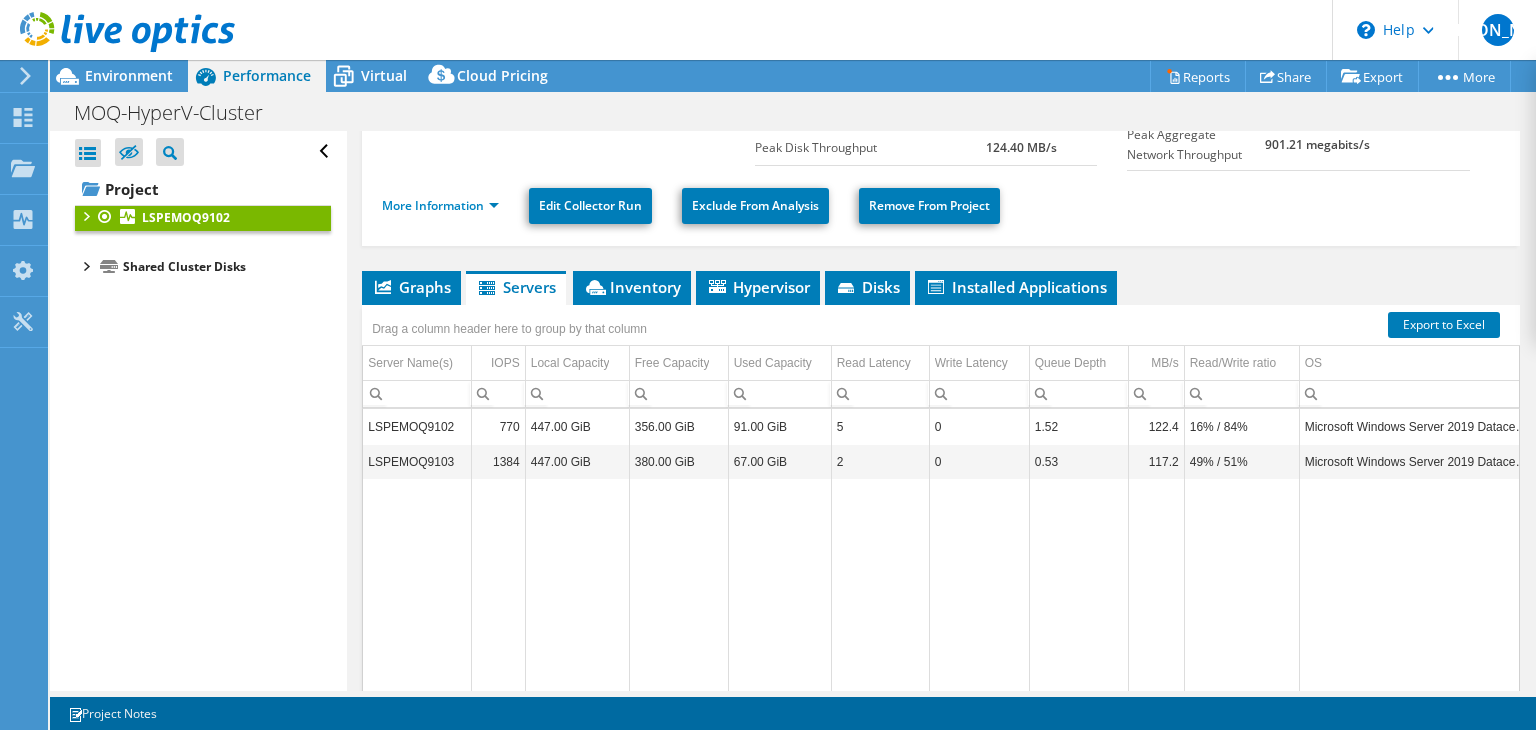 click at bounding box center (85, 215) 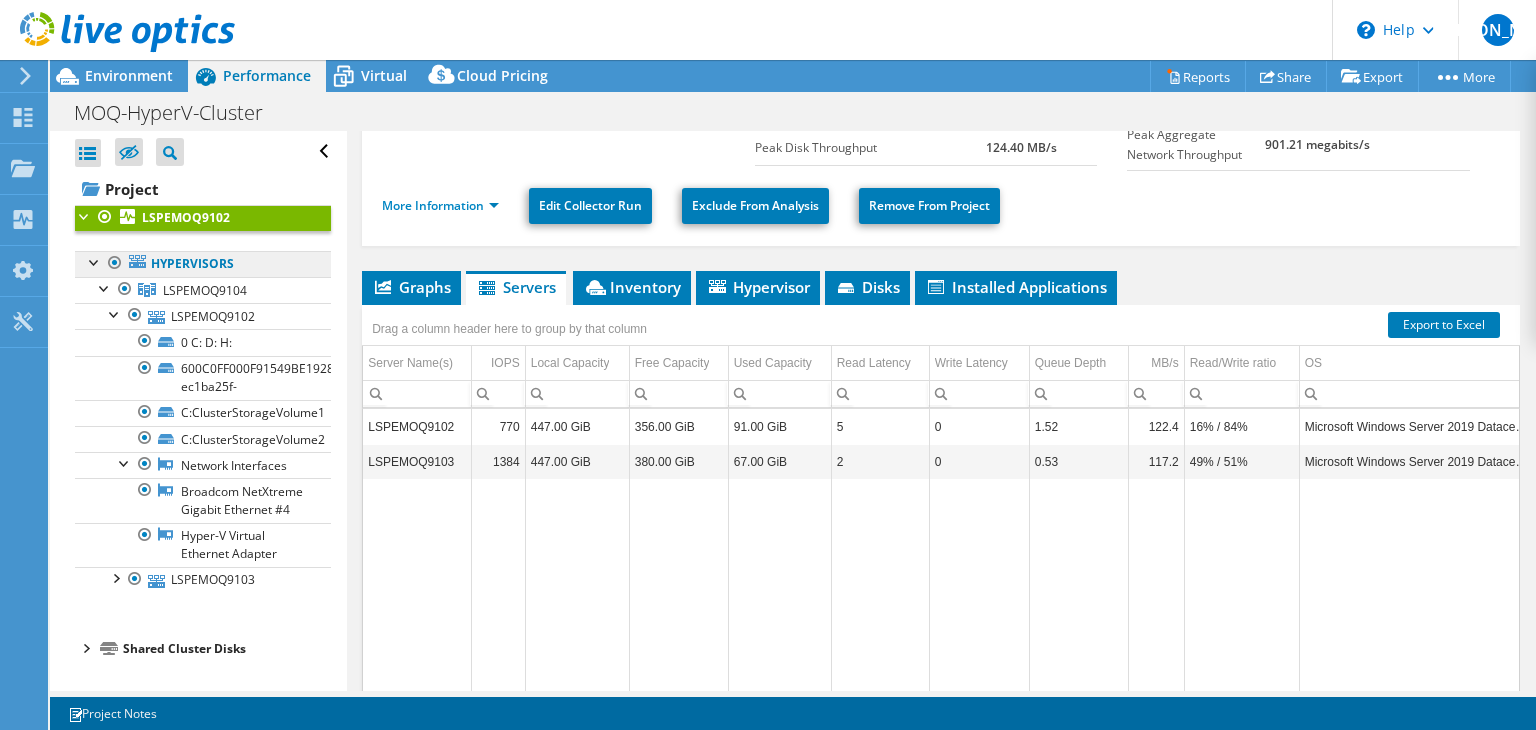 click on "Hypervisors" at bounding box center [203, 264] 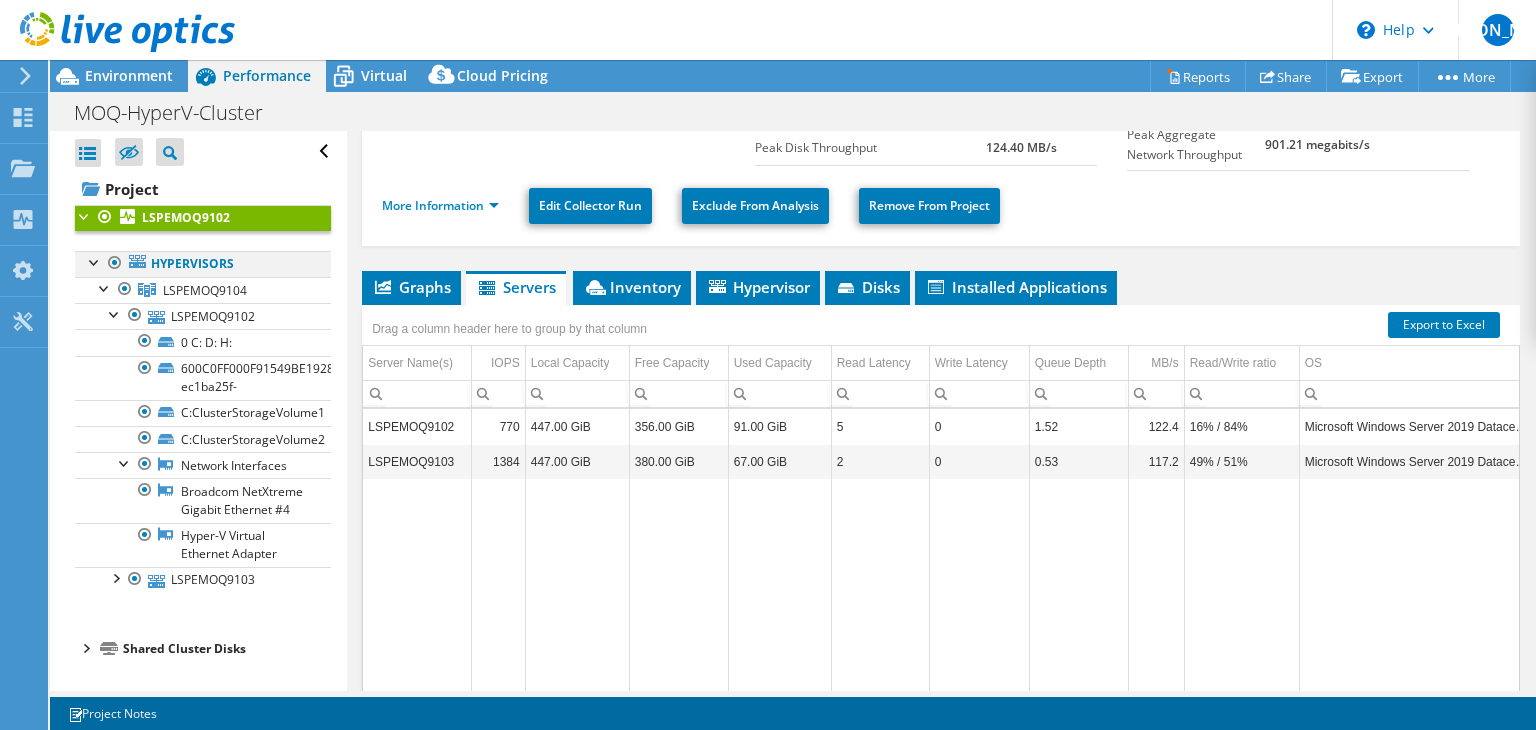click at bounding box center (95, 261) 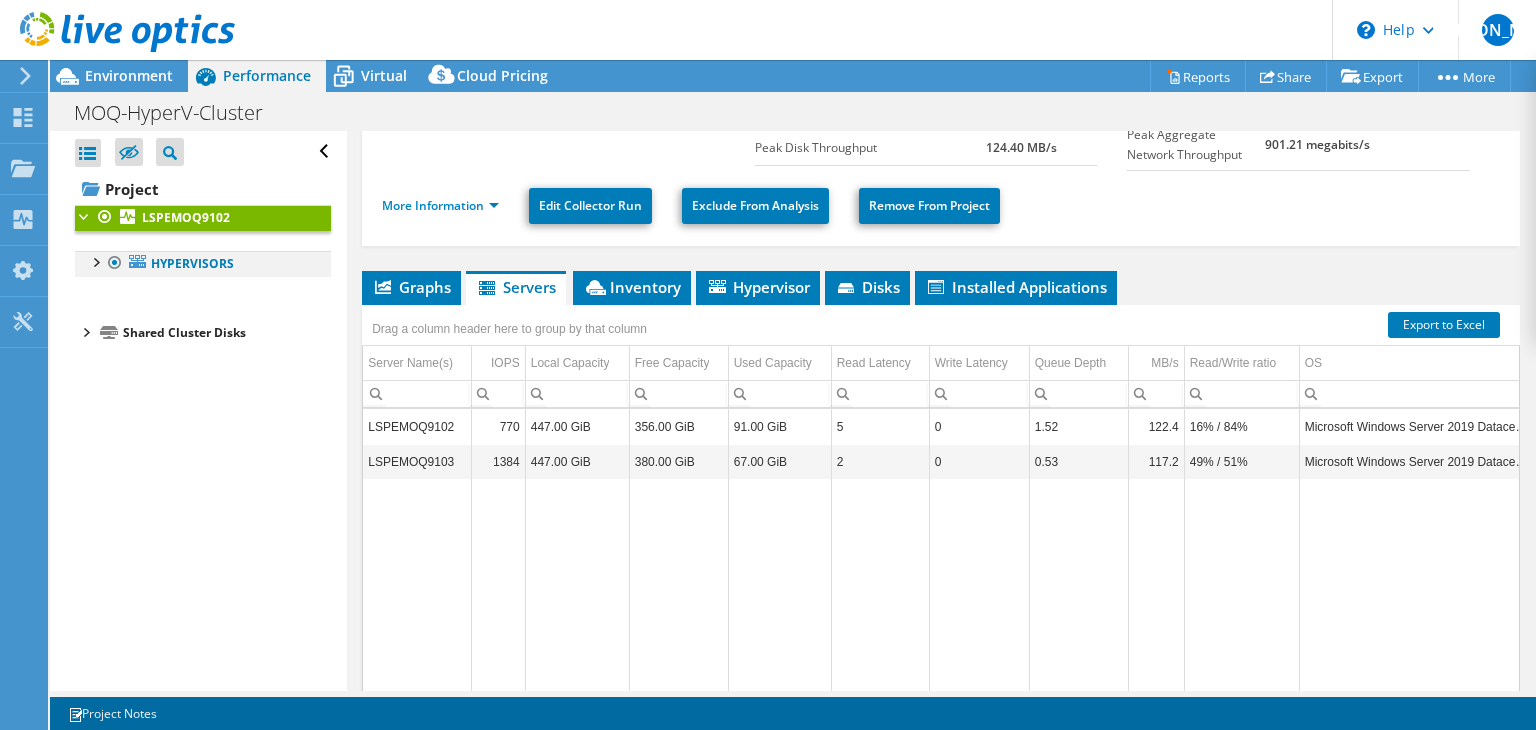 click at bounding box center (95, 261) 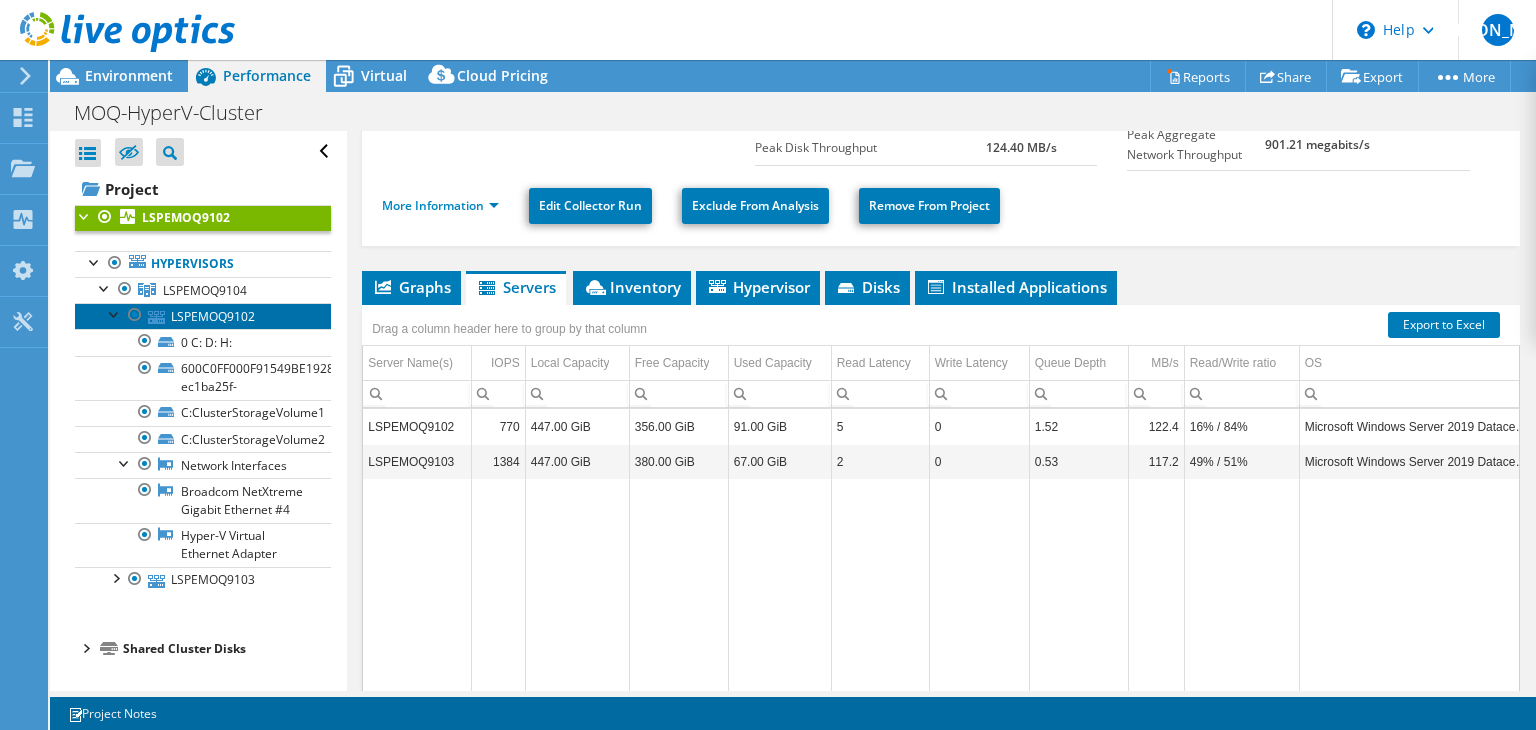 click on "LSPEMOQ9102" at bounding box center [203, 316] 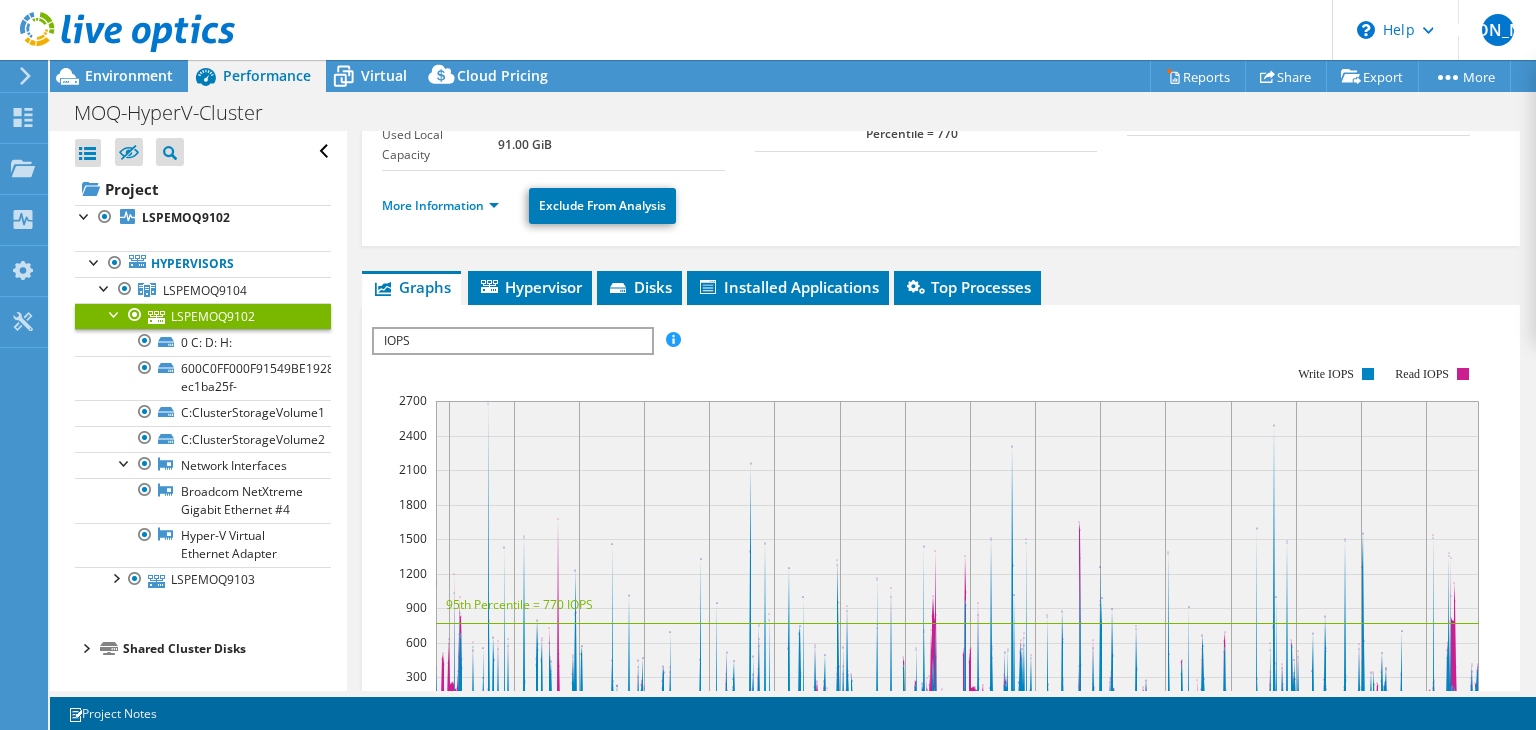 scroll, scrollTop: 0, scrollLeft: 0, axis: both 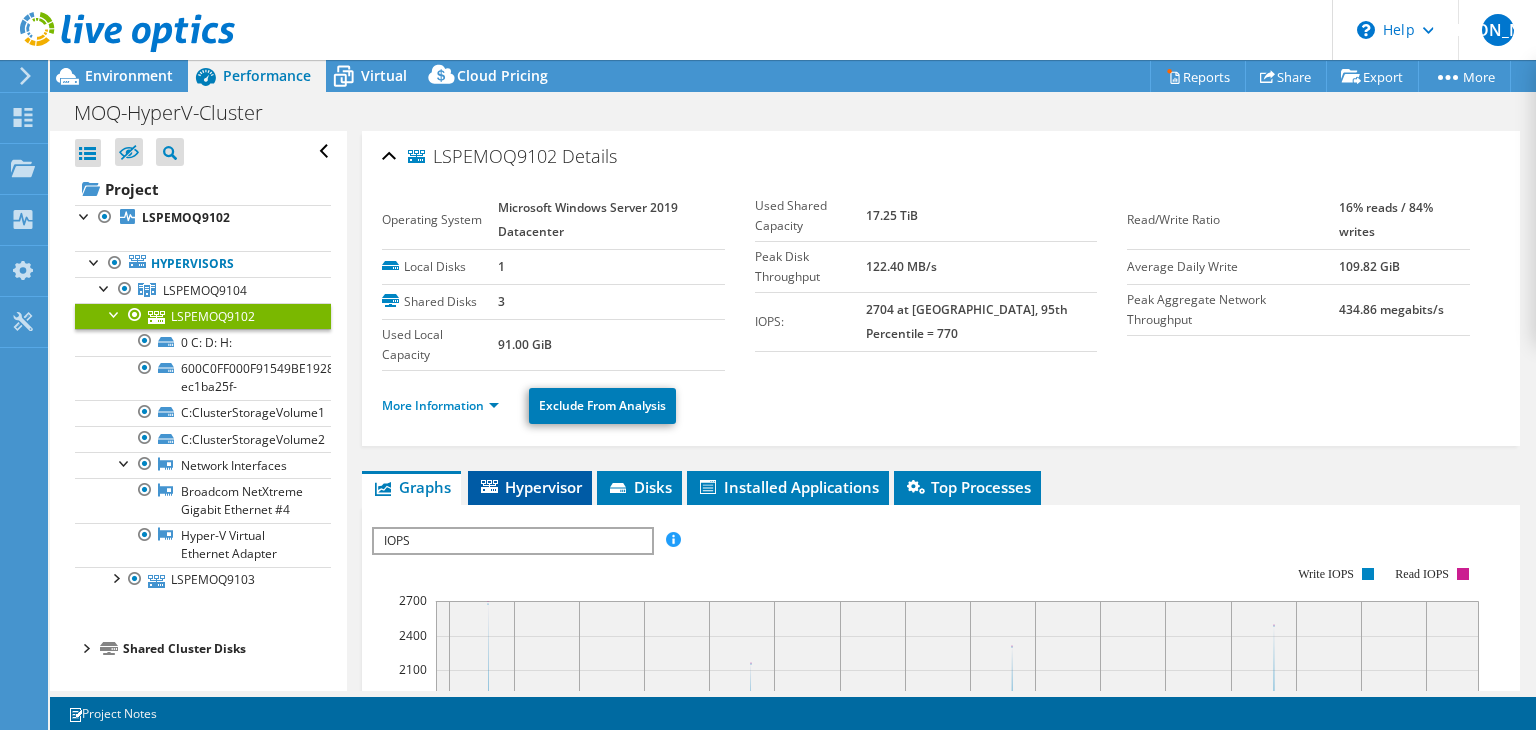 click on "Hypervisor" at bounding box center (530, 487) 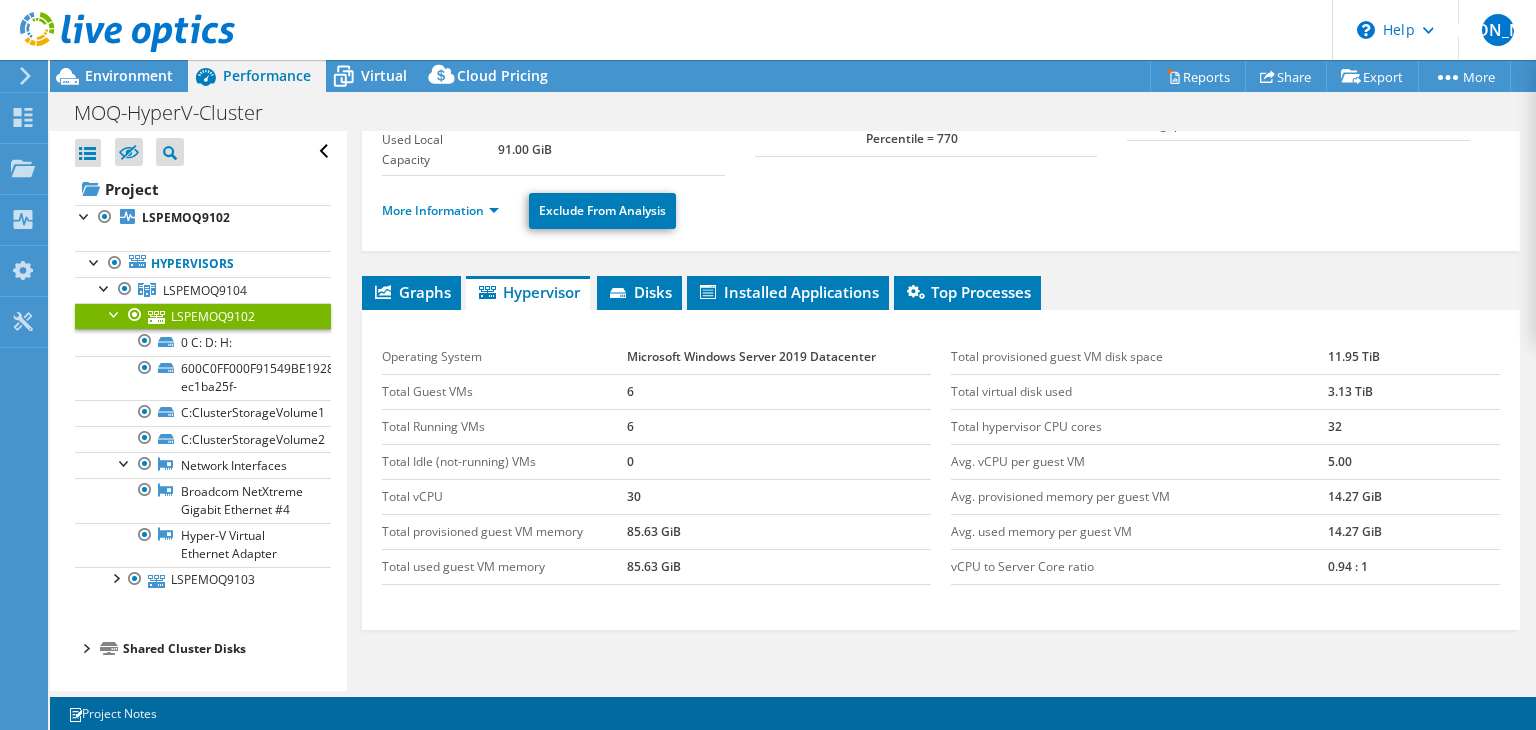 scroll, scrollTop: 200, scrollLeft: 0, axis: vertical 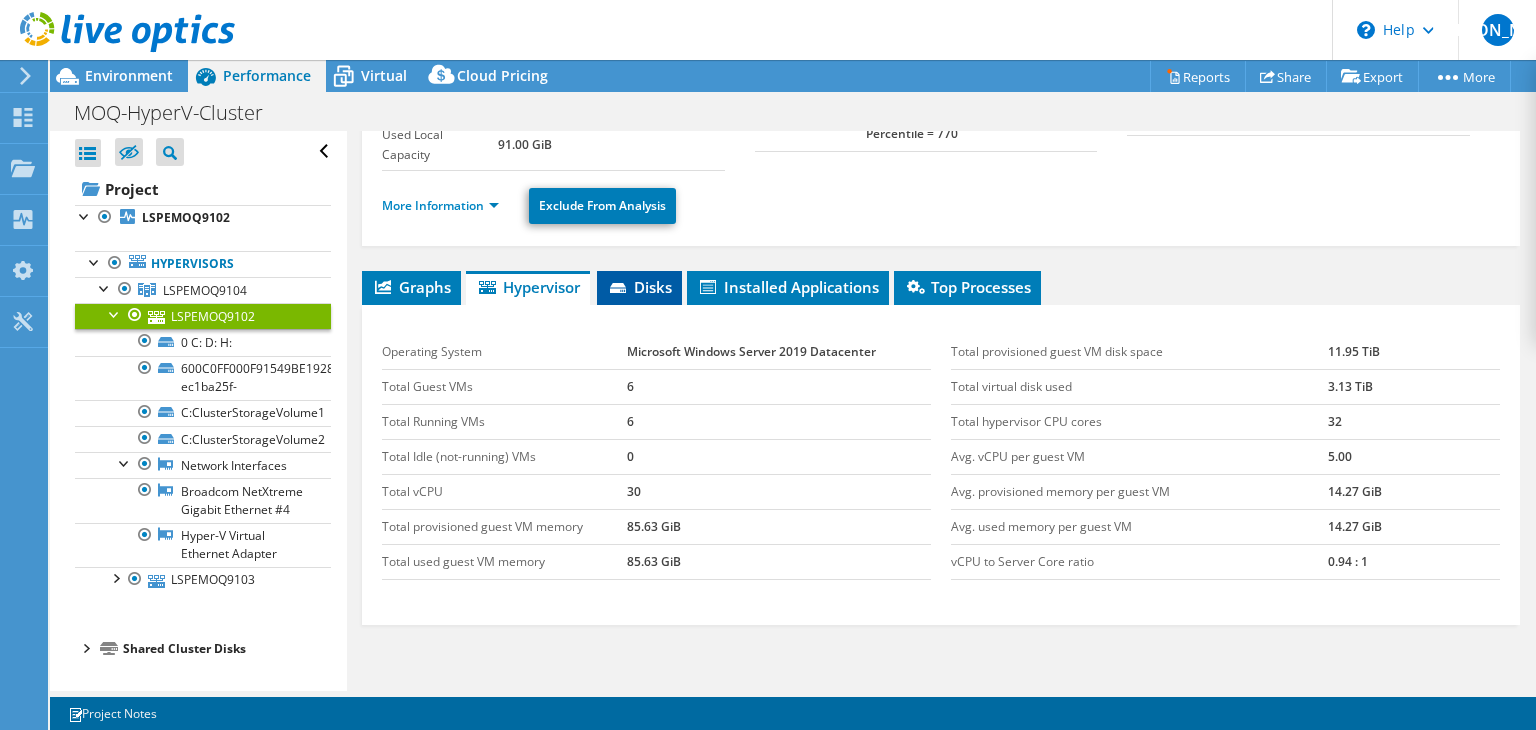 click on "Disks" at bounding box center [639, 287] 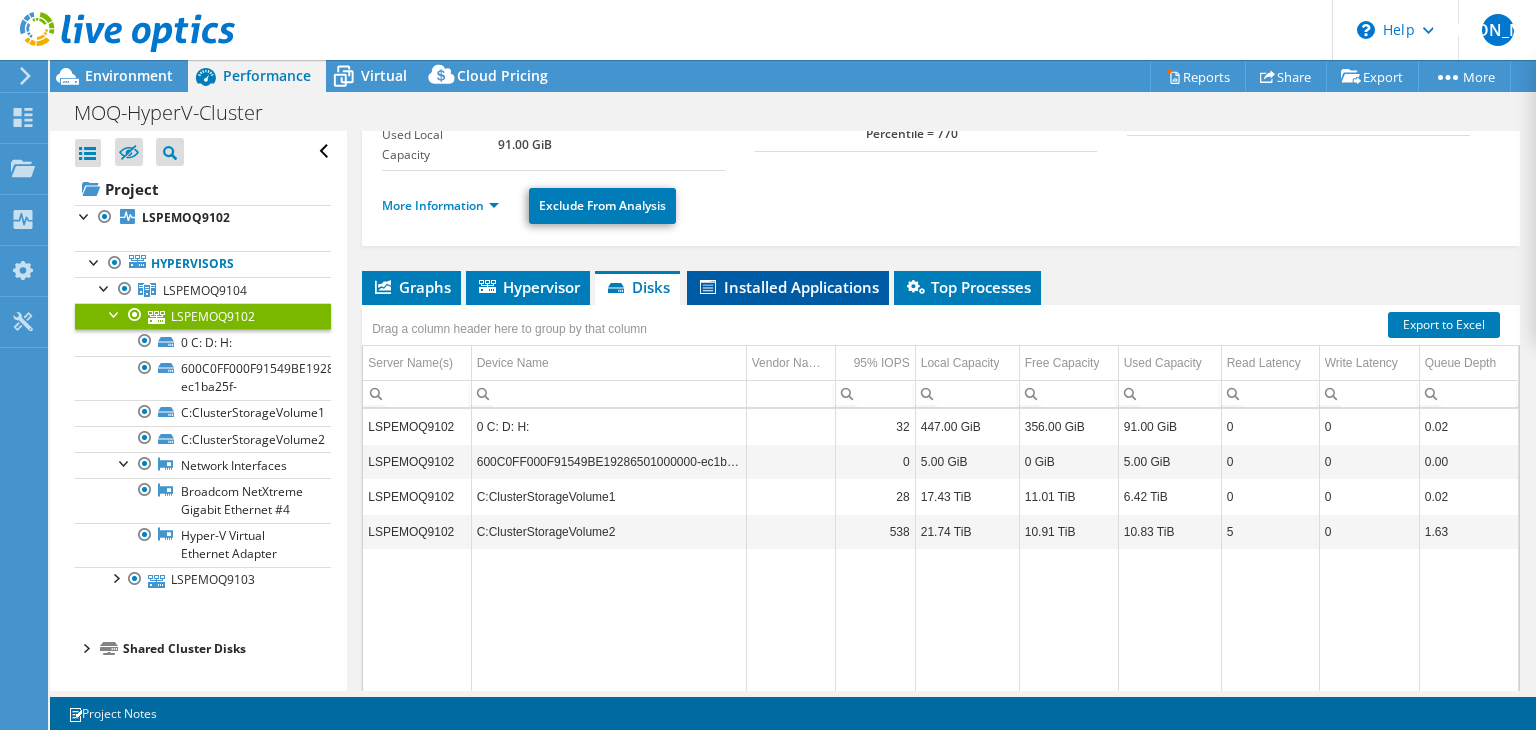 click on "Installed Applications" at bounding box center [788, 287] 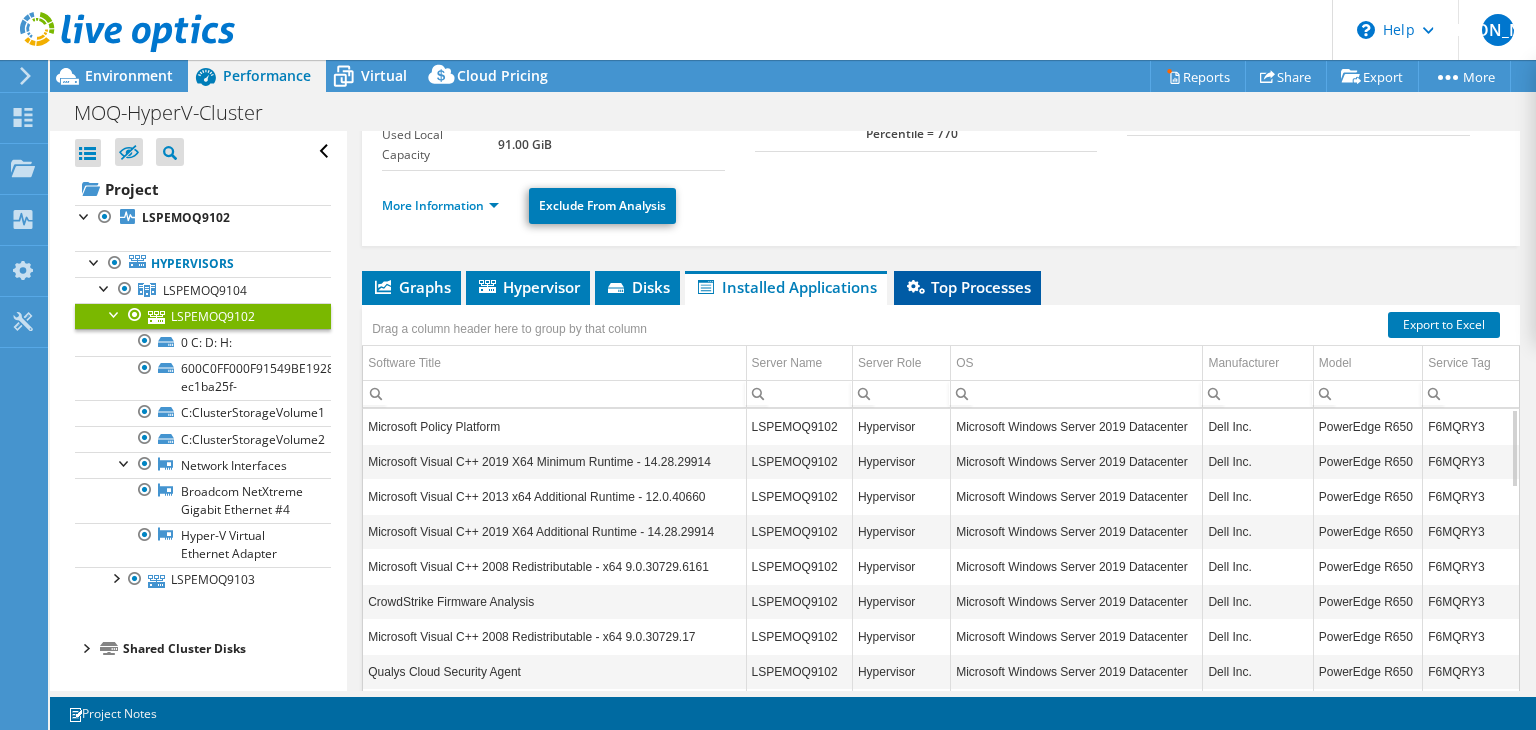 click on "Top Processes" at bounding box center [967, 287] 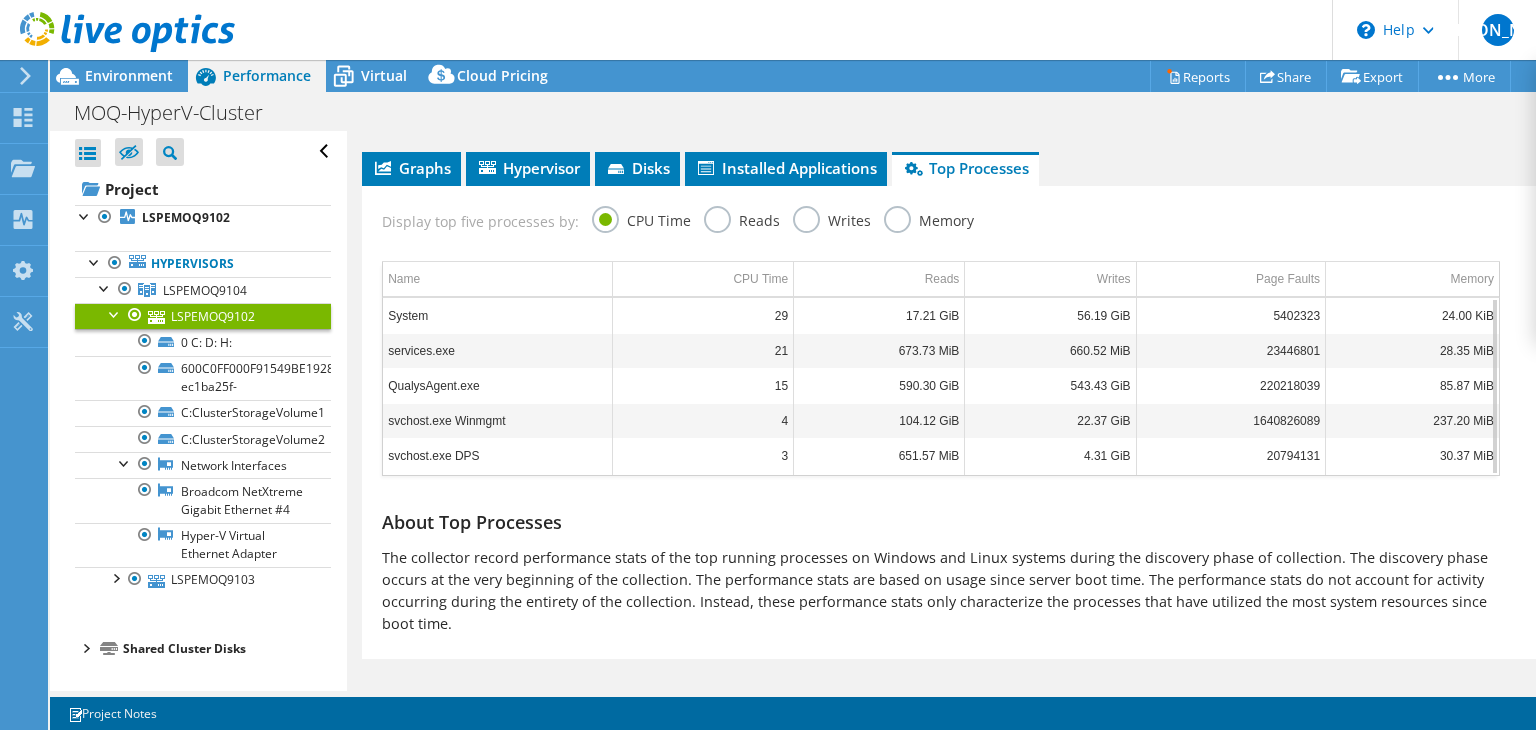 scroll, scrollTop: 320, scrollLeft: 0, axis: vertical 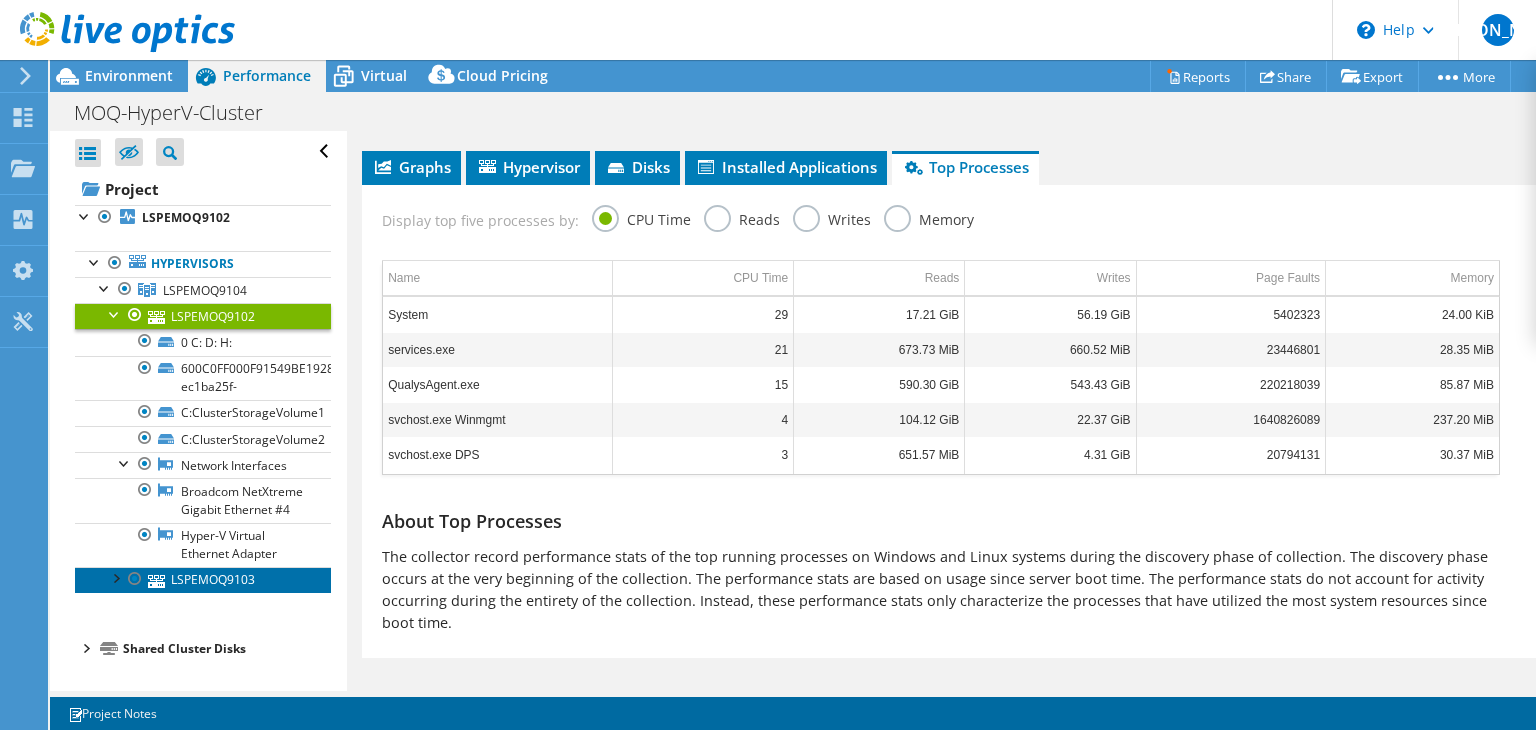 click on "LSPEMOQ9103" at bounding box center [203, 580] 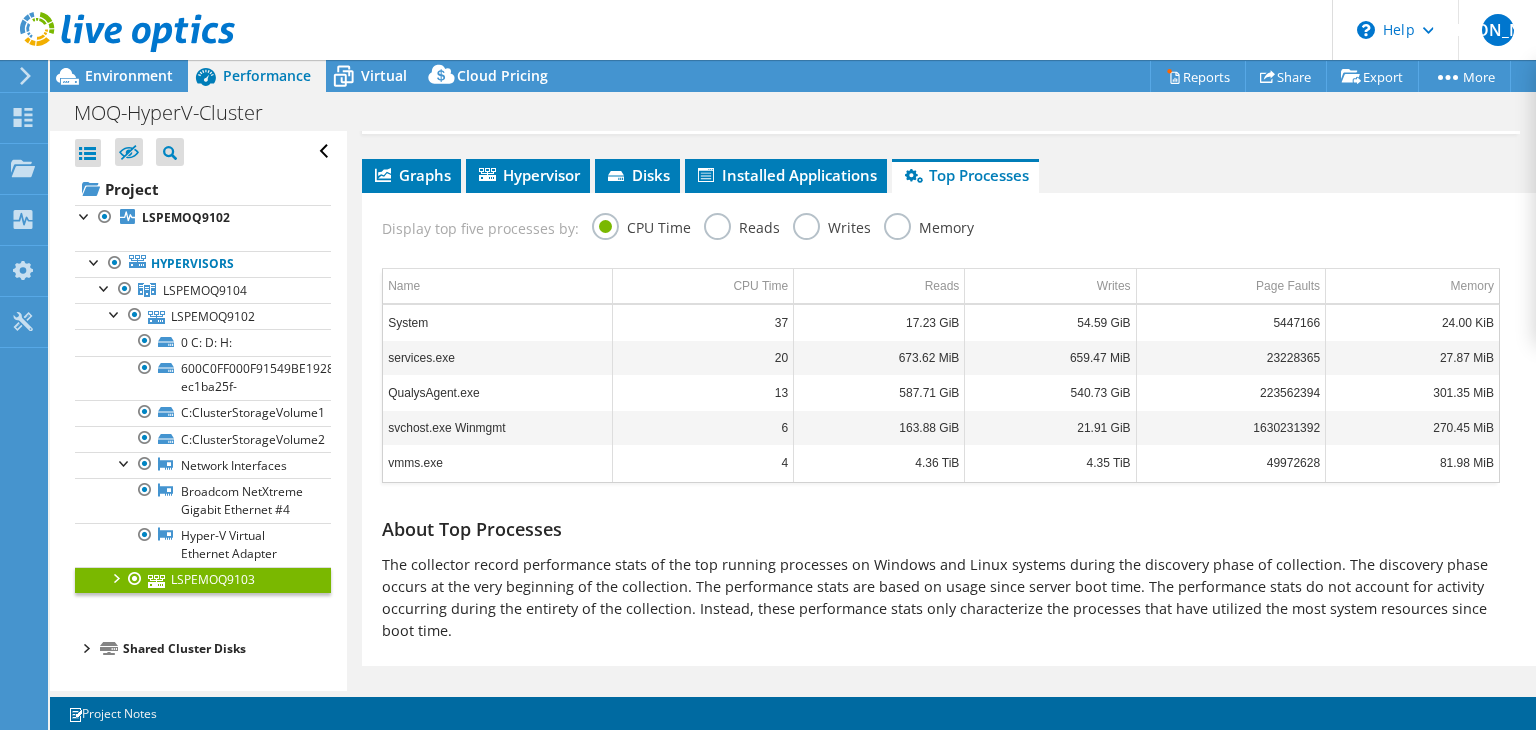 scroll, scrollTop: 320, scrollLeft: 0, axis: vertical 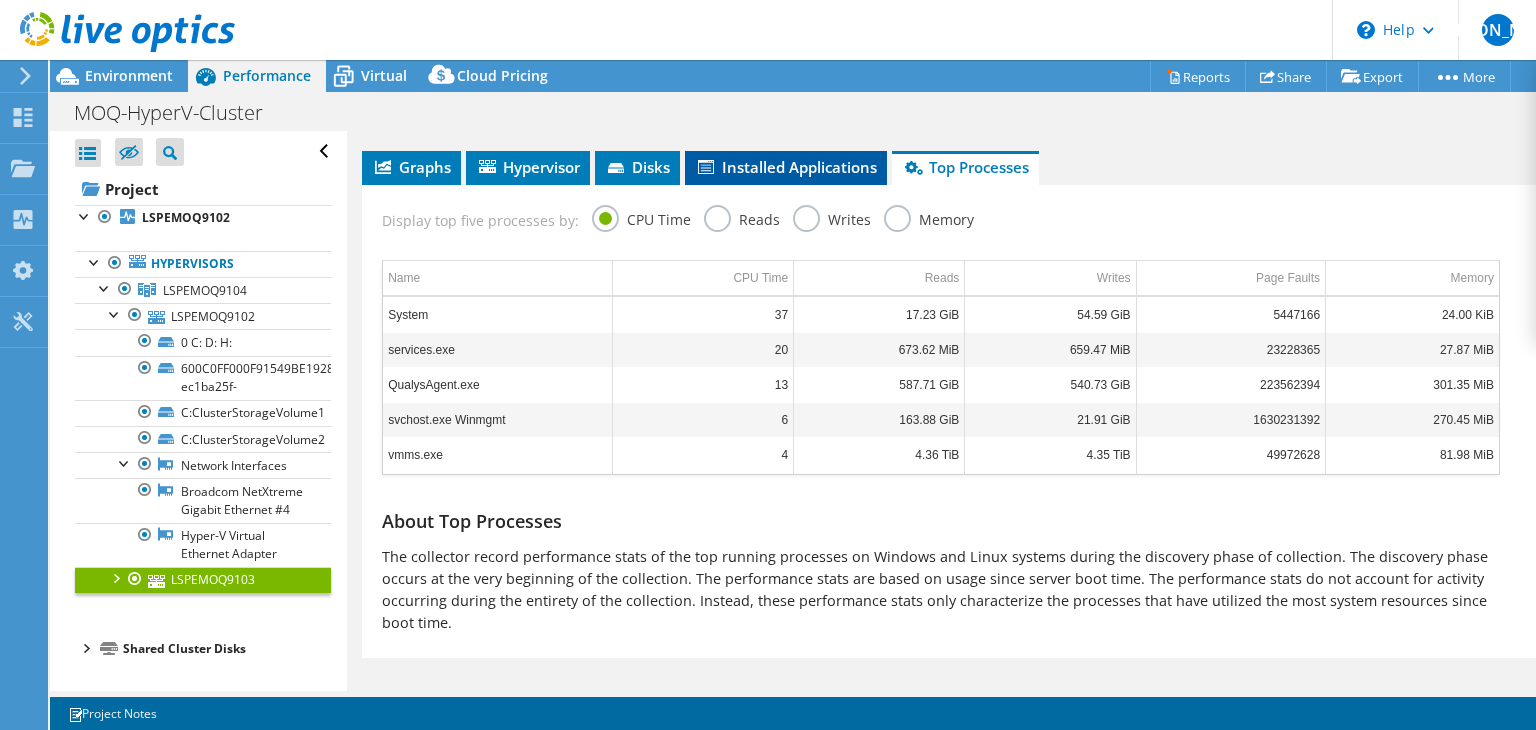 click on "Installed Applications" at bounding box center [786, 167] 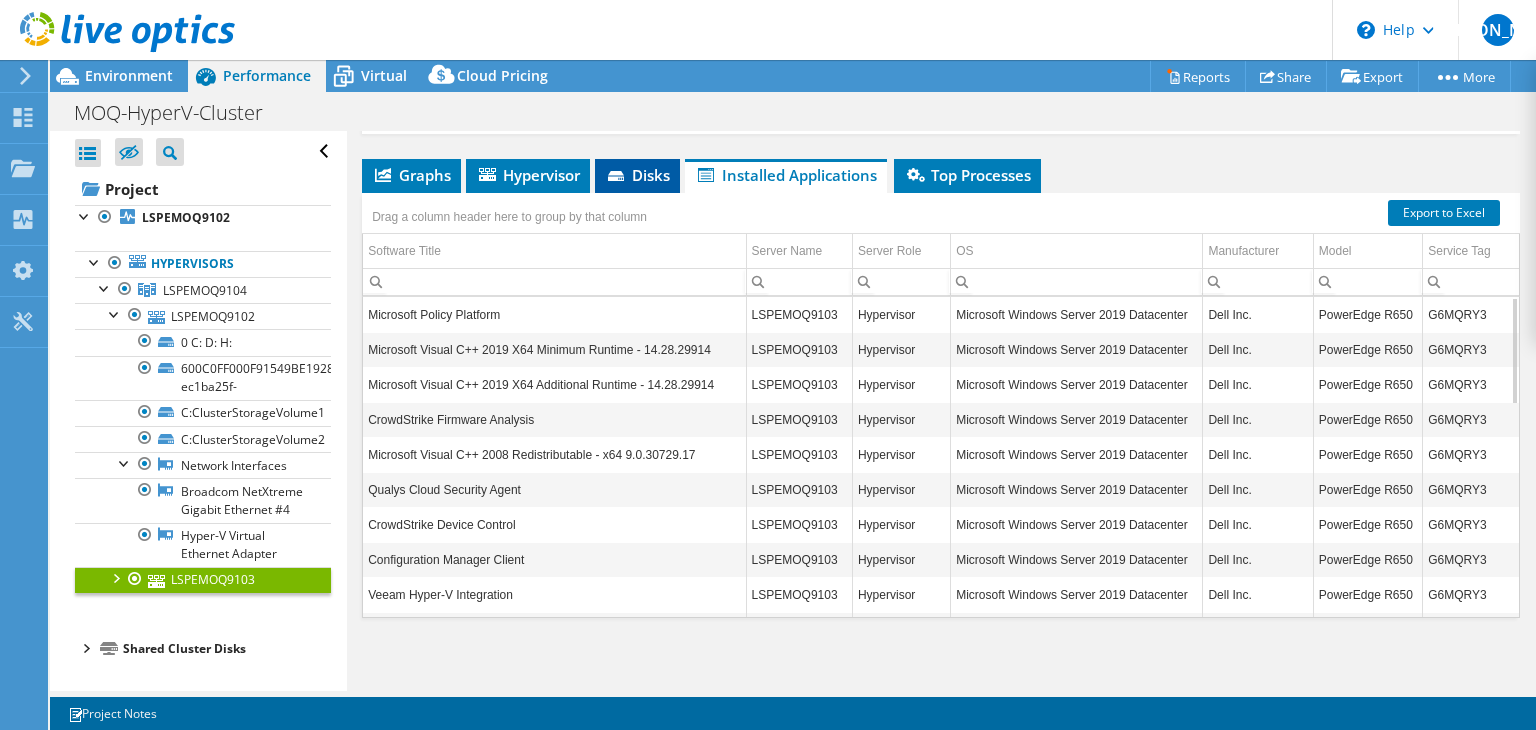click 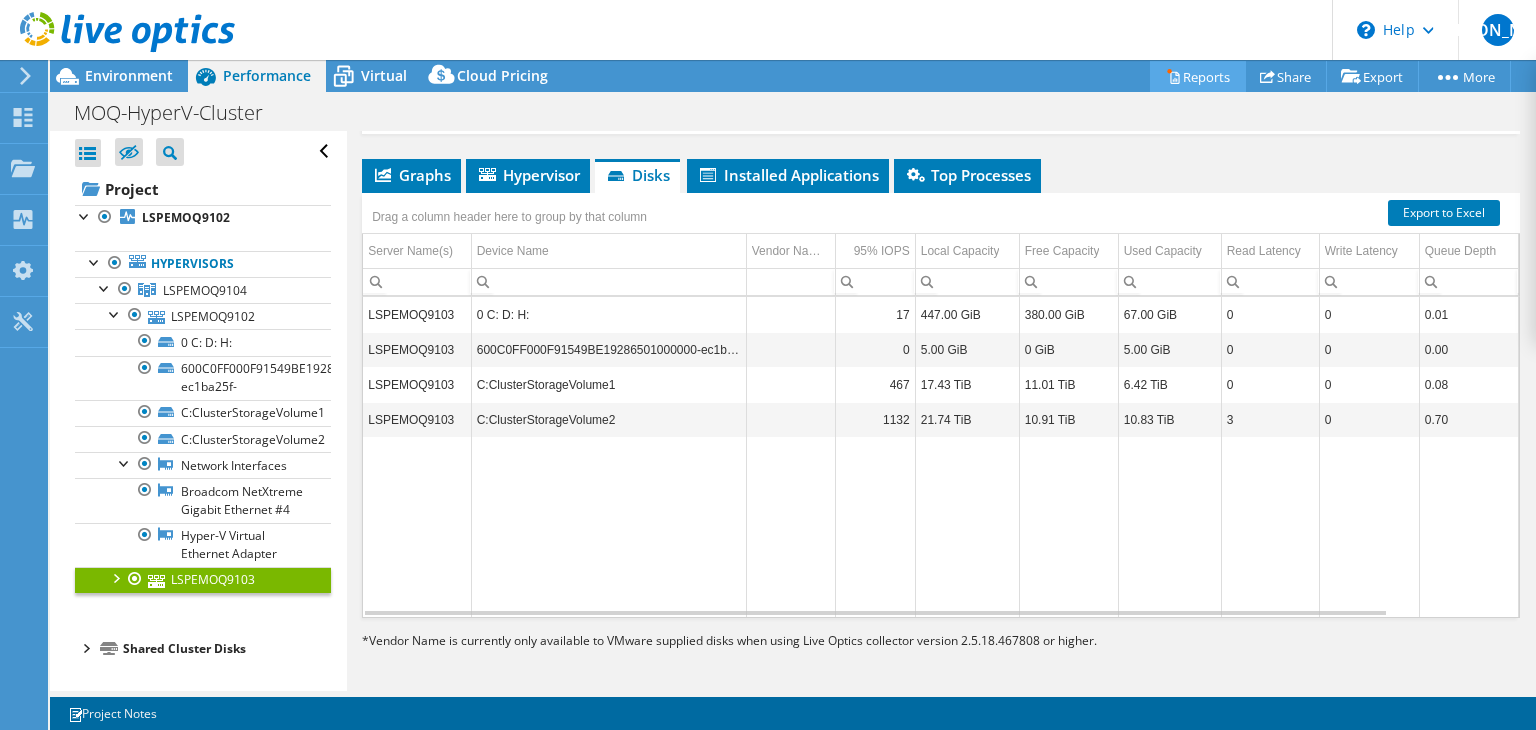 click on "Reports" at bounding box center (1198, 76) 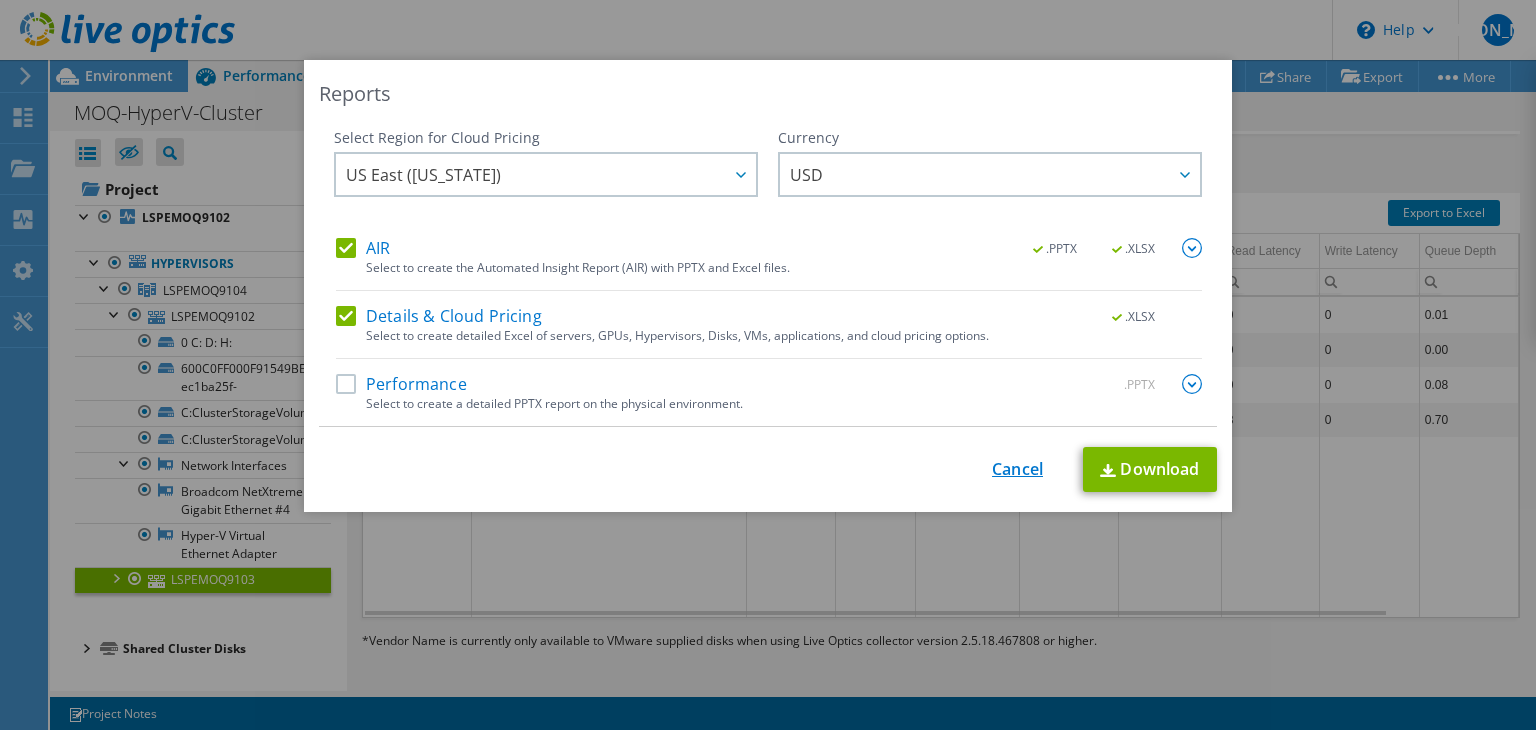 click on "Cancel" at bounding box center (1017, 469) 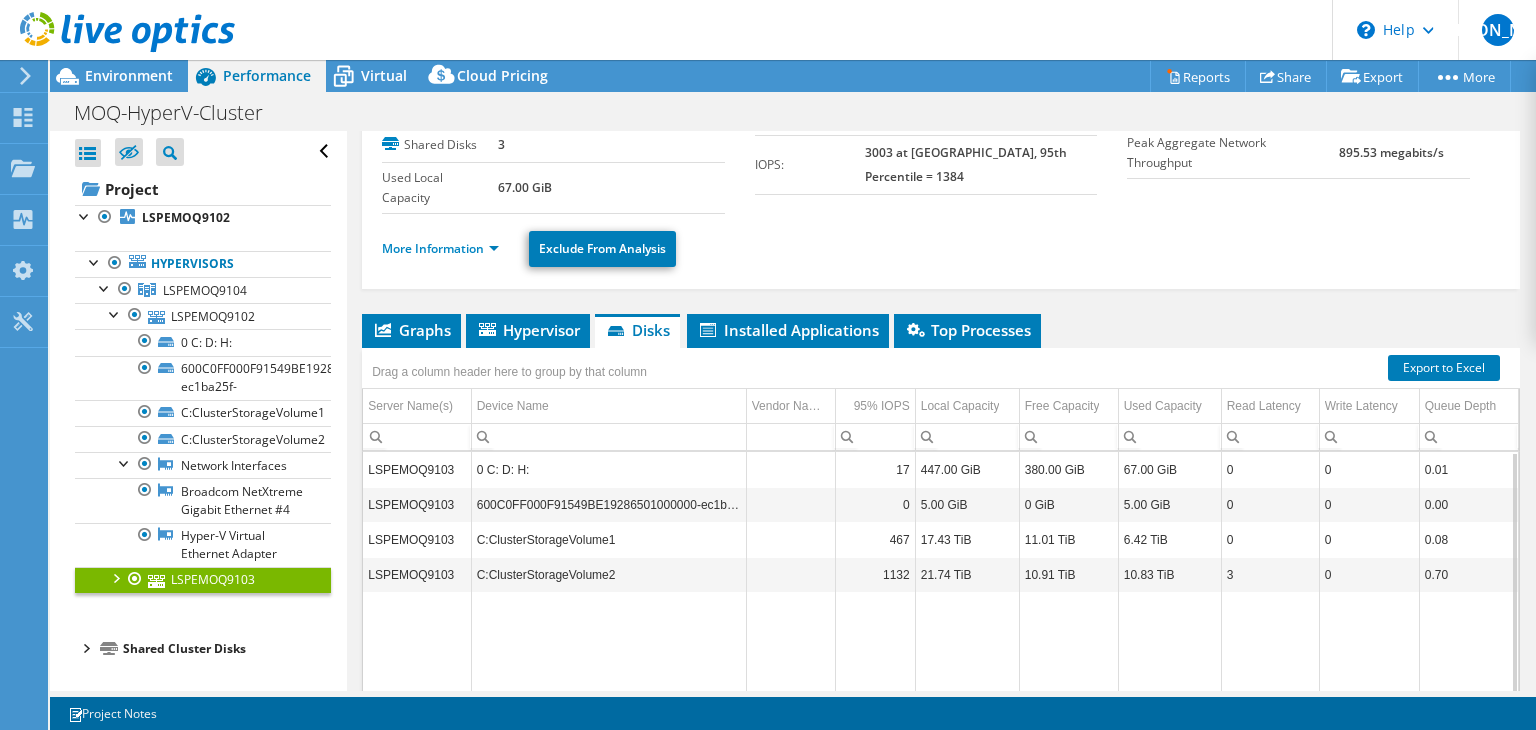 scroll, scrollTop: 0, scrollLeft: 0, axis: both 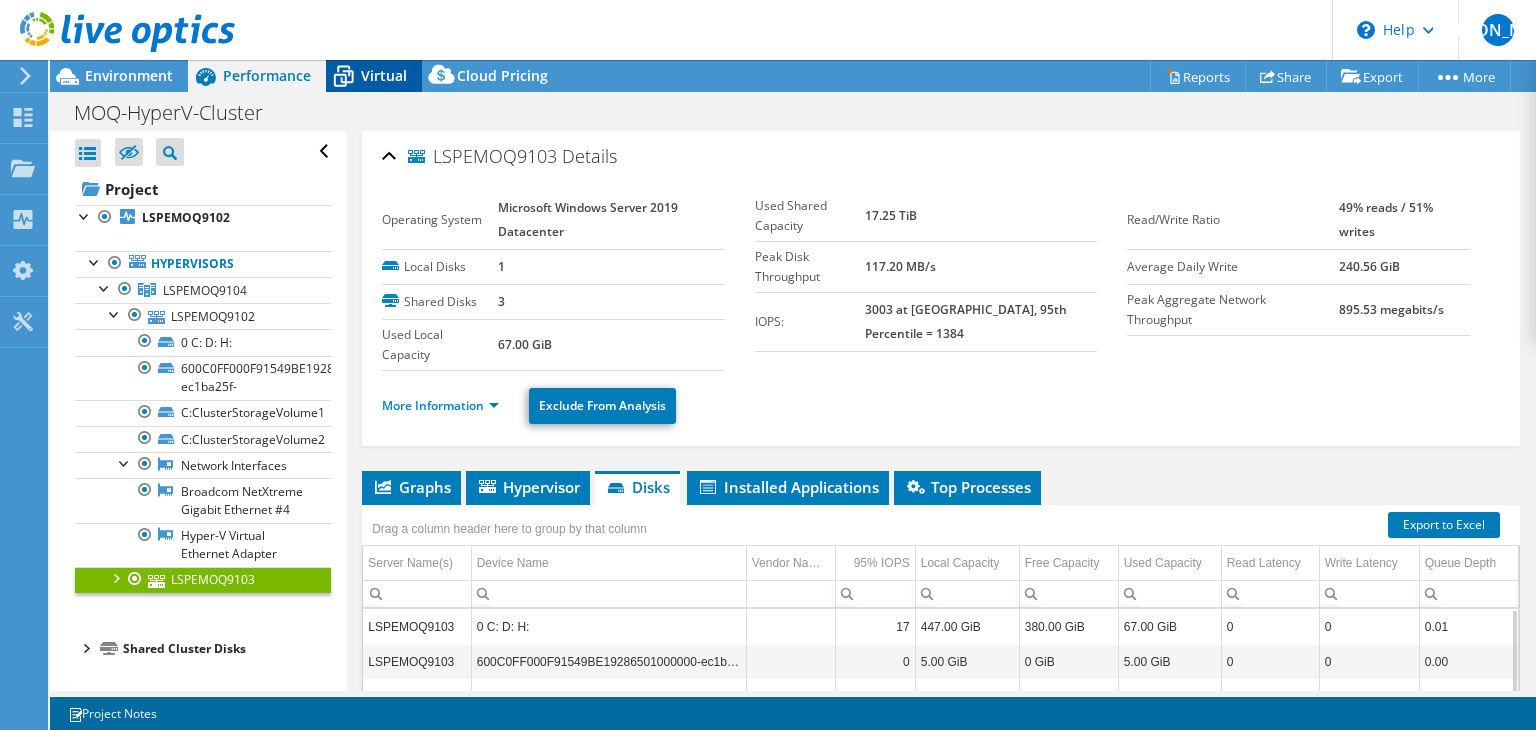 click 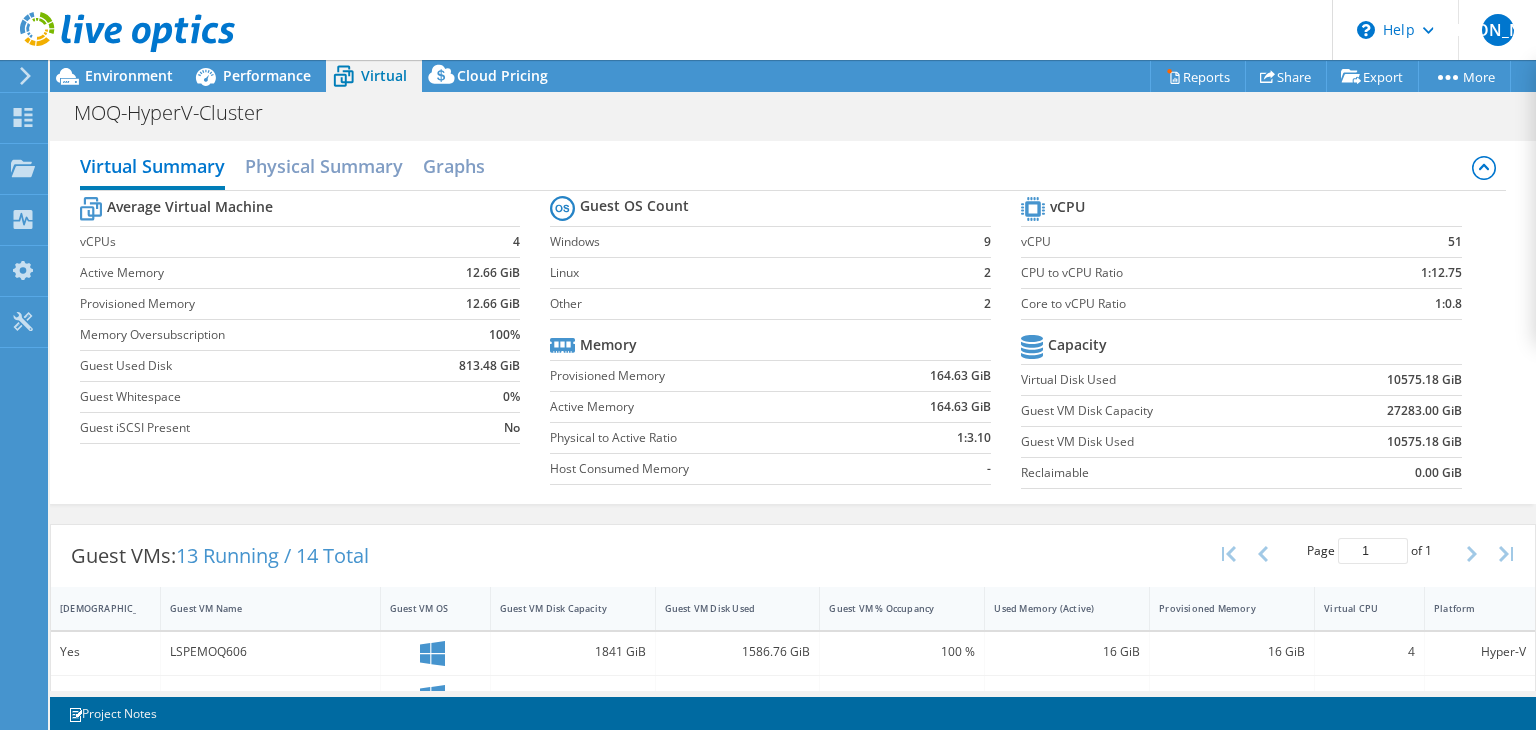 scroll, scrollTop: 312, scrollLeft: 0, axis: vertical 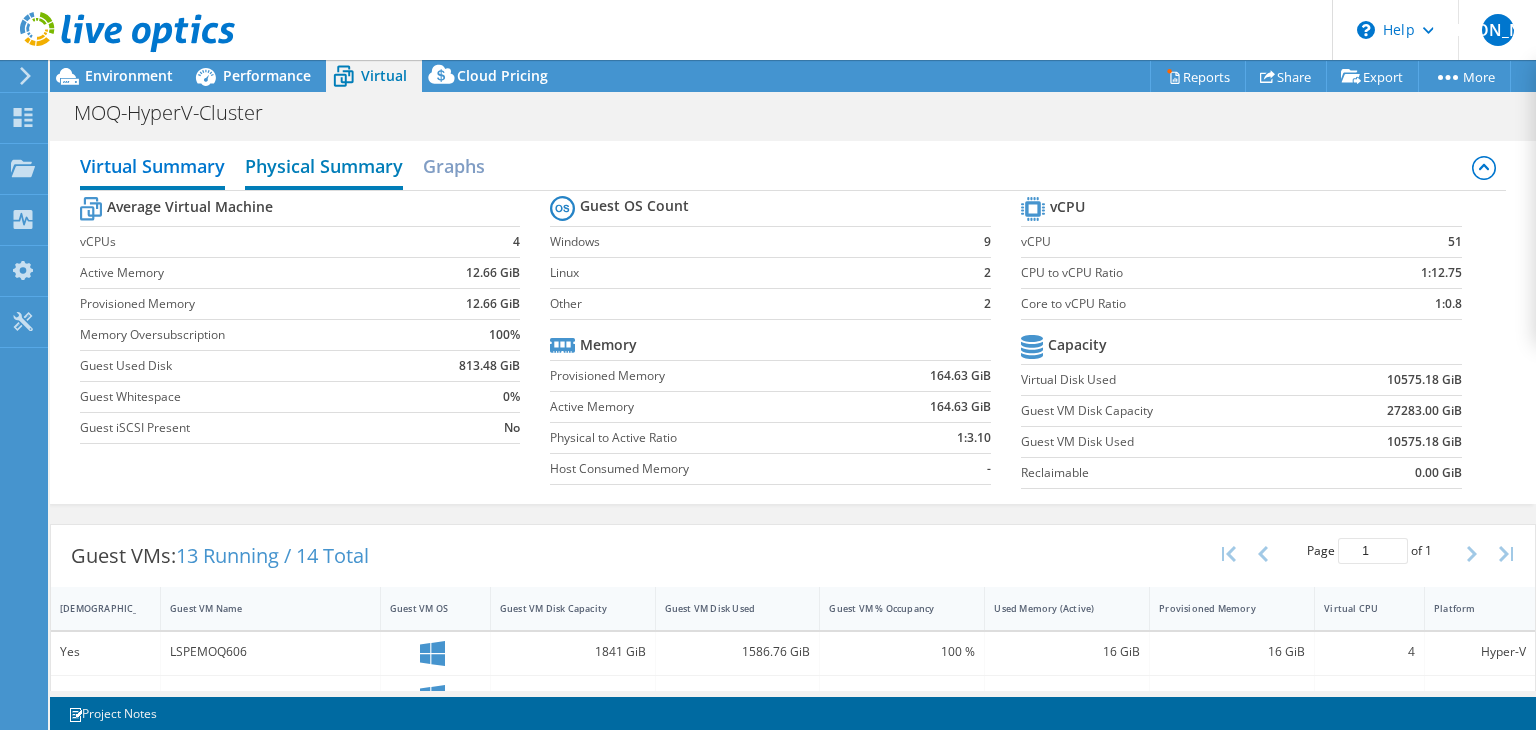 click on "Physical Summary" at bounding box center (324, 168) 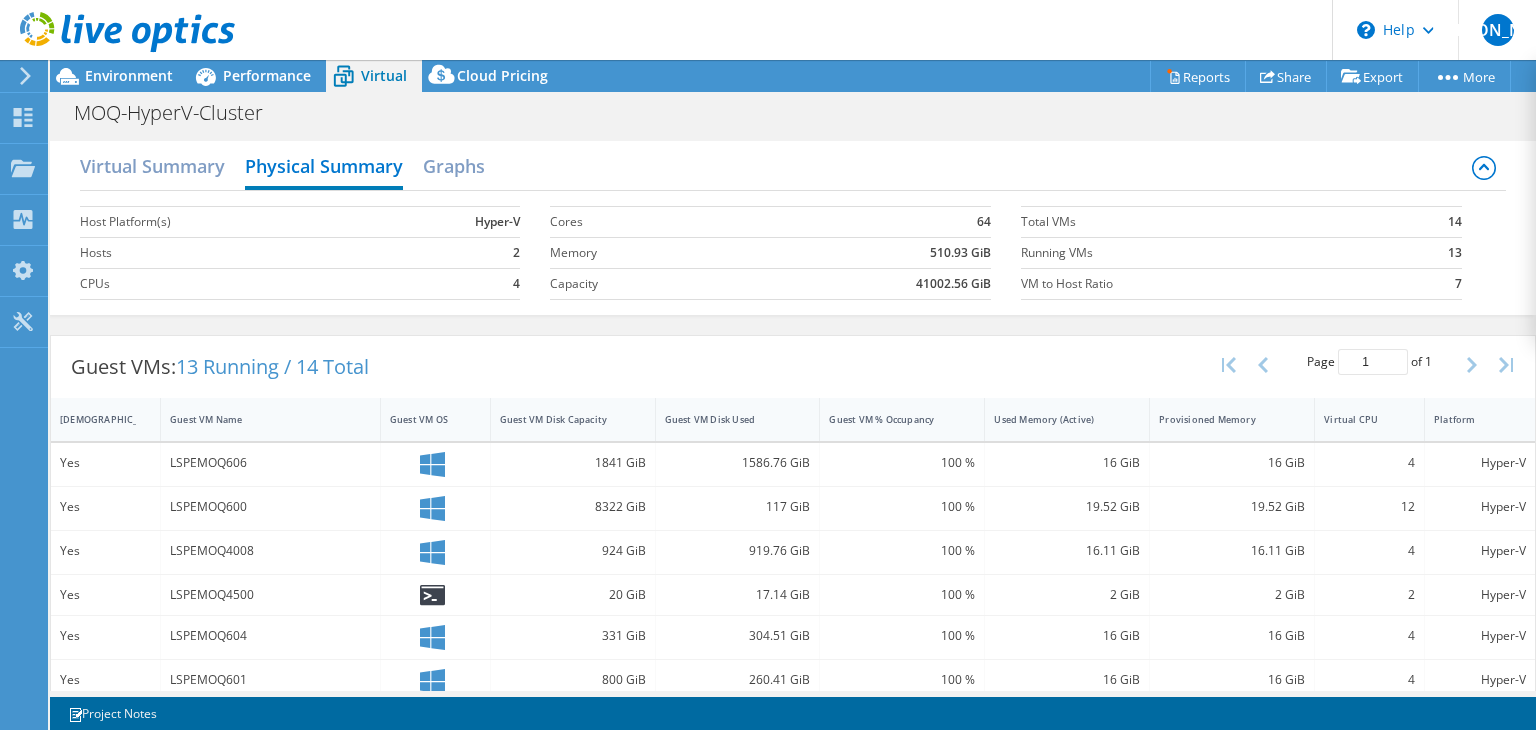 scroll, scrollTop: 312, scrollLeft: 0, axis: vertical 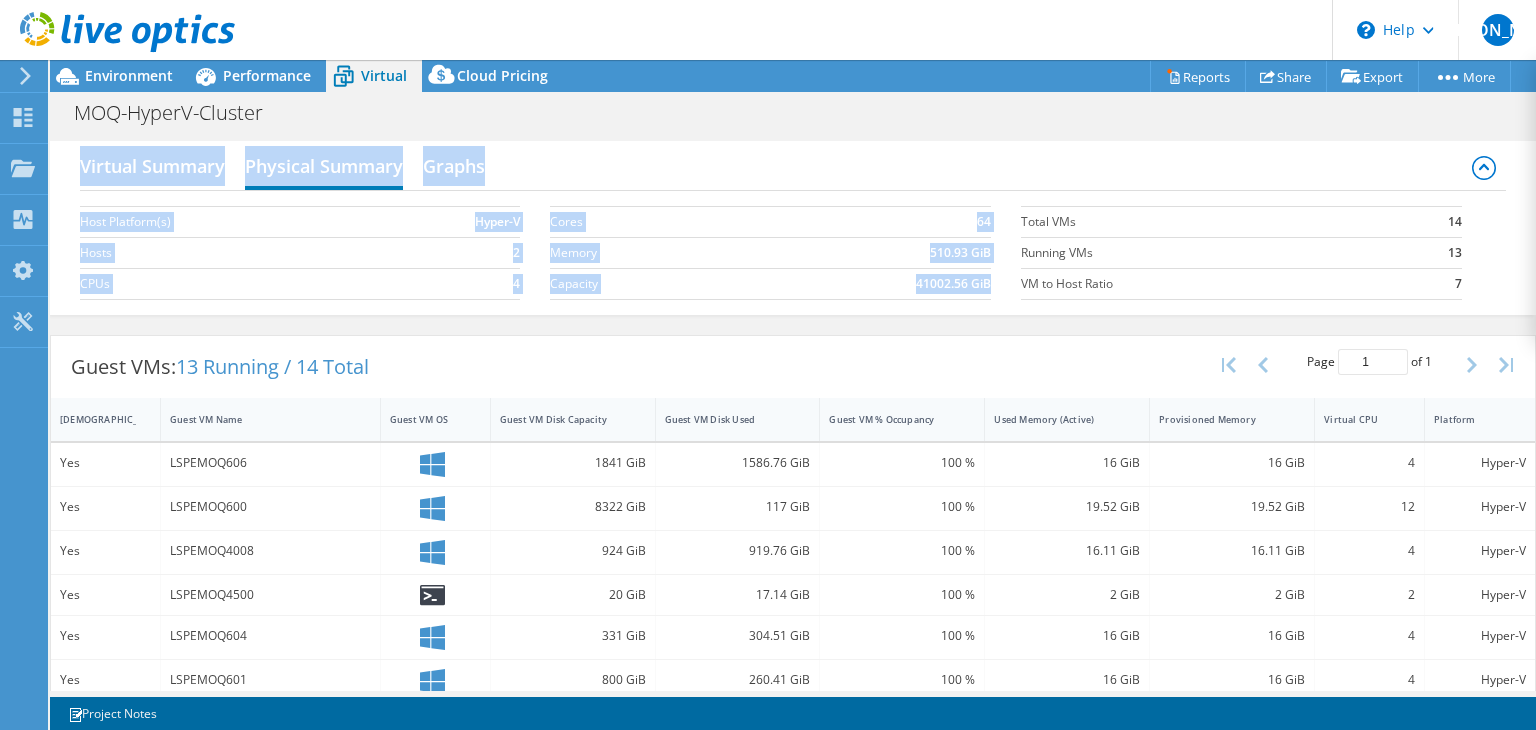 drag, startPoint x: 1514, startPoint y: 214, endPoint x: 1524, endPoint y: 279, distance: 65.76473 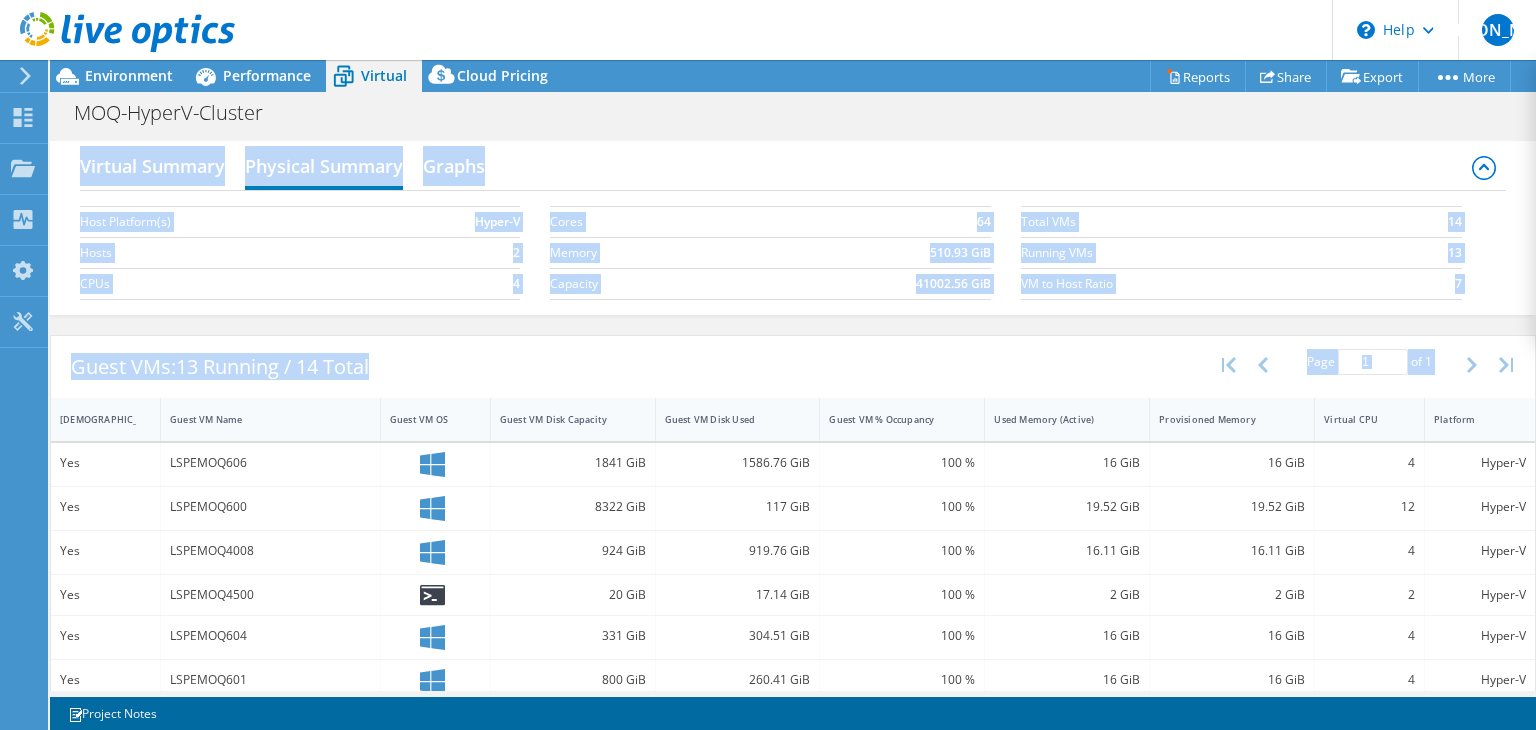 drag, startPoint x: 1535, startPoint y: 252, endPoint x: 1522, endPoint y: 389, distance: 137.6154 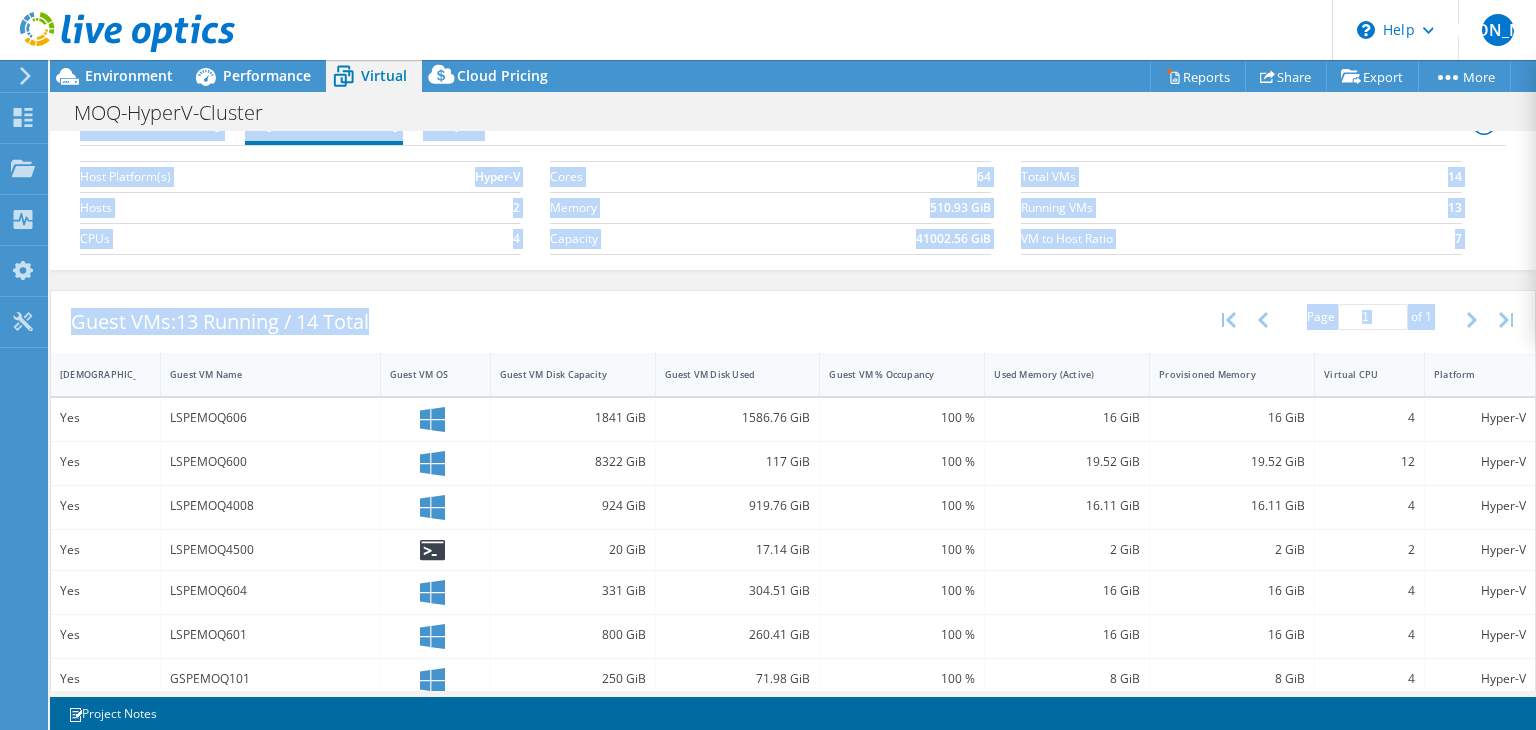 scroll, scrollTop: 0, scrollLeft: 0, axis: both 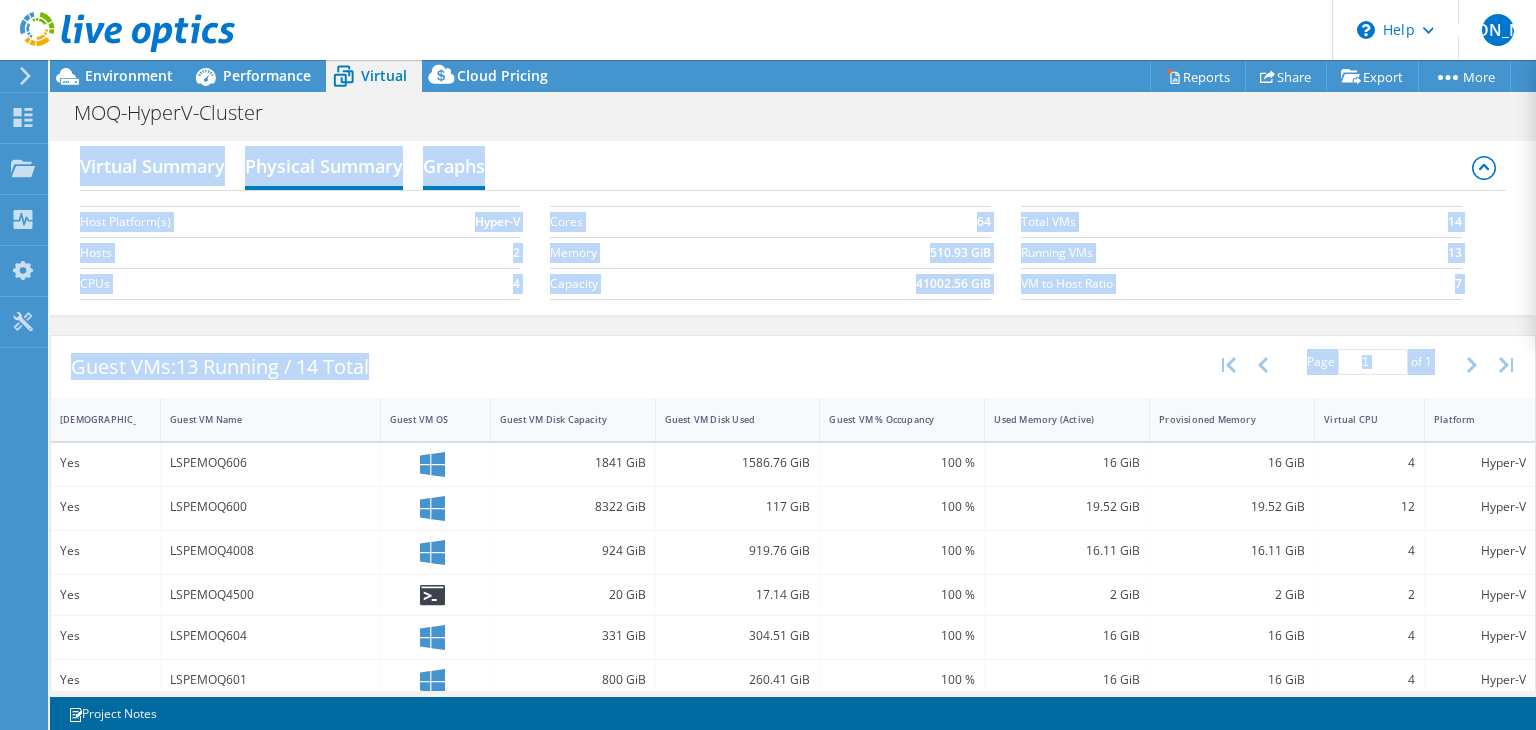 click on "Graphs" at bounding box center [454, 168] 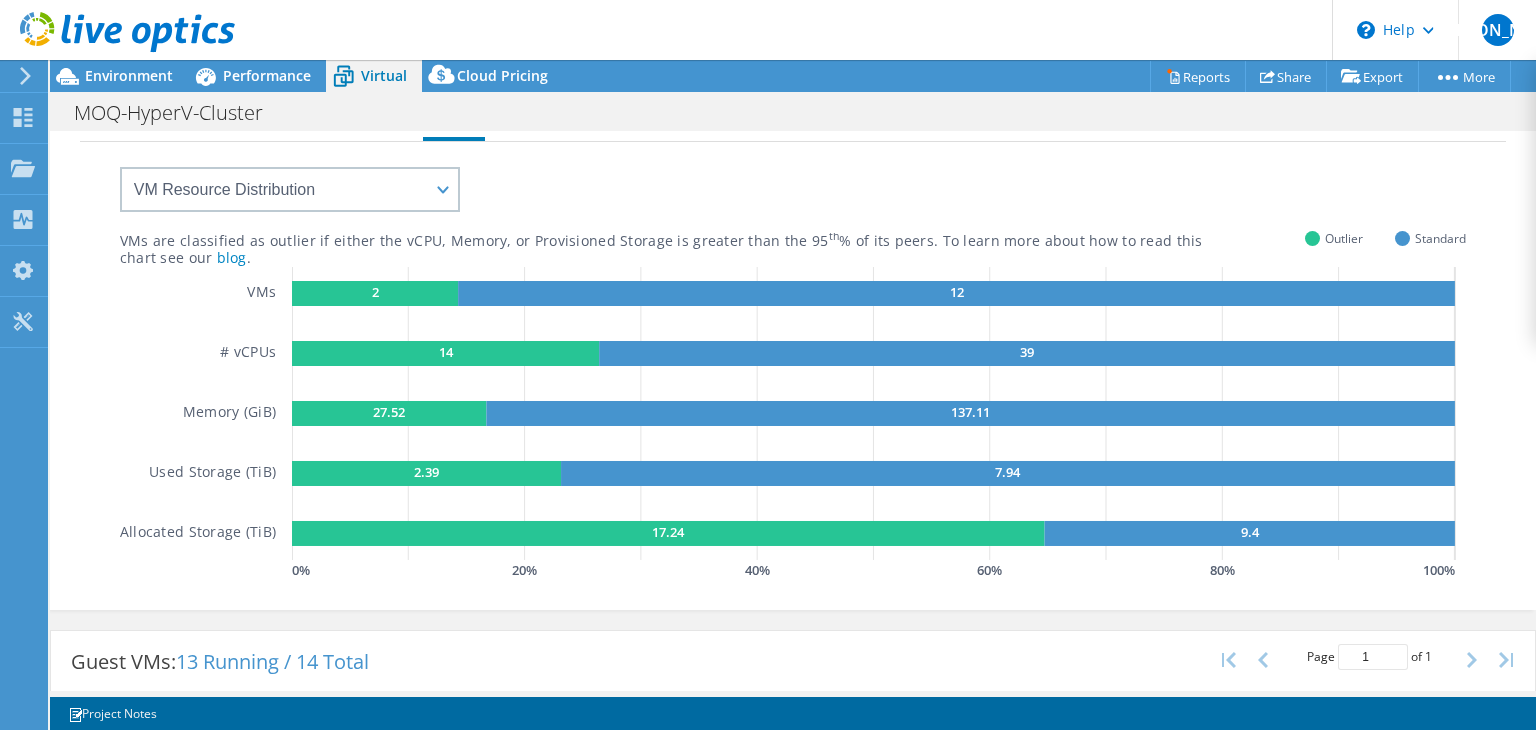scroll, scrollTop: 0, scrollLeft: 0, axis: both 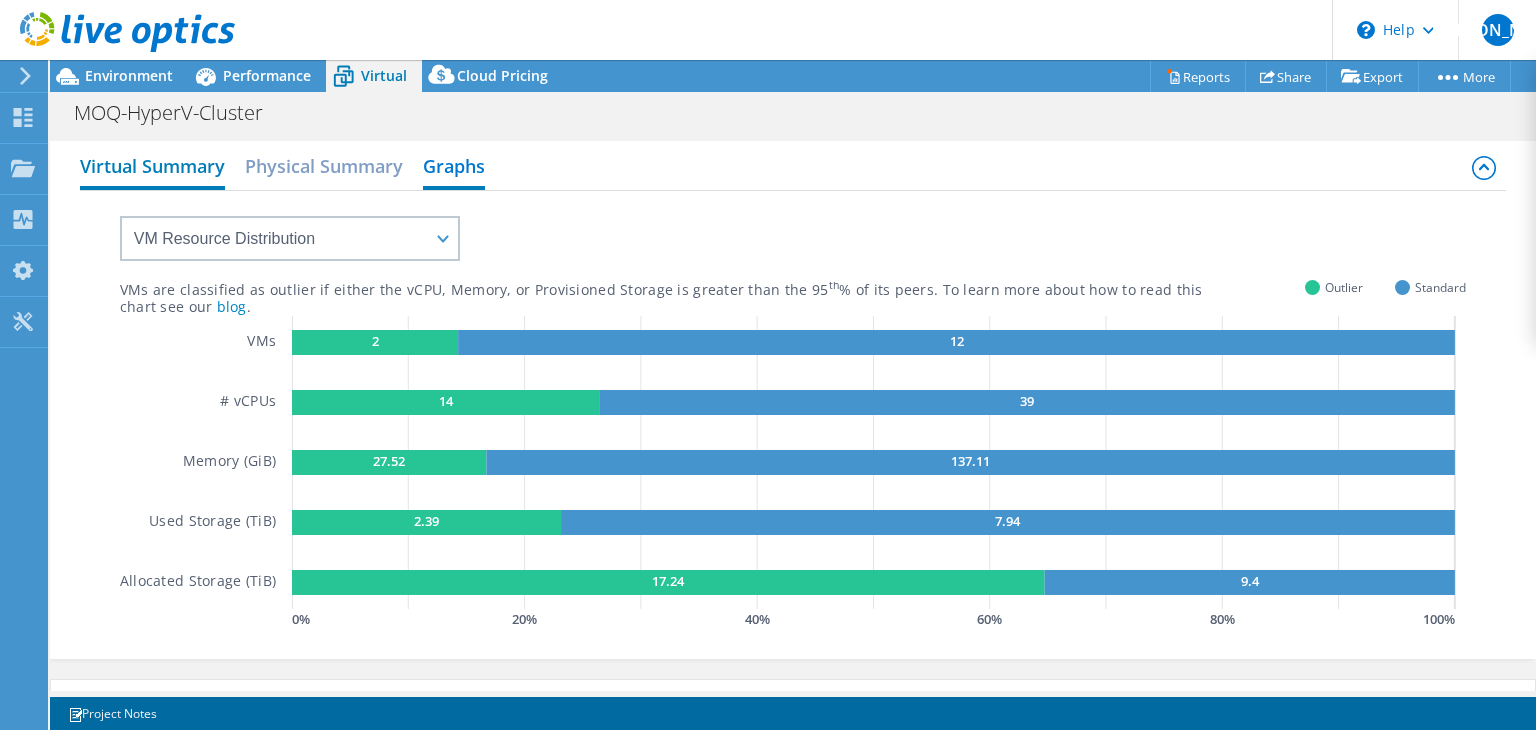 click on "Virtual Summary" at bounding box center (152, 168) 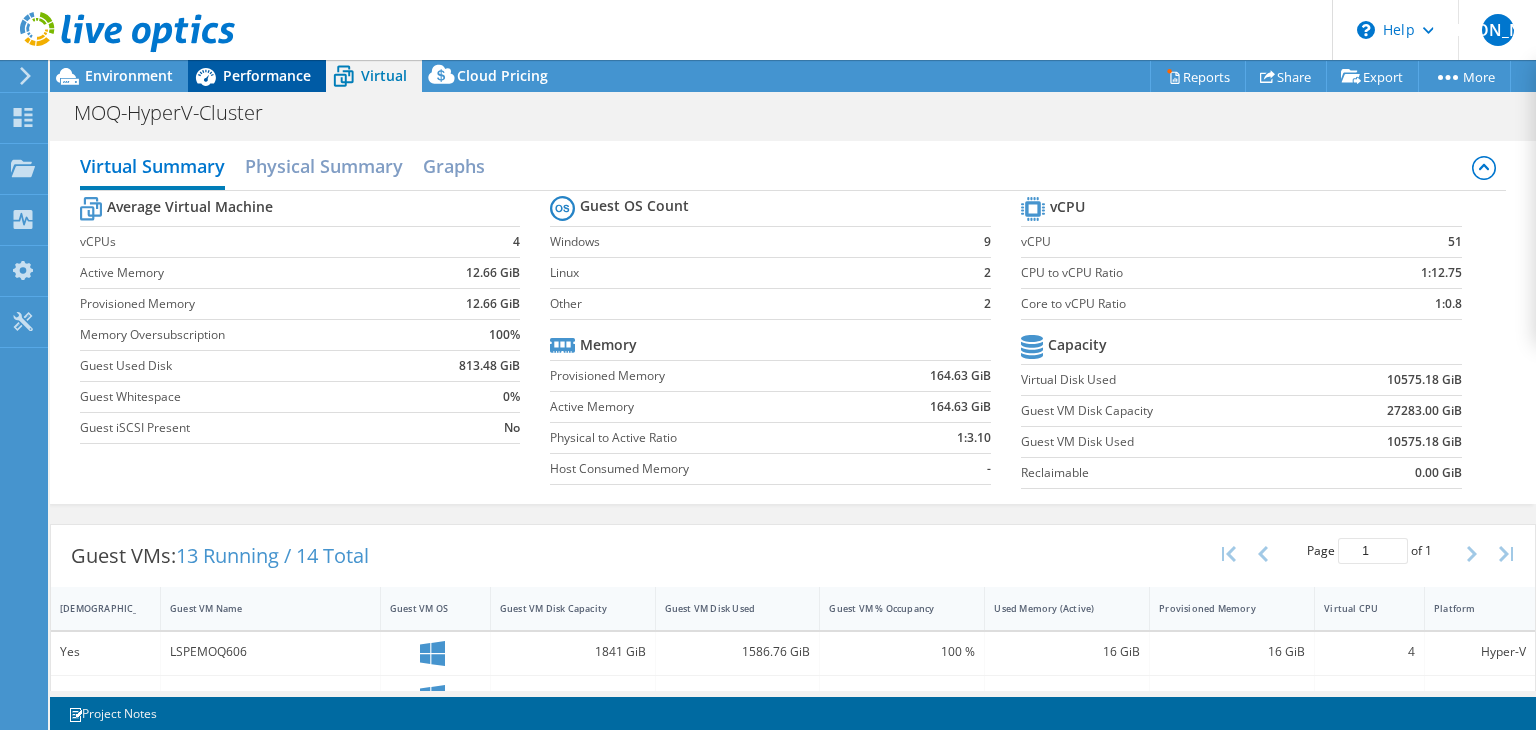 click on "Performance" at bounding box center [267, 75] 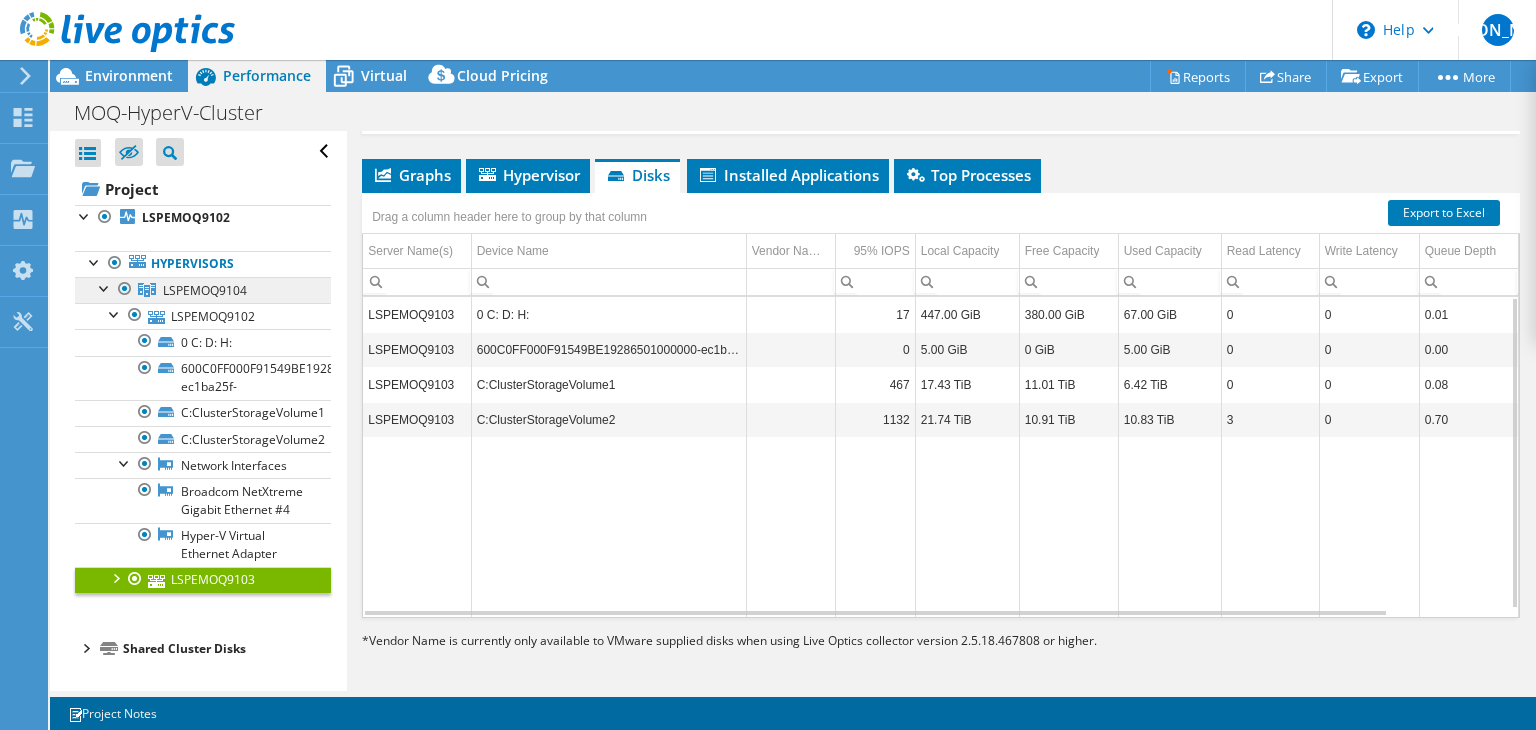 click on "LSPEMOQ9104" at bounding box center (205, 290) 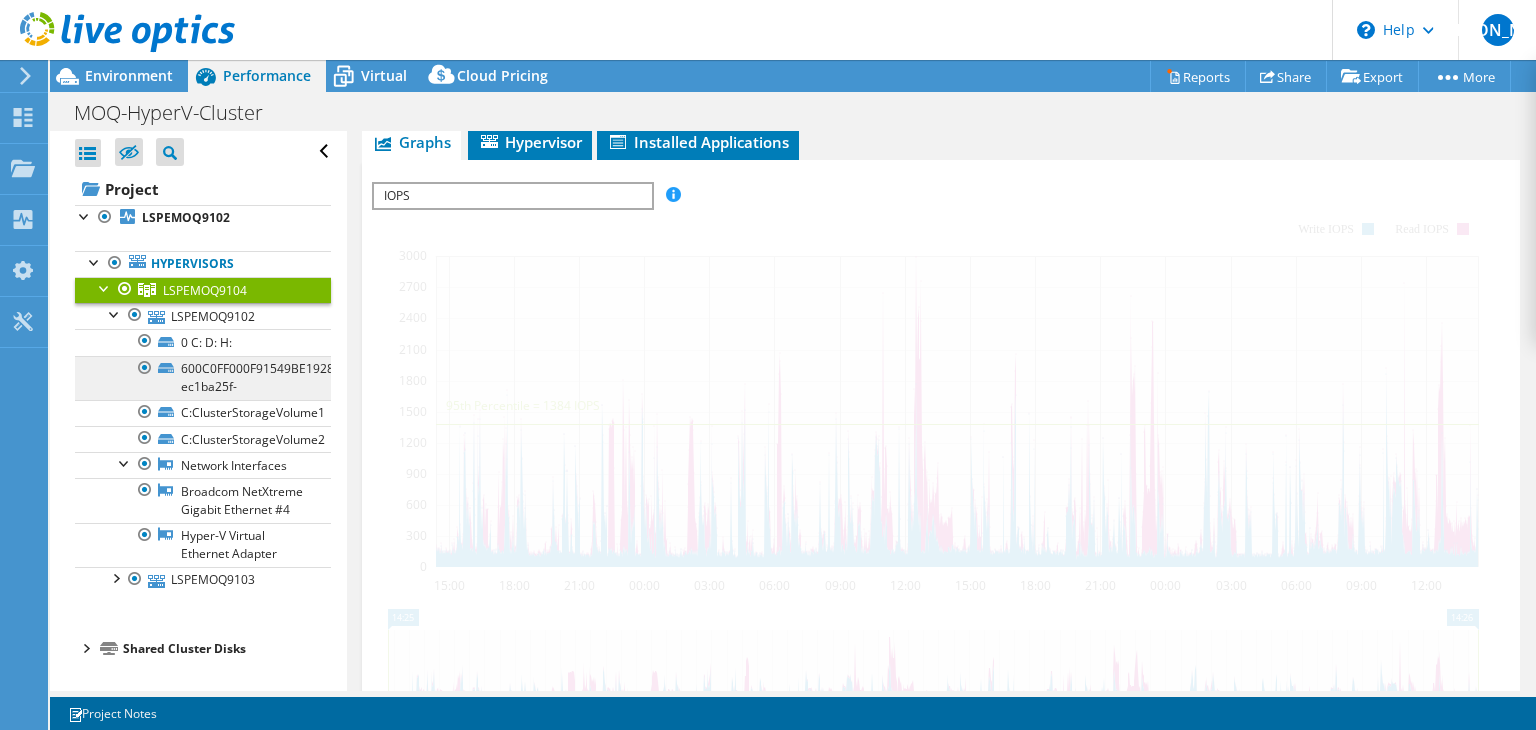 scroll, scrollTop: 264, scrollLeft: 0, axis: vertical 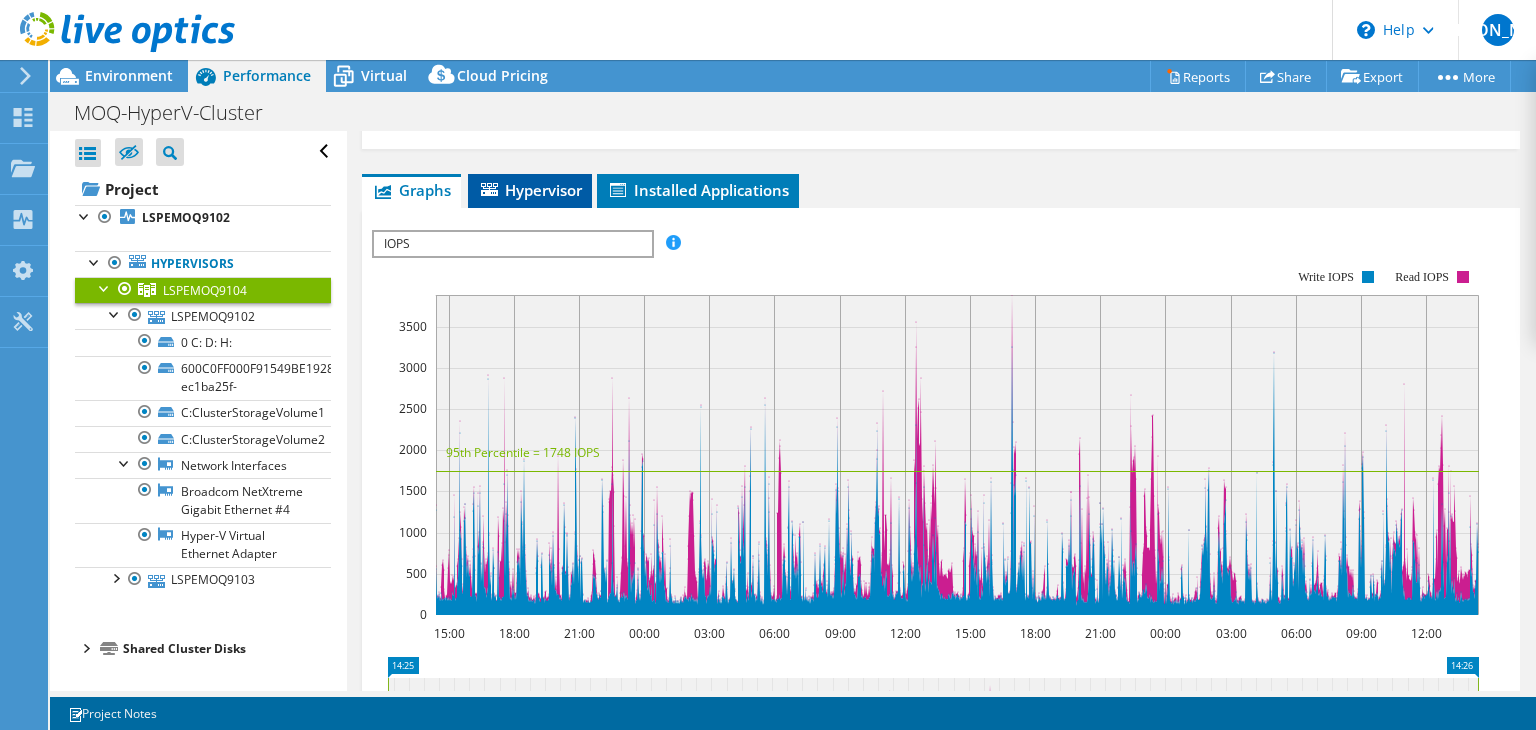 click on "Hypervisor" at bounding box center [530, 190] 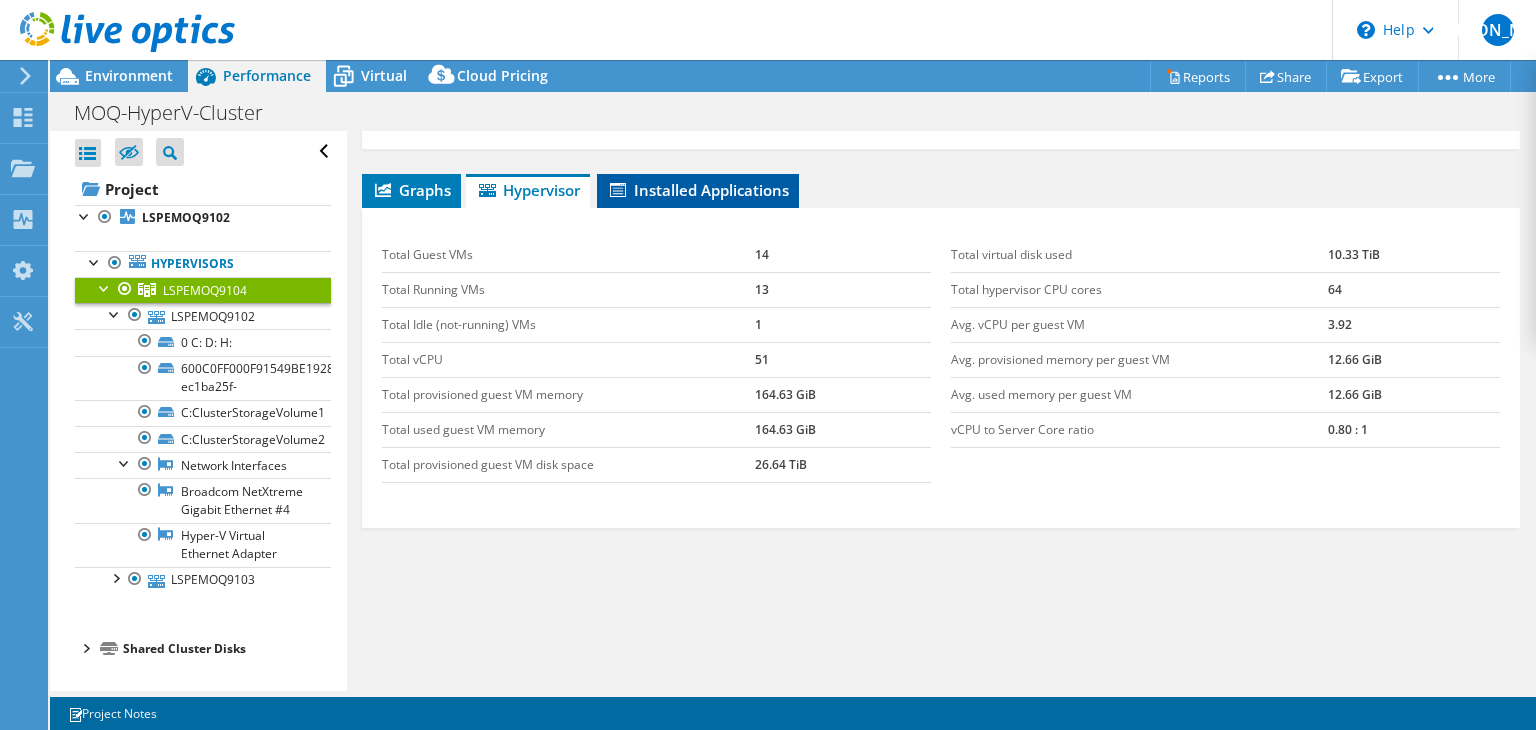 click on "Installed Applications" at bounding box center [698, 190] 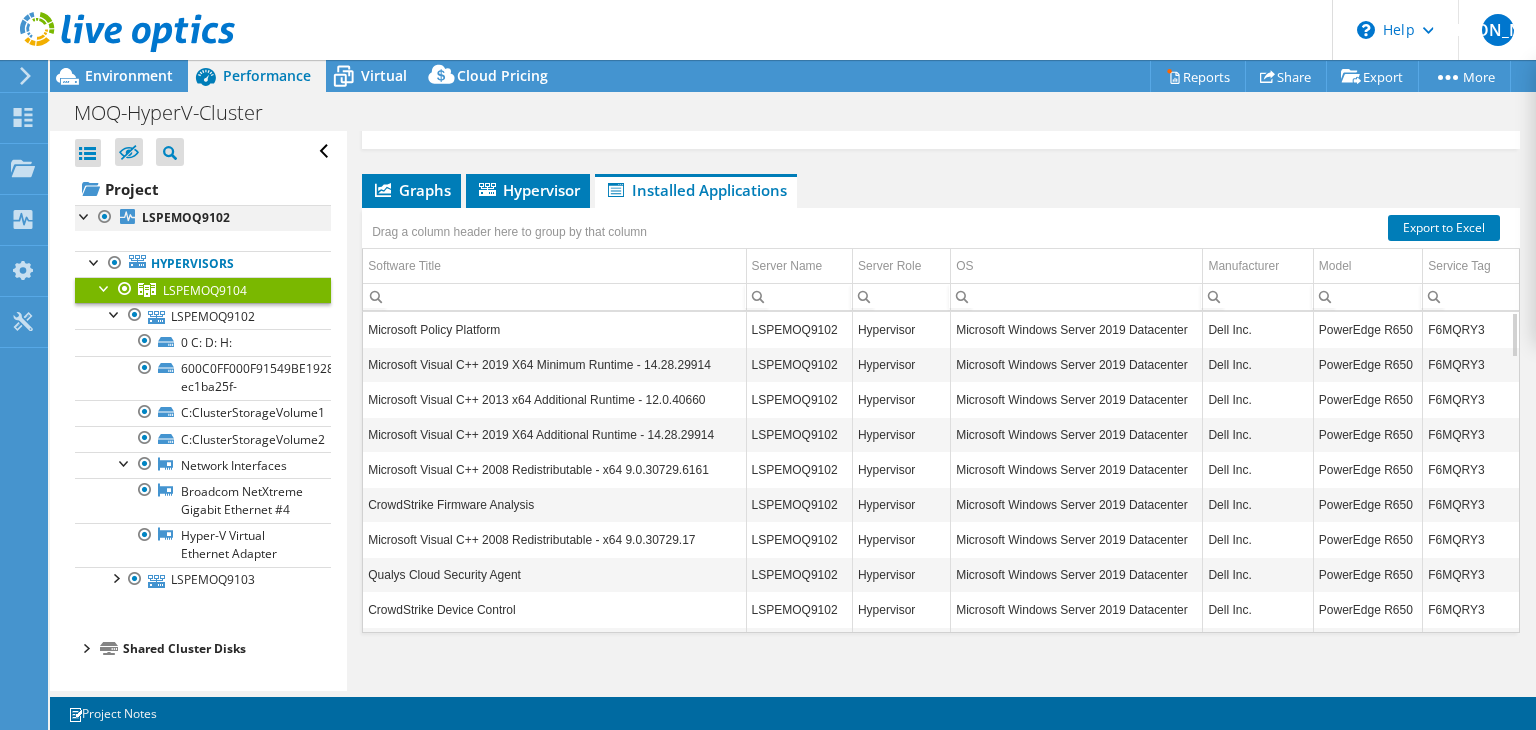 click at bounding box center (85, 215) 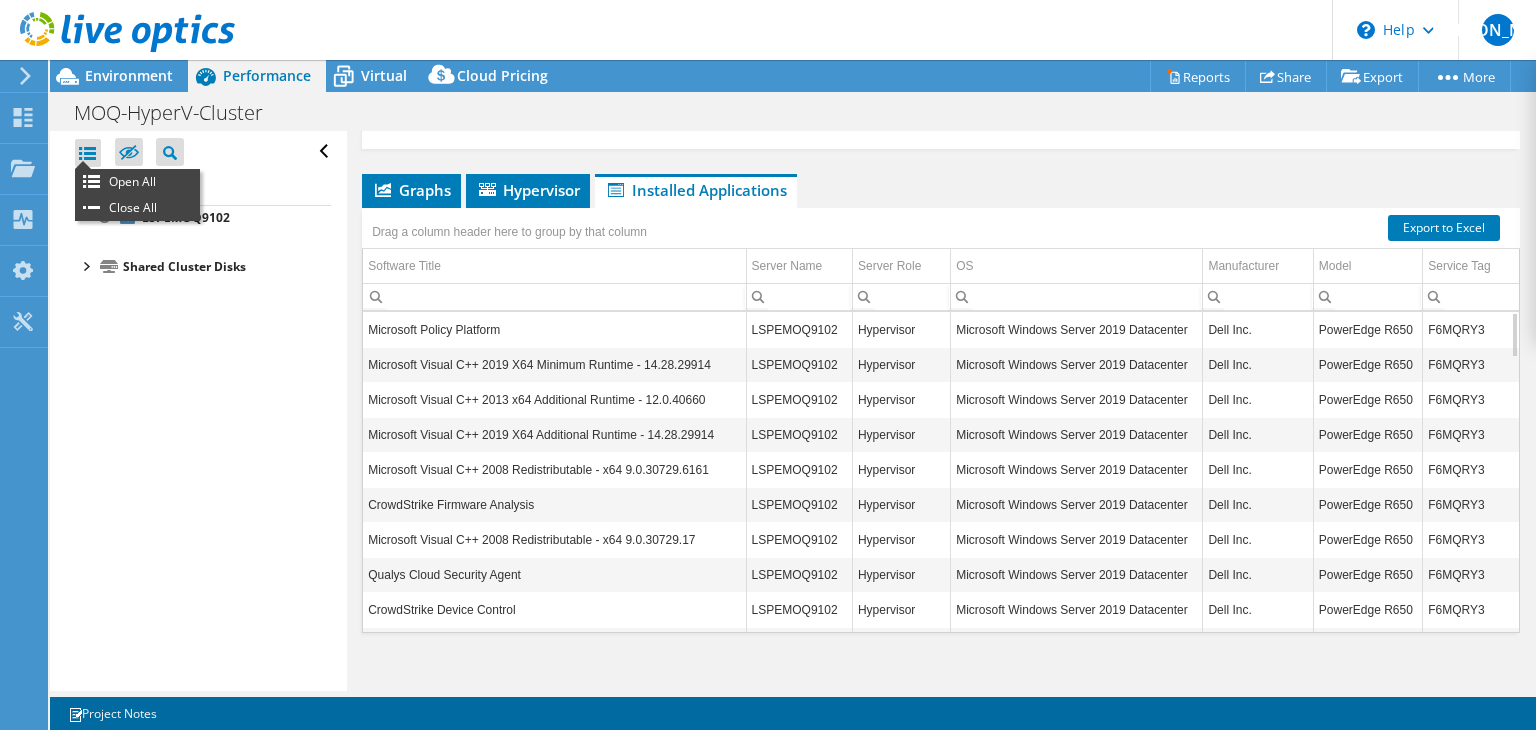click at bounding box center [88, 153] 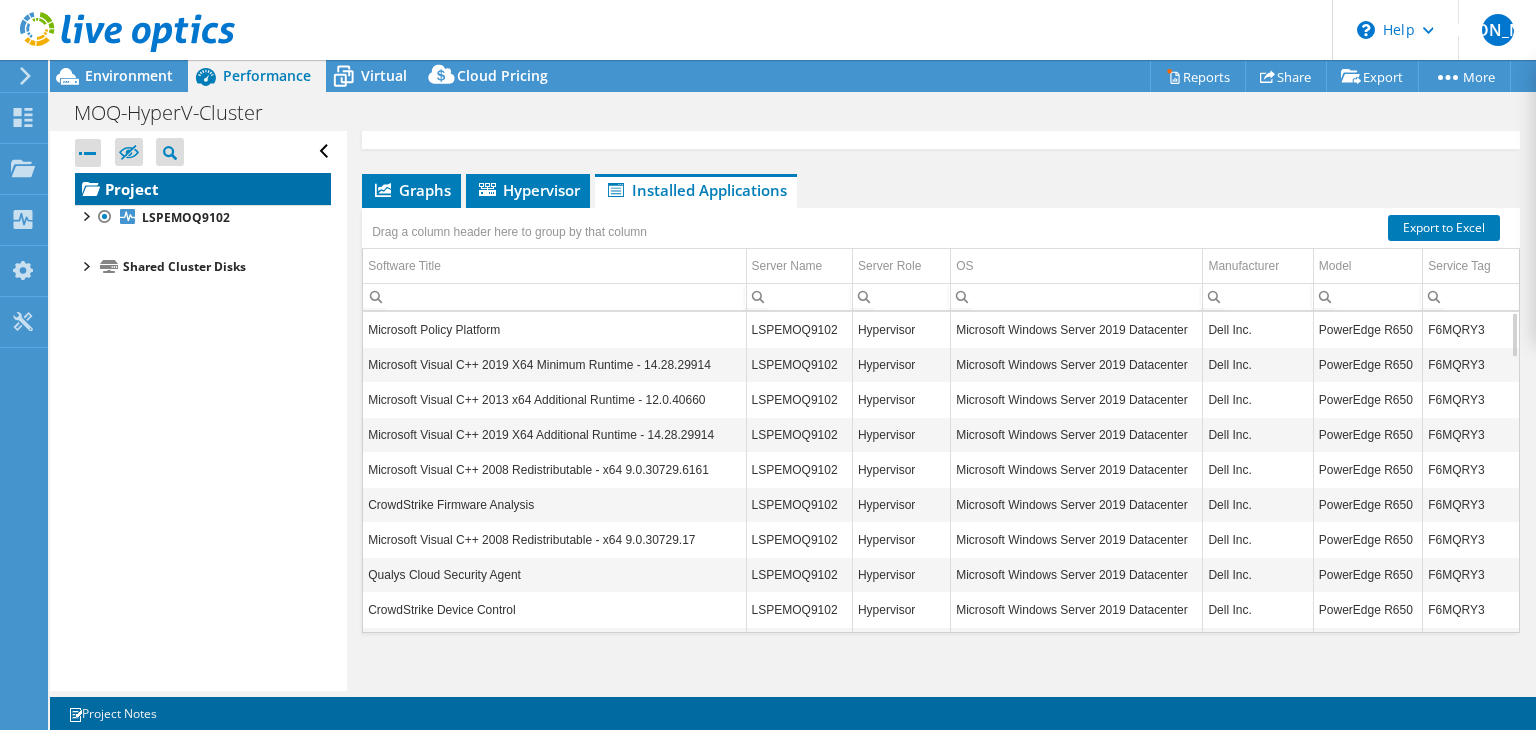 click 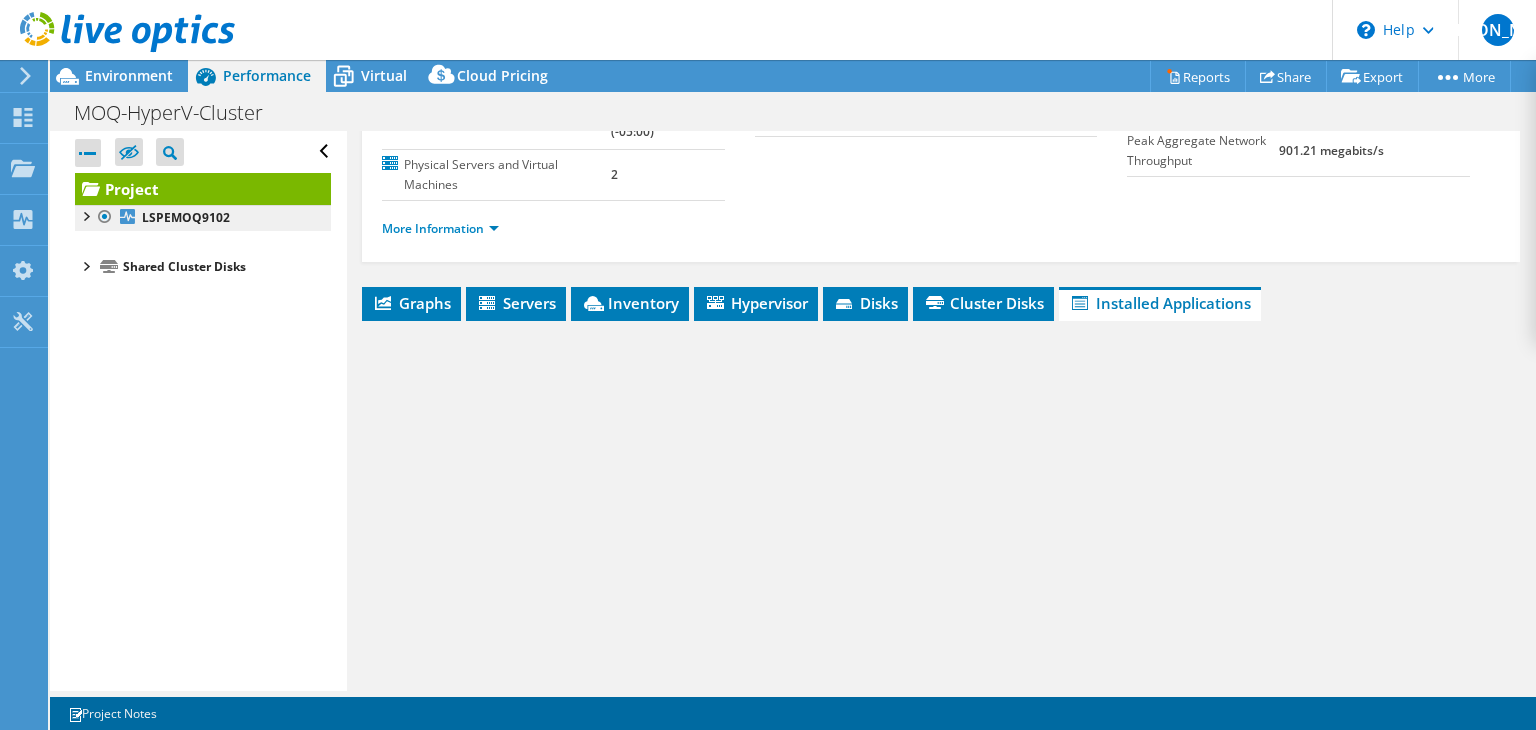 scroll, scrollTop: 392, scrollLeft: 0, axis: vertical 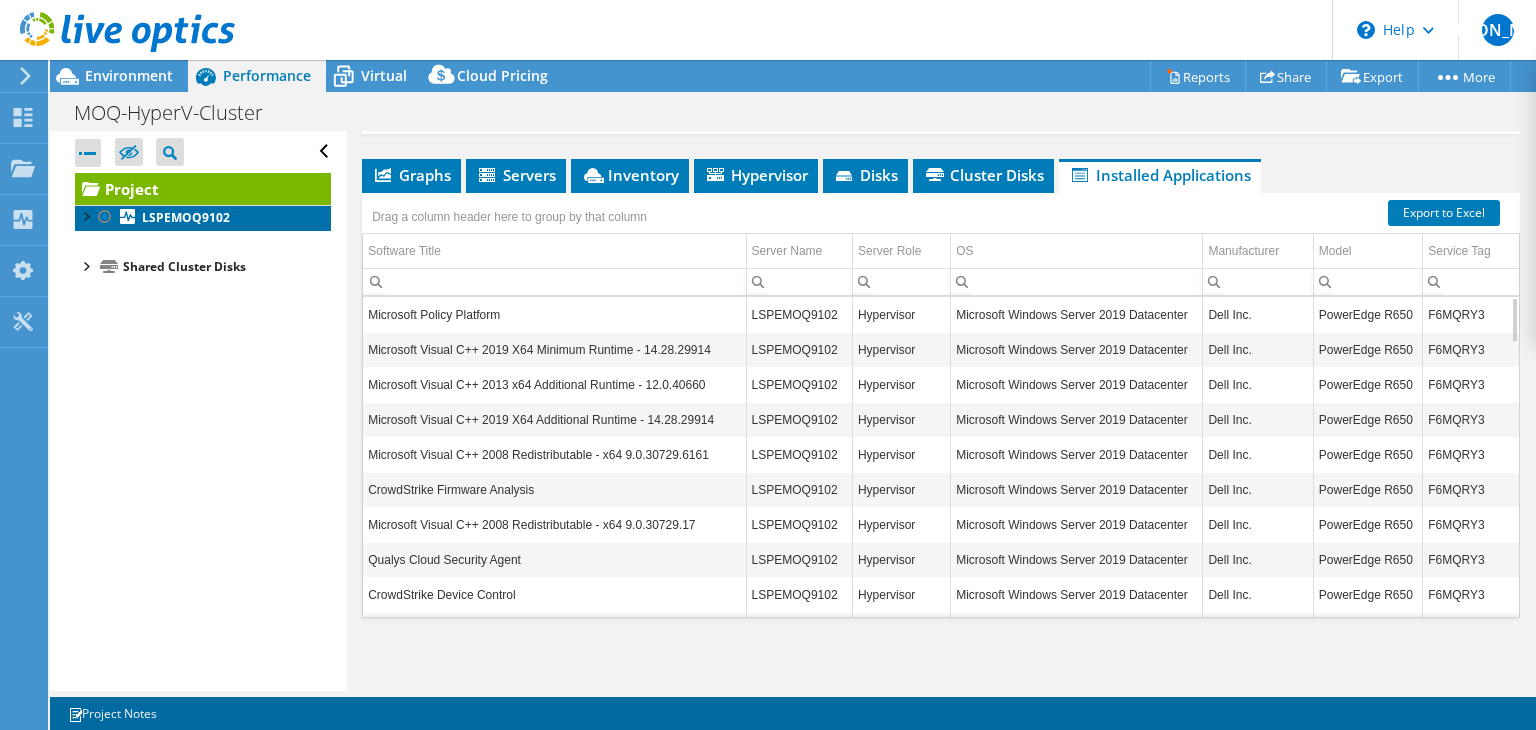 click on "LSPEMOQ9102" at bounding box center (186, 217) 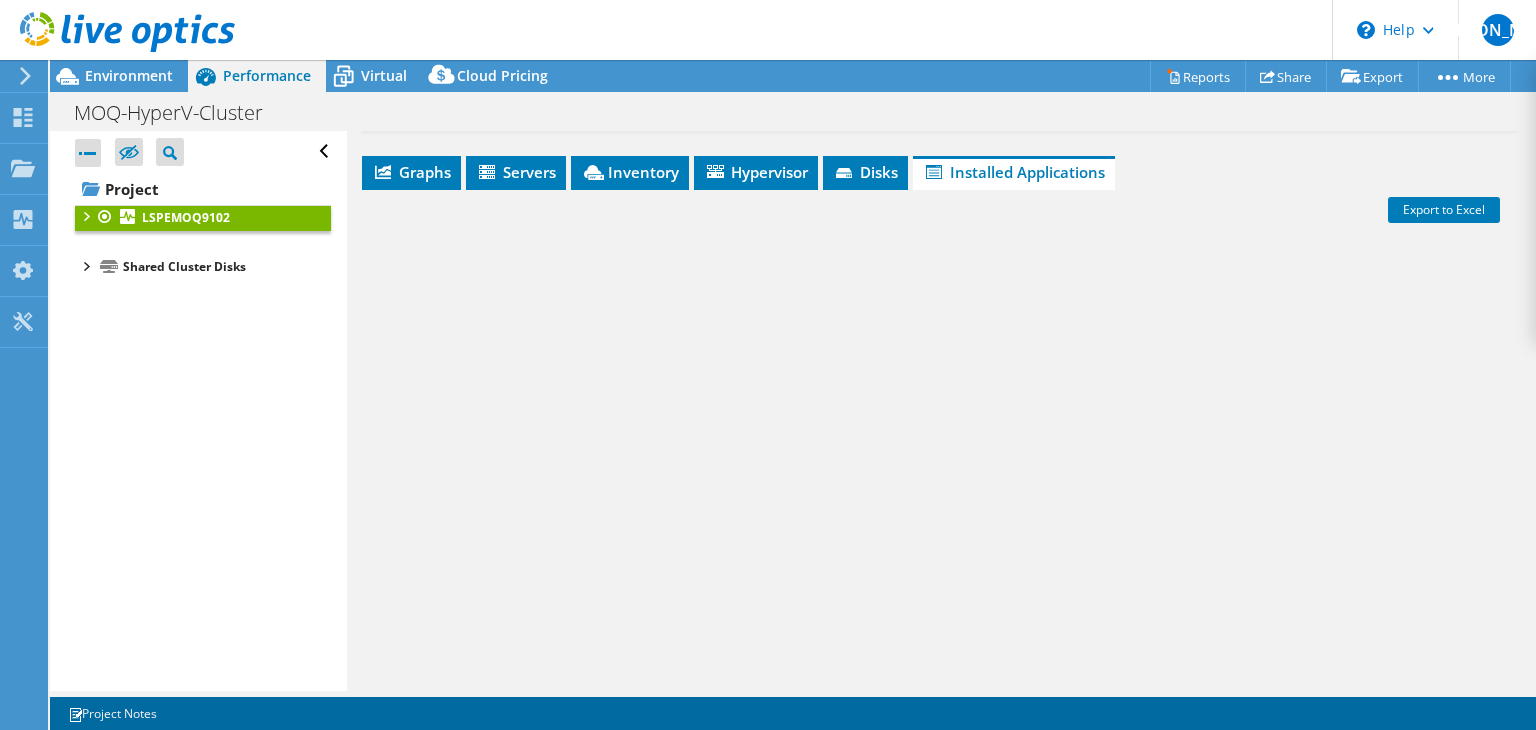 scroll, scrollTop: 312, scrollLeft: 0, axis: vertical 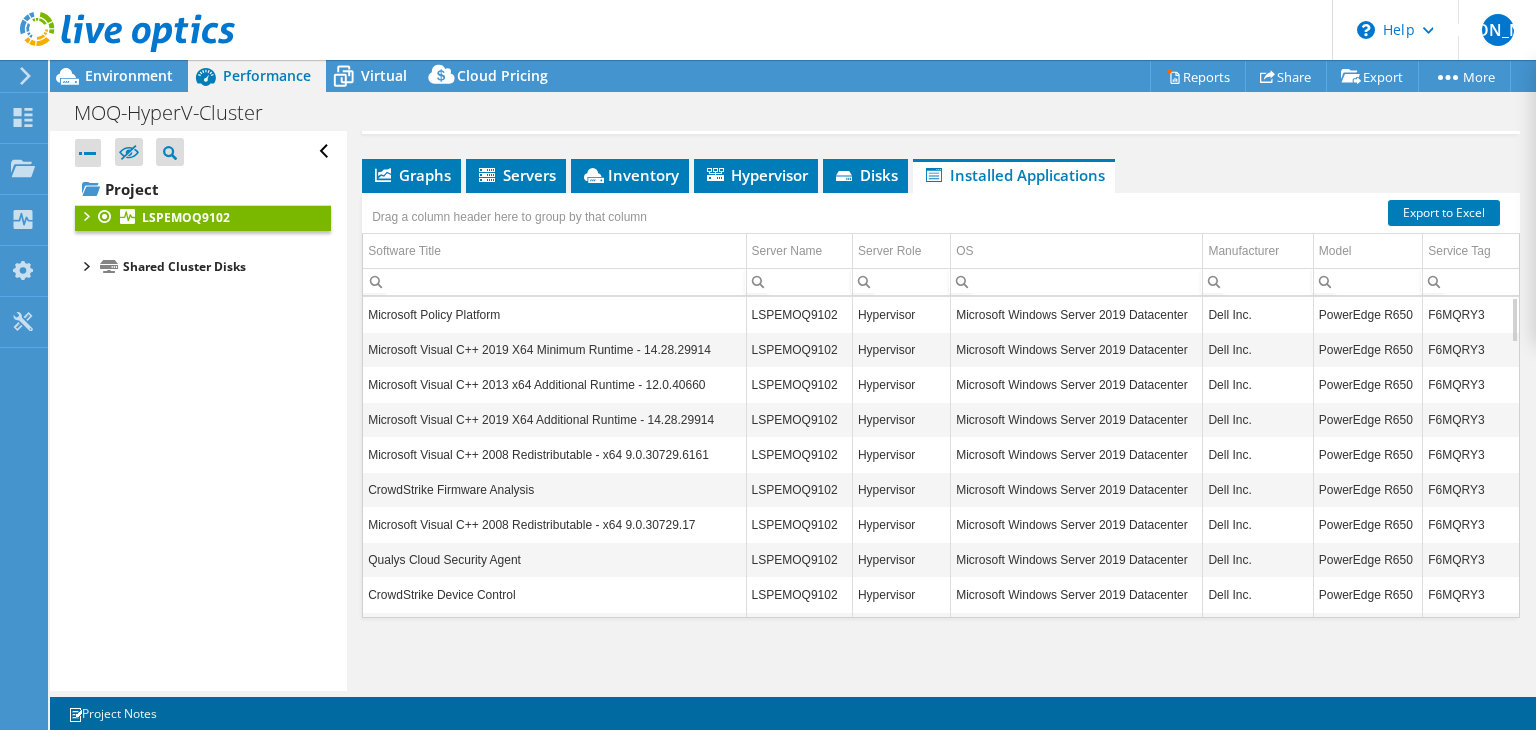 click at bounding box center (85, 215) 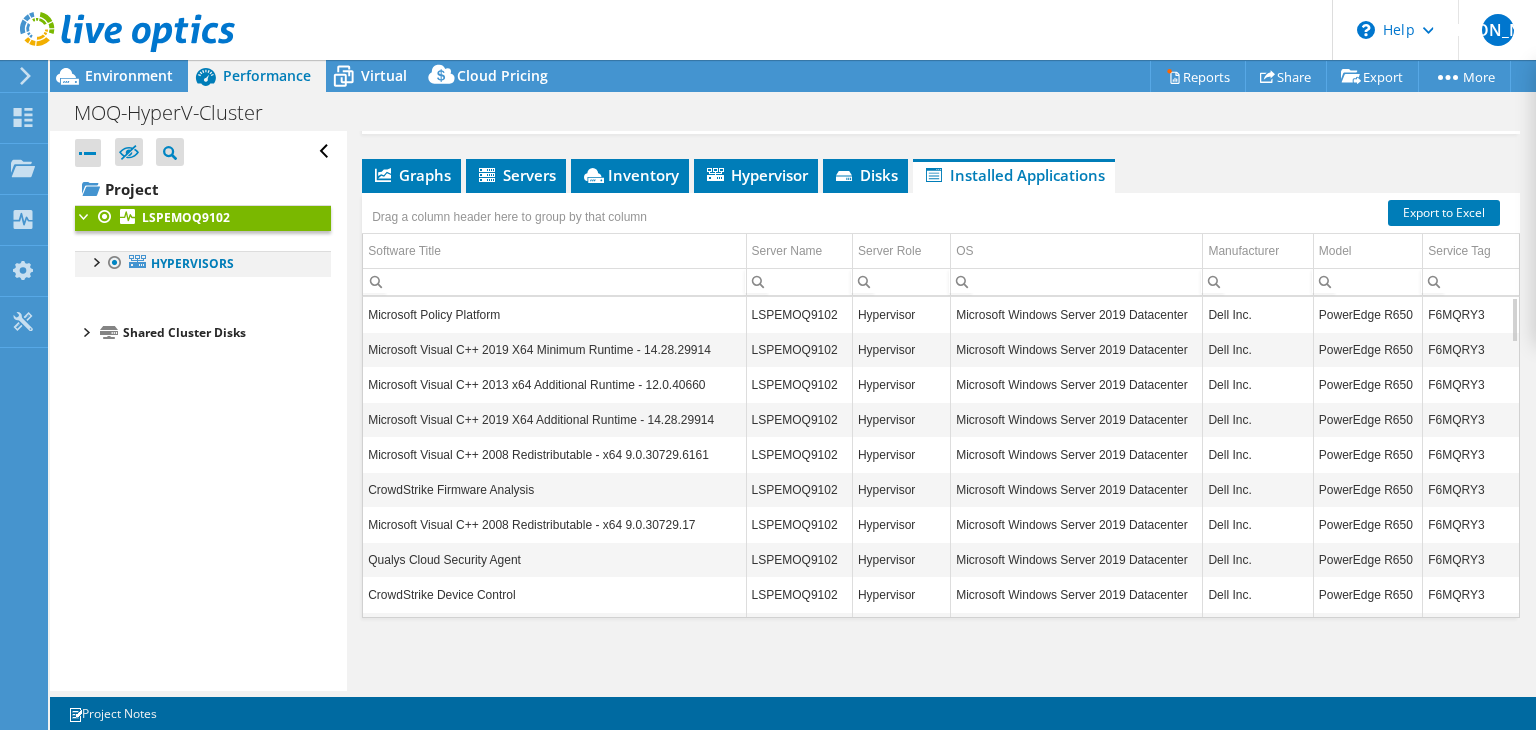 click at bounding box center [95, 261] 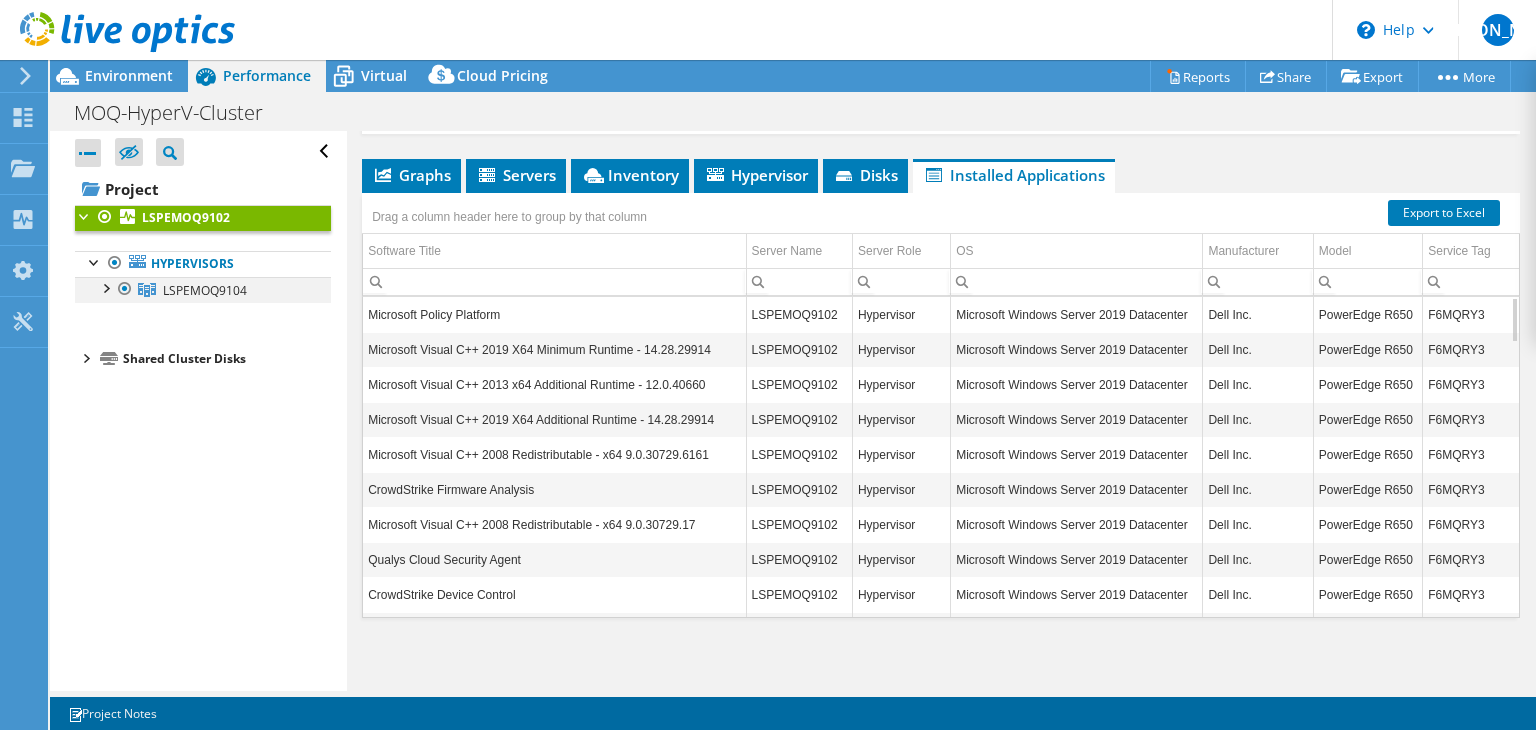 click at bounding box center [105, 287] 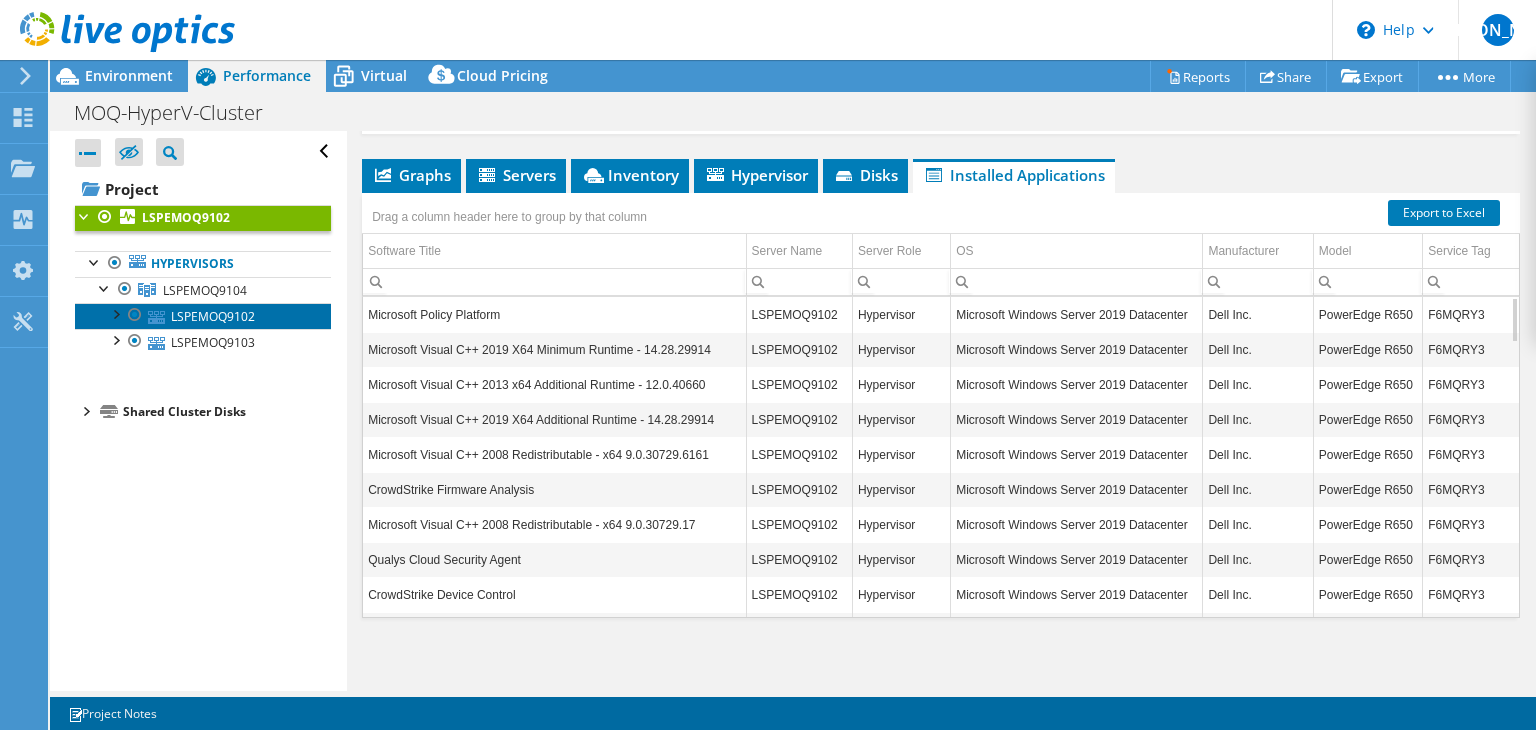 click on "LSPEMOQ9102" at bounding box center [203, 316] 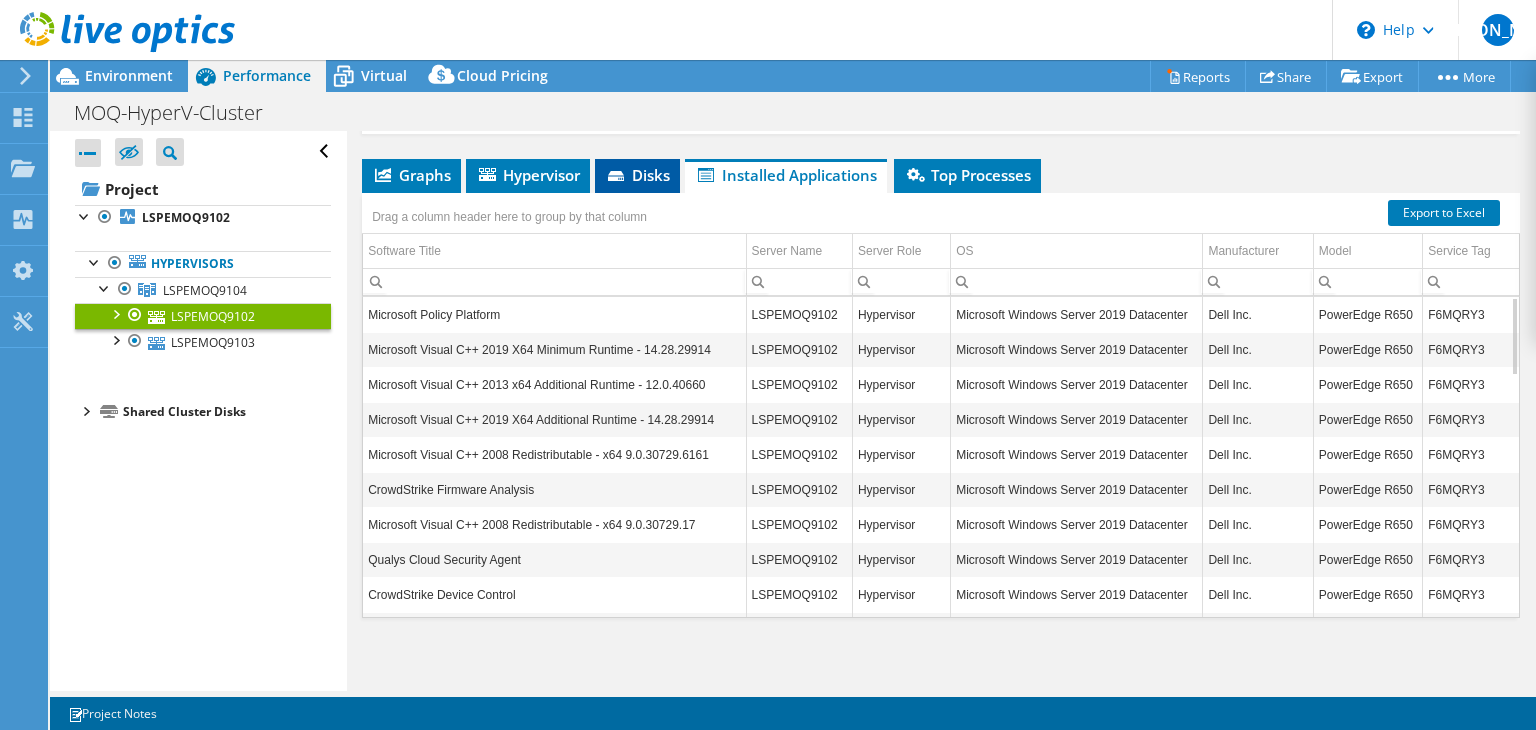 click on "Disks" at bounding box center (637, 175) 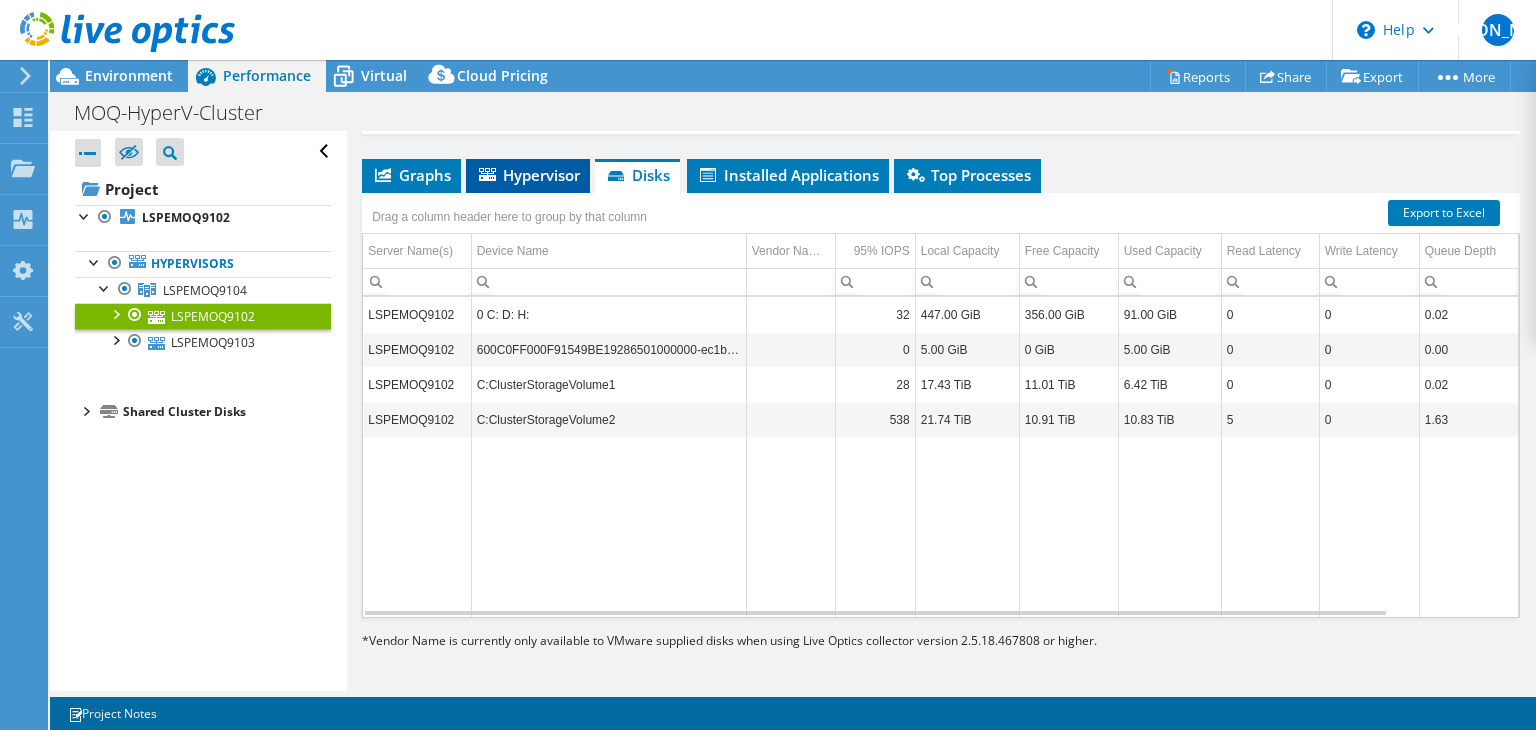 click on "Hypervisor" at bounding box center [528, 175] 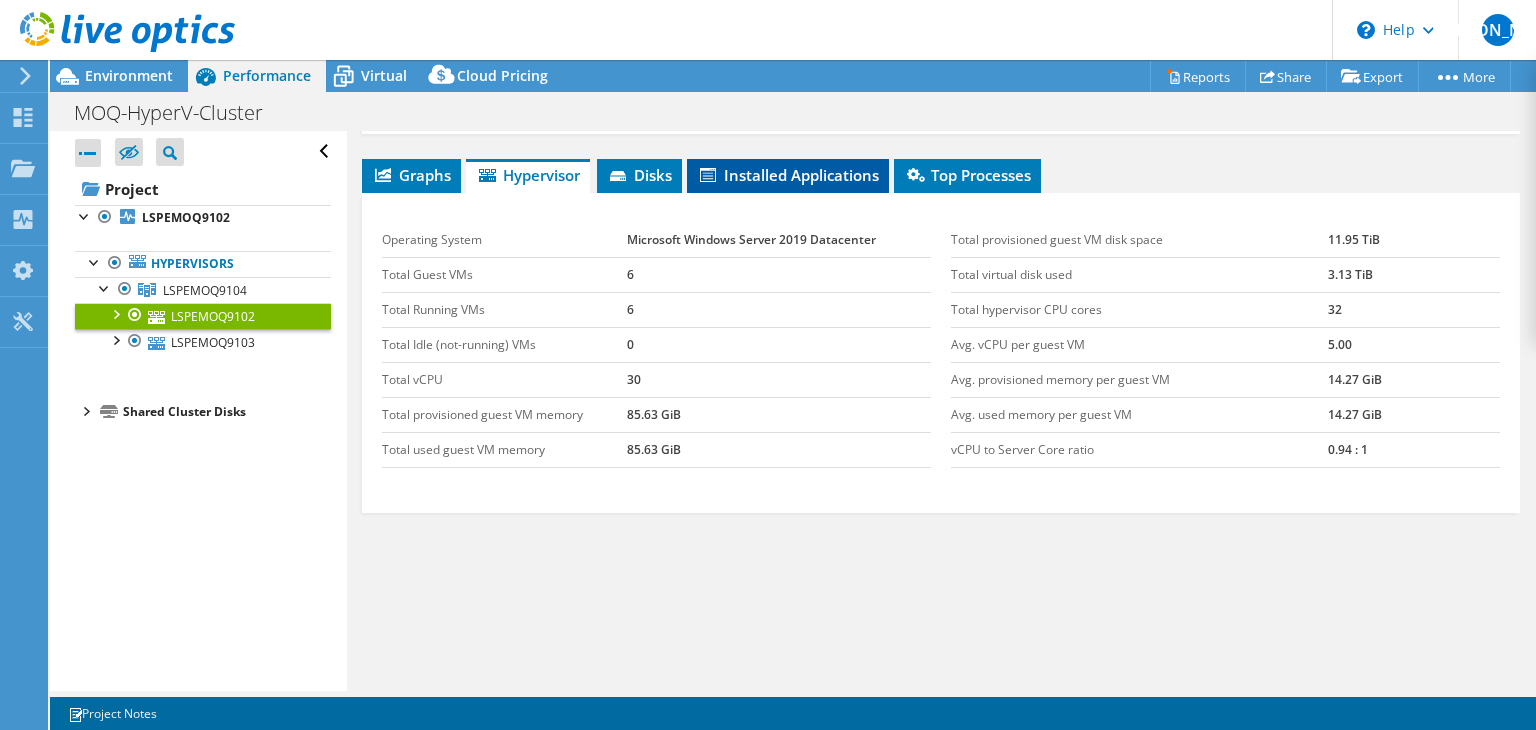 click on "Installed Applications" at bounding box center (788, 176) 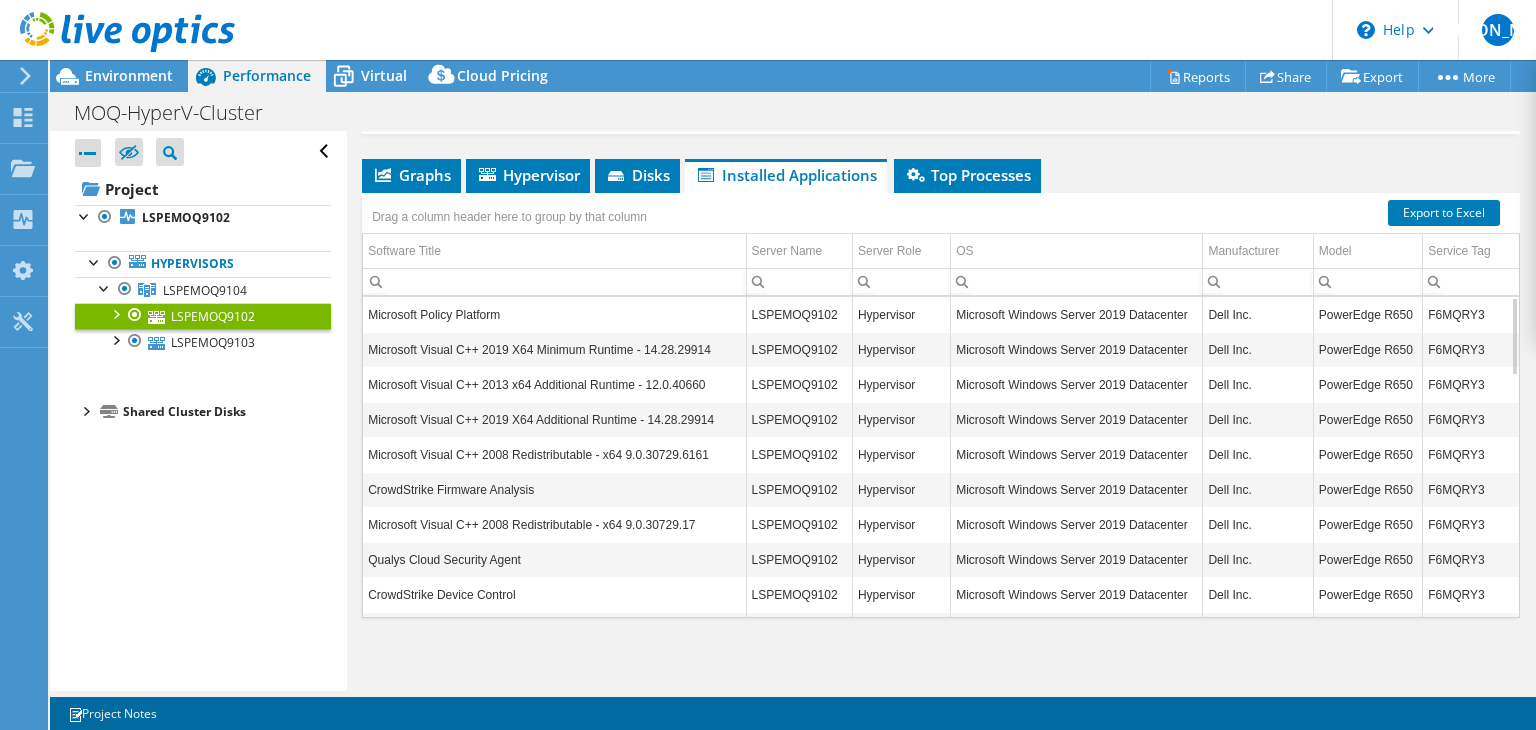 click on "LSPEMOQ9102
Details
Operating System
Microsoft Windows Server 2019 Datacenter
Local Disks
1
Shared Disks
3
Used Local Capacity
91.00 GiB
17.25 TiB" at bounding box center (941, 256) 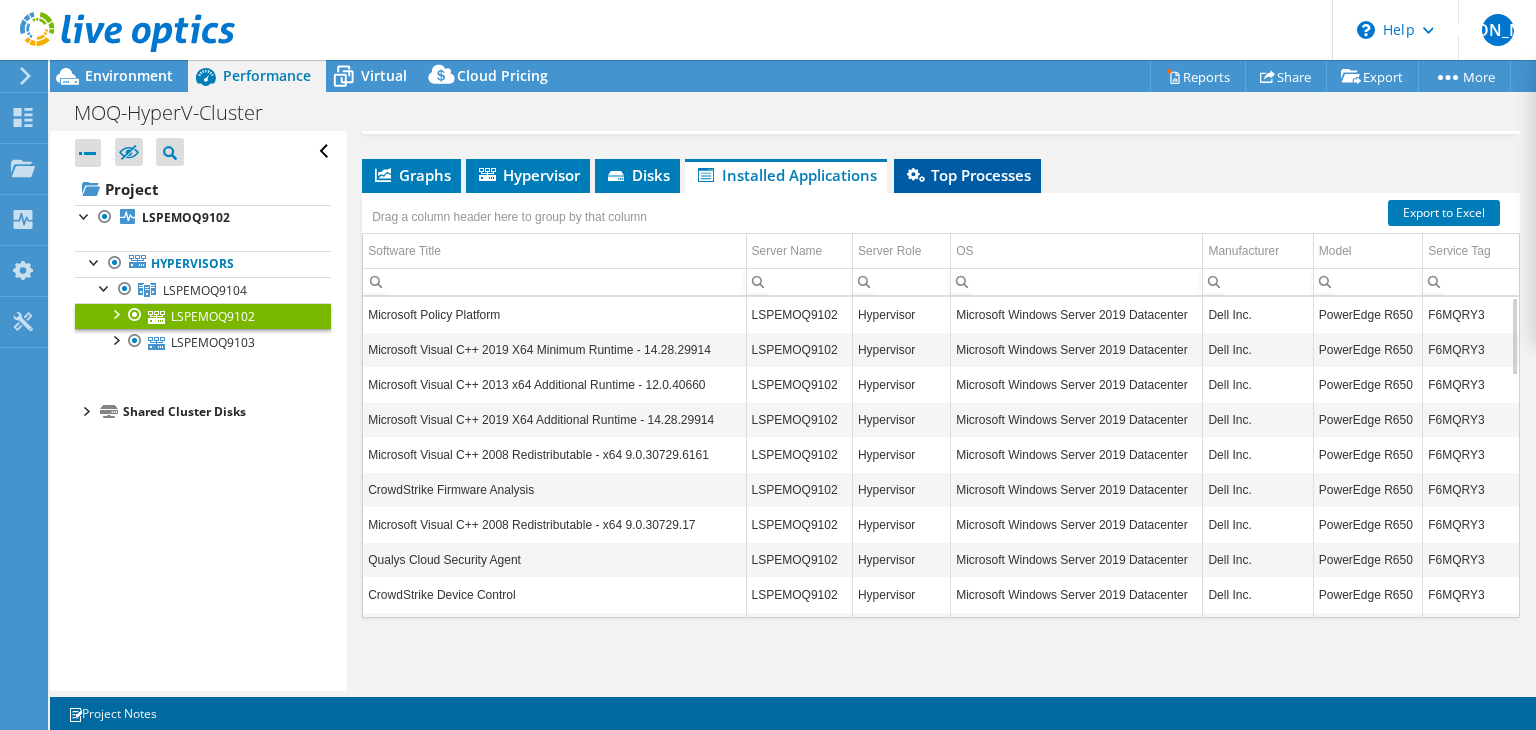 click on "Top Processes" at bounding box center (967, 175) 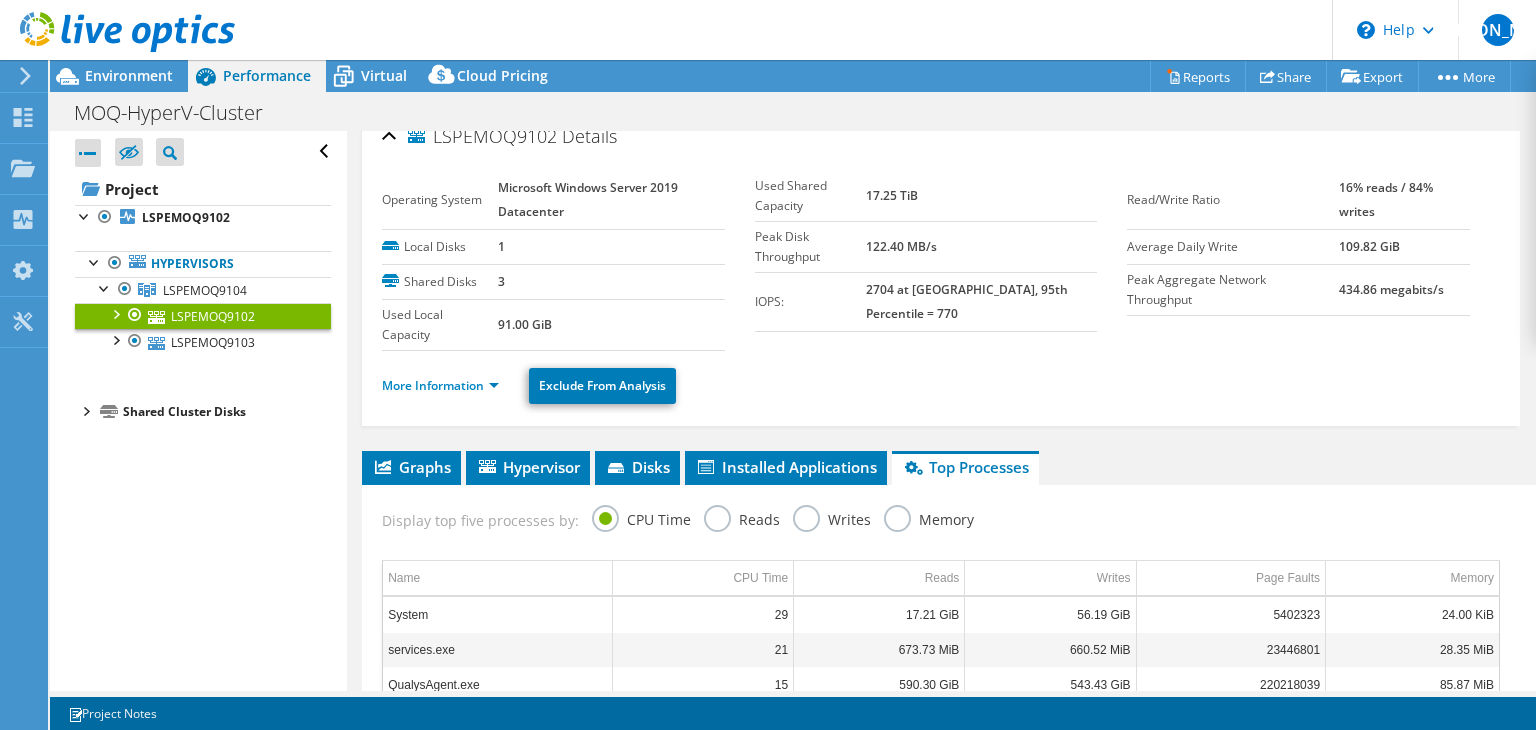scroll, scrollTop: 0, scrollLeft: 0, axis: both 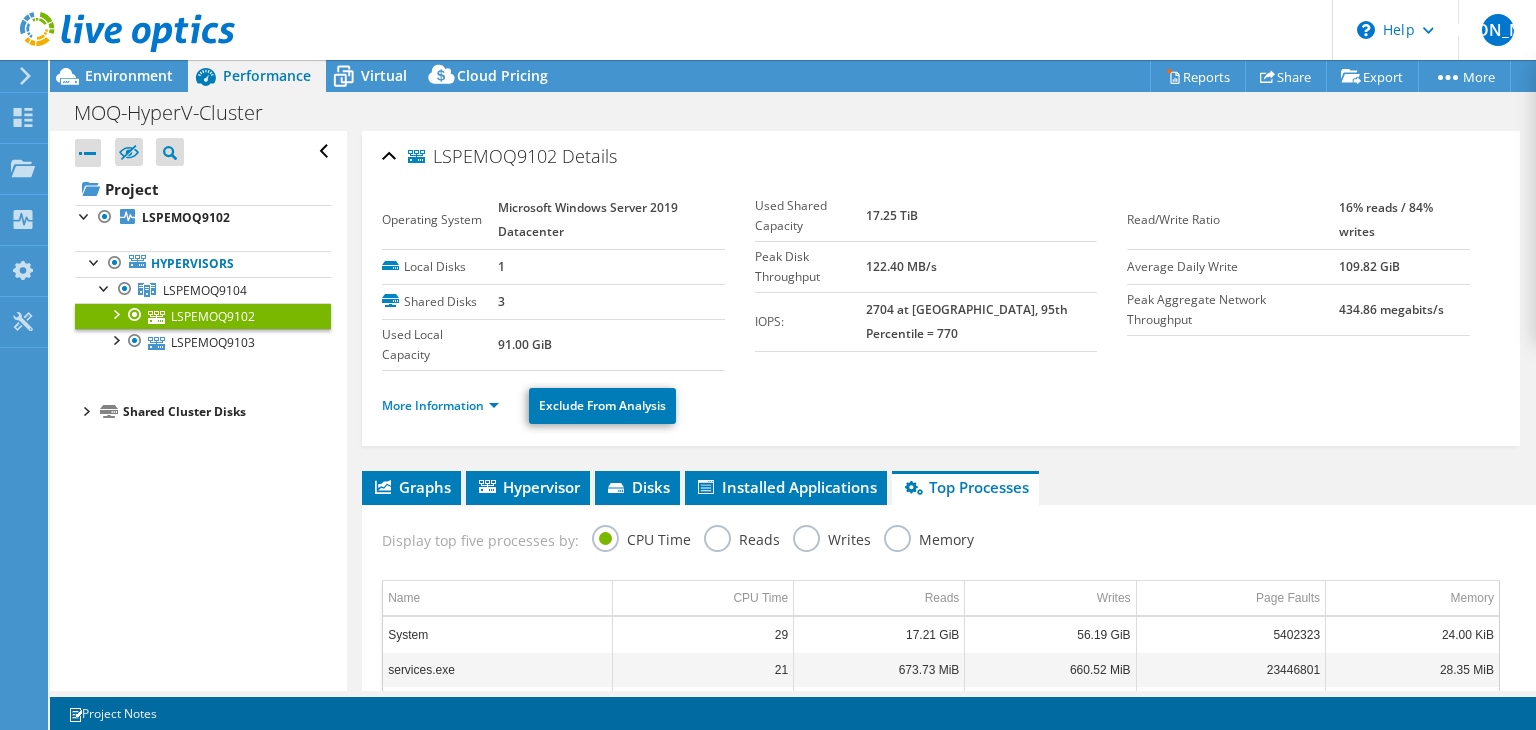 click at bounding box center [117, 33] 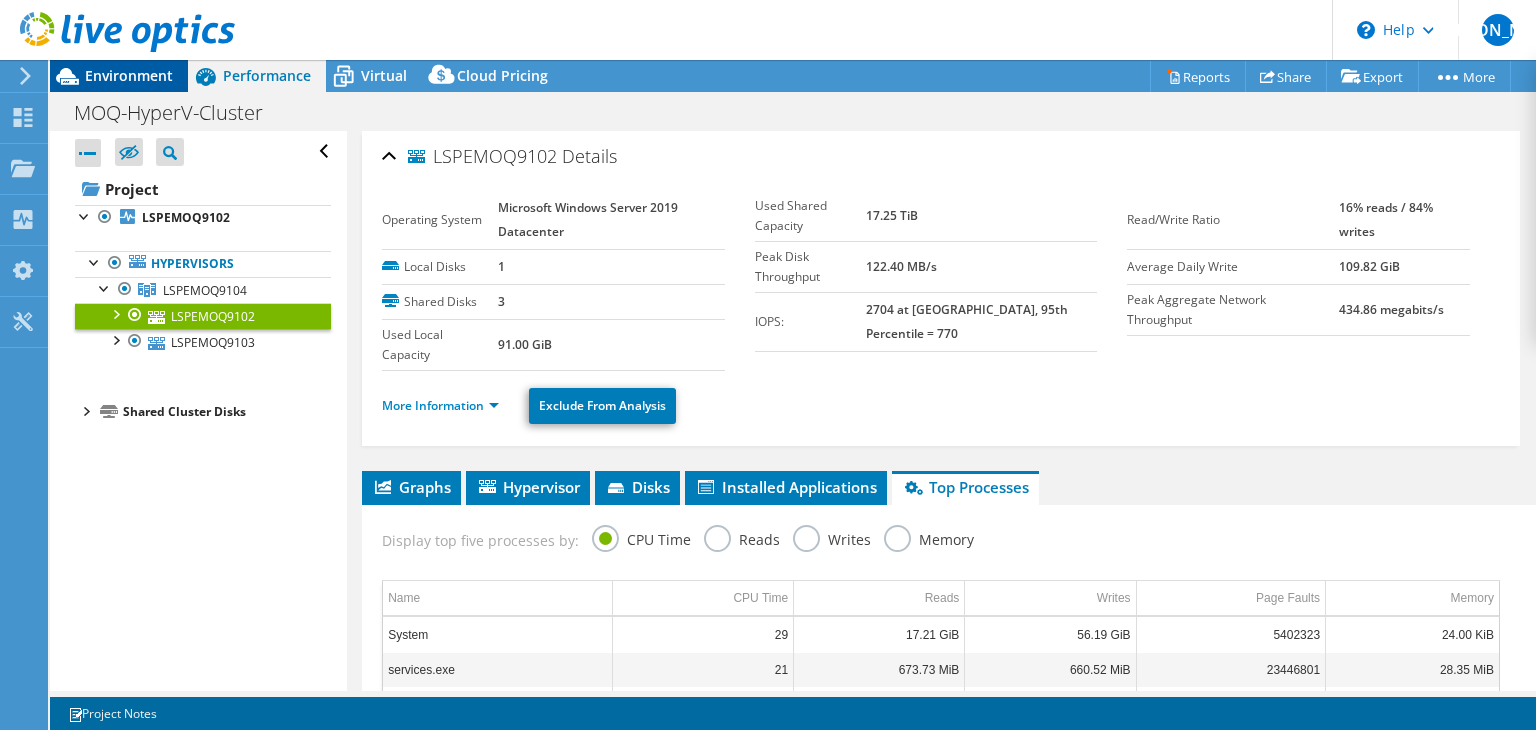 click on "Environment" at bounding box center (129, 75) 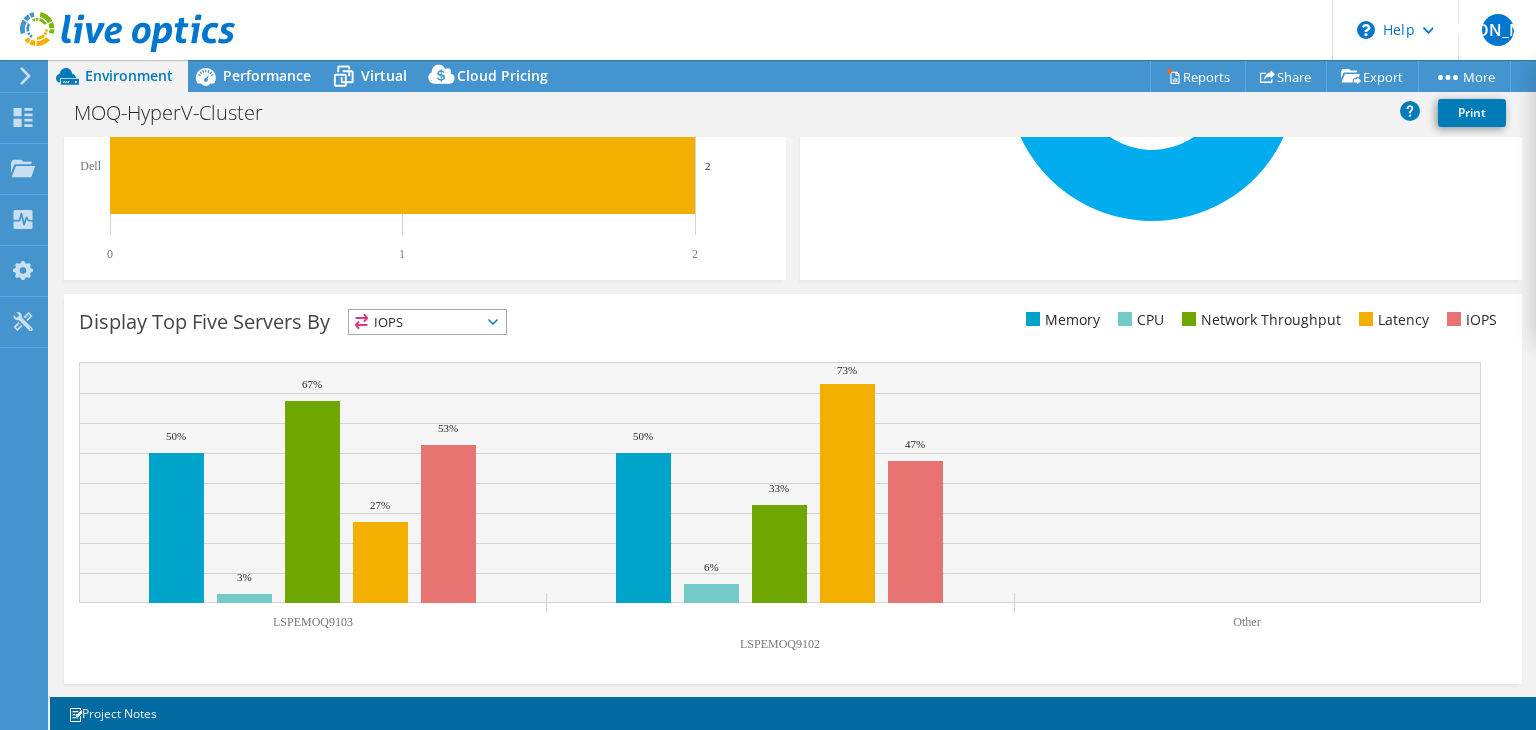 scroll, scrollTop: 604, scrollLeft: 0, axis: vertical 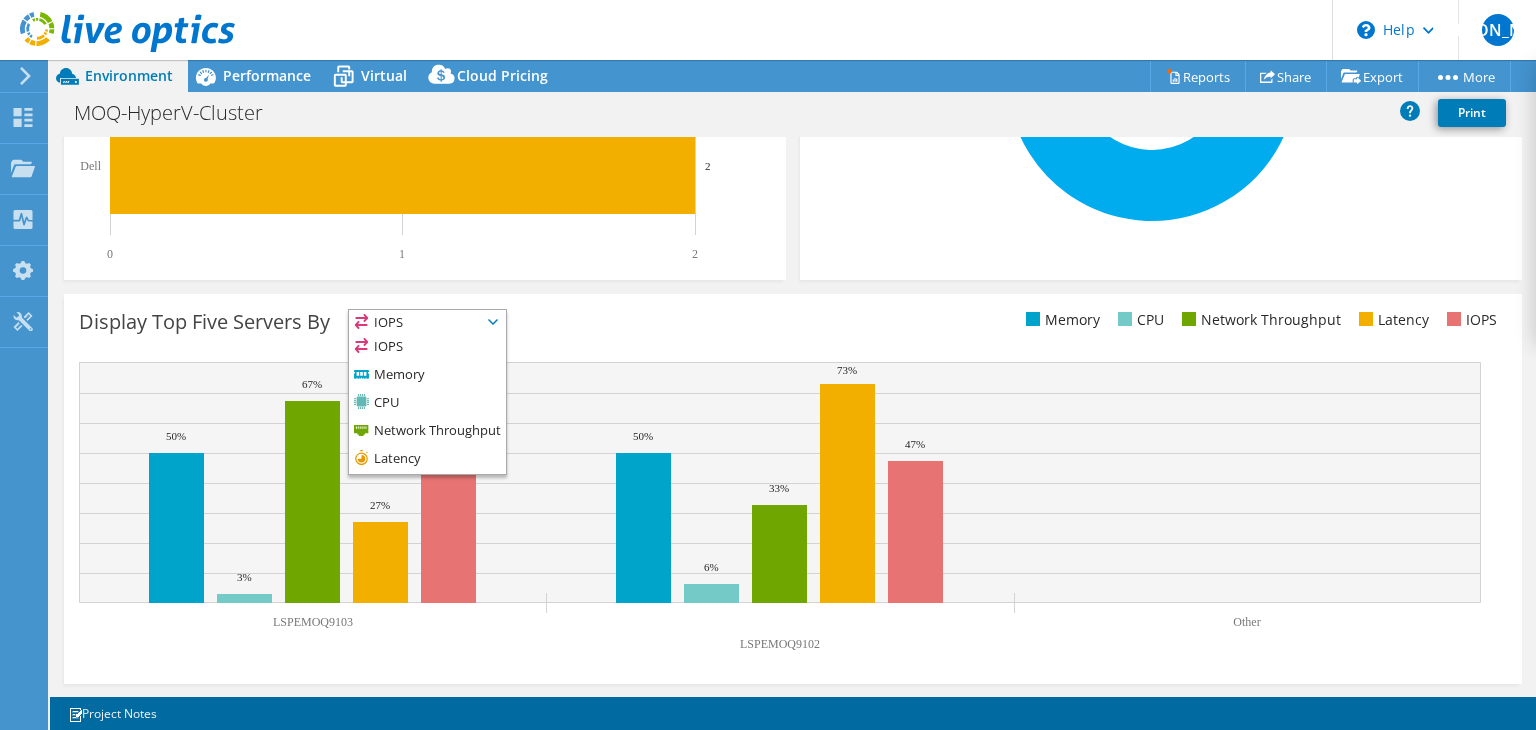 click on "Display Top Five Servers By
IOPS
IOPS" at bounding box center (793, 489) 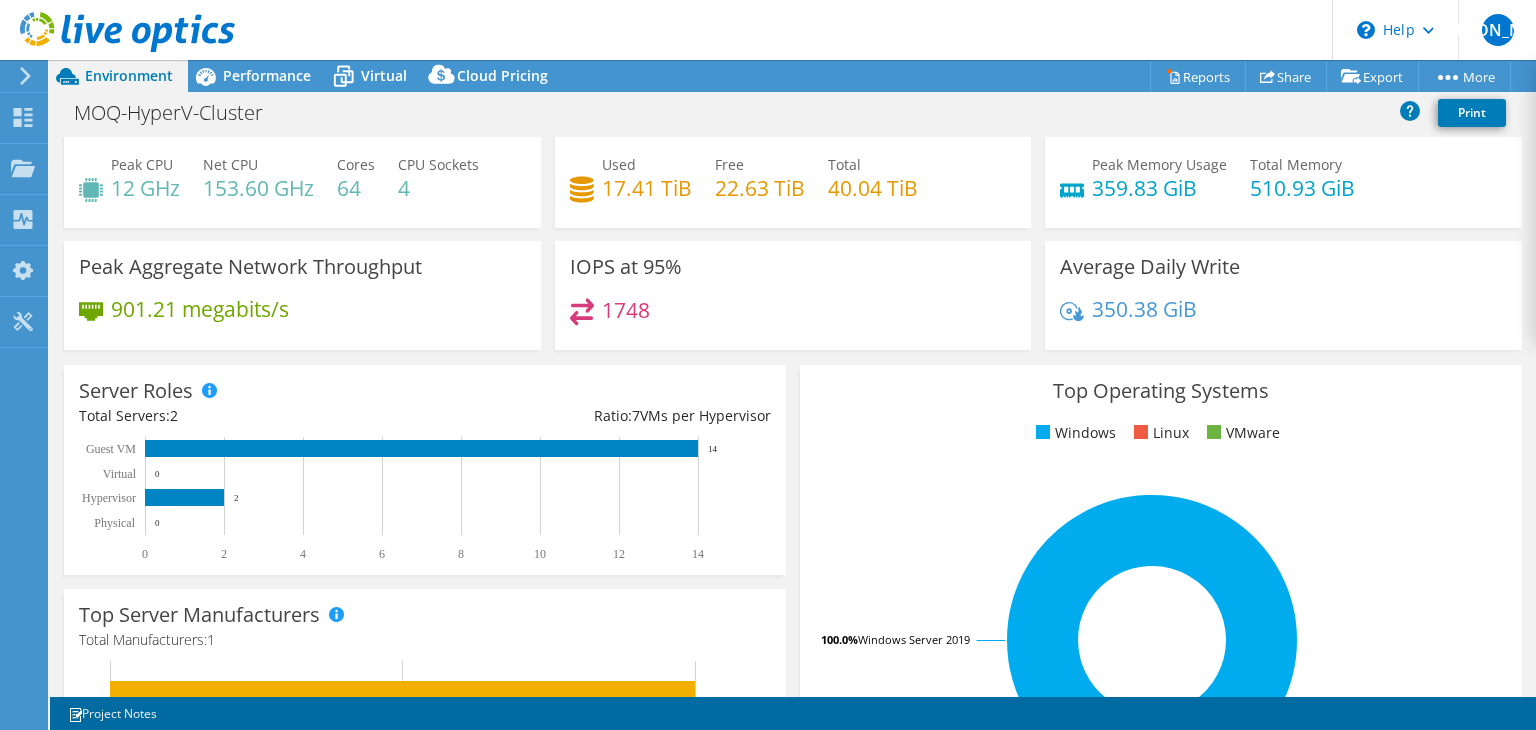 scroll, scrollTop: 0, scrollLeft: 0, axis: both 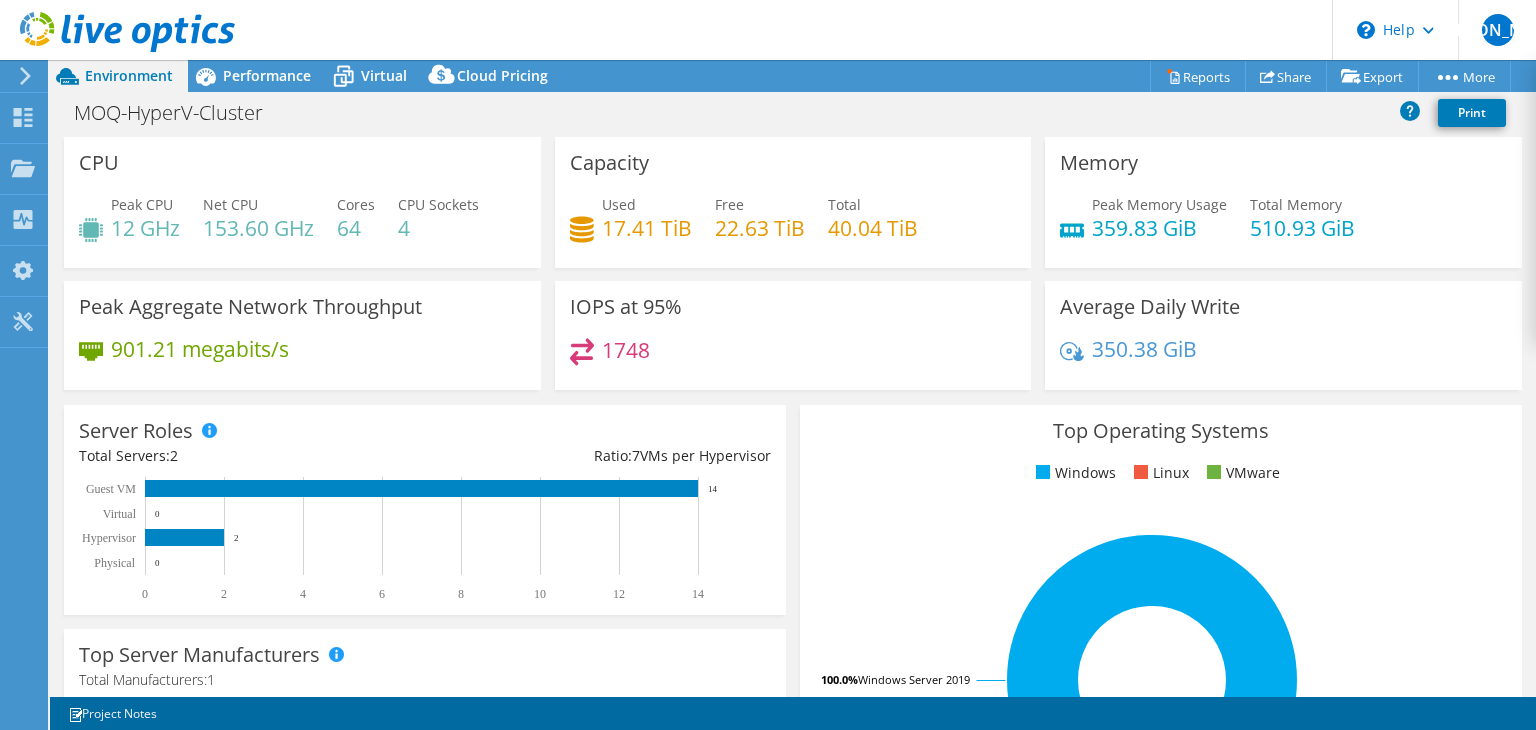 click on "901.21 megabits/s" at bounding box center [200, 349] 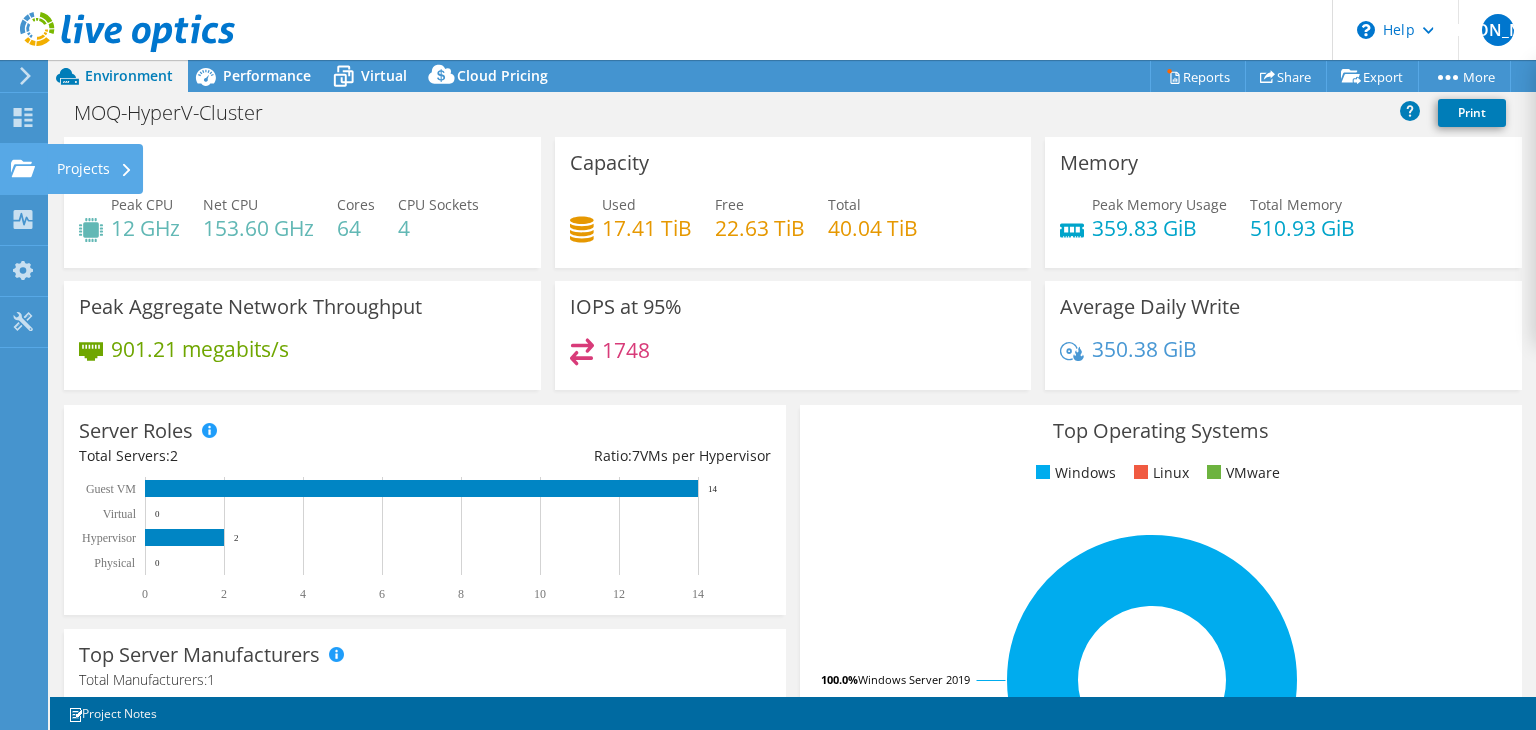 click 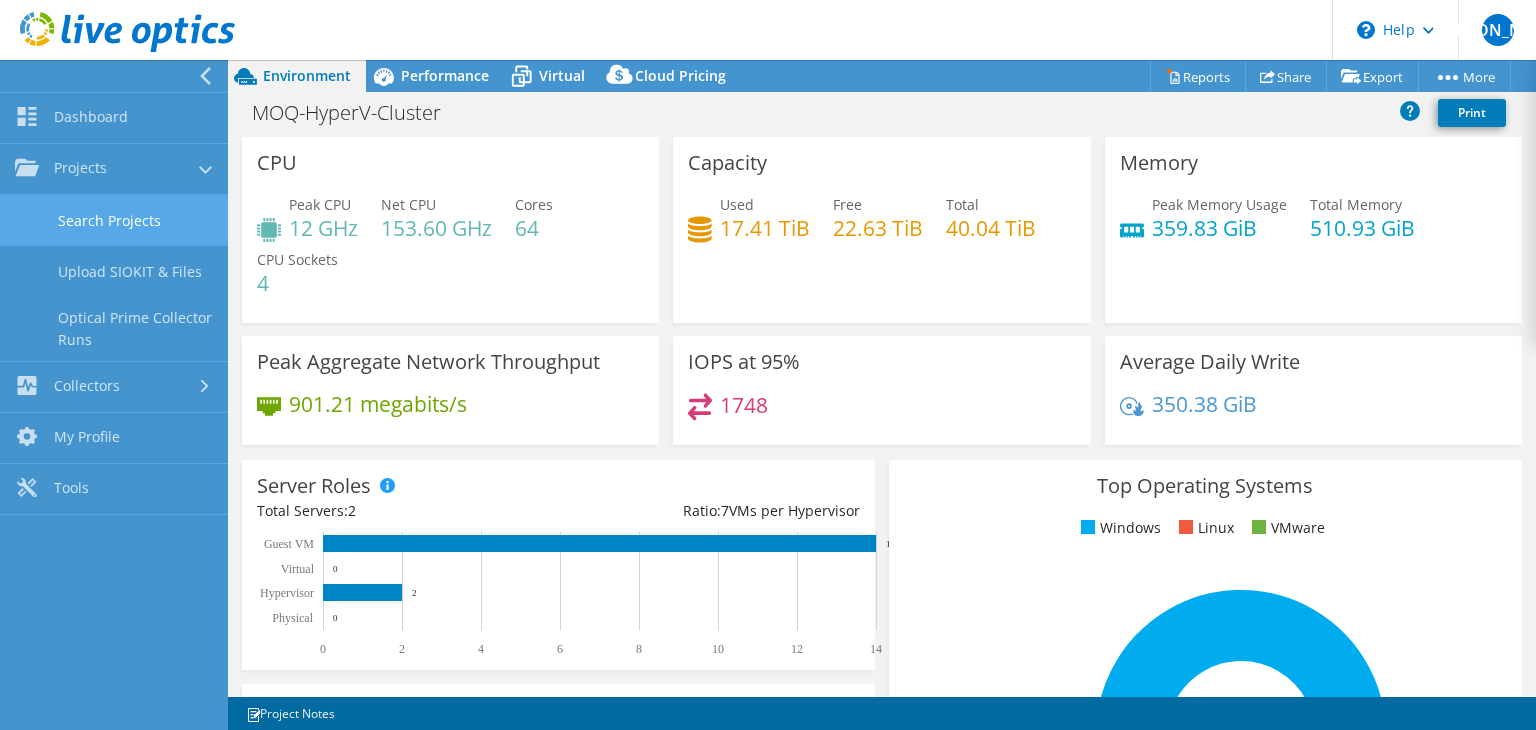 click on "Search Projects" at bounding box center (114, 220) 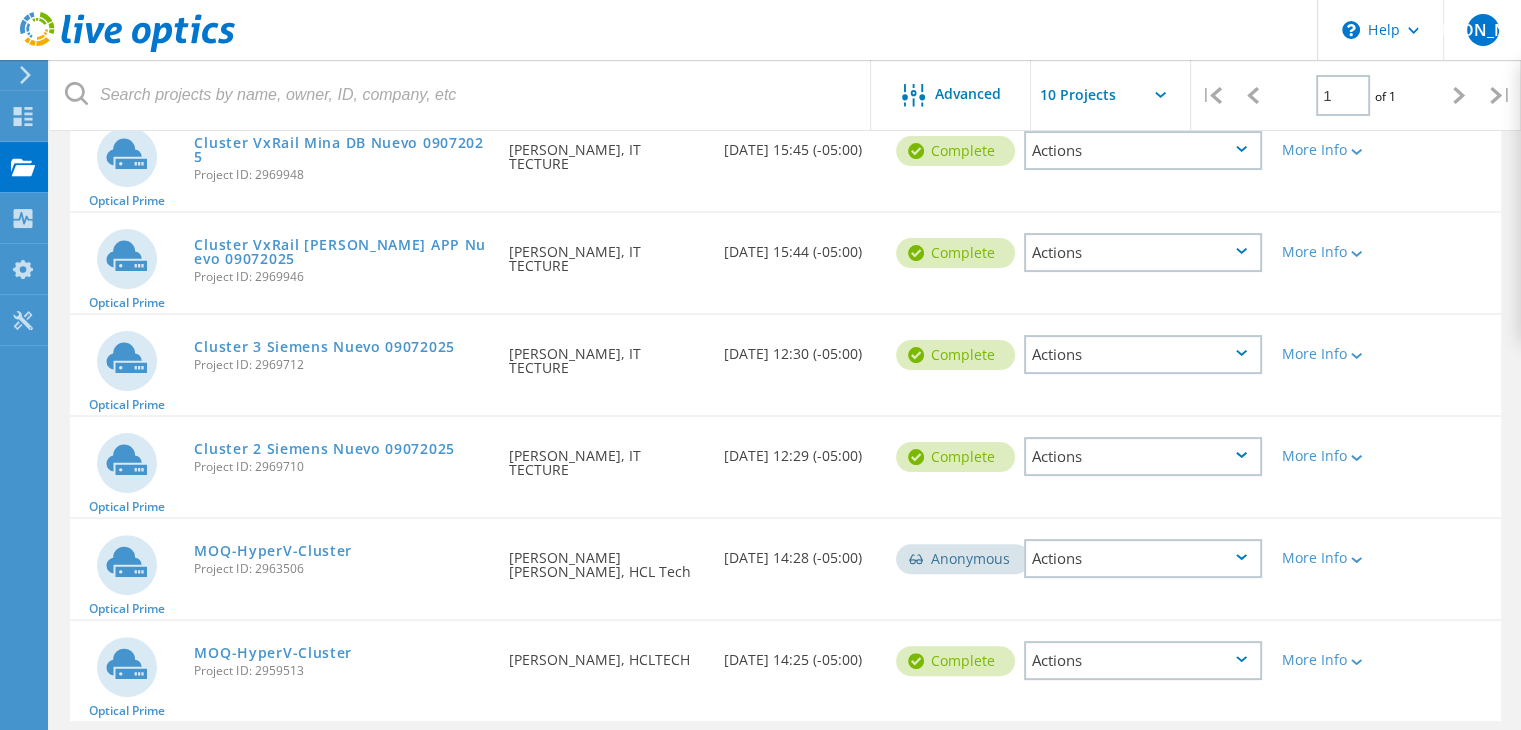scroll, scrollTop: 429, scrollLeft: 0, axis: vertical 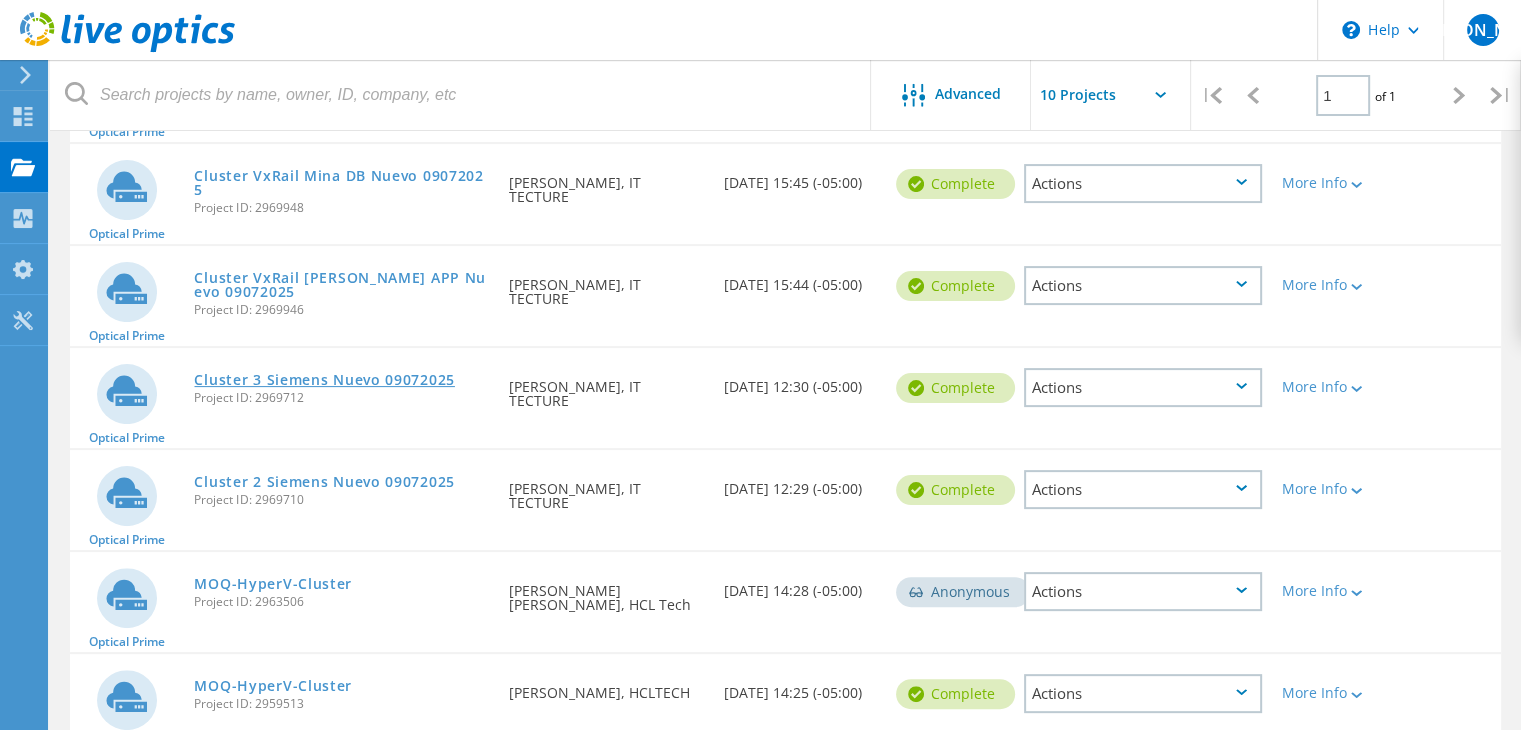 click on "Cluster 3 Siemens Nuevo 09072025" 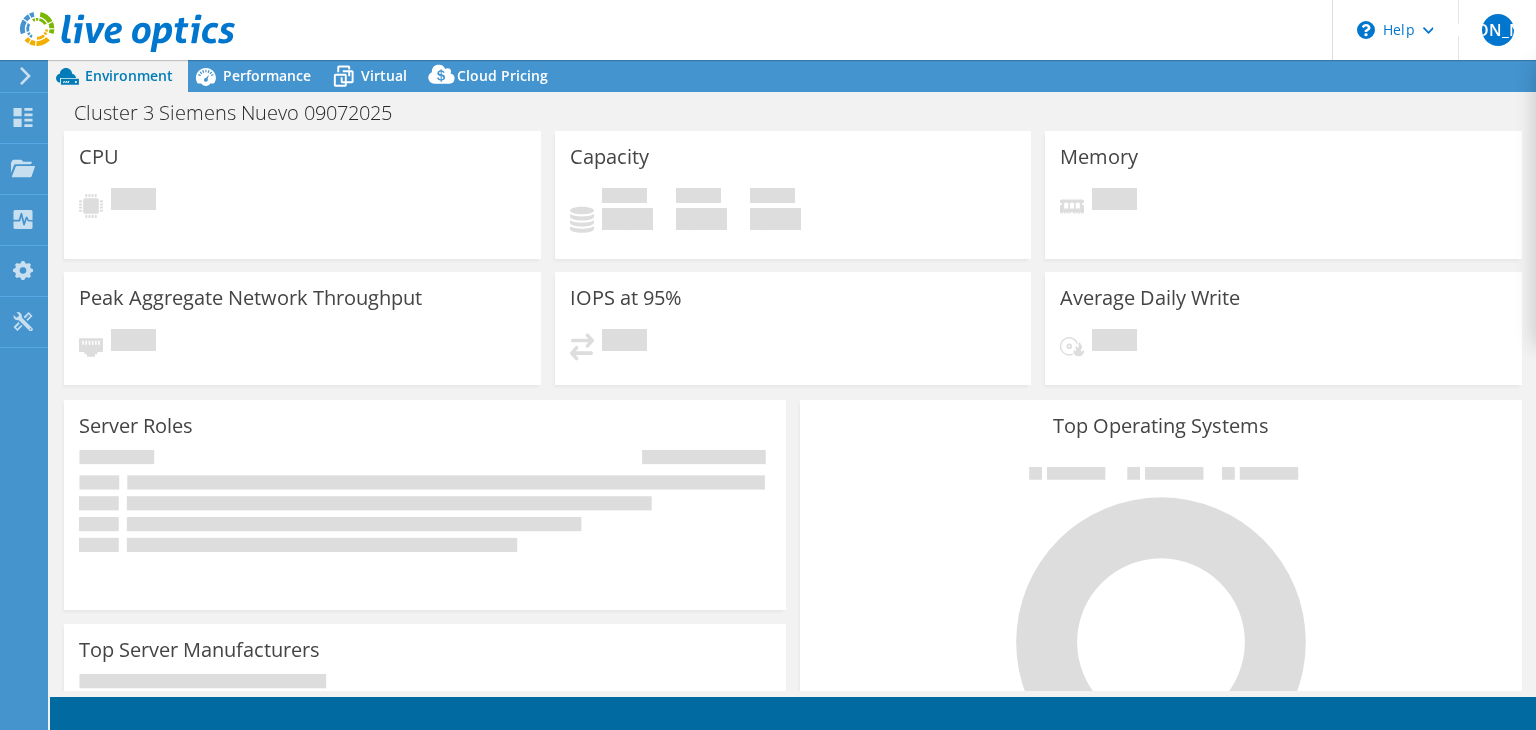 scroll, scrollTop: 0, scrollLeft: 0, axis: both 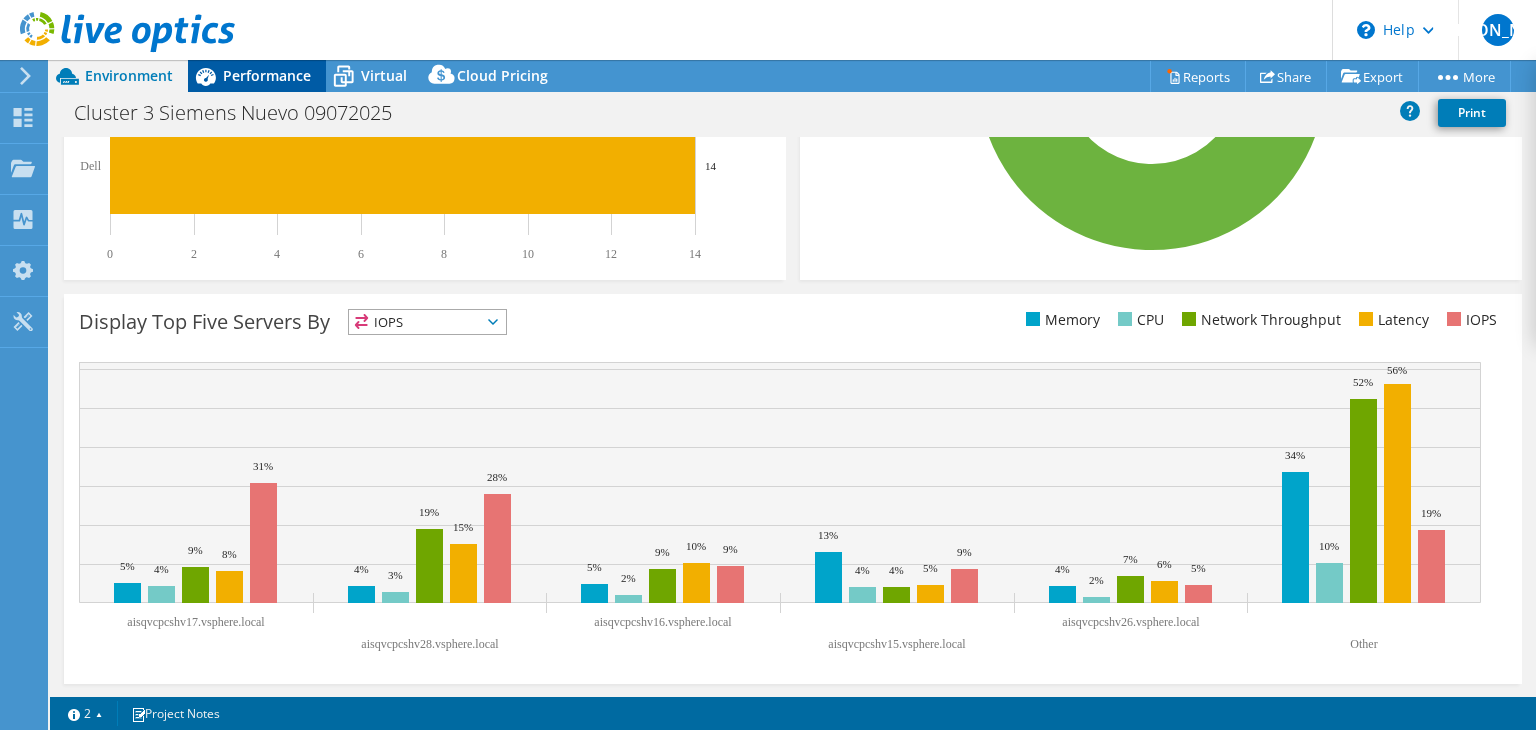 click on "Performance" at bounding box center [267, 75] 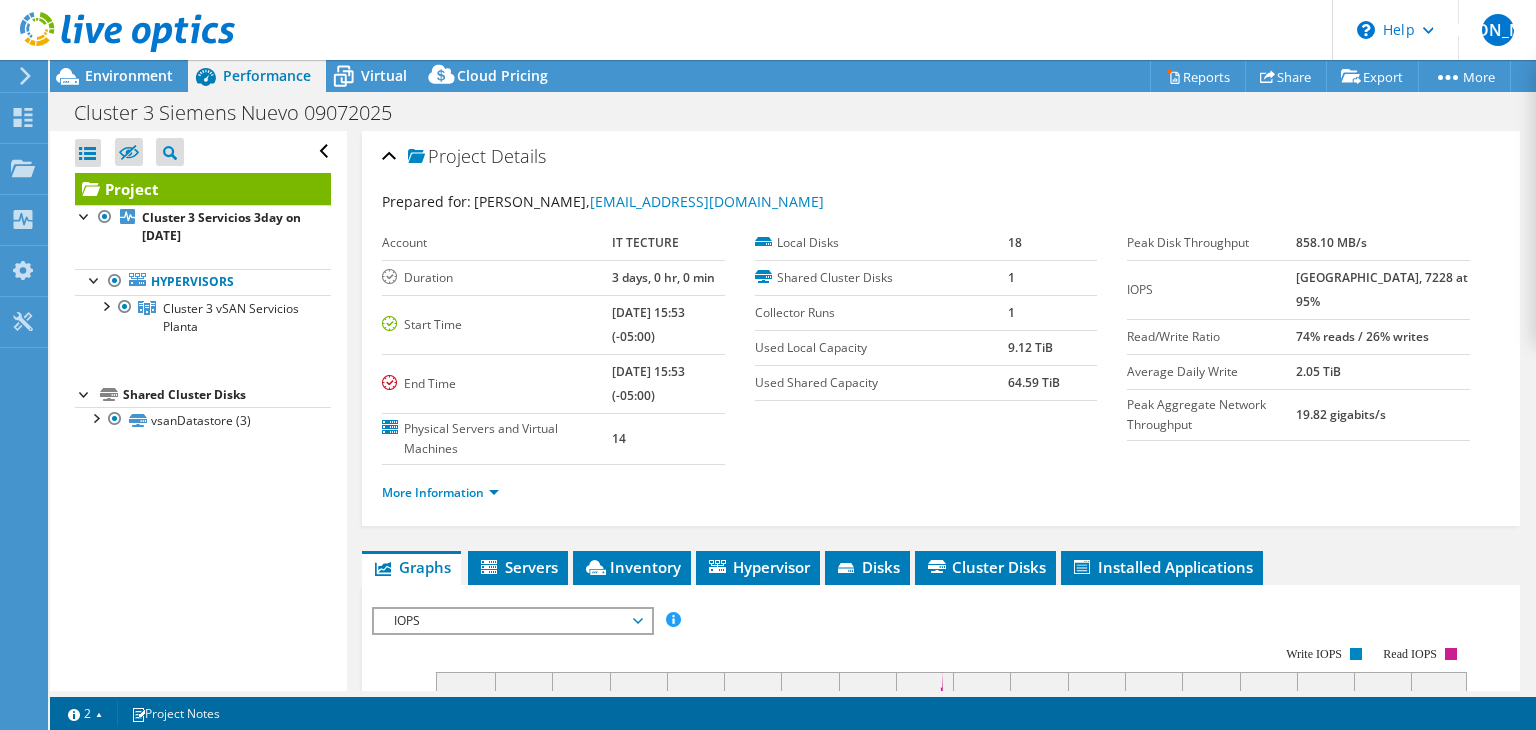 scroll, scrollTop: 0, scrollLeft: 0, axis: both 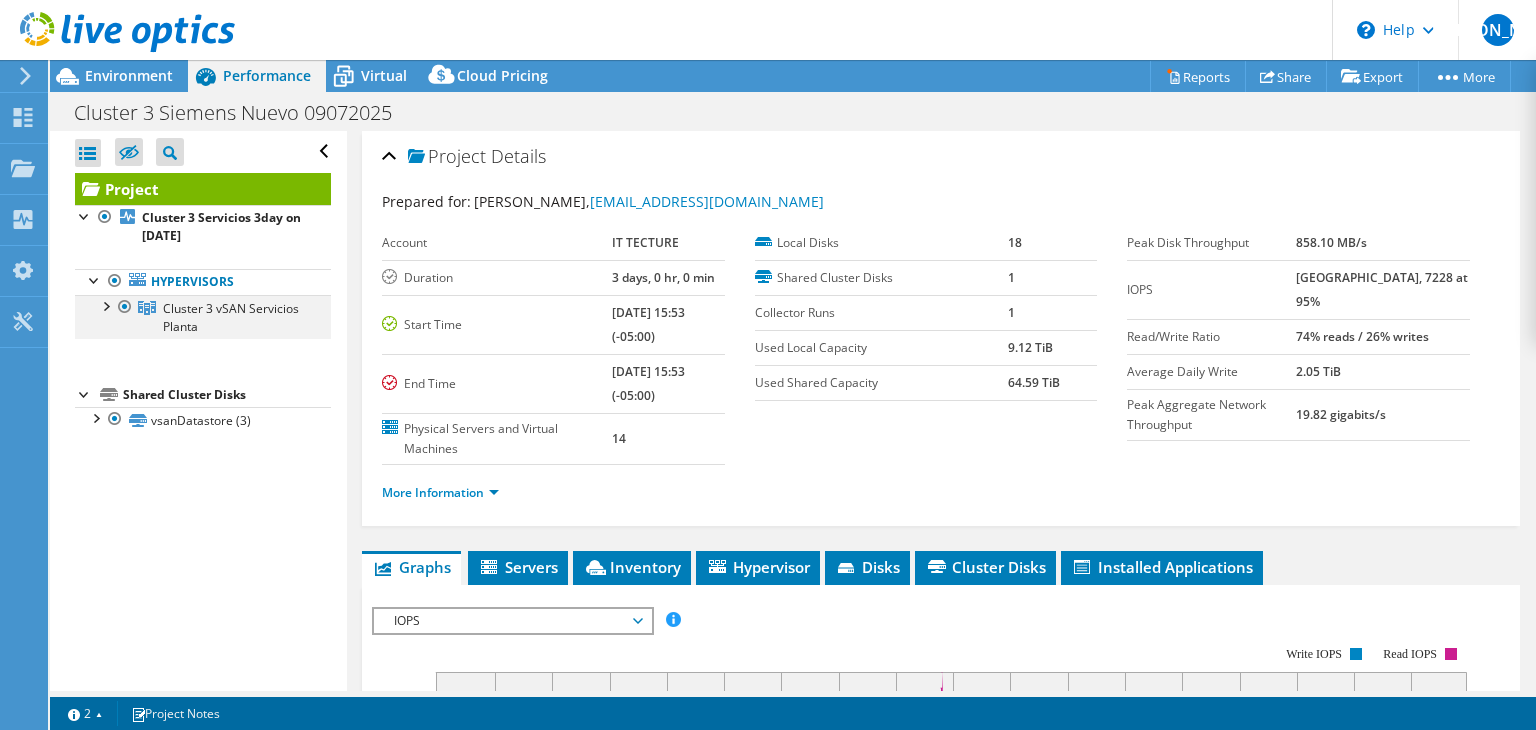 click at bounding box center [105, 305] 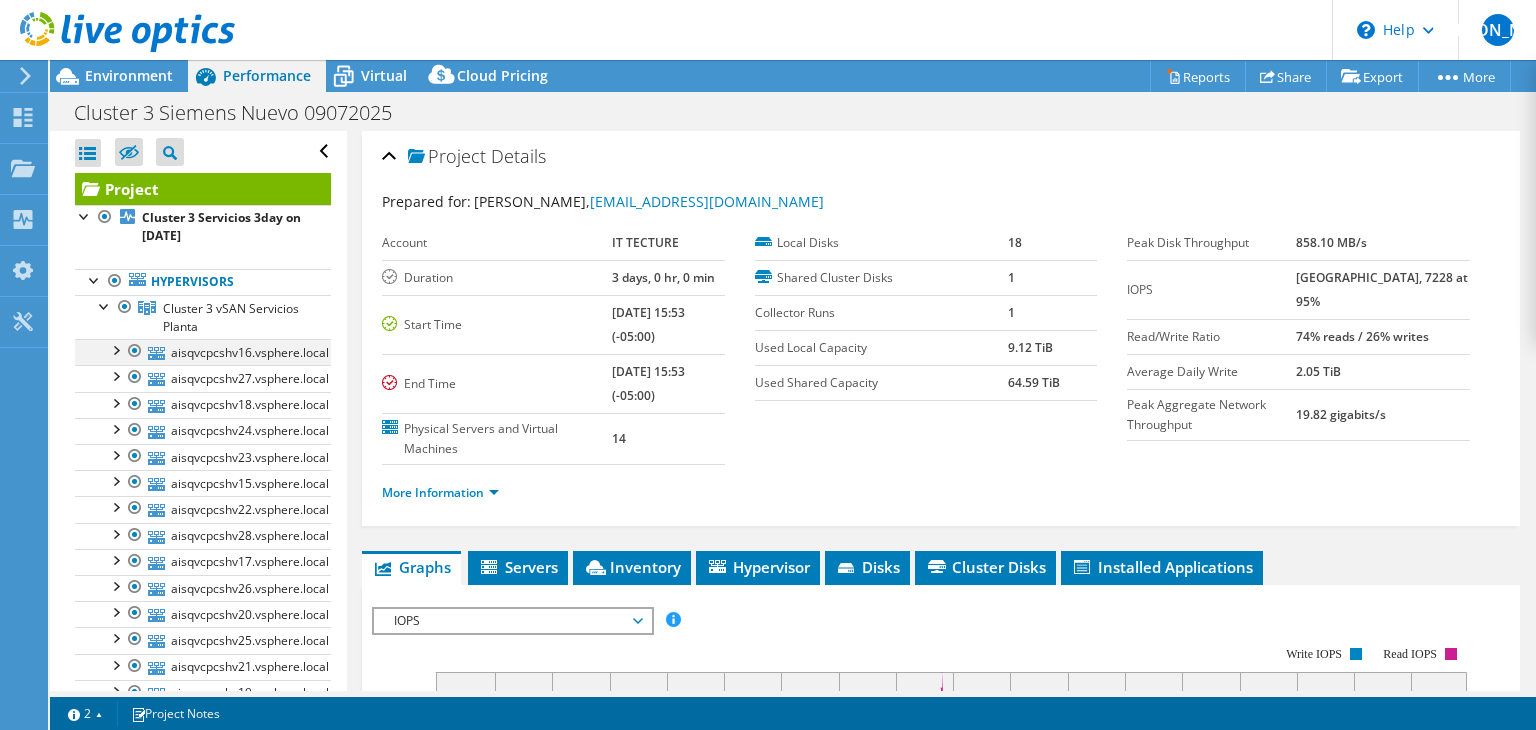 click at bounding box center (115, 349) 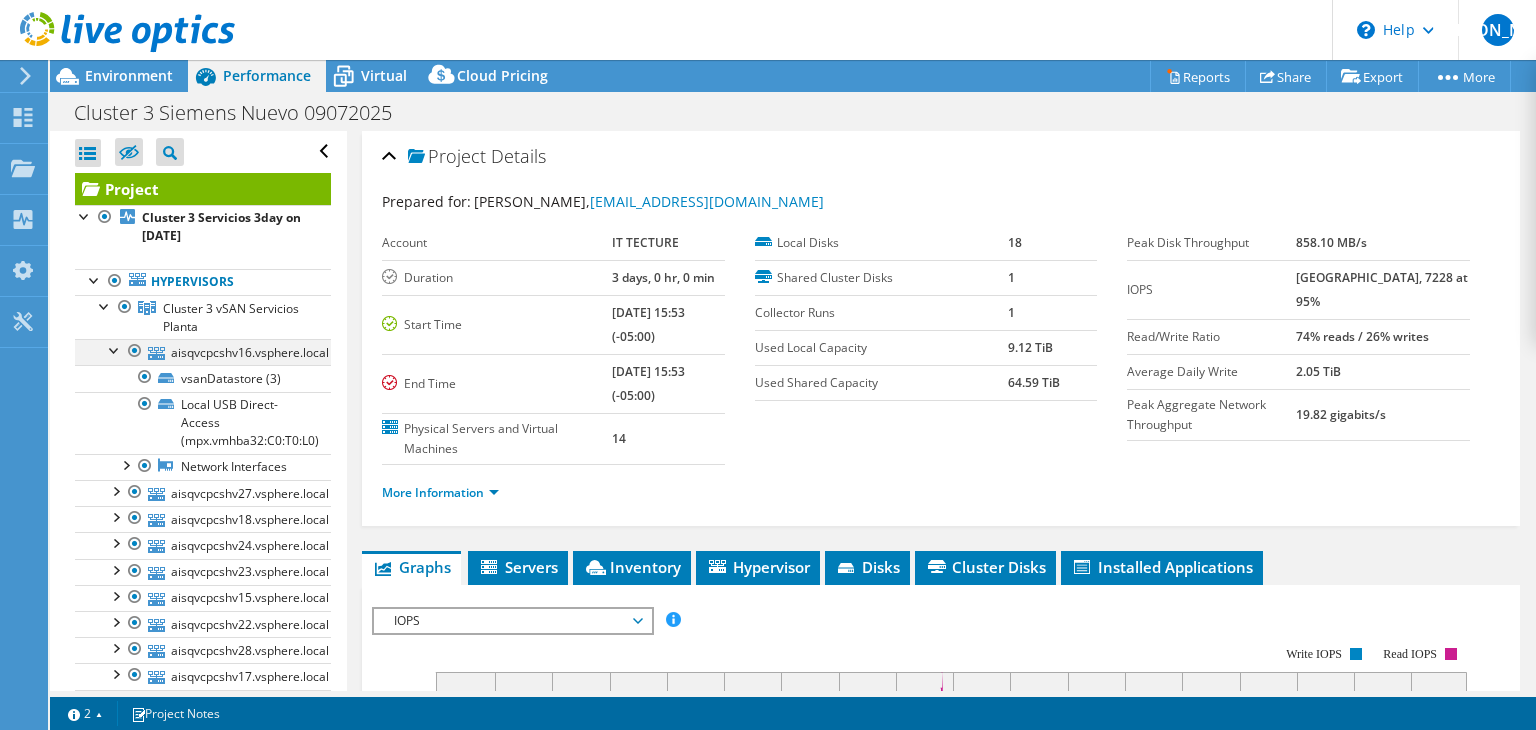 click at bounding box center [115, 349] 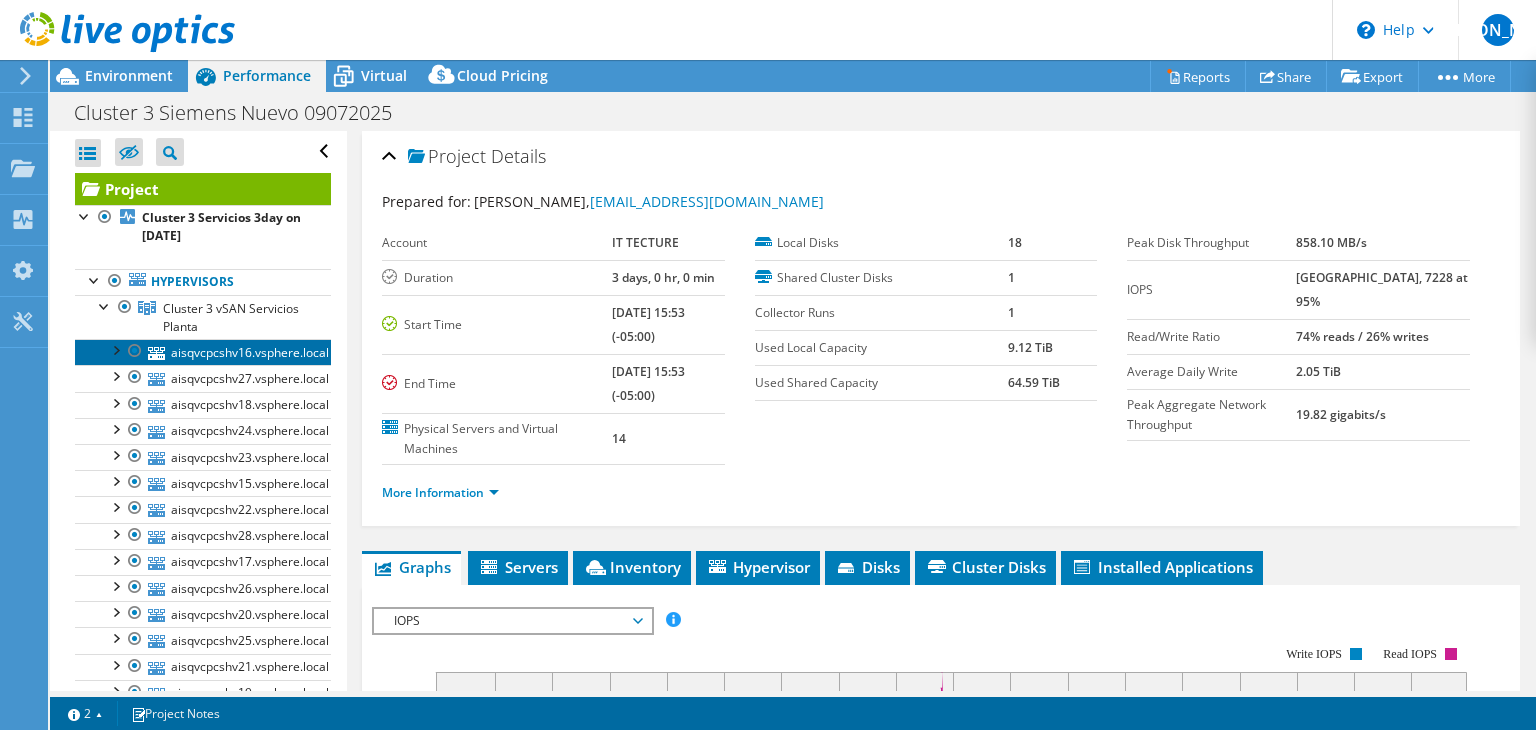 click on "aisqvcpcshv16.vsphere.local" at bounding box center [203, 352] 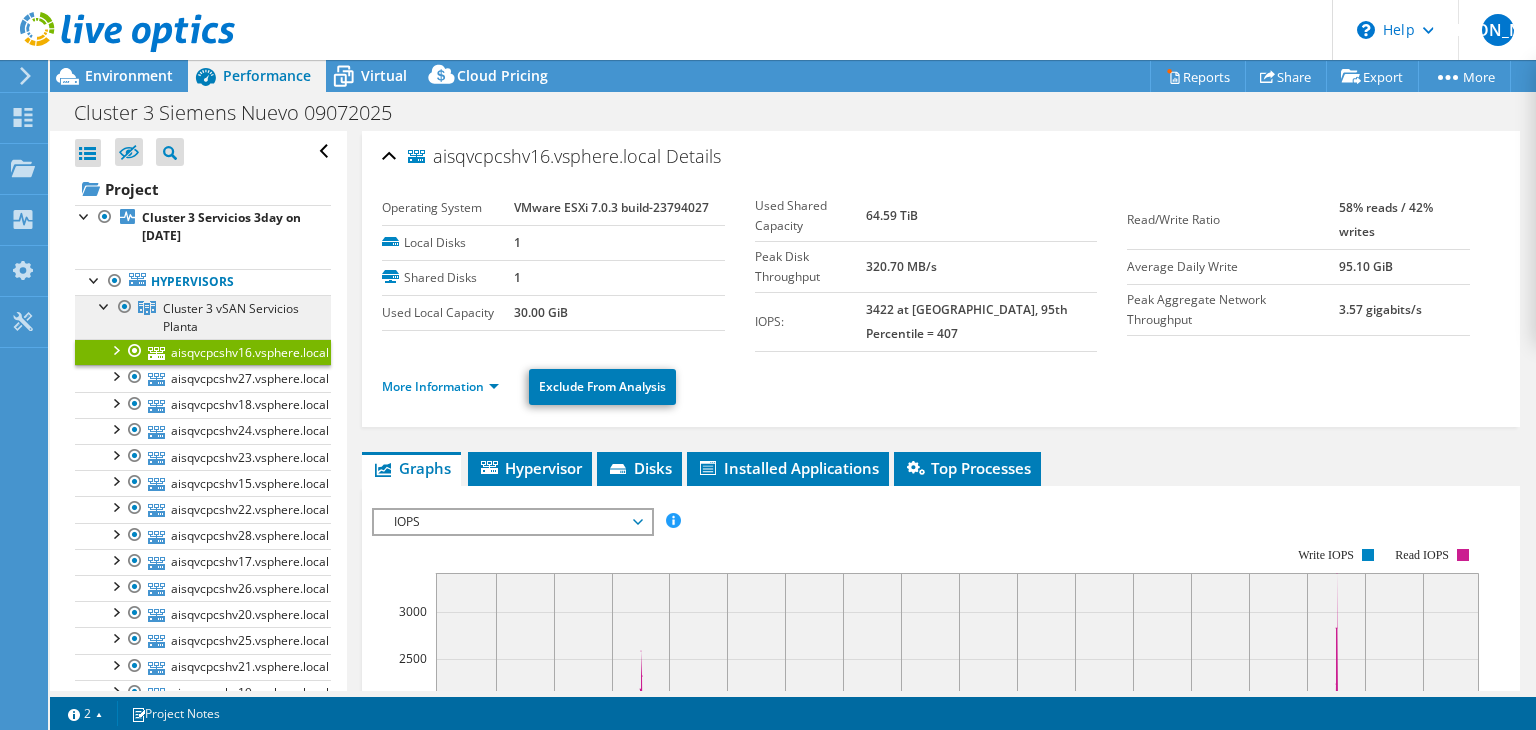 click on "Cluster 3 vSAN Servicios Planta" at bounding box center (231, 317) 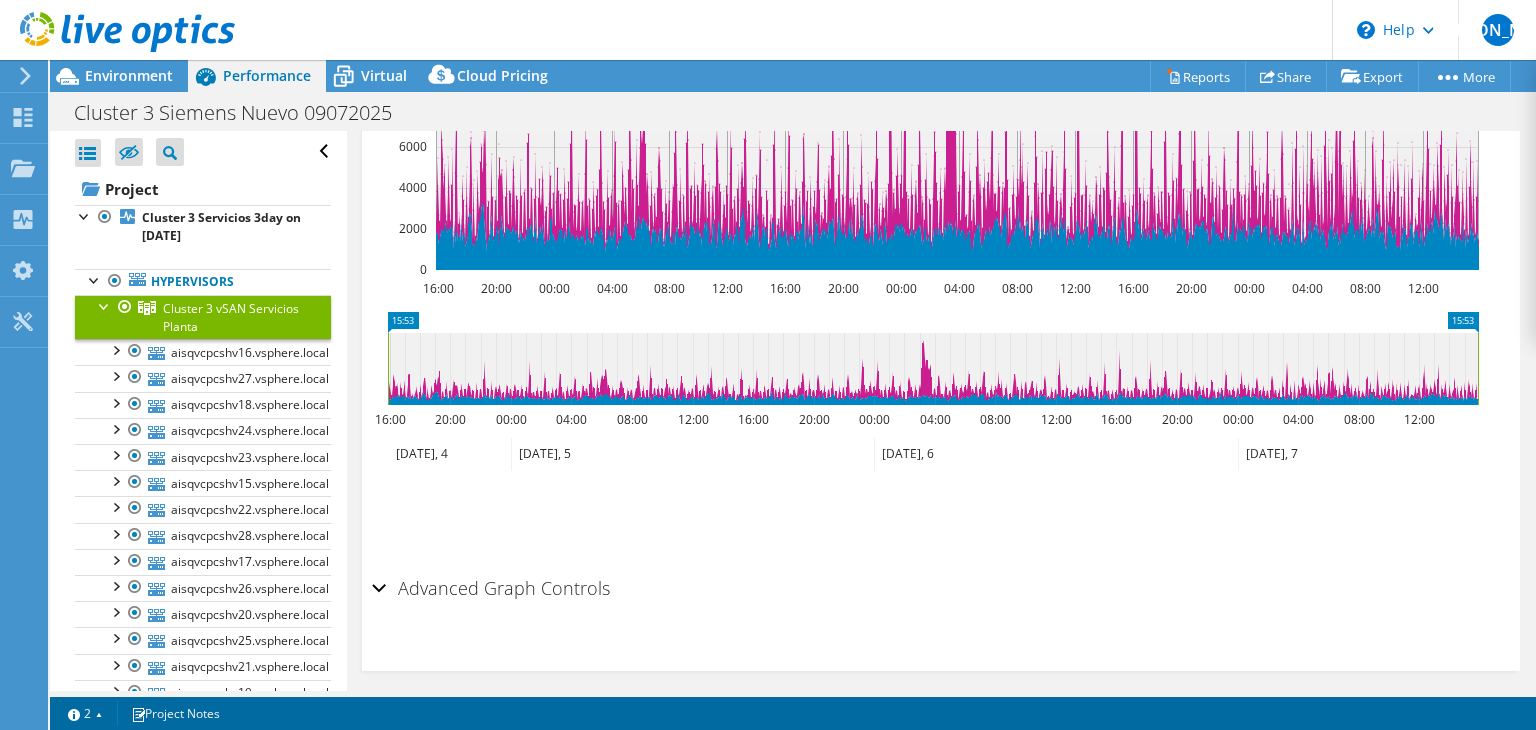 scroll, scrollTop: 600, scrollLeft: 0, axis: vertical 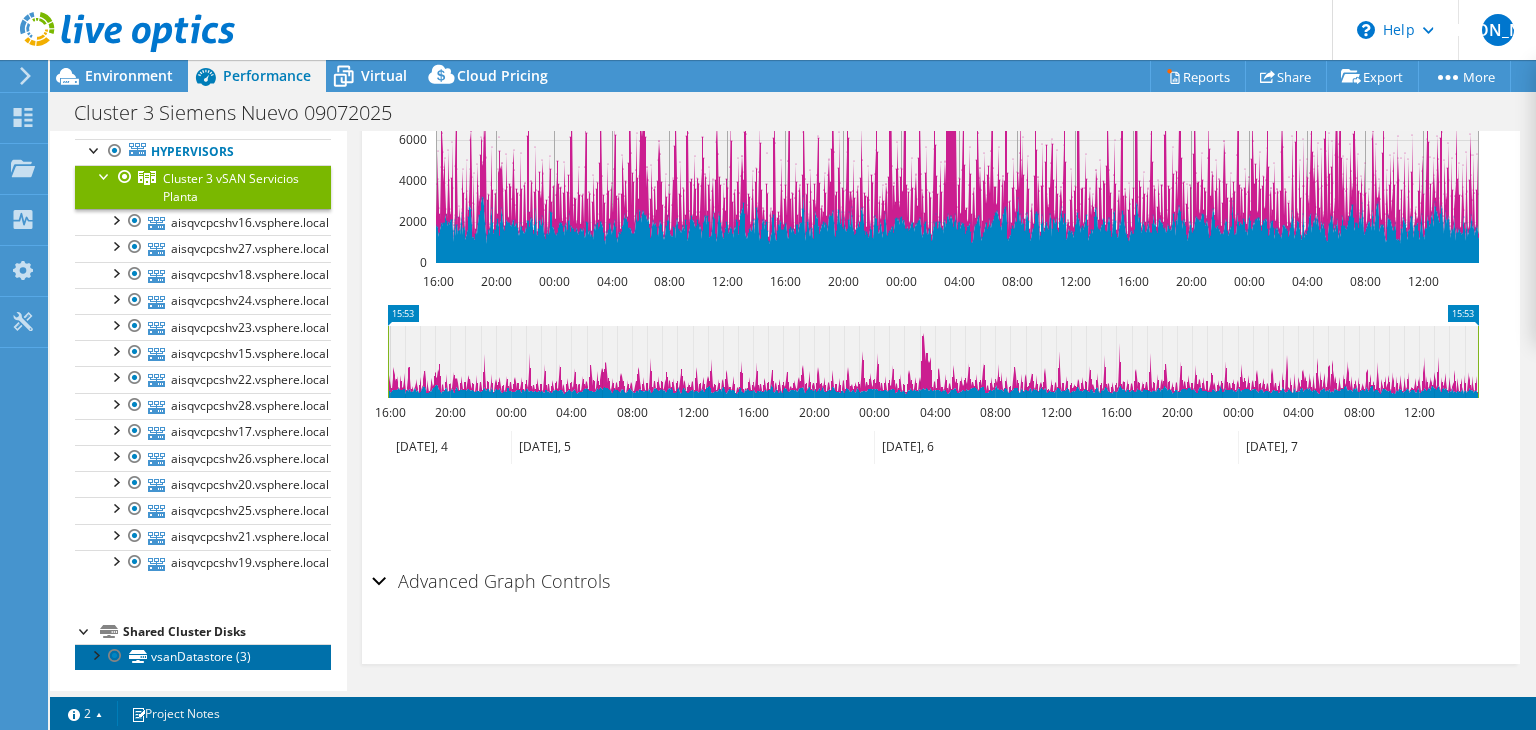click on "vsanDatastore (3)" at bounding box center [203, 657] 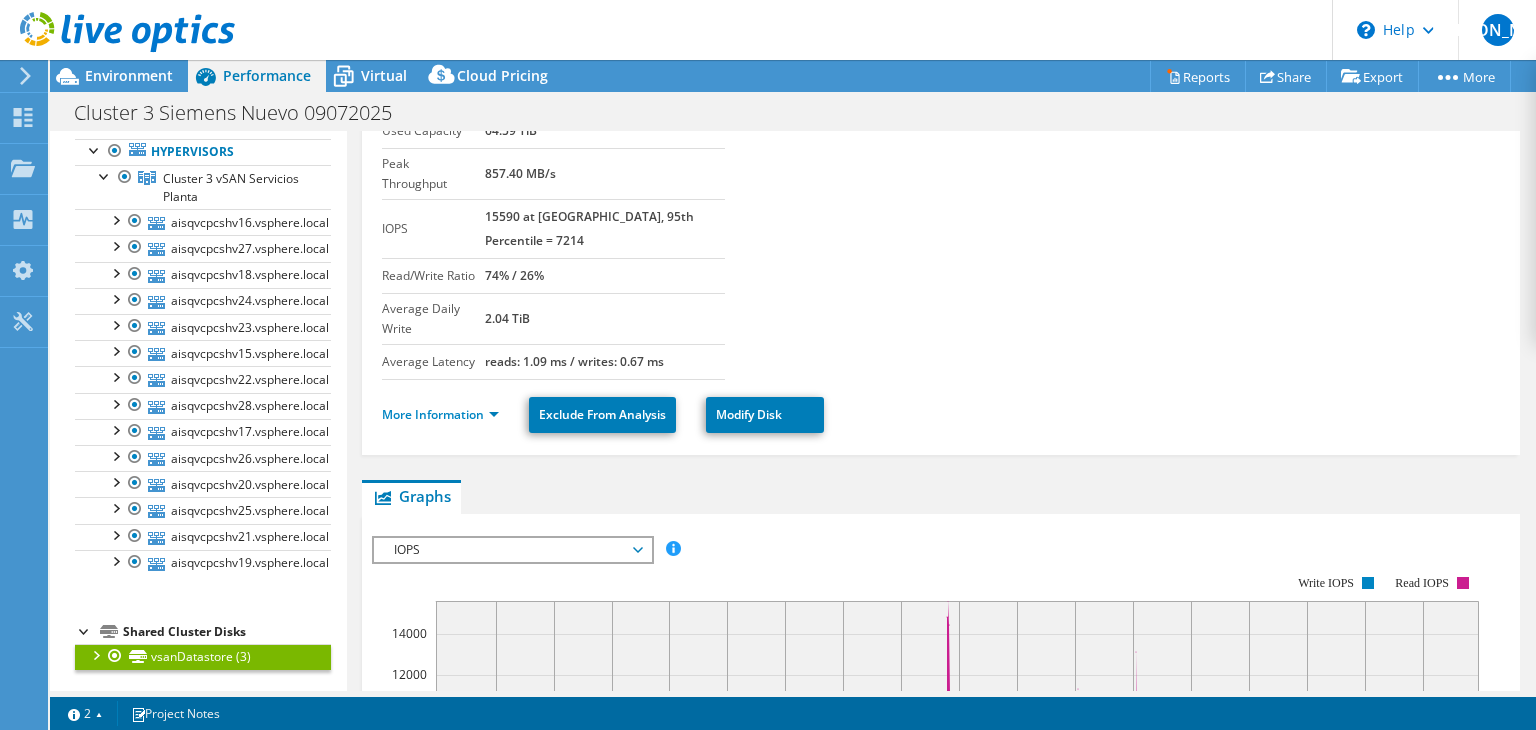 scroll, scrollTop: 0, scrollLeft: 0, axis: both 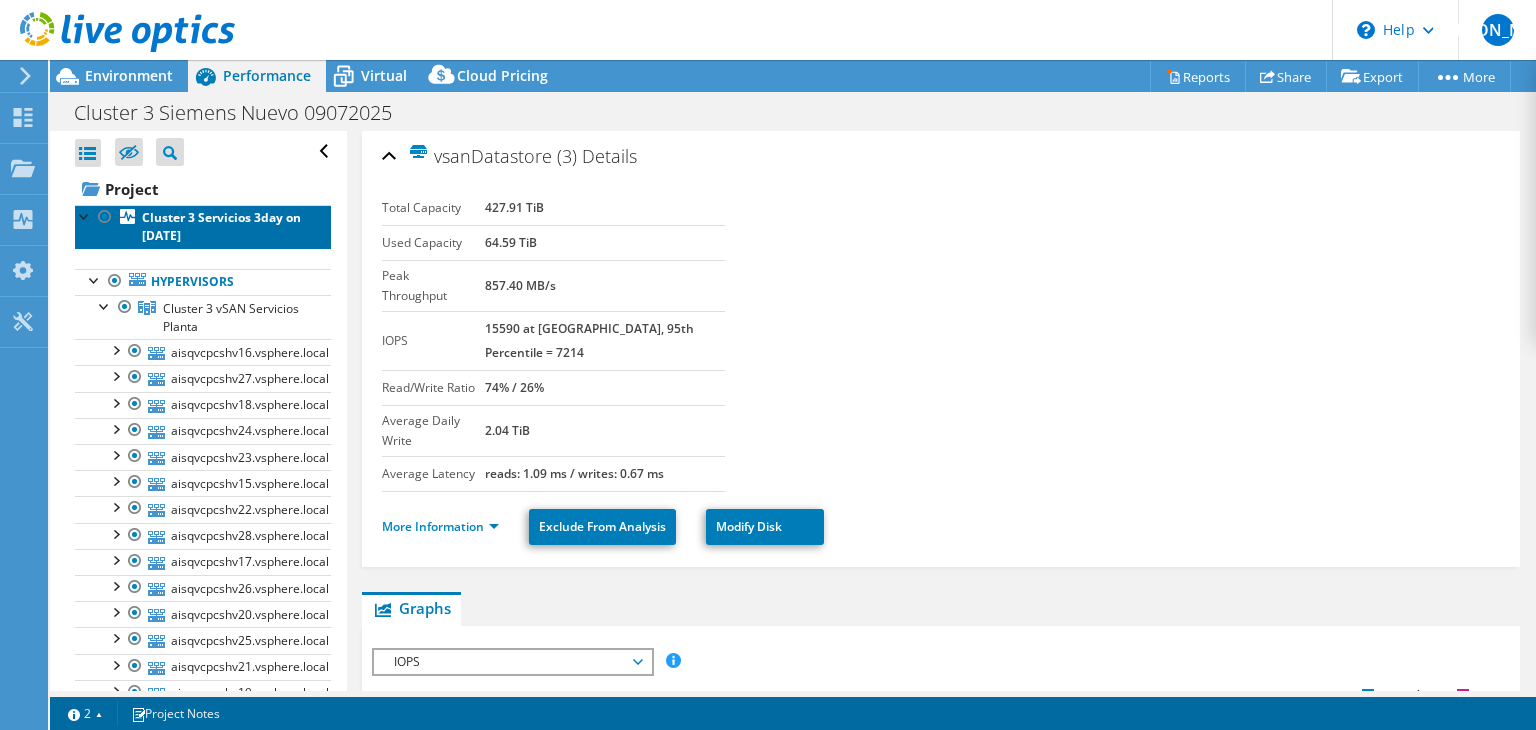 click on "Cluster 3 Servicios 3day on 7/9/2025" at bounding box center (221, 226) 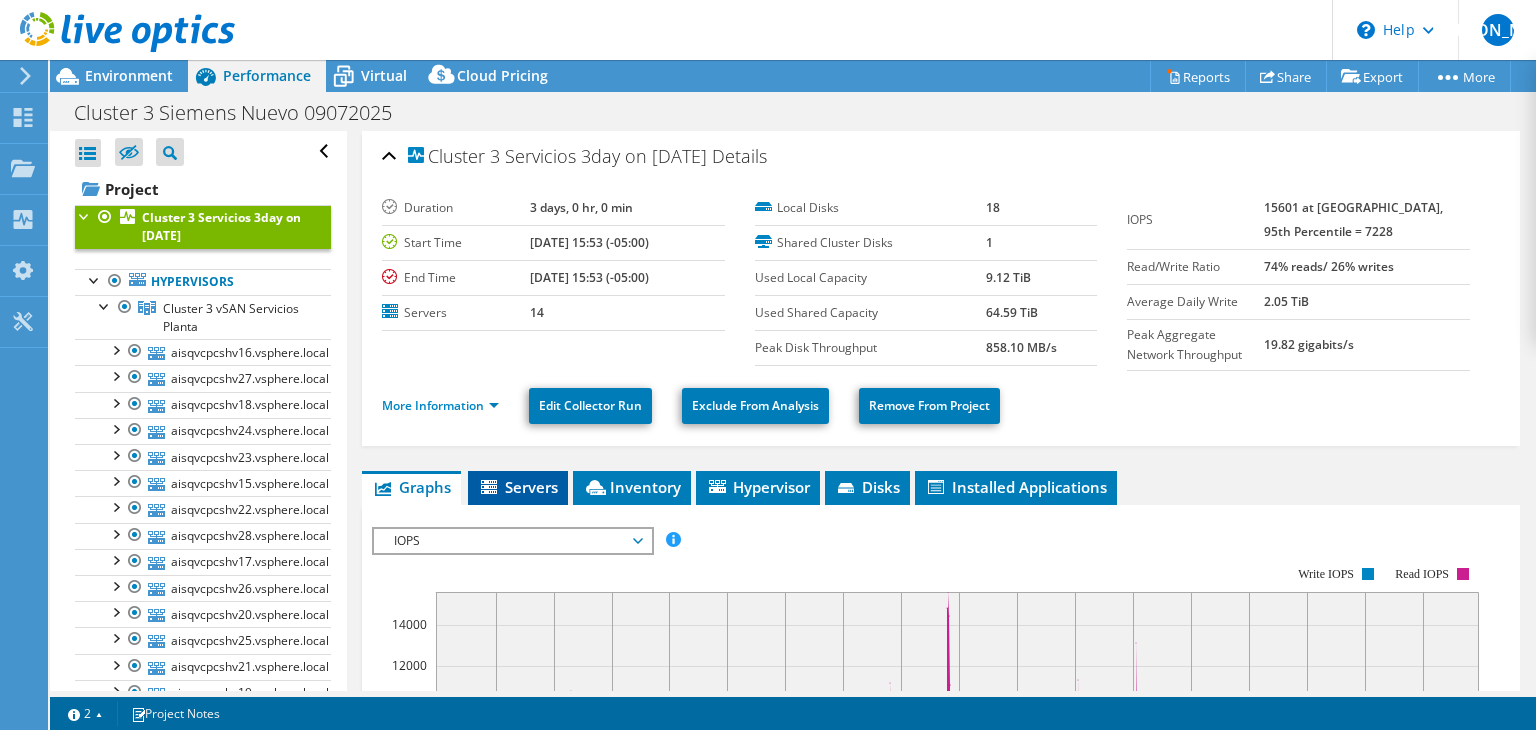 click on "Servers" at bounding box center (518, 487) 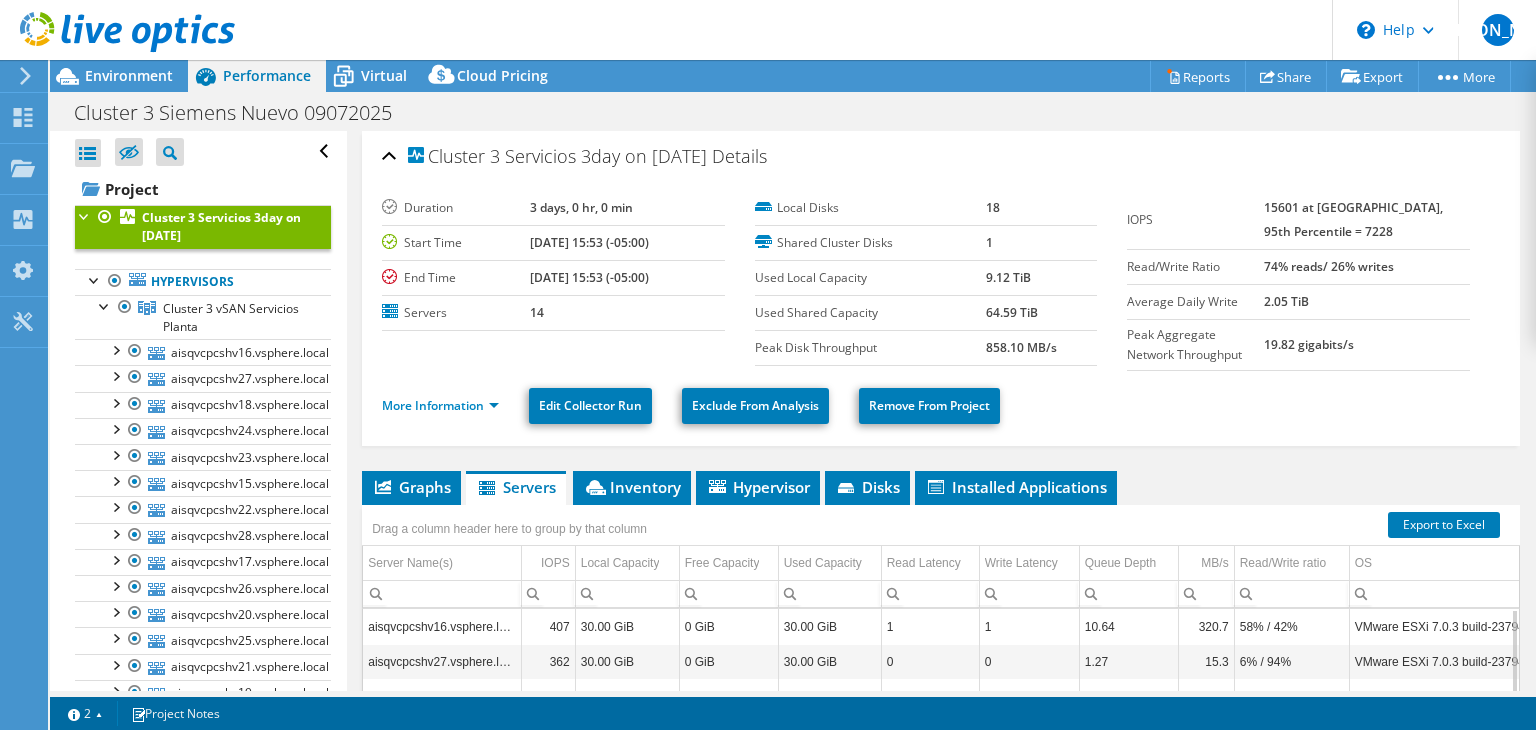 scroll, scrollTop: 300, scrollLeft: 0, axis: vertical 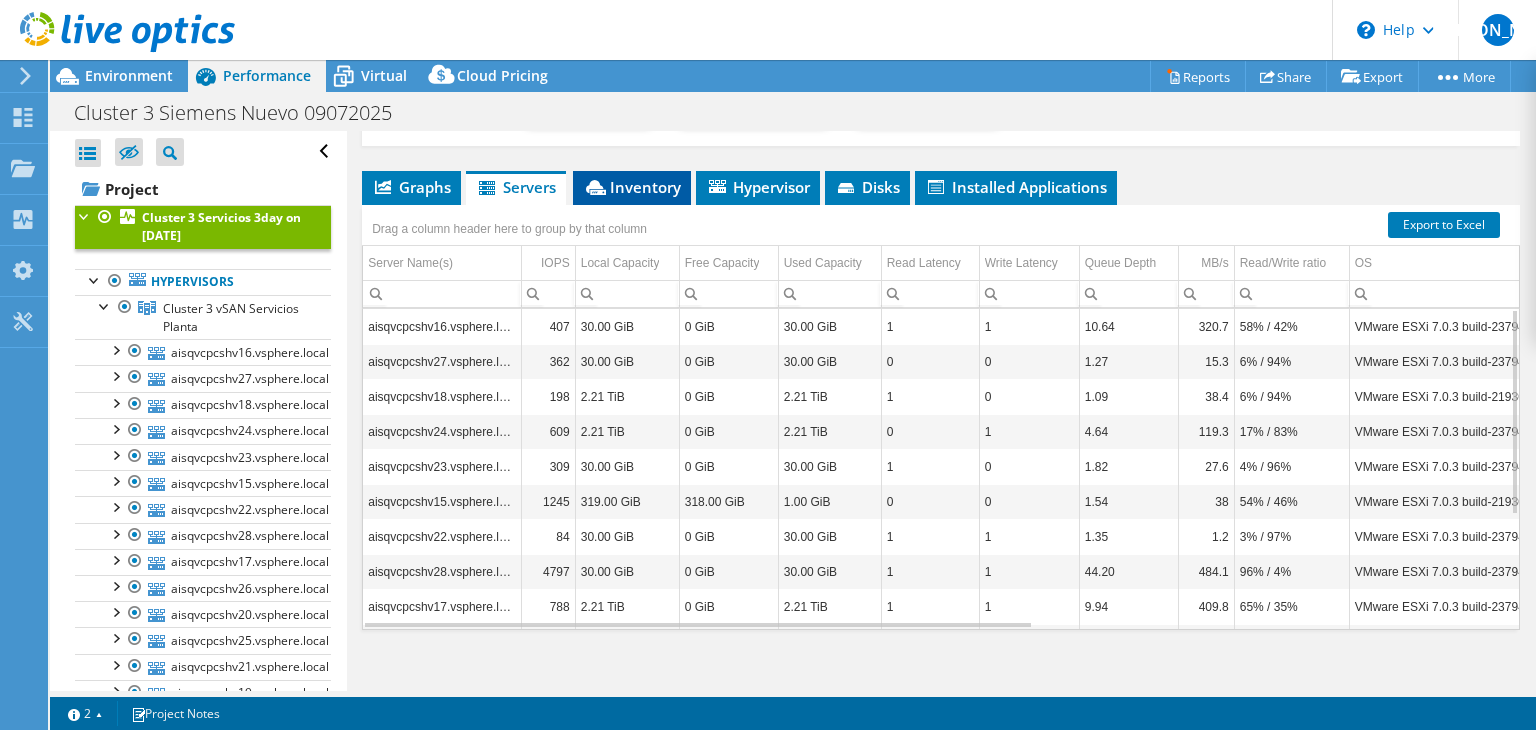 click on "Inventory" at bounding box center [632, 187] 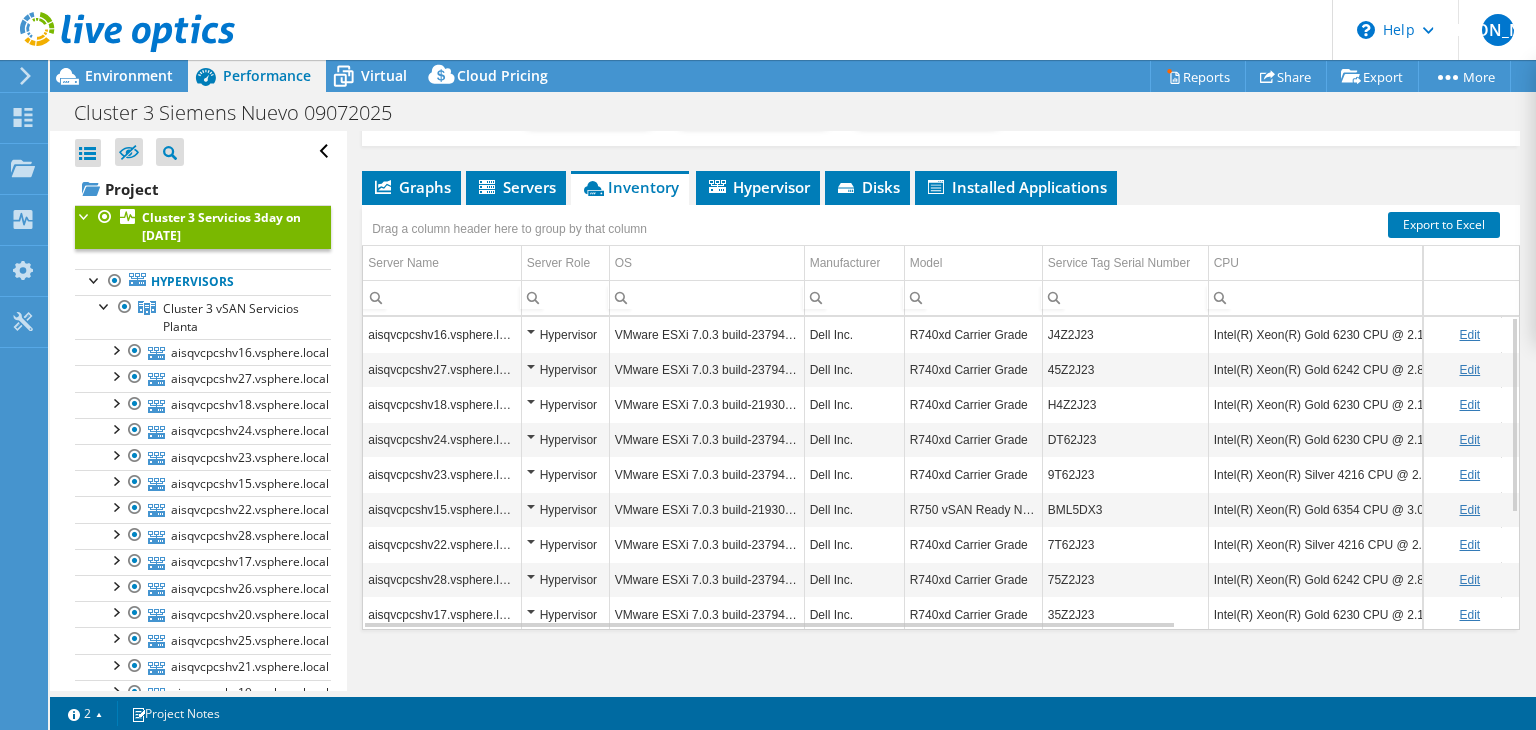 click on "aisqvcpcshv16.vsphere.local" at bounding box center (442, 334) 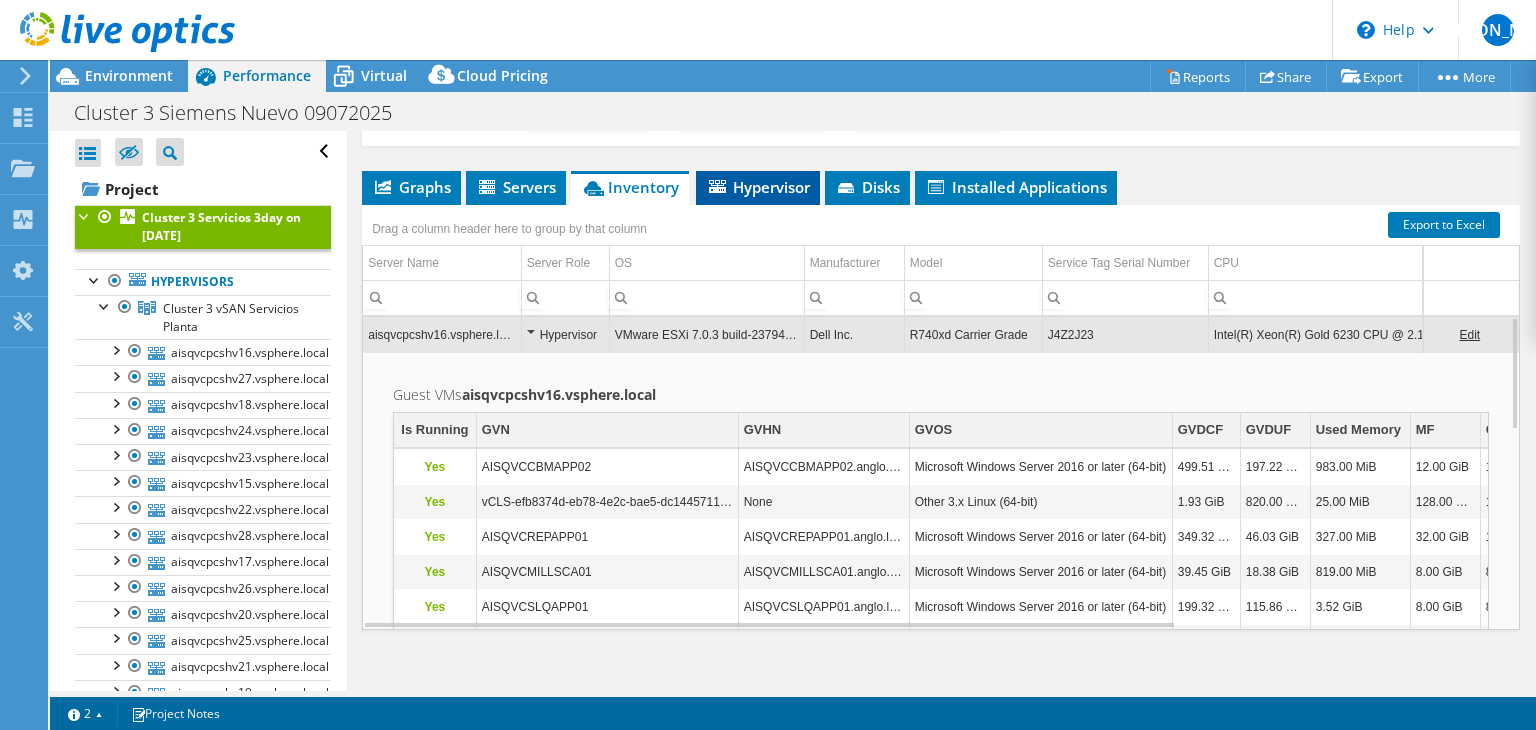 click on "Hypervisor" at bounding box center (758, 187) 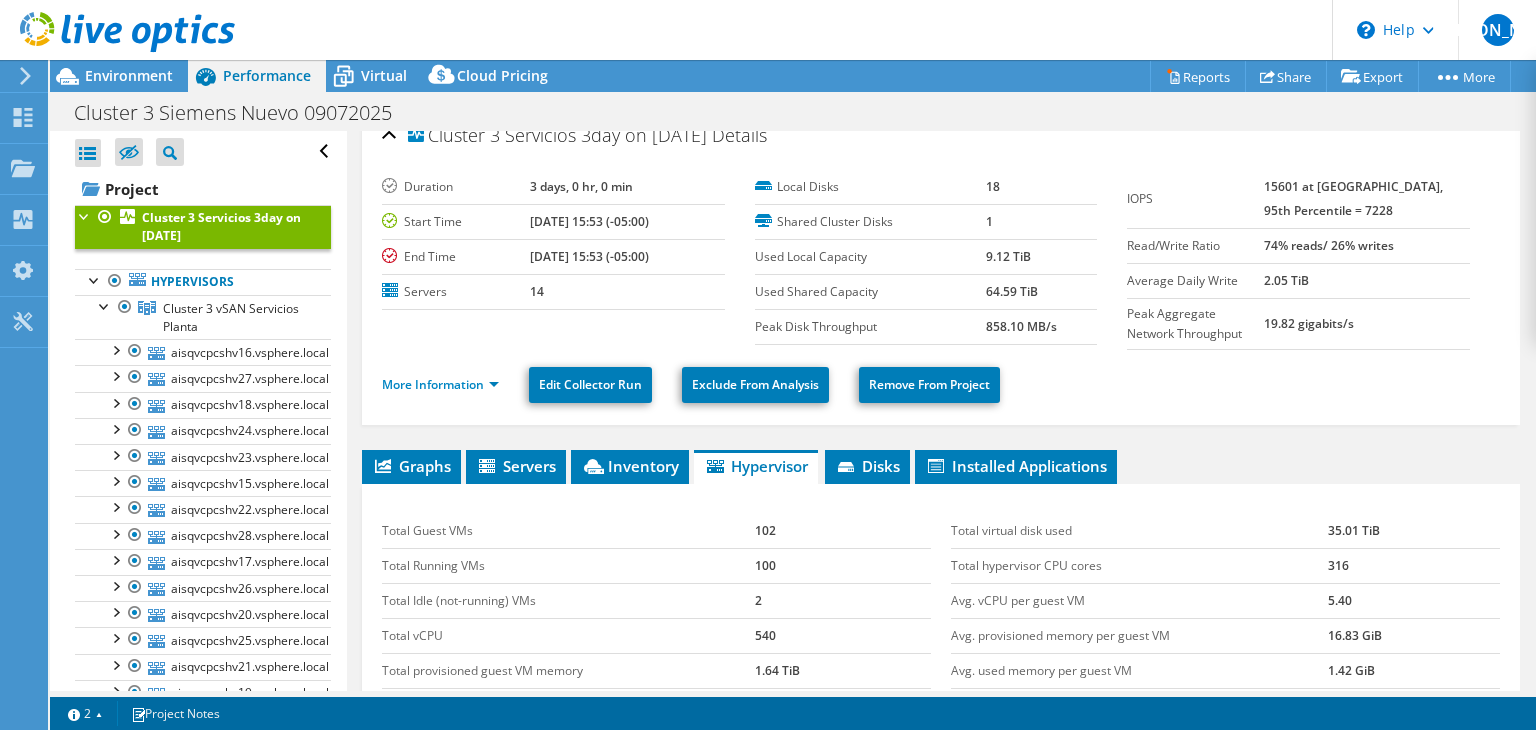 scroll, scrollTop: 0, scrollLeft: 0, axis: both 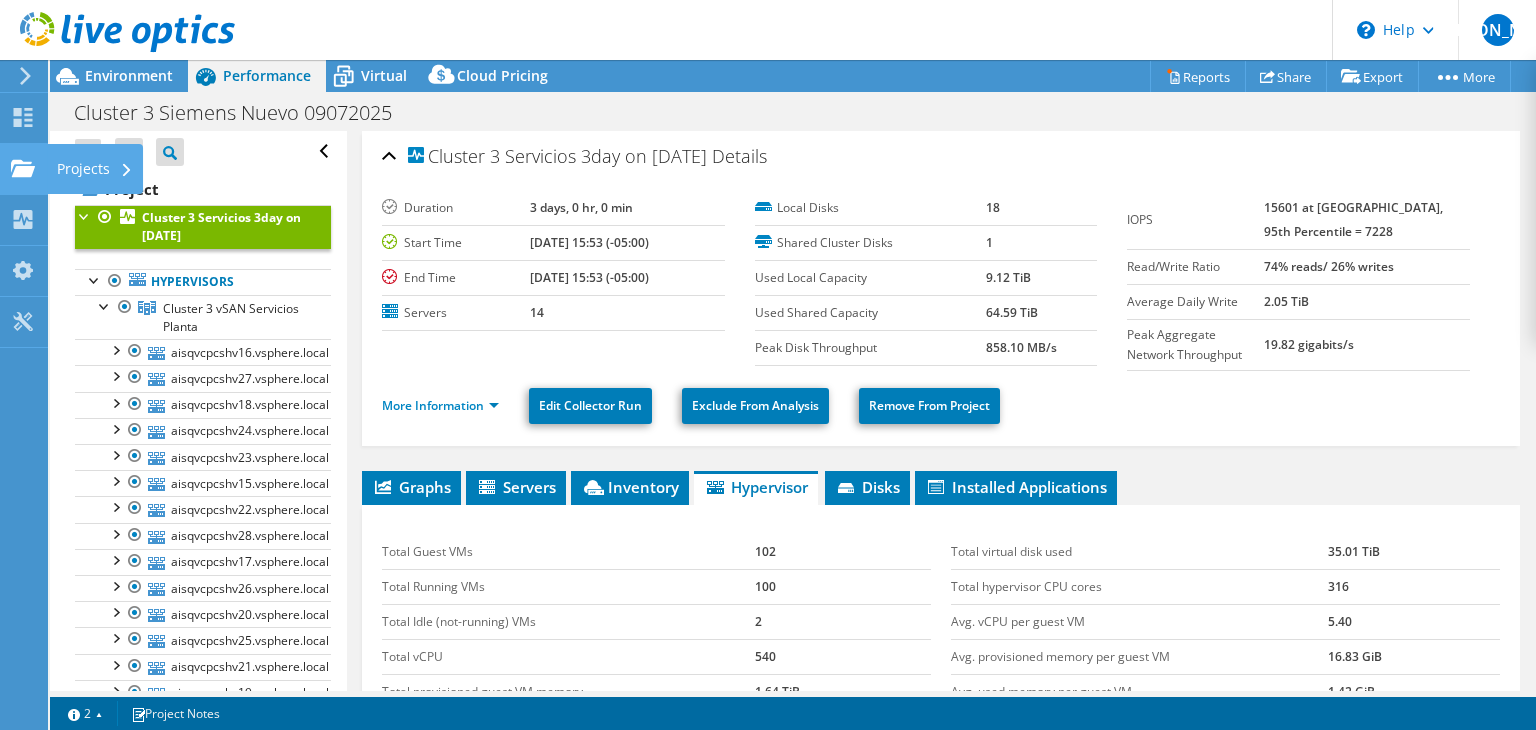 click 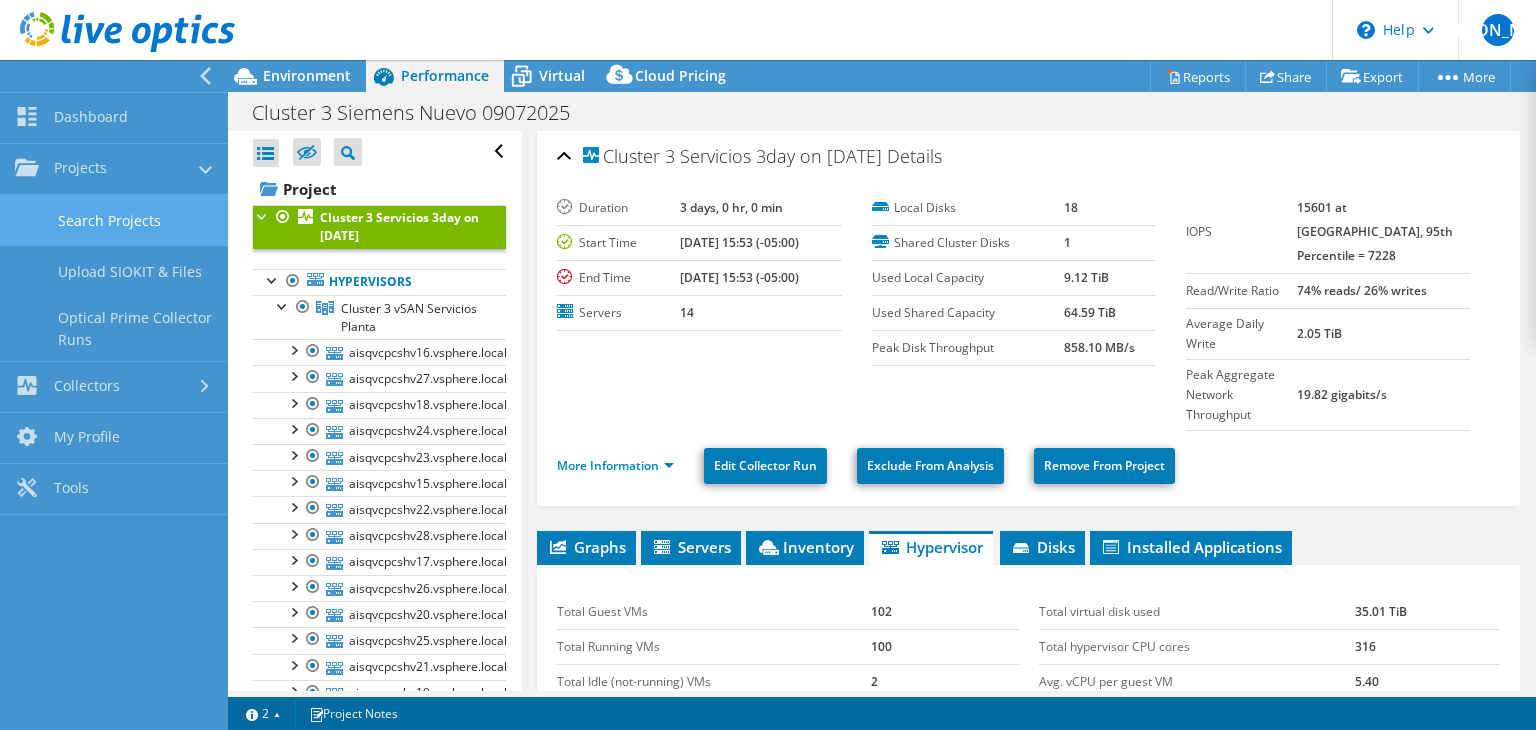 click on "Search Projects" at bounding box center [114, 220] 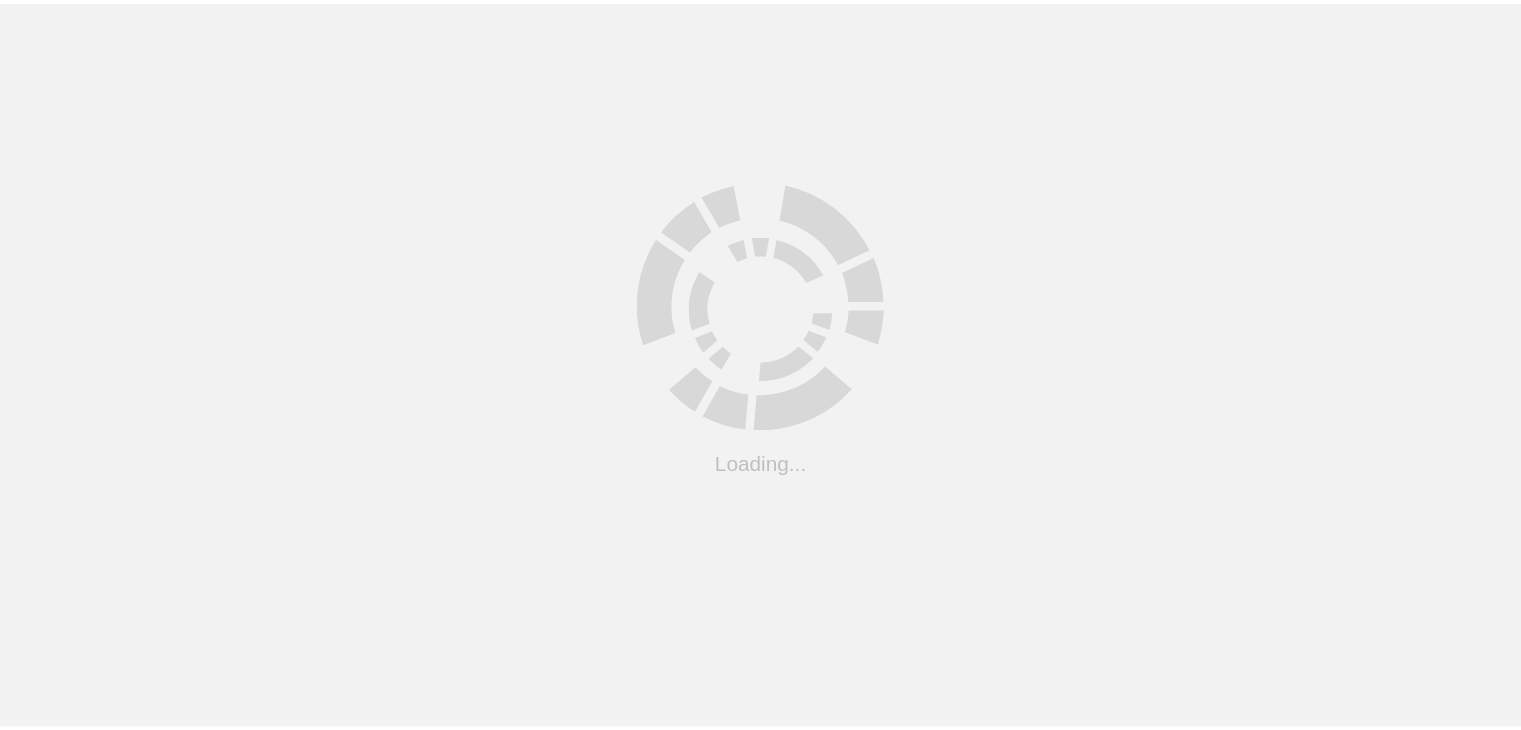 scroll, scrollTop: 0, scrollLeft: 0, axis: both 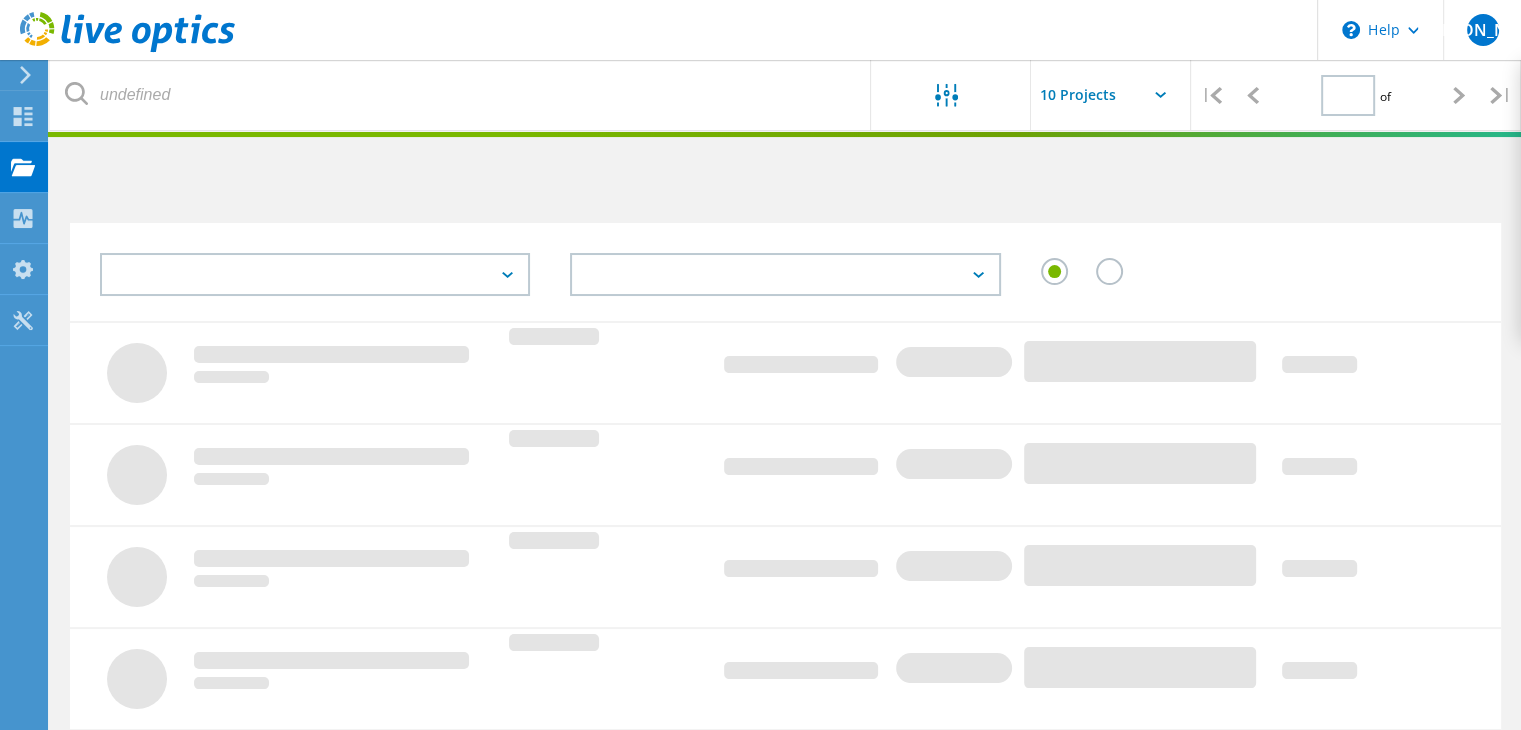 type on "1" 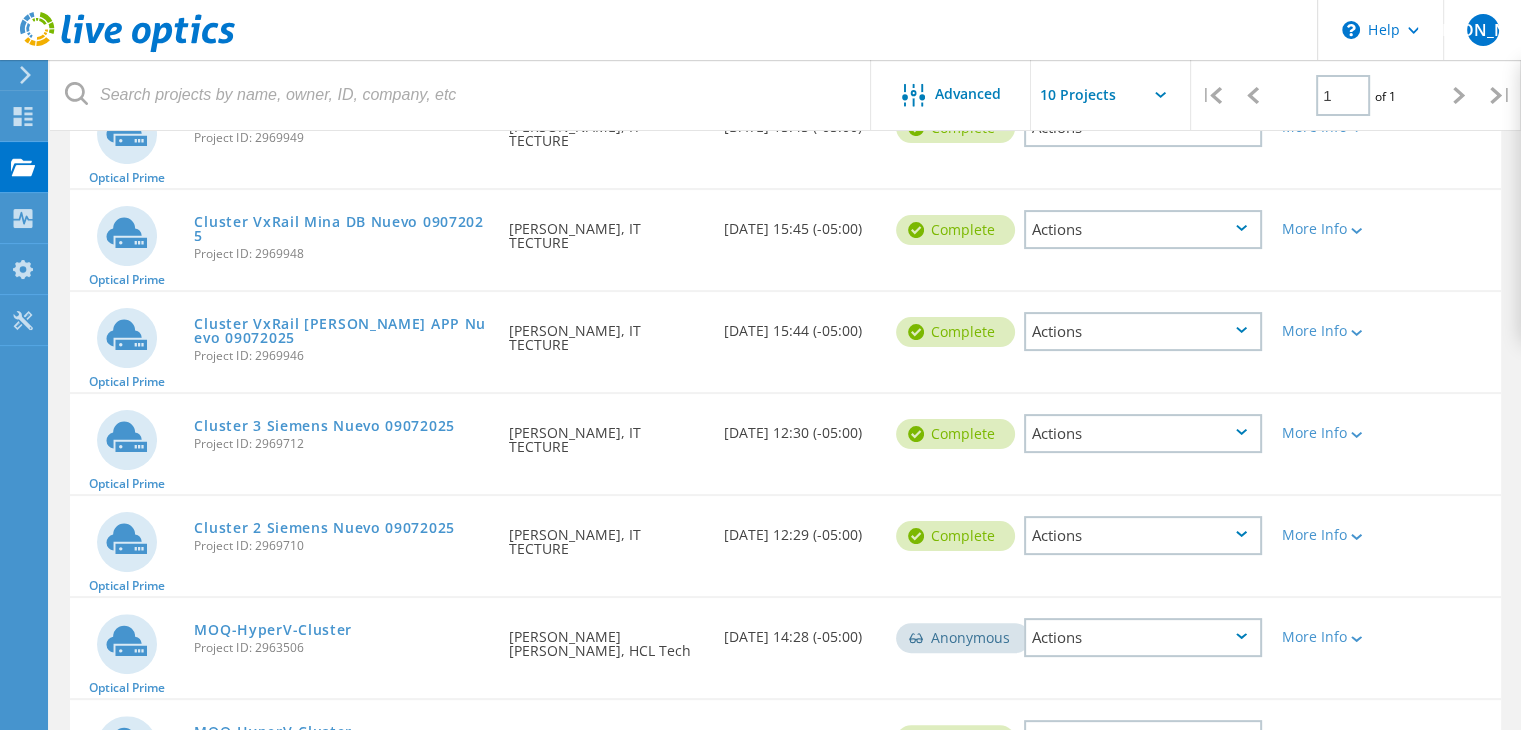 scroll, scrollTop: 529, scrollLeft: 0, axis: vertical 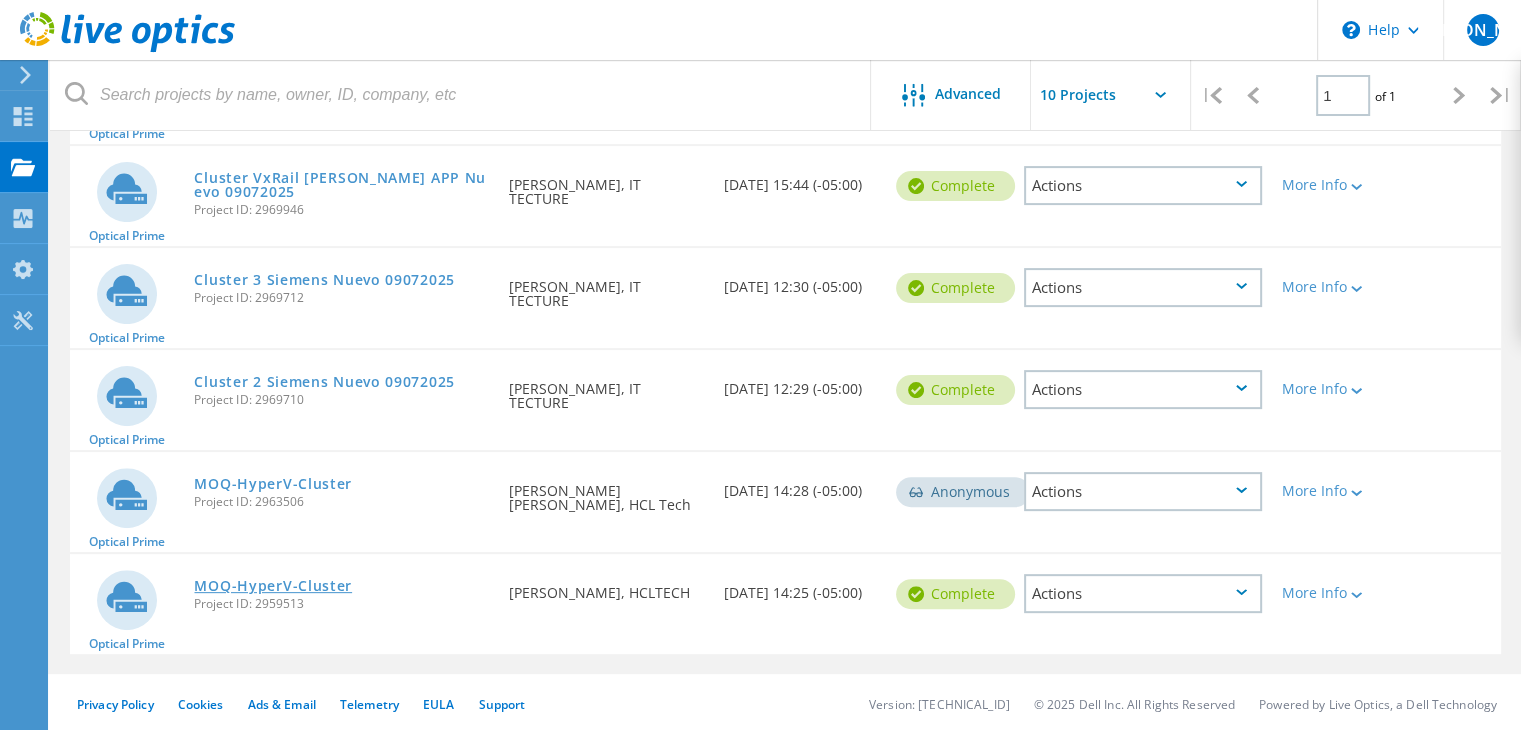 click on "MOQ-HyperV-Cluster" 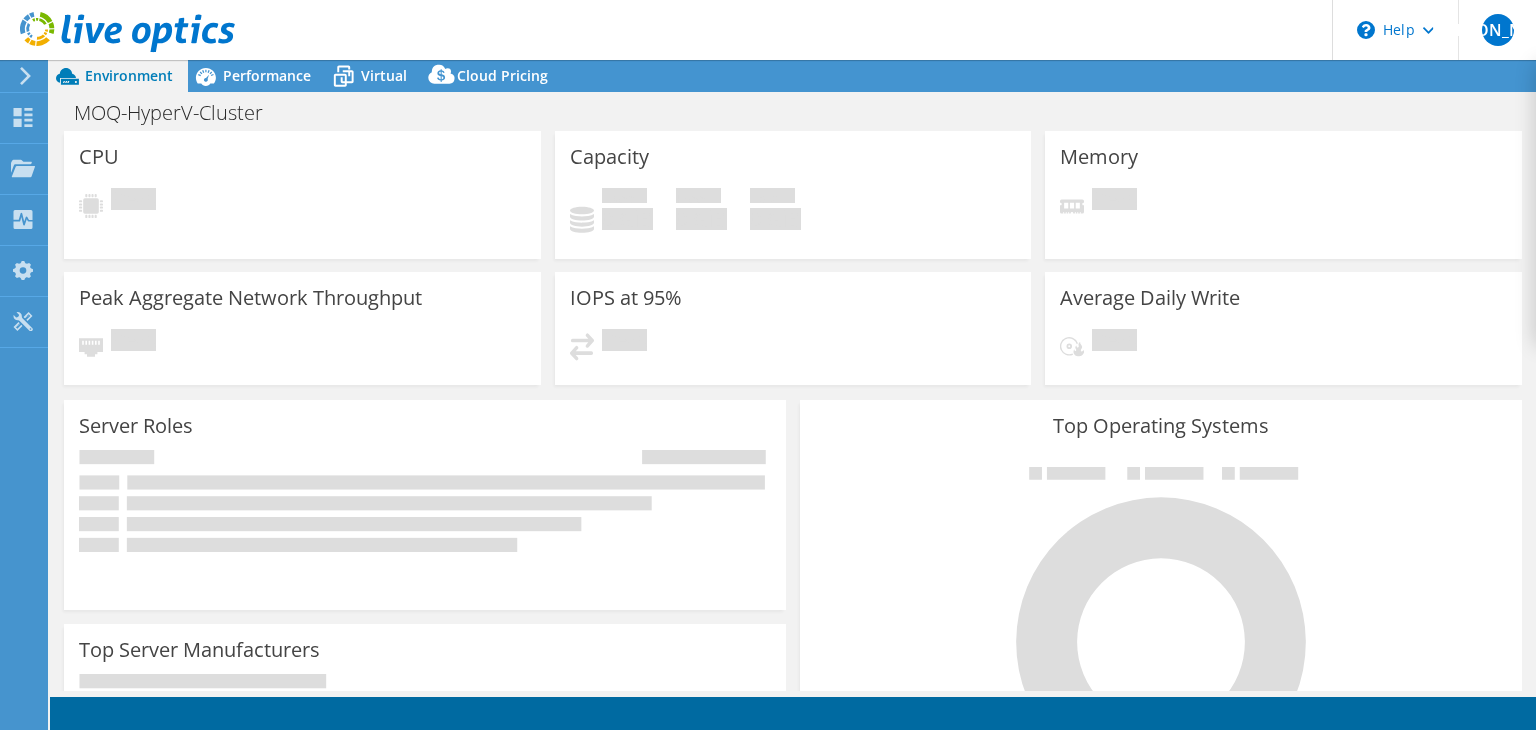 scroll, scrollTop: 0, scrollLeft: 0, axis: both 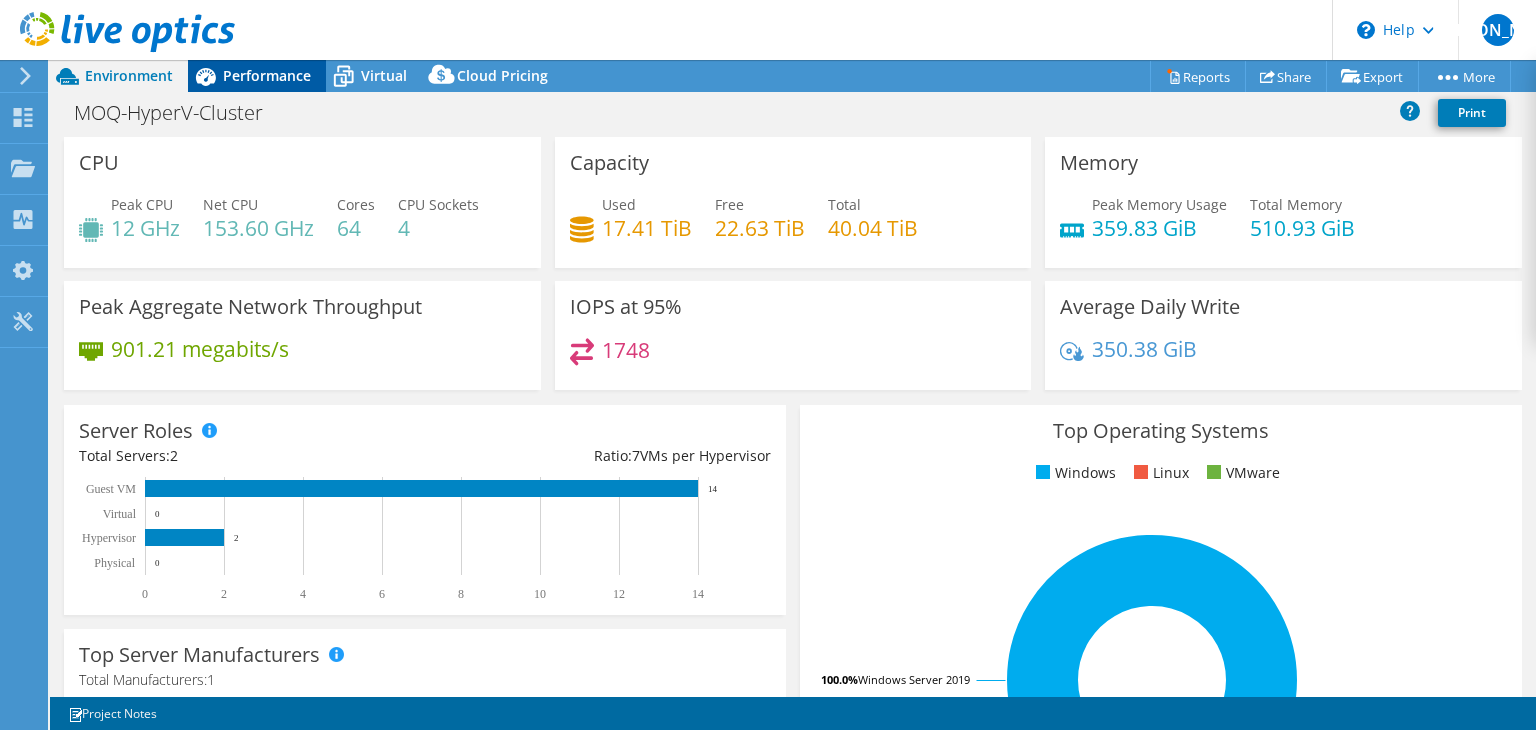 click on "Performance" at bounding box center [267, 75] 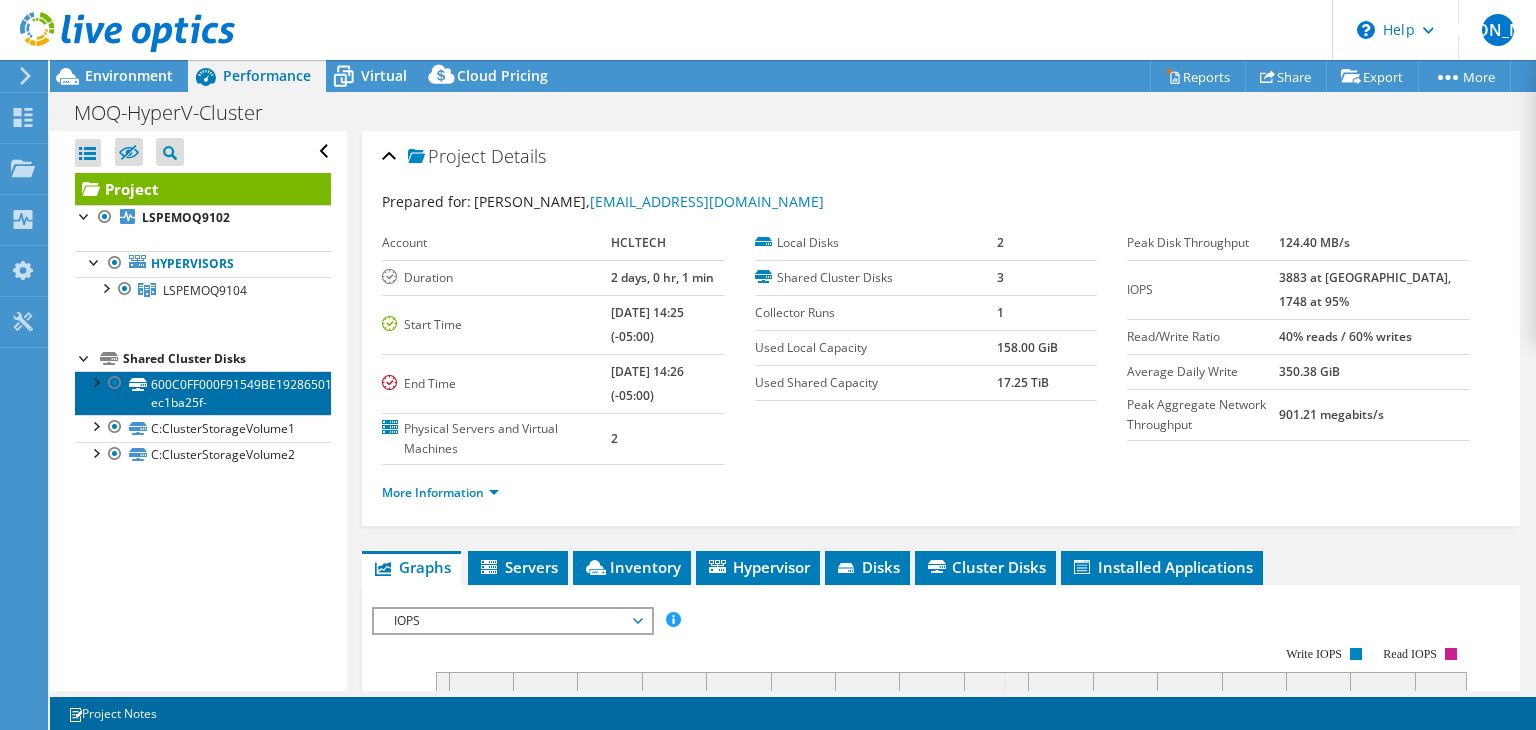 click on "600C0FF000F91549BE19286501000000-ec1ba25f-" at bounding box center (203, 393) 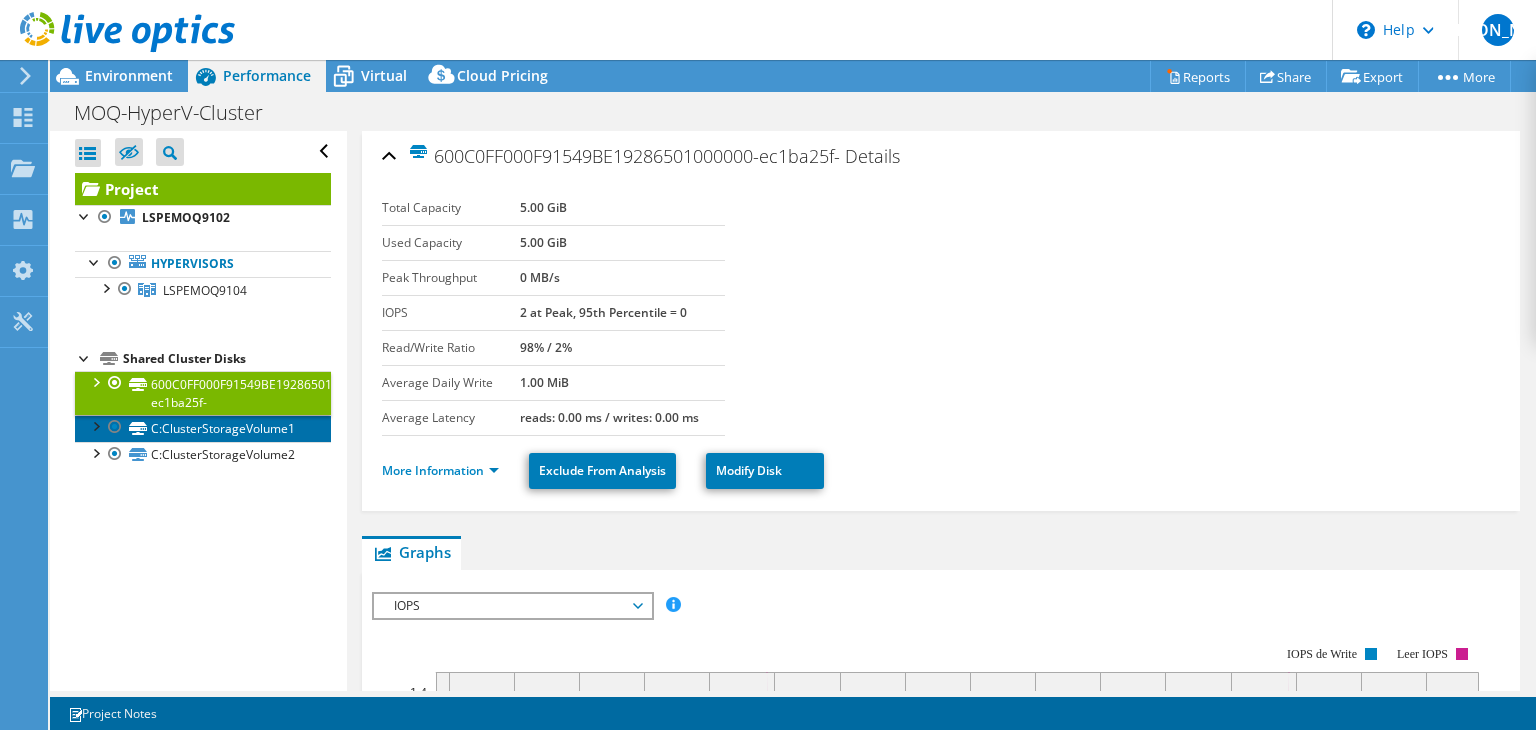 click on "C:ClusterStorageVolume1" at bounding box center [203, 428] 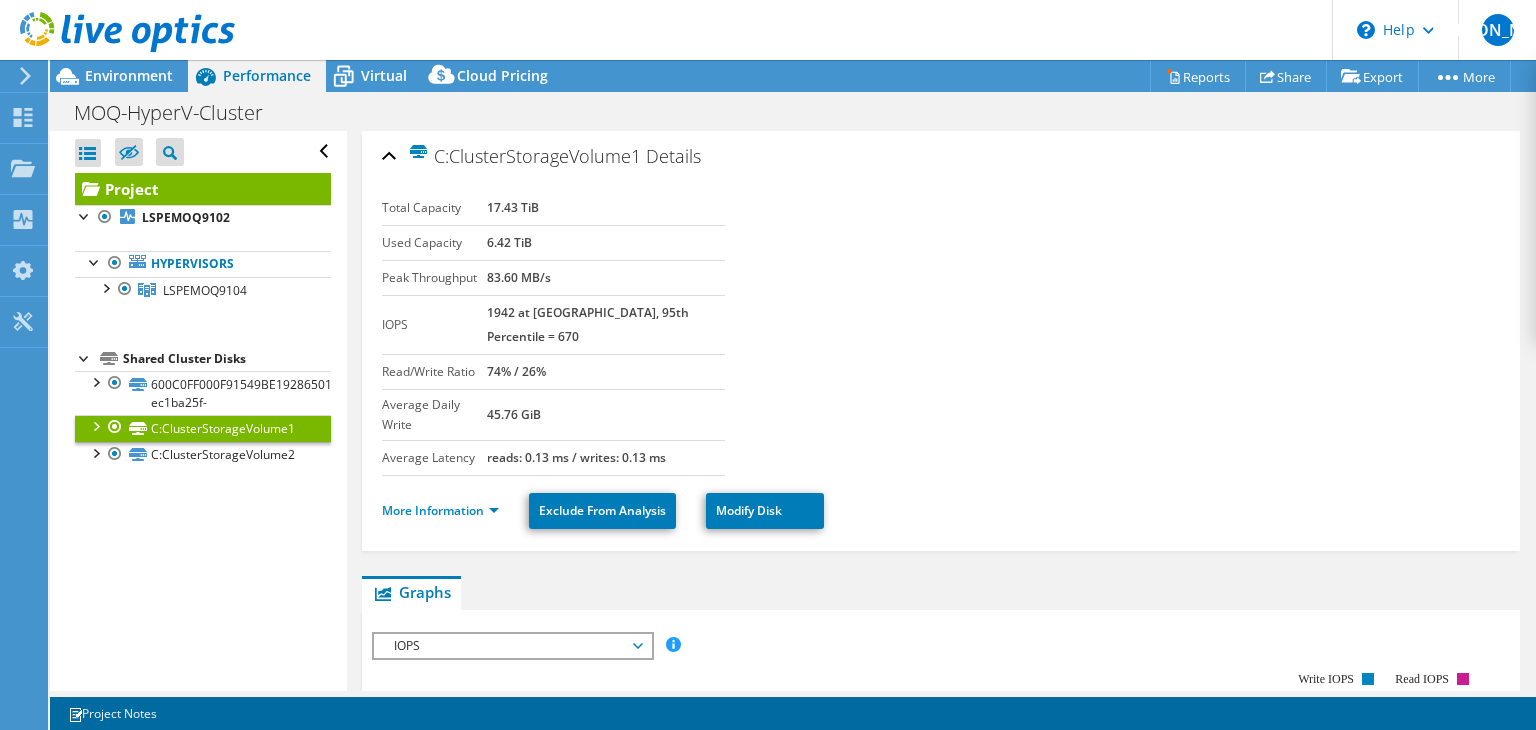 click at bounding box center [95, 425] 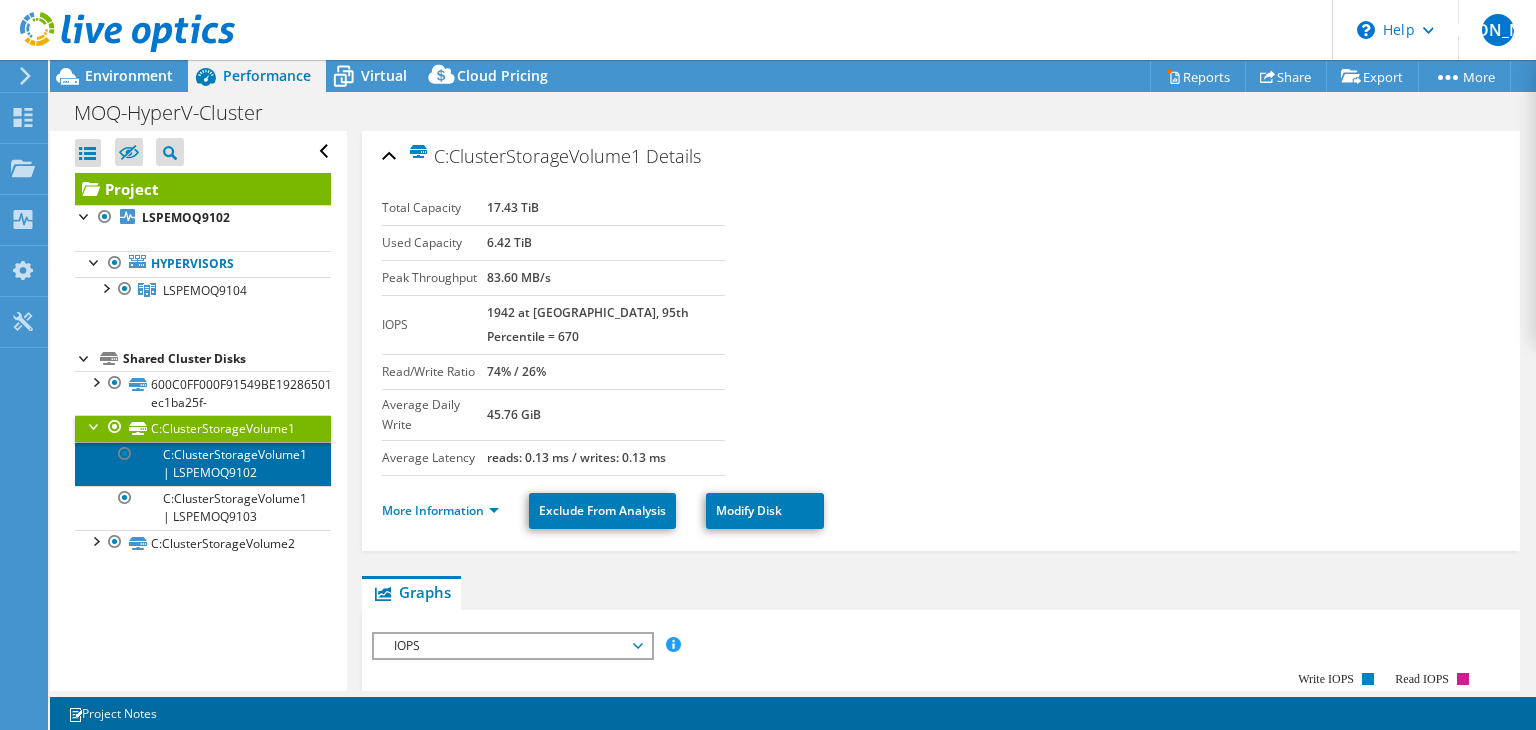 click on "C:ClusterStorageVolume1 | LSPEMOQ9102" at bounding box center [203, 464] 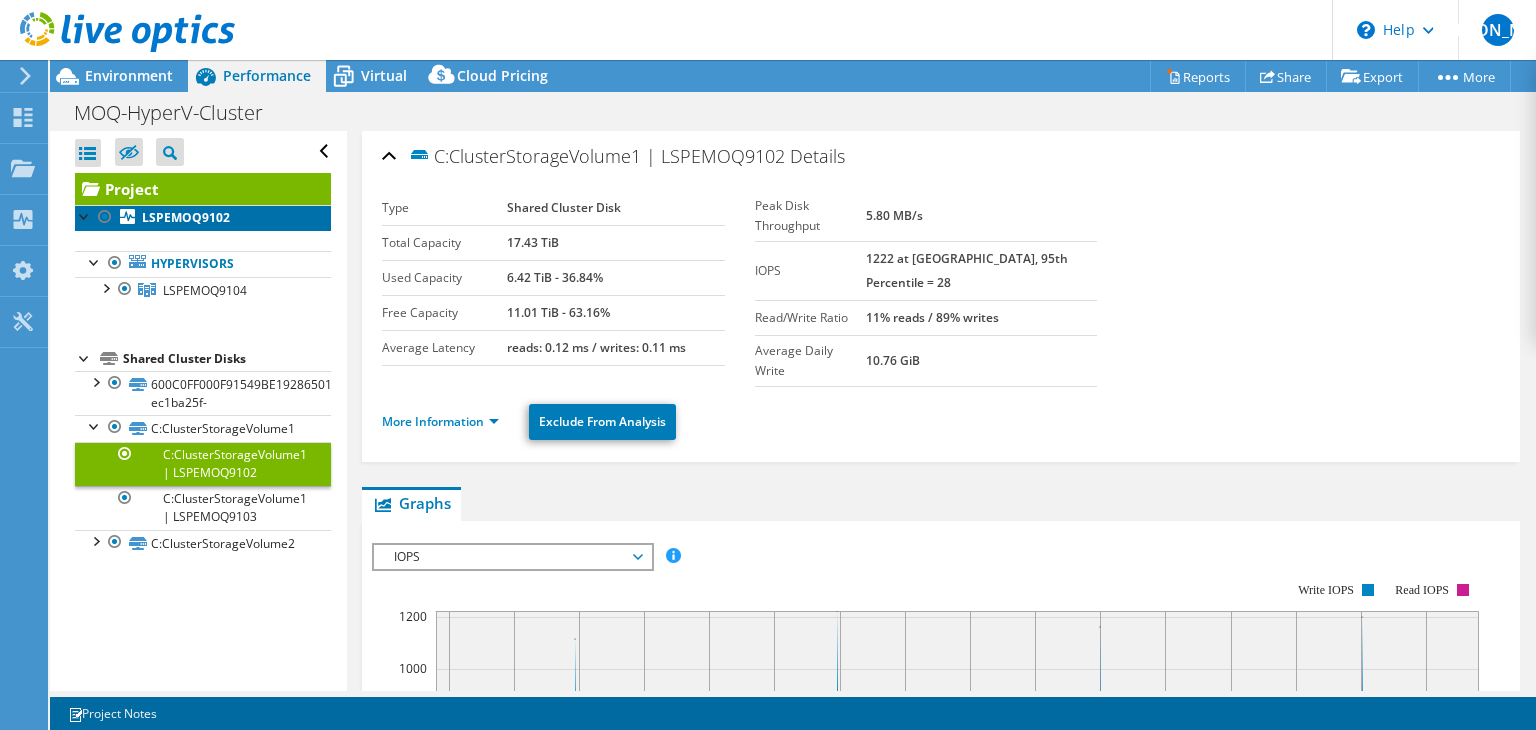 click on "LSPEMOQ9102" at bounding box center [203, 218] 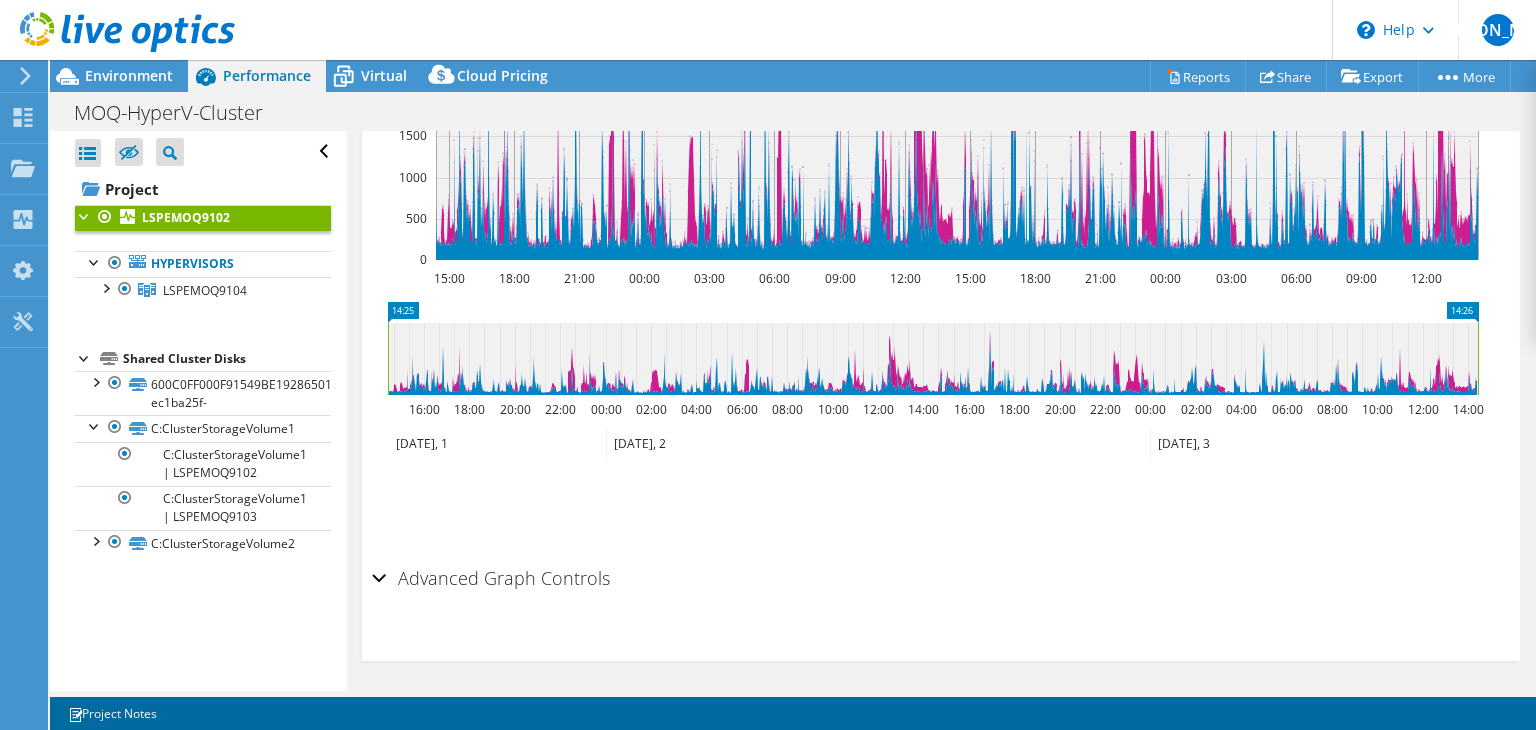 scroll, scrollTop: 253, scrollLeft: 0, axis: vertical 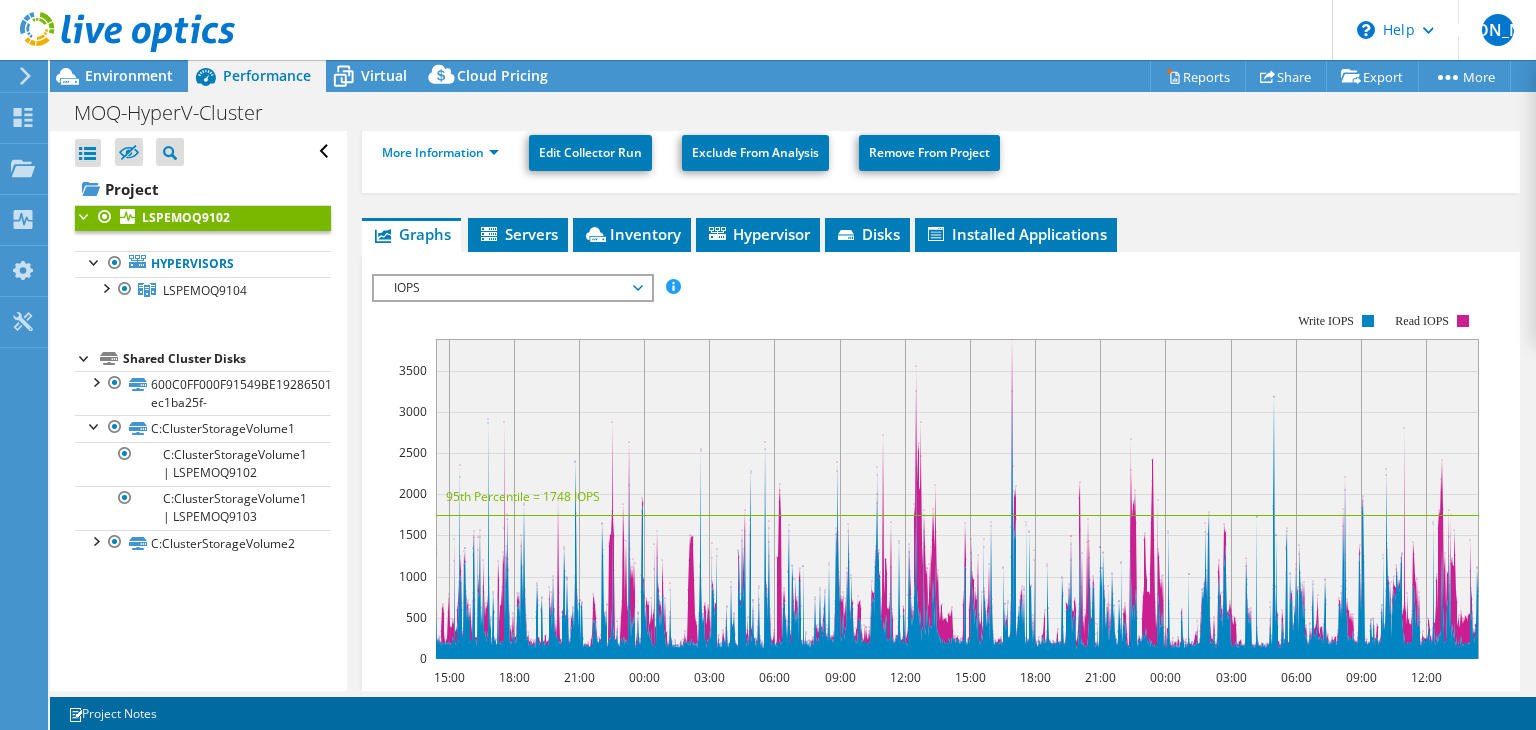 click at bounding box center [85, 215] 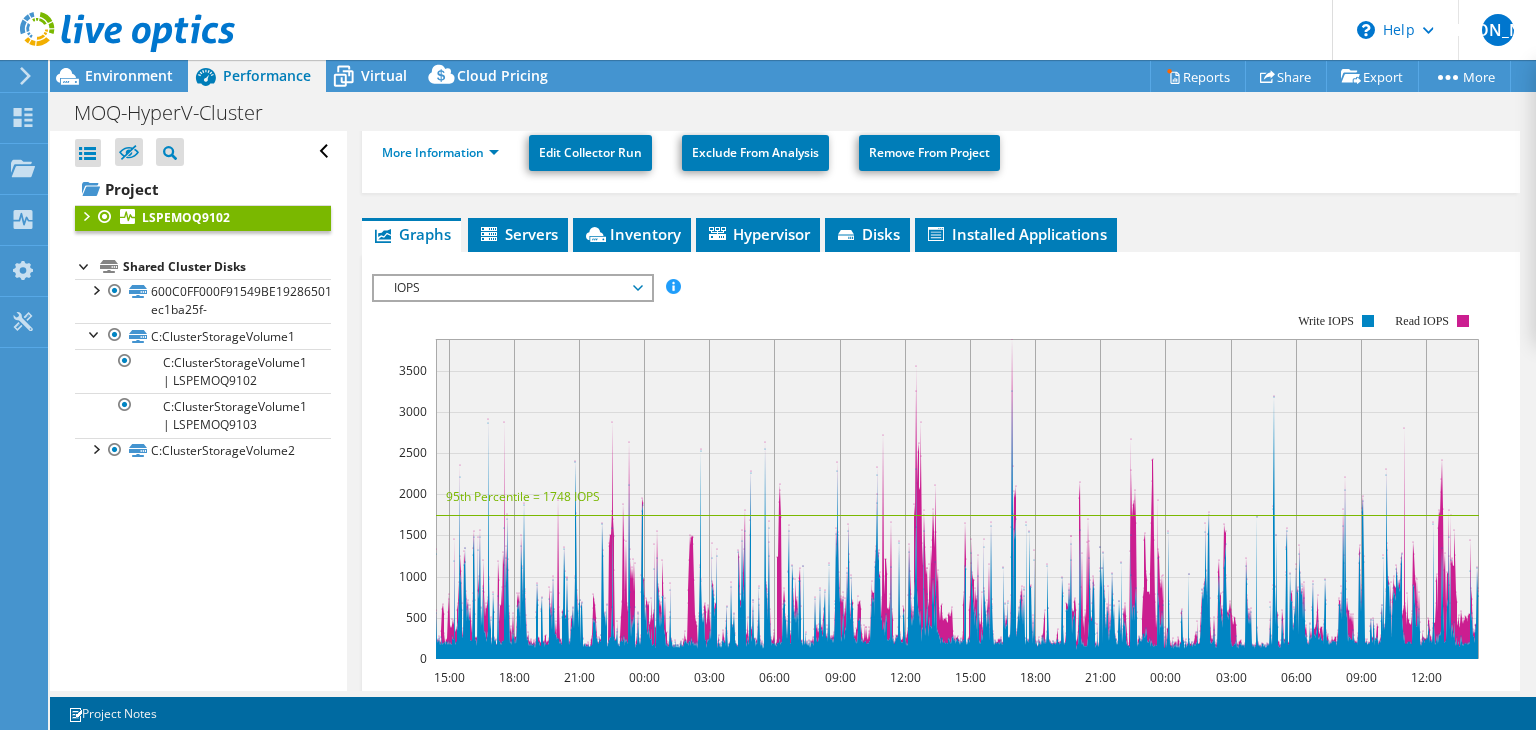 click at bounding box center (85, 215) 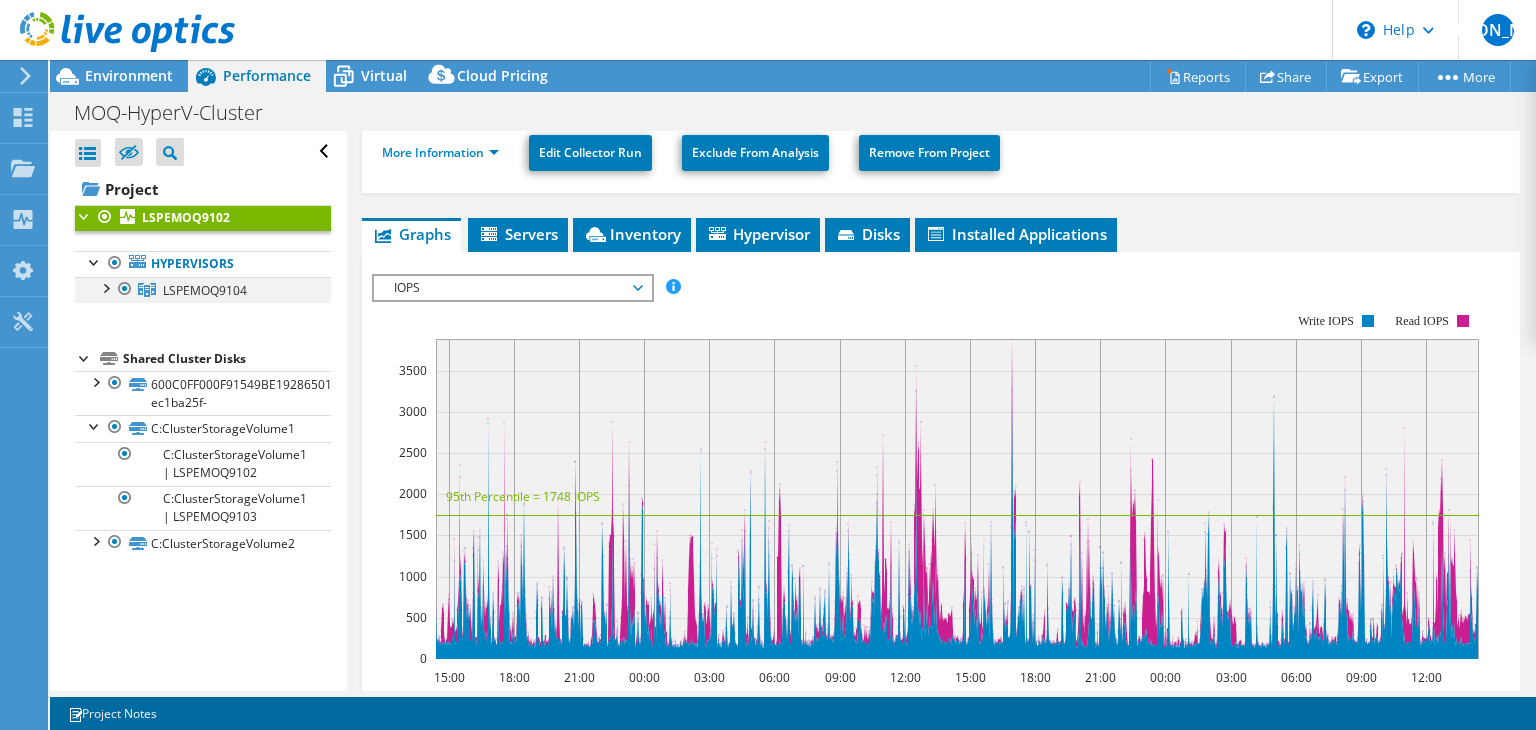 click at bounding box center [105, 287] 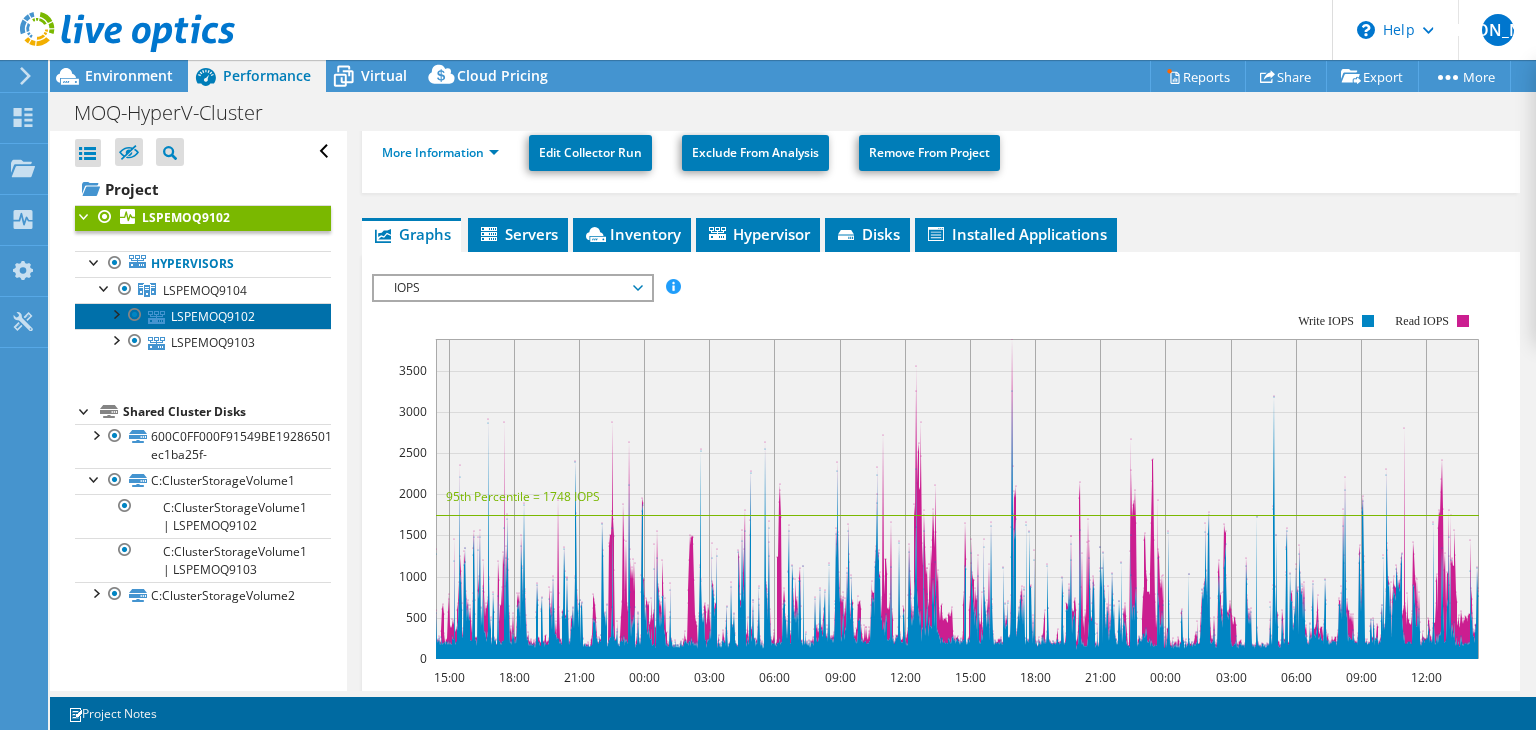click on "LSPEMOQ9102" at bounding box center [203, 316] 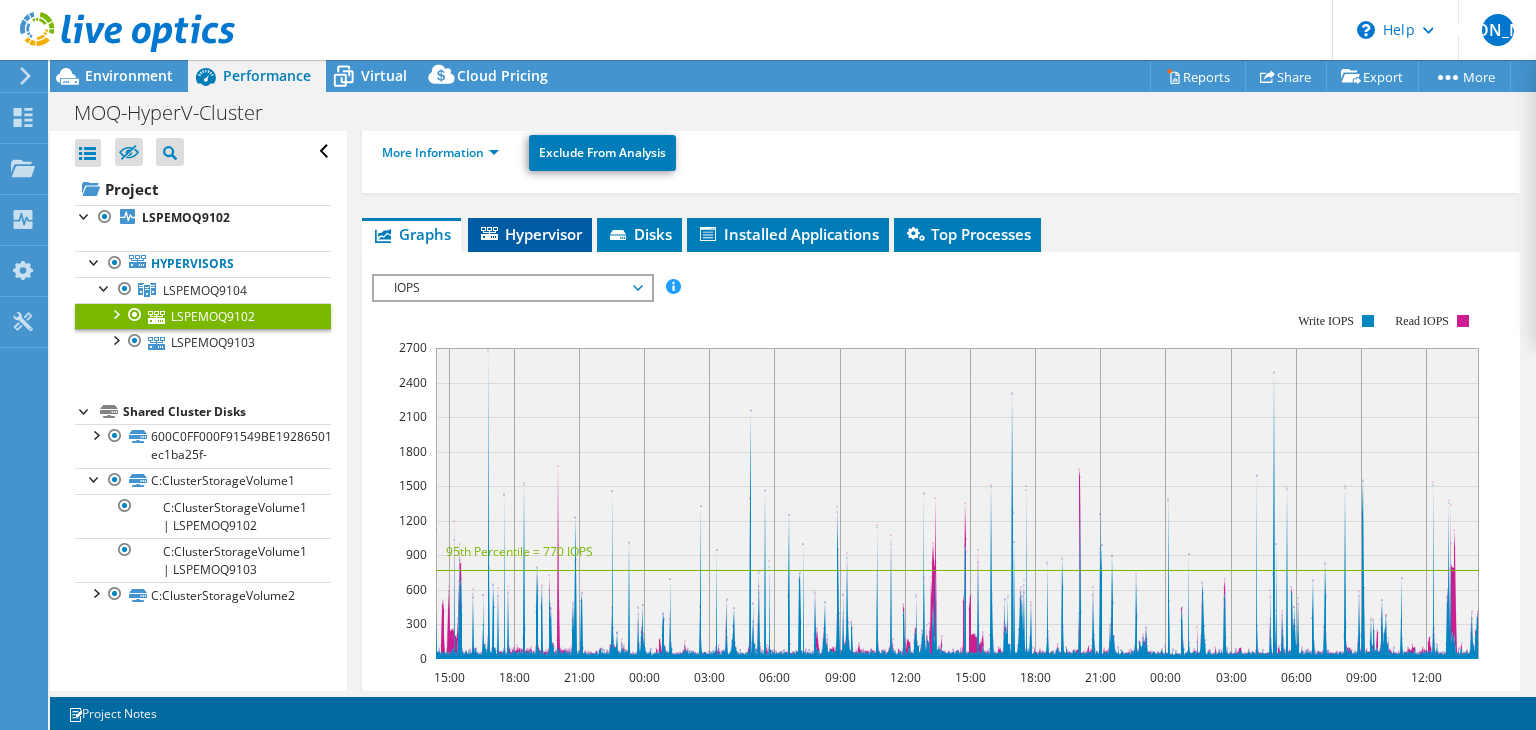 click on "Hypervisor" at bounding box center [530, 234] 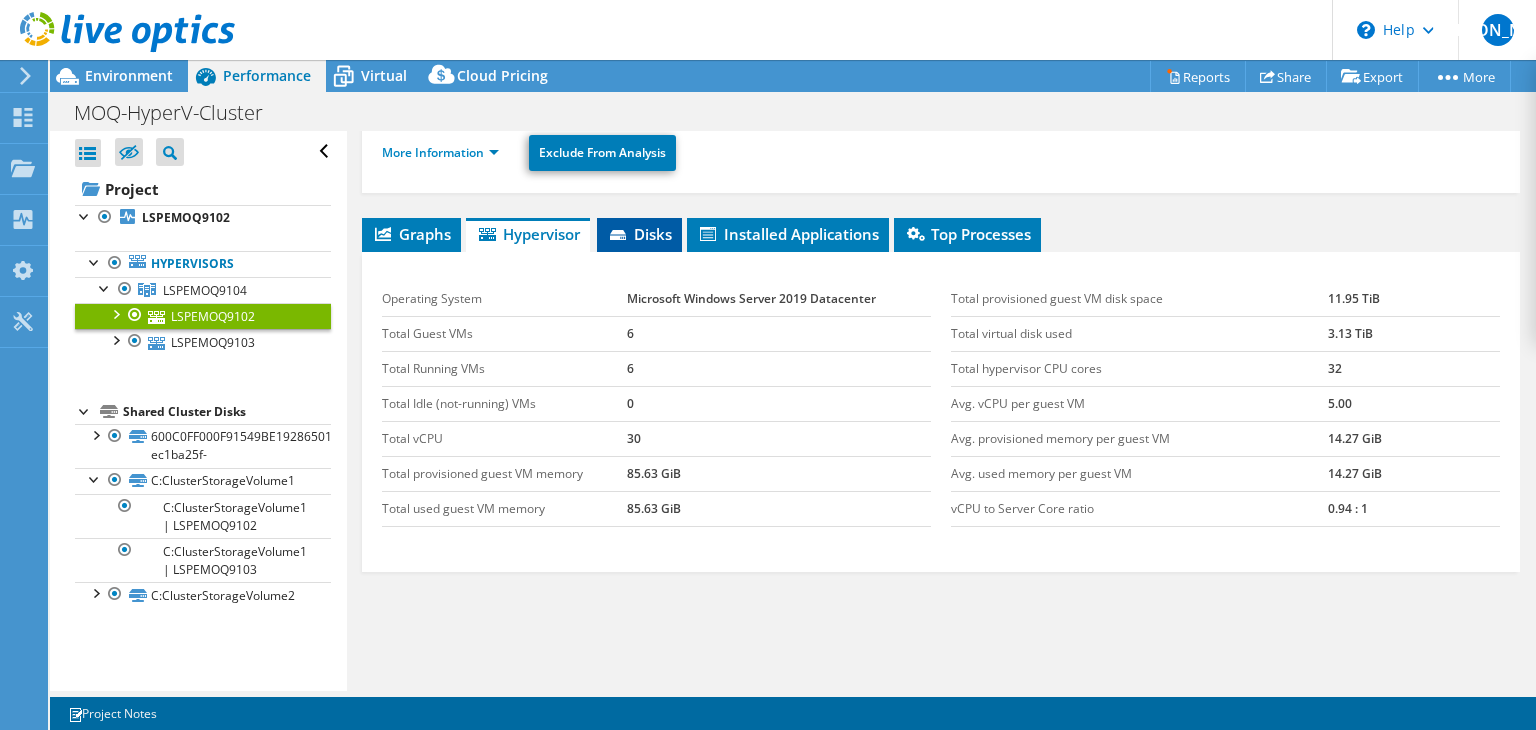 click on "Disks" at bounding box center (639, 234) 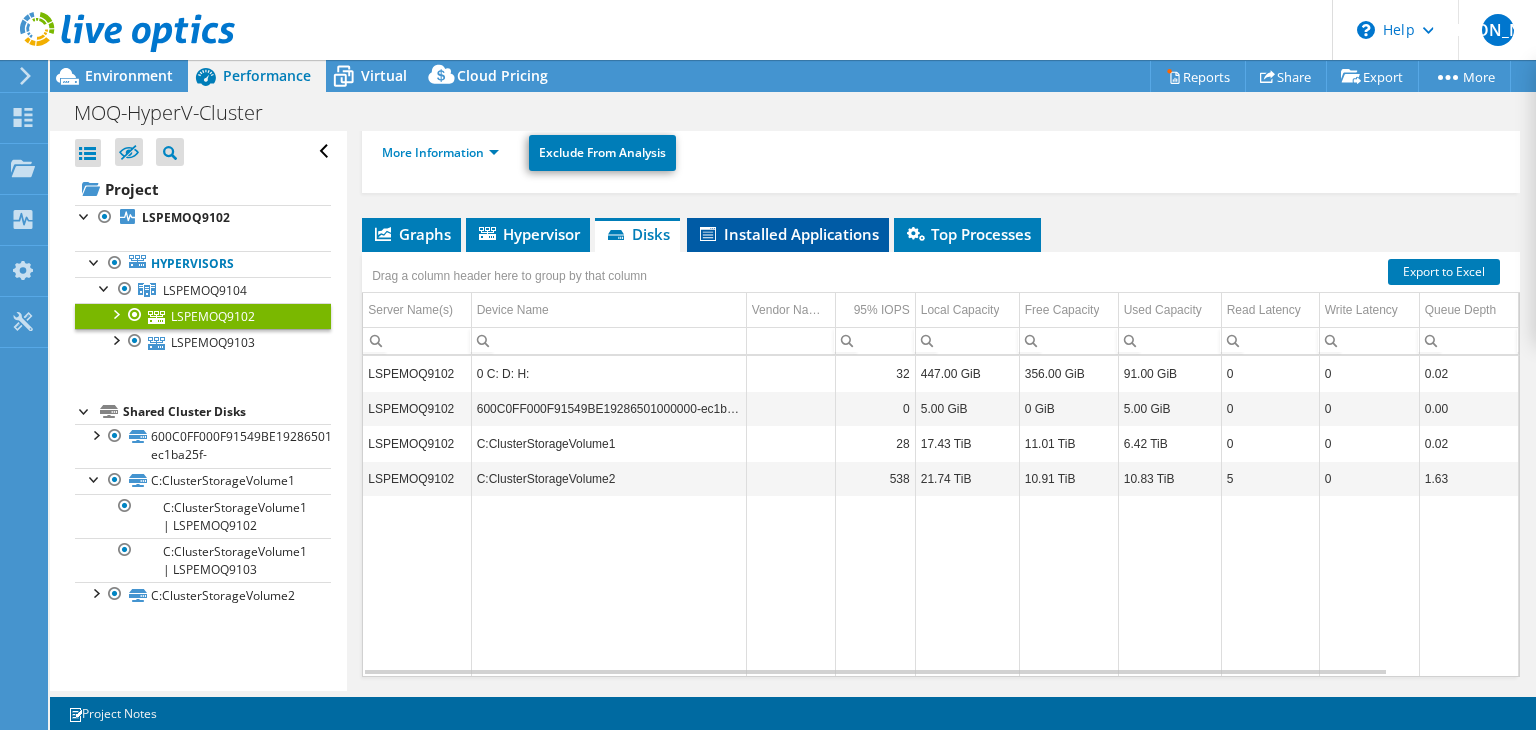 click on "Installed Applications" at bounding box center [788, 234] 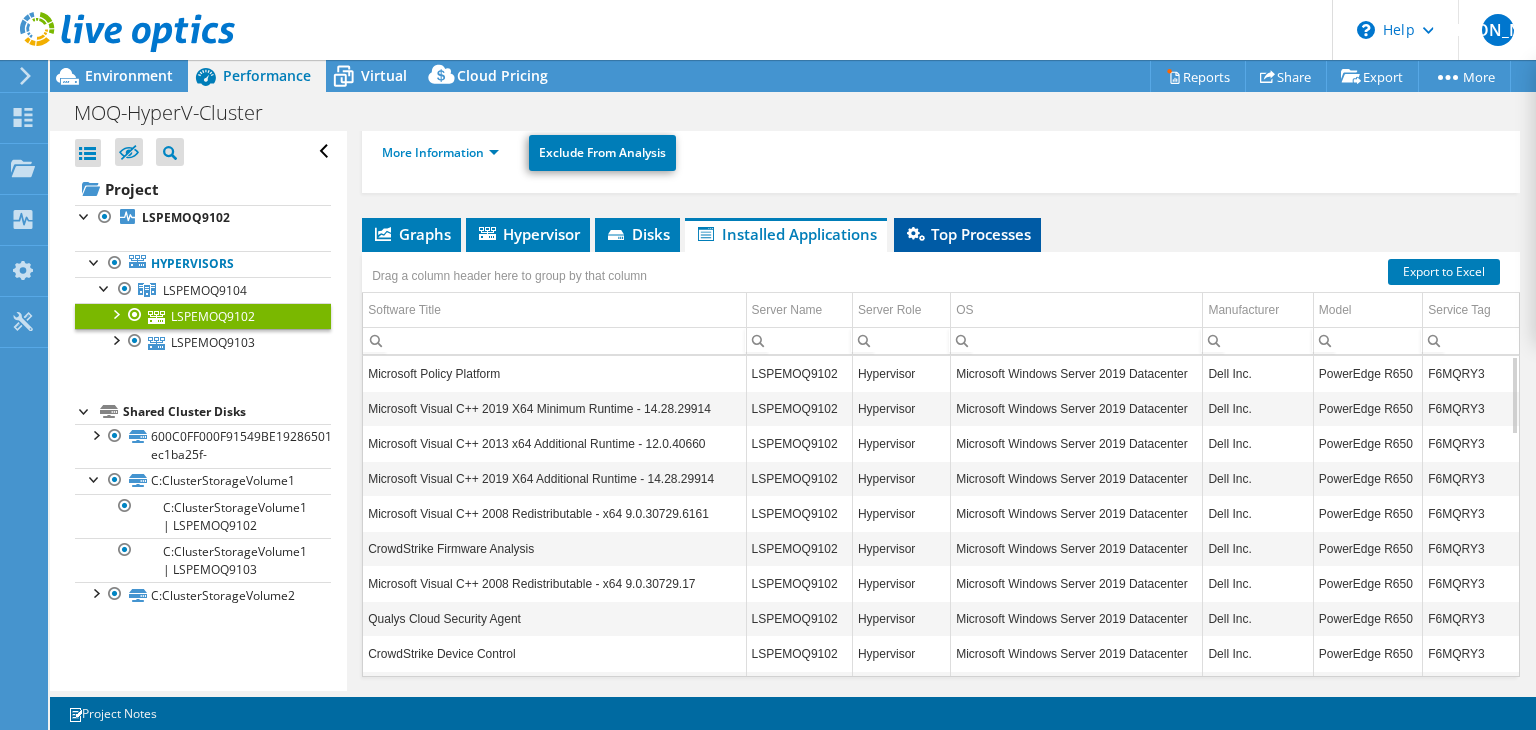 click on "Top Processes" at bounding box center [967, 234] 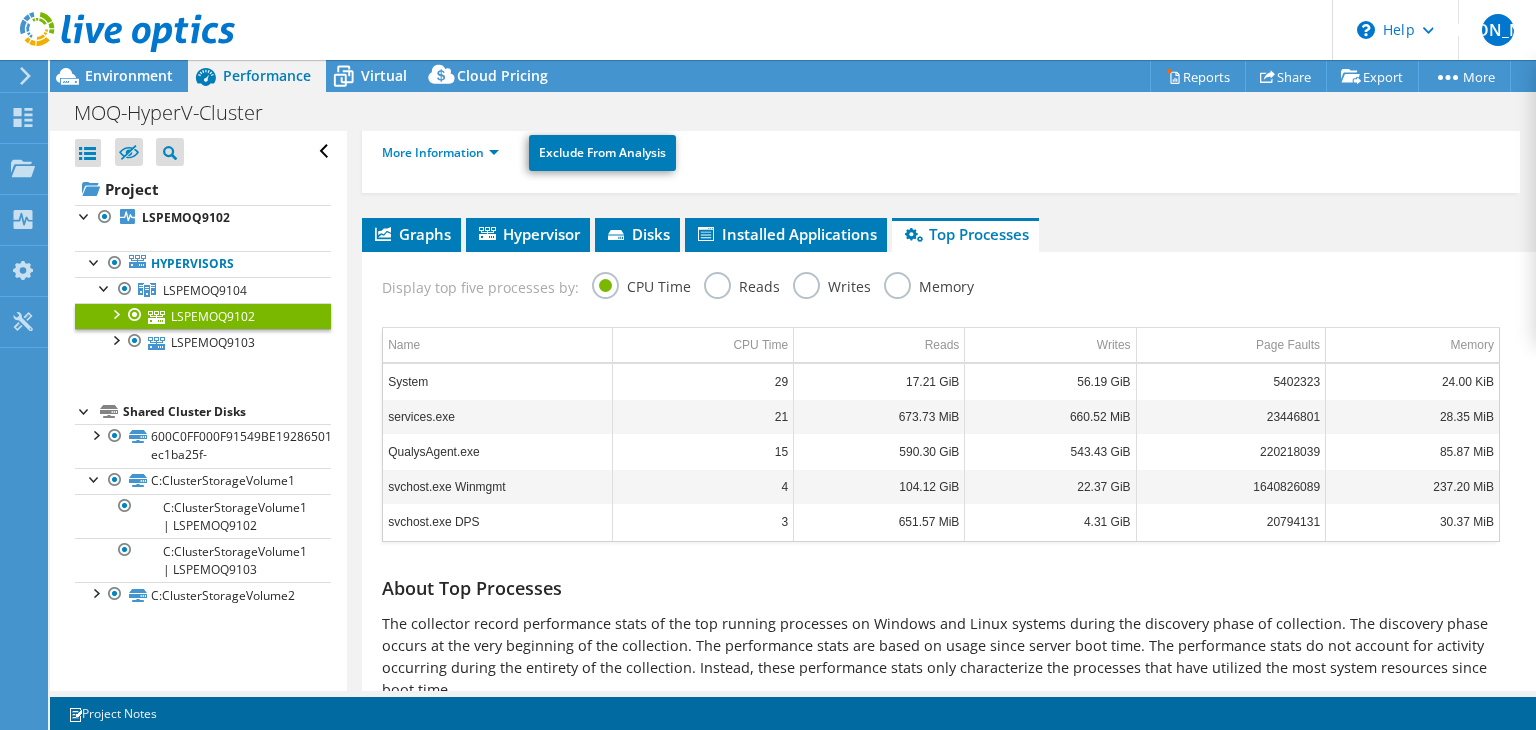 scroll, scrollTop: 320, scrollLeft: 0, axis: vertical 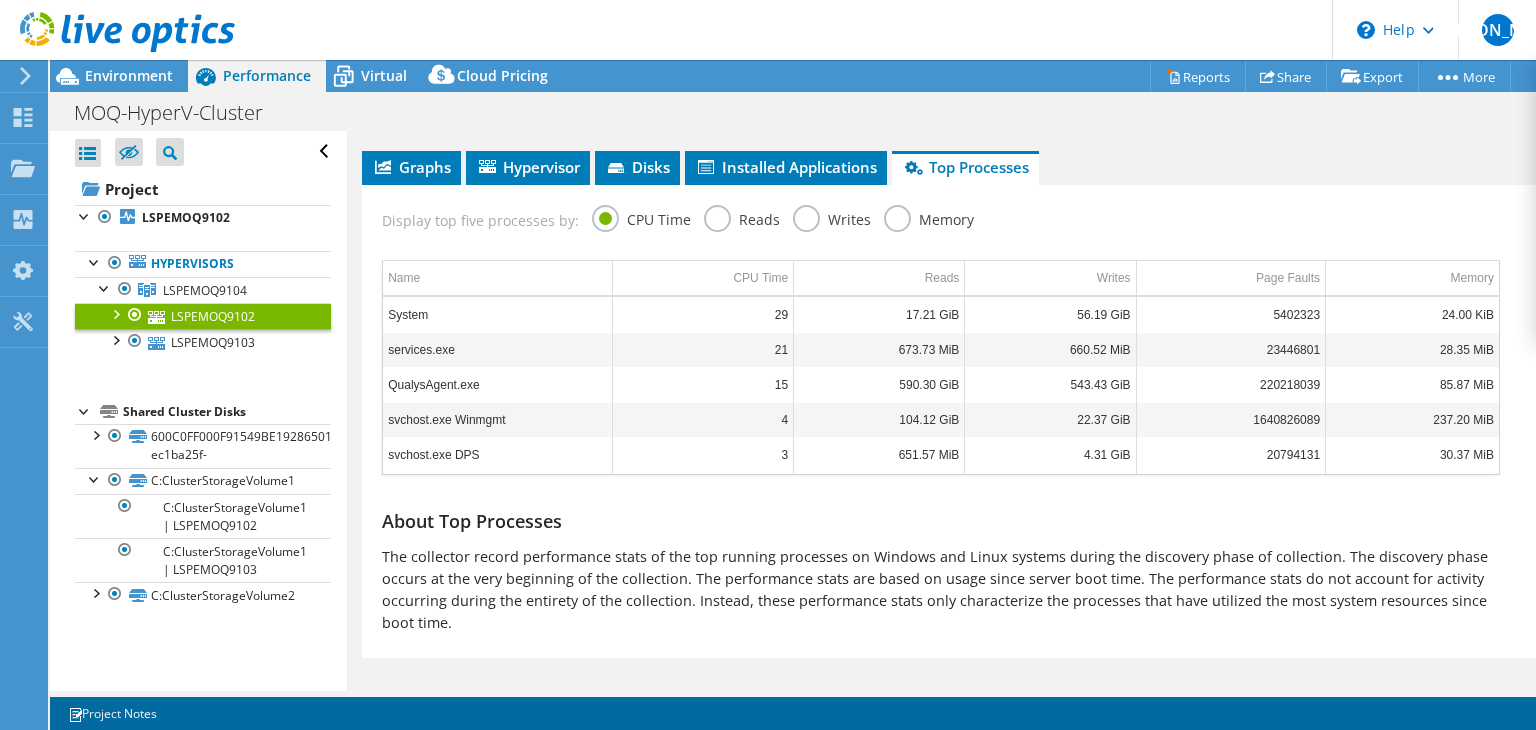 click on "Reads" at bounding box center (742, 217) 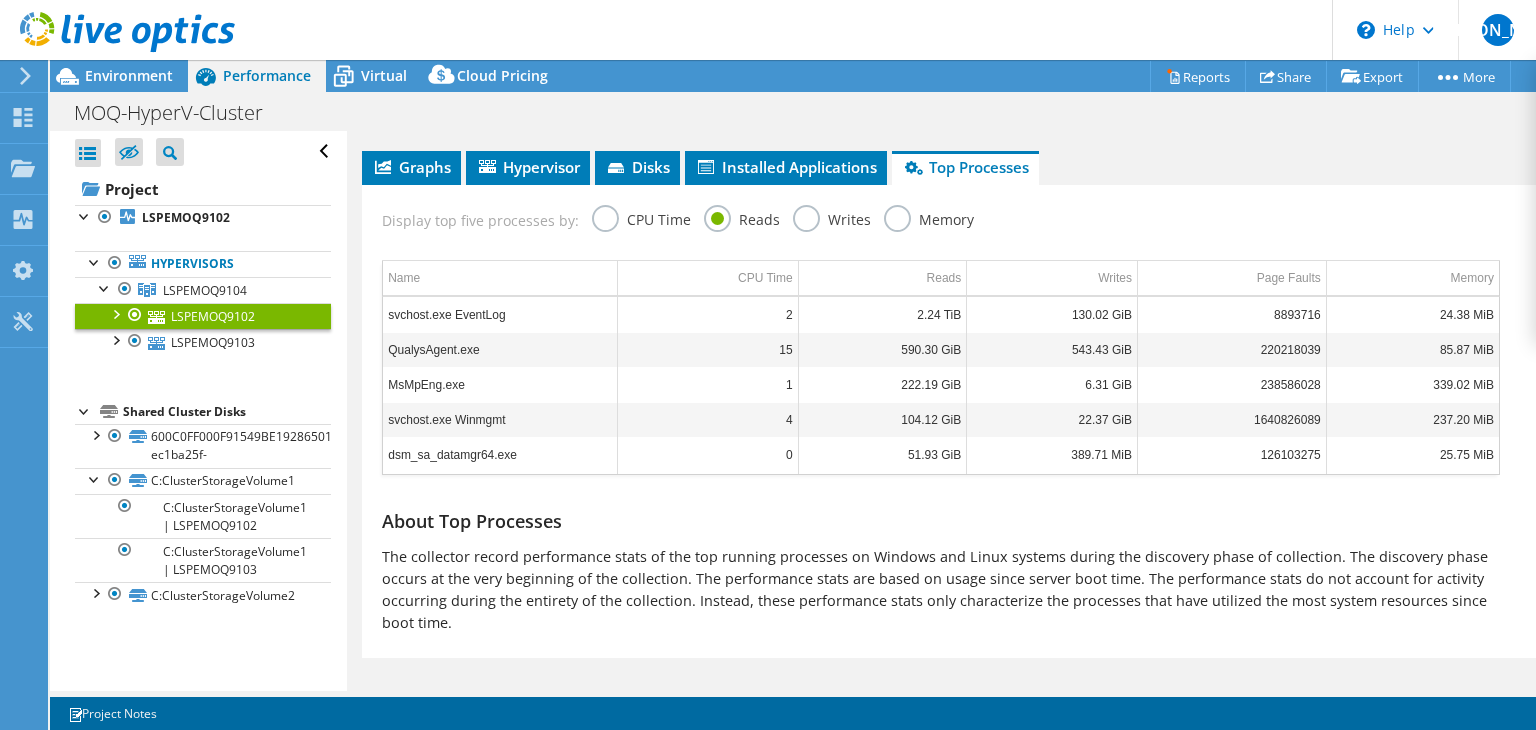 click on "Writes" at bounding box center (832, 217) 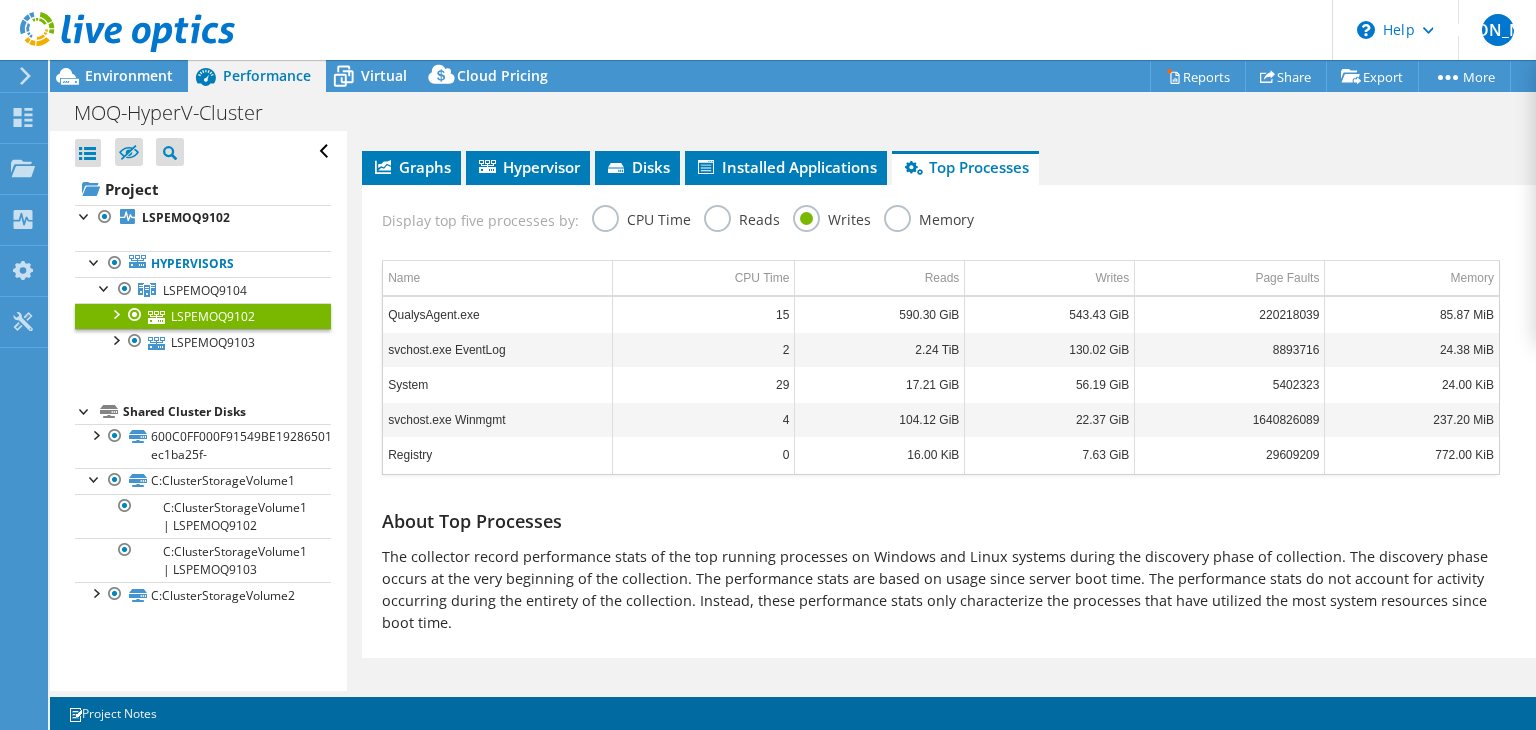 click on "Memory" at bounding box center [929, 217] 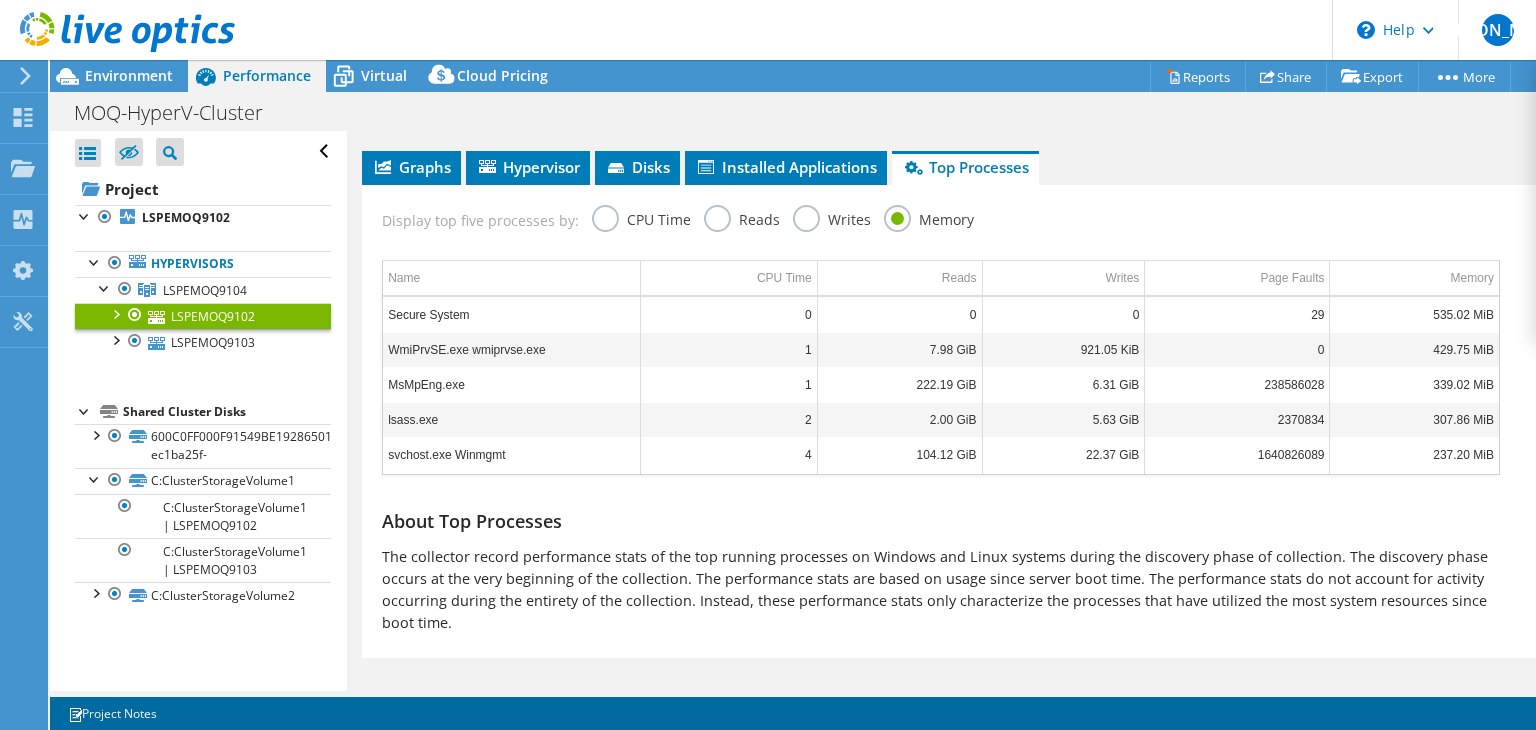 click on "CPU Time" at bounding box center (641, 217) 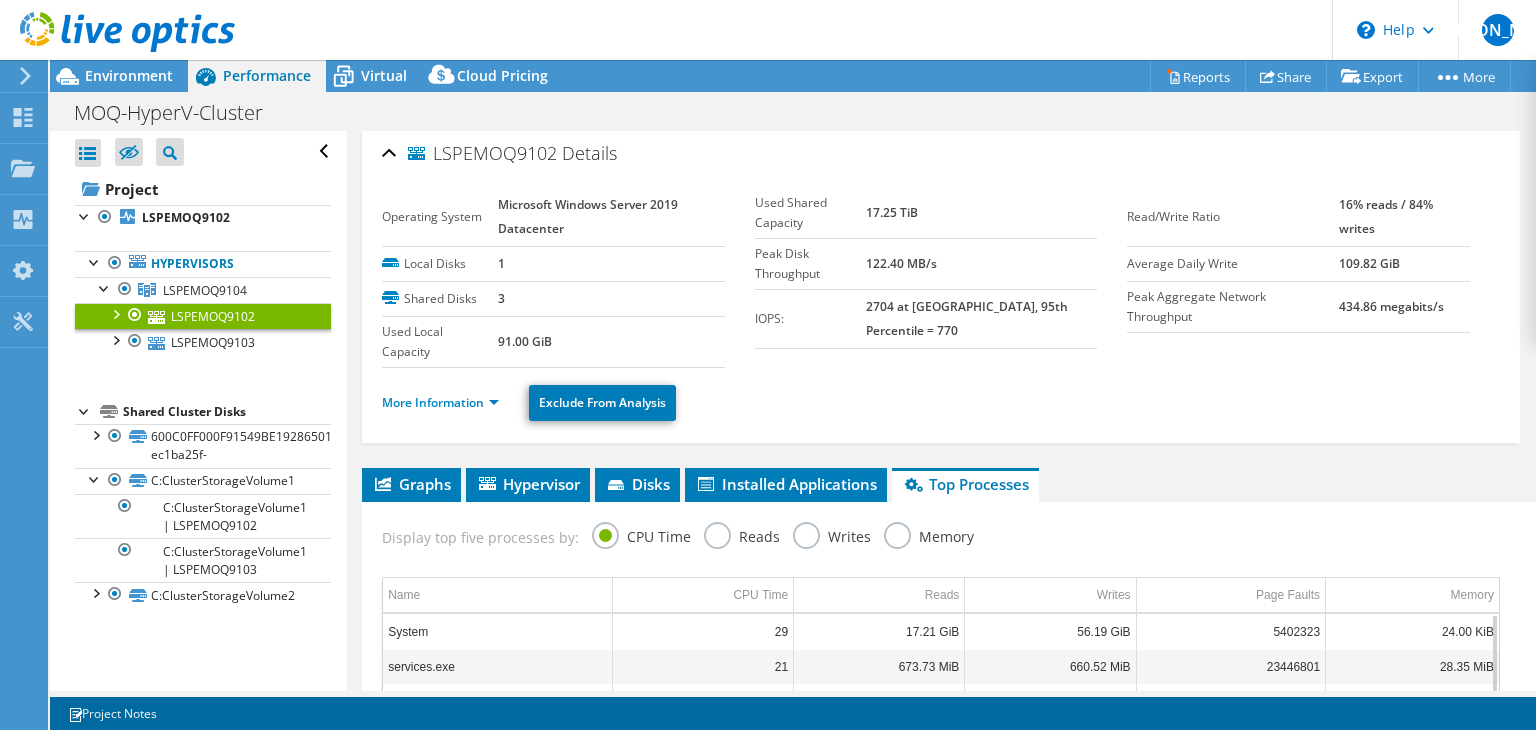 scroll, scrollTop: 0, scrollLeft: 0, axis: both 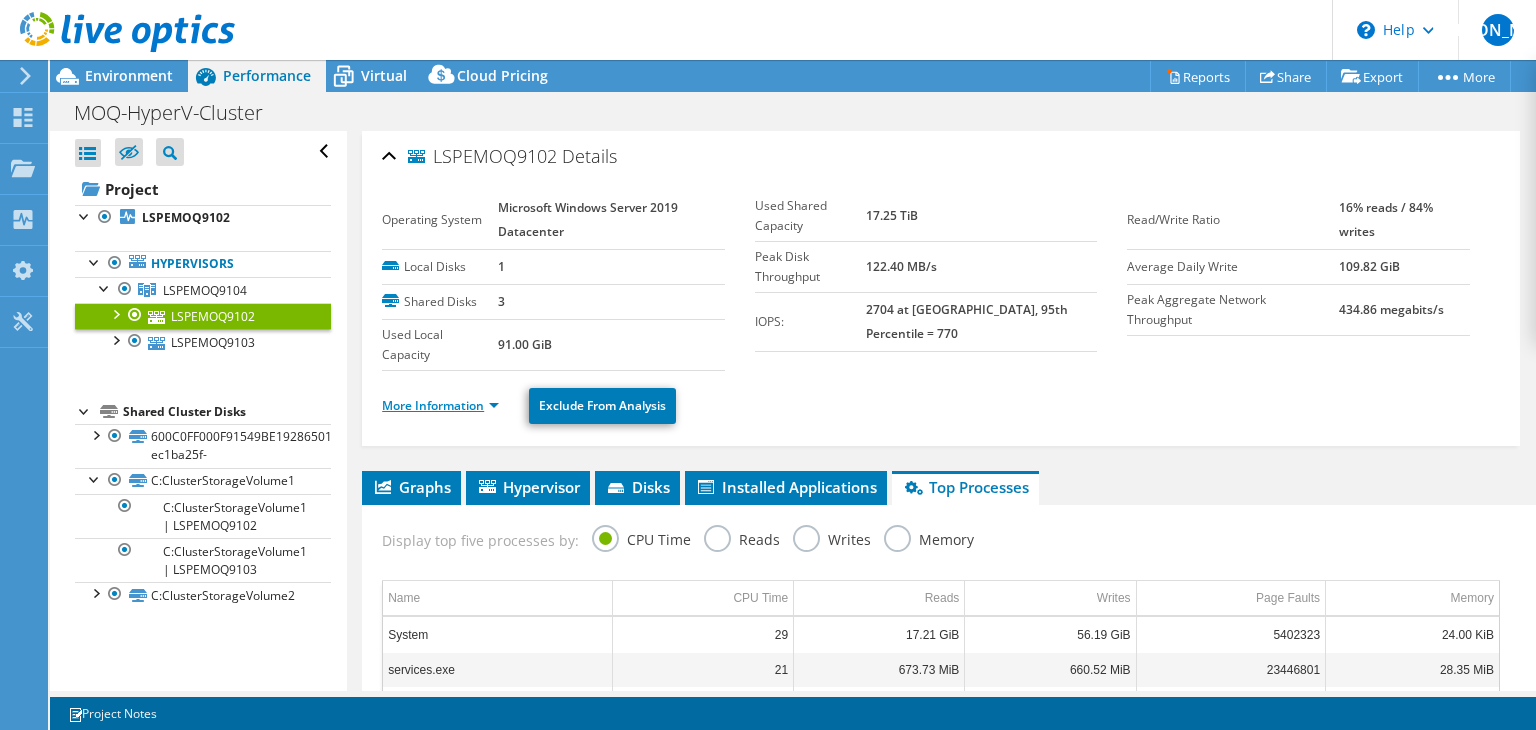 click on "More Information" at bounding box center (440, 405) 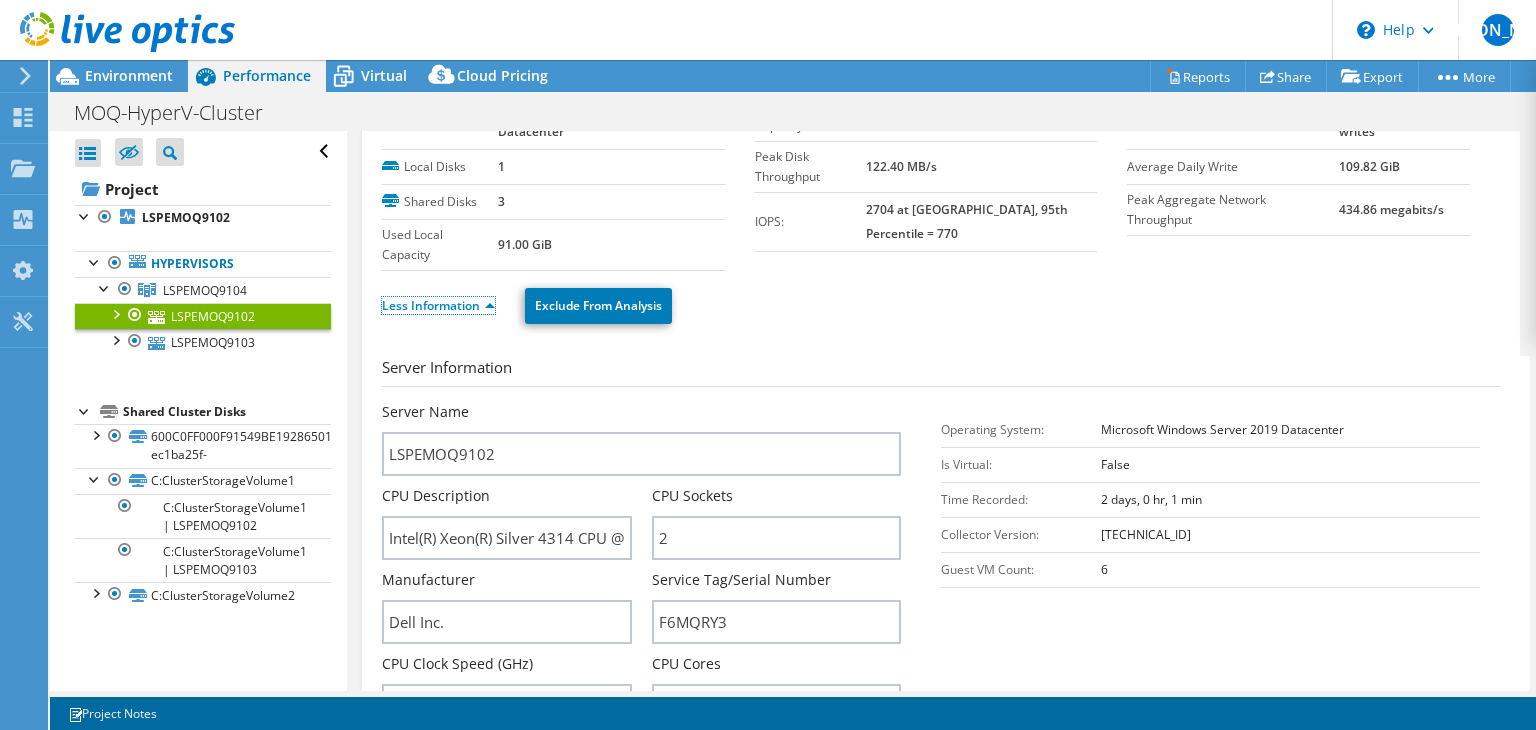 scroll, scrollTop: 0, scrollLeft: 0, axis: both 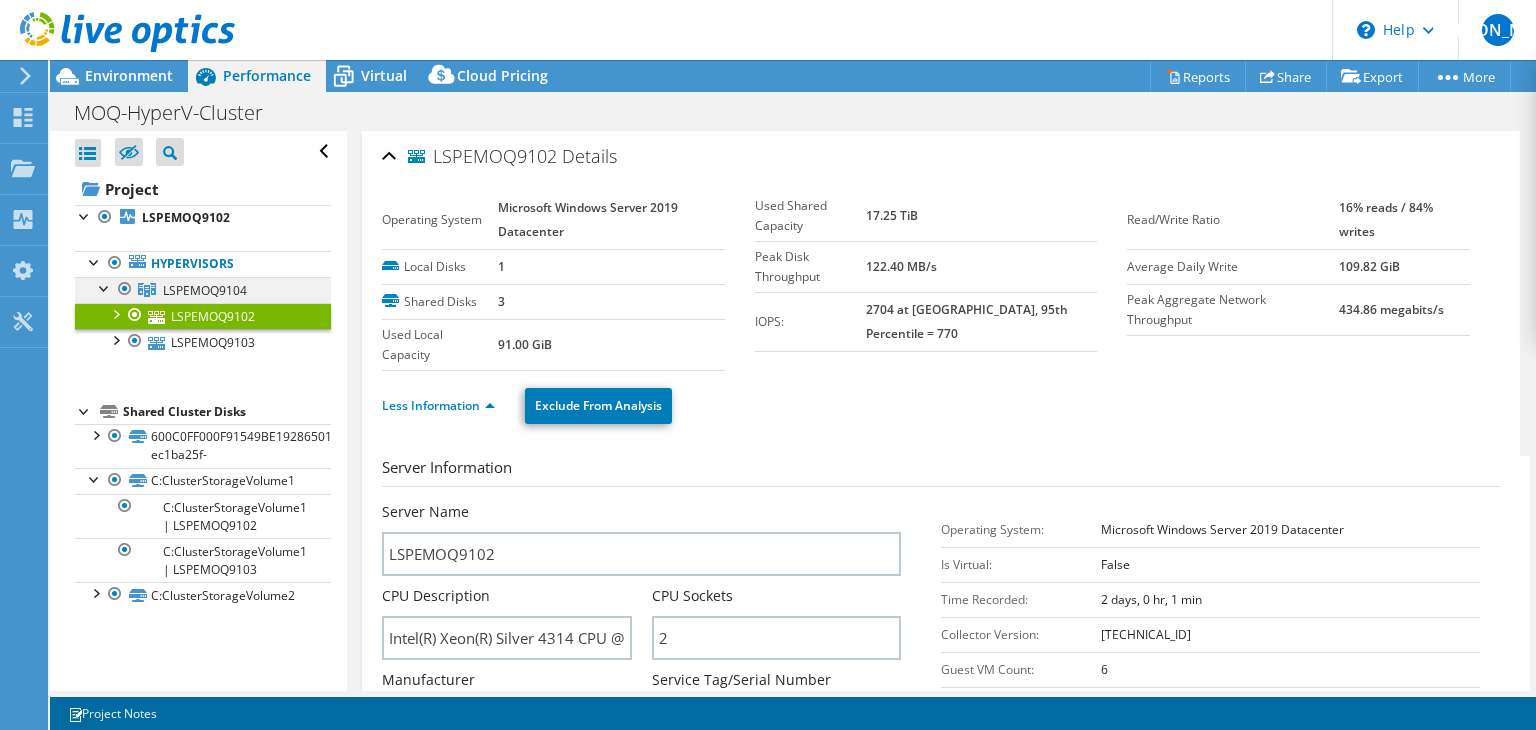 click on "LSPEMOQ9104" at bounding box center (205, 290) 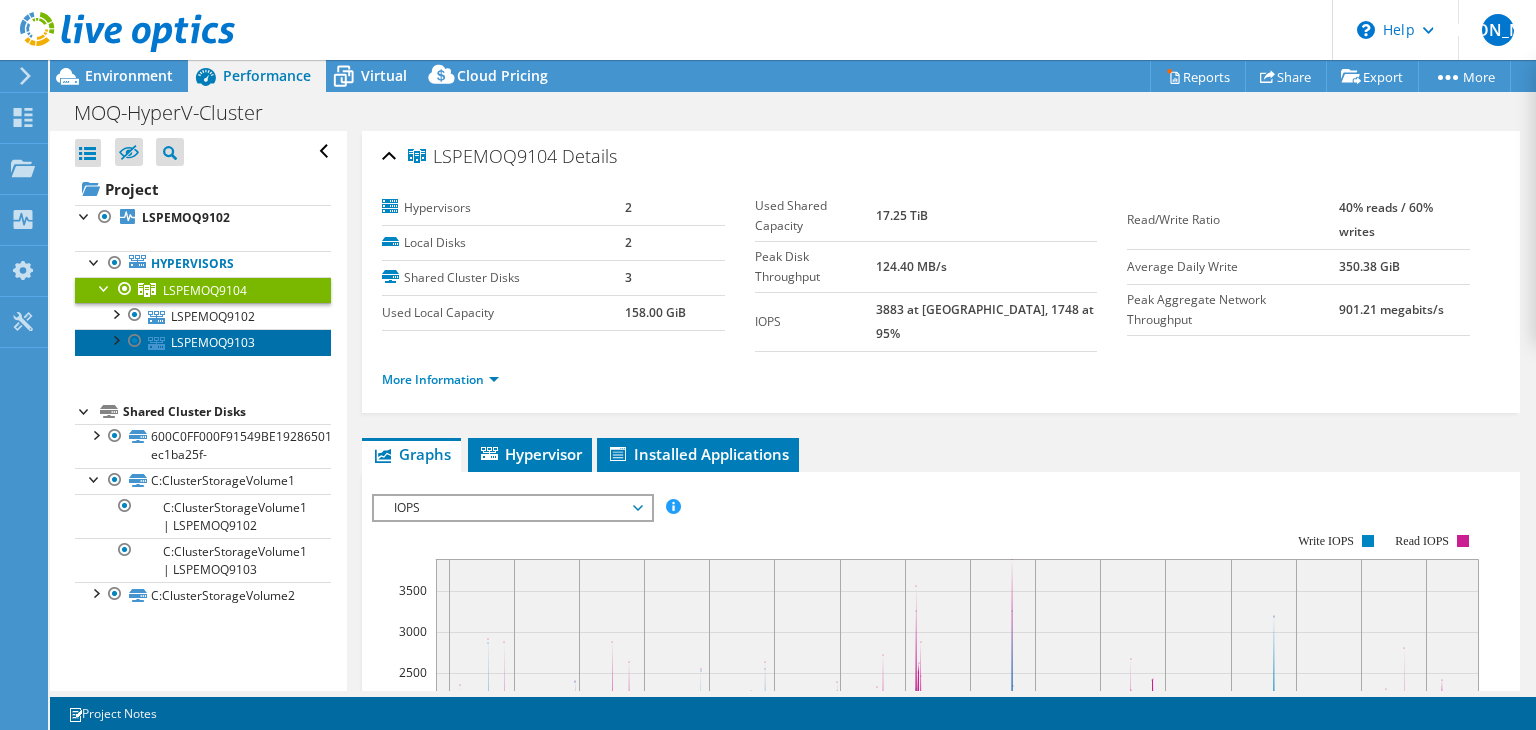 click on "LSPEMOQ9103" at bounding box center (203, 342) 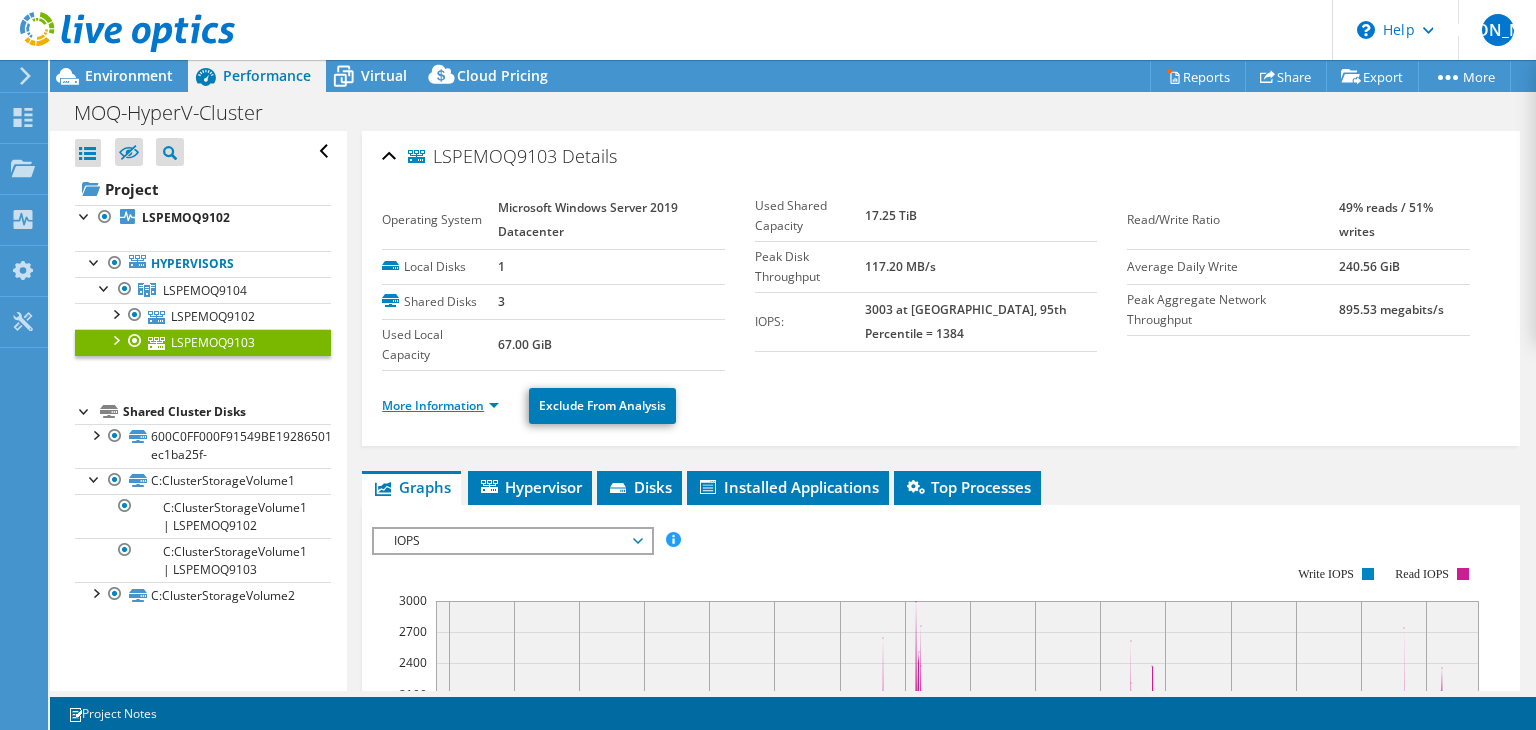 click on "More Information" at bounding box center [440, 405] 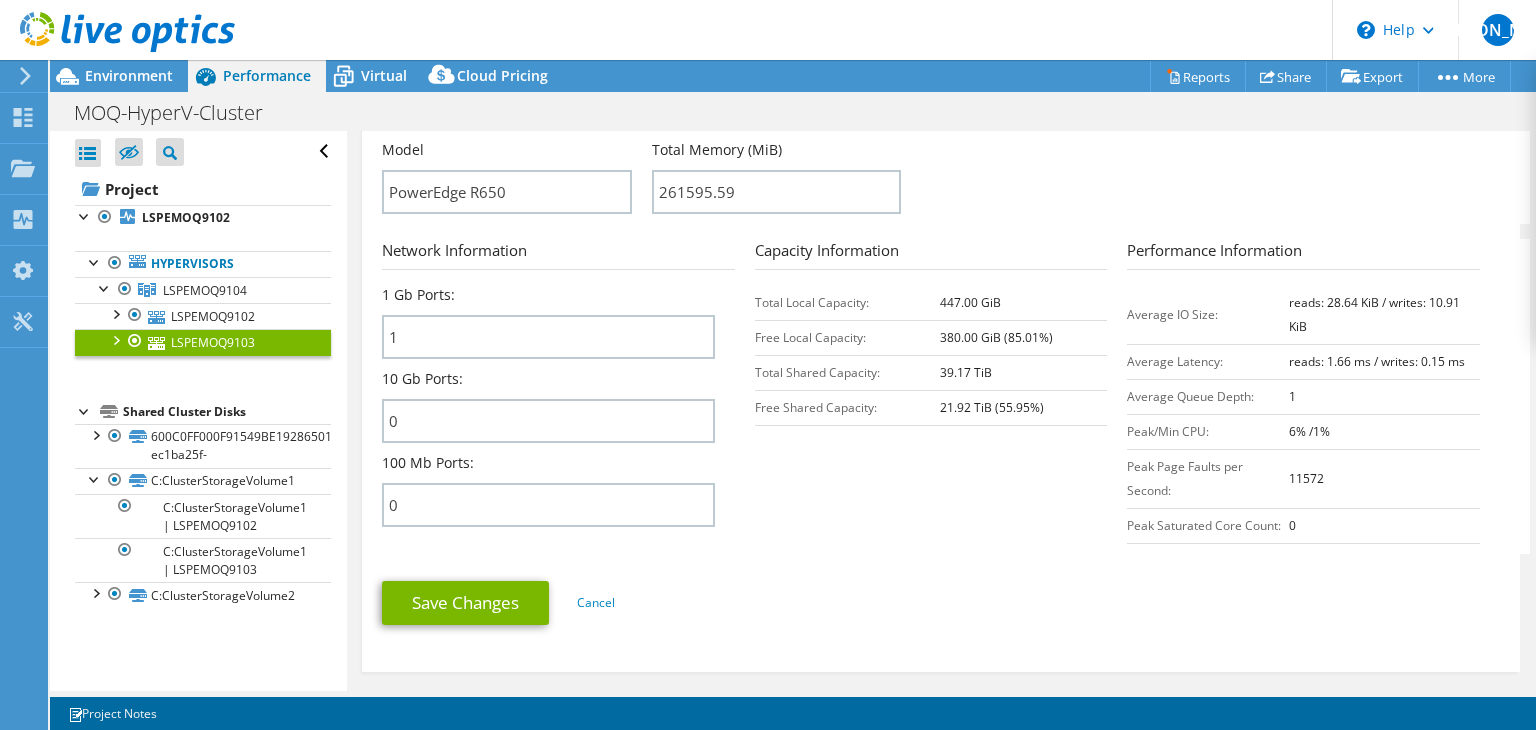 scroll, scrollTop: 700, scrollLeft: 0, axis: vertical 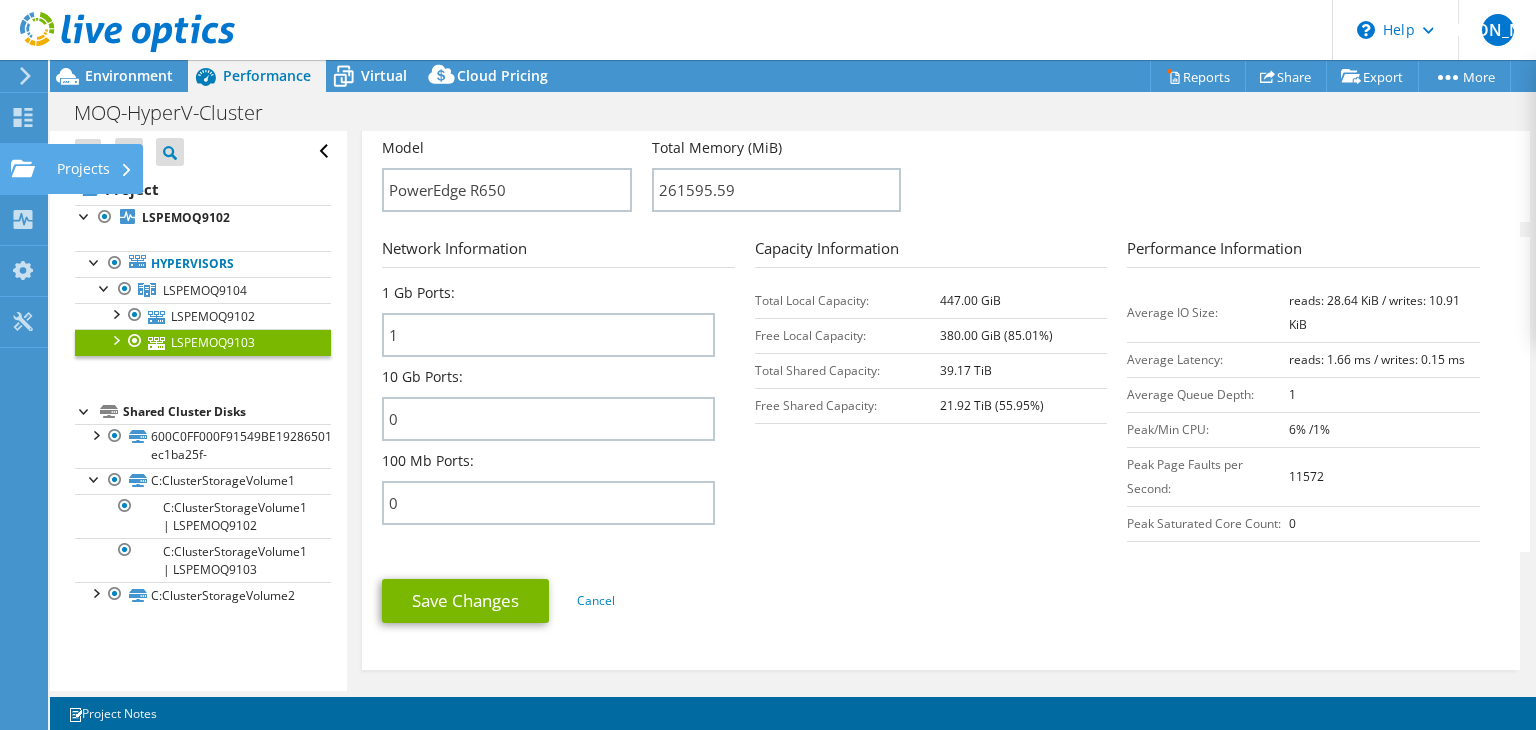 click 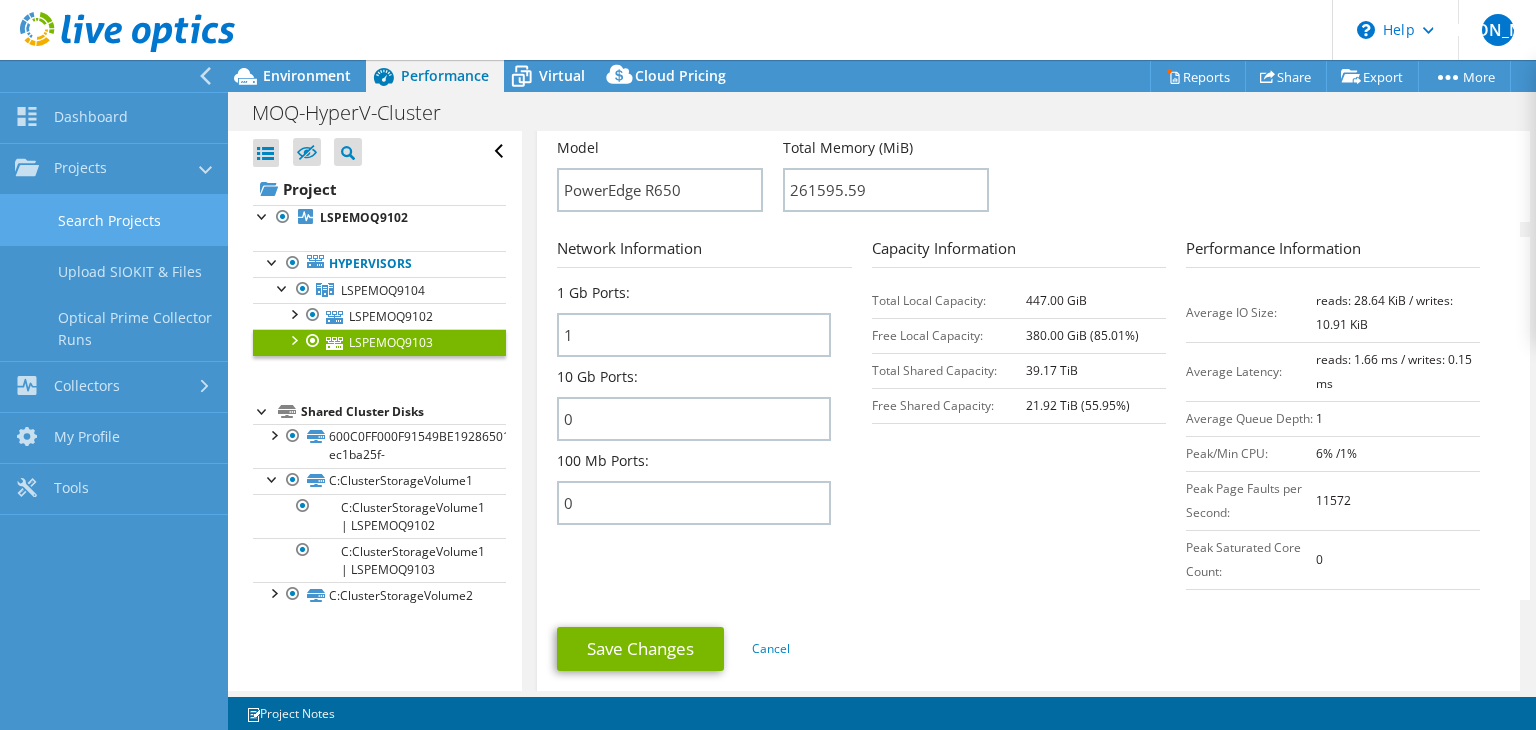 click on "Search Projects" at bounding box center (114, 220) 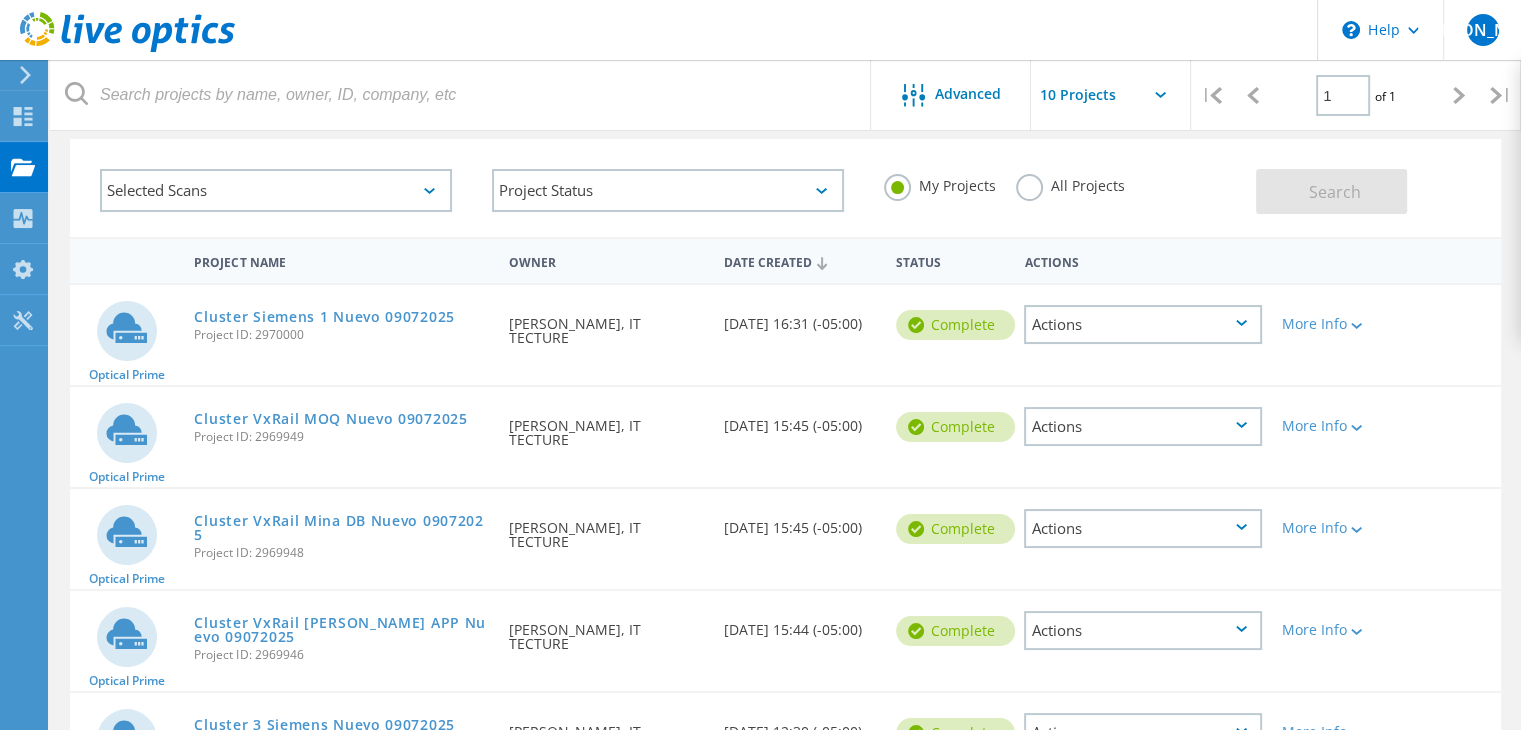 scroll, scrollTop: 0, scrollLeft: 0, axis: both 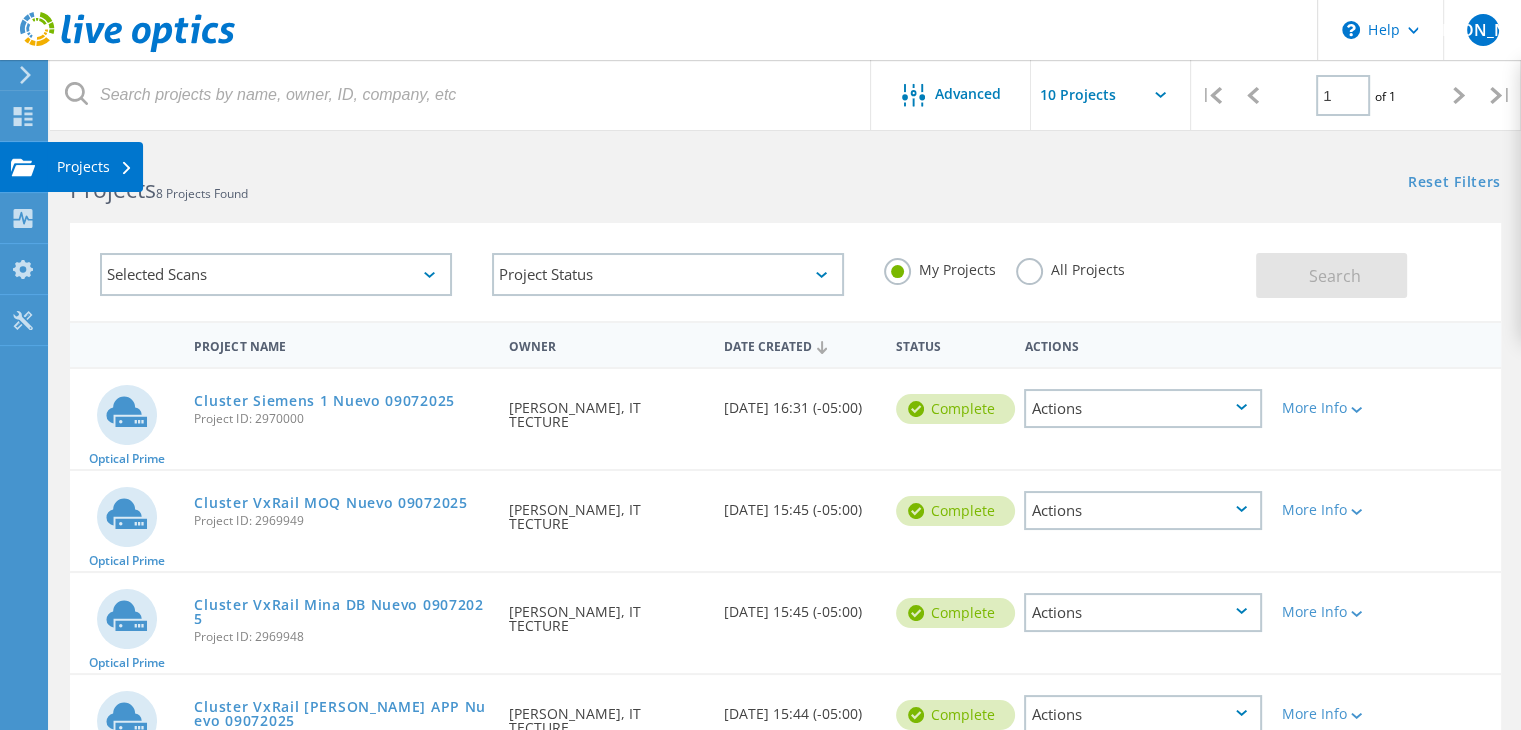 click 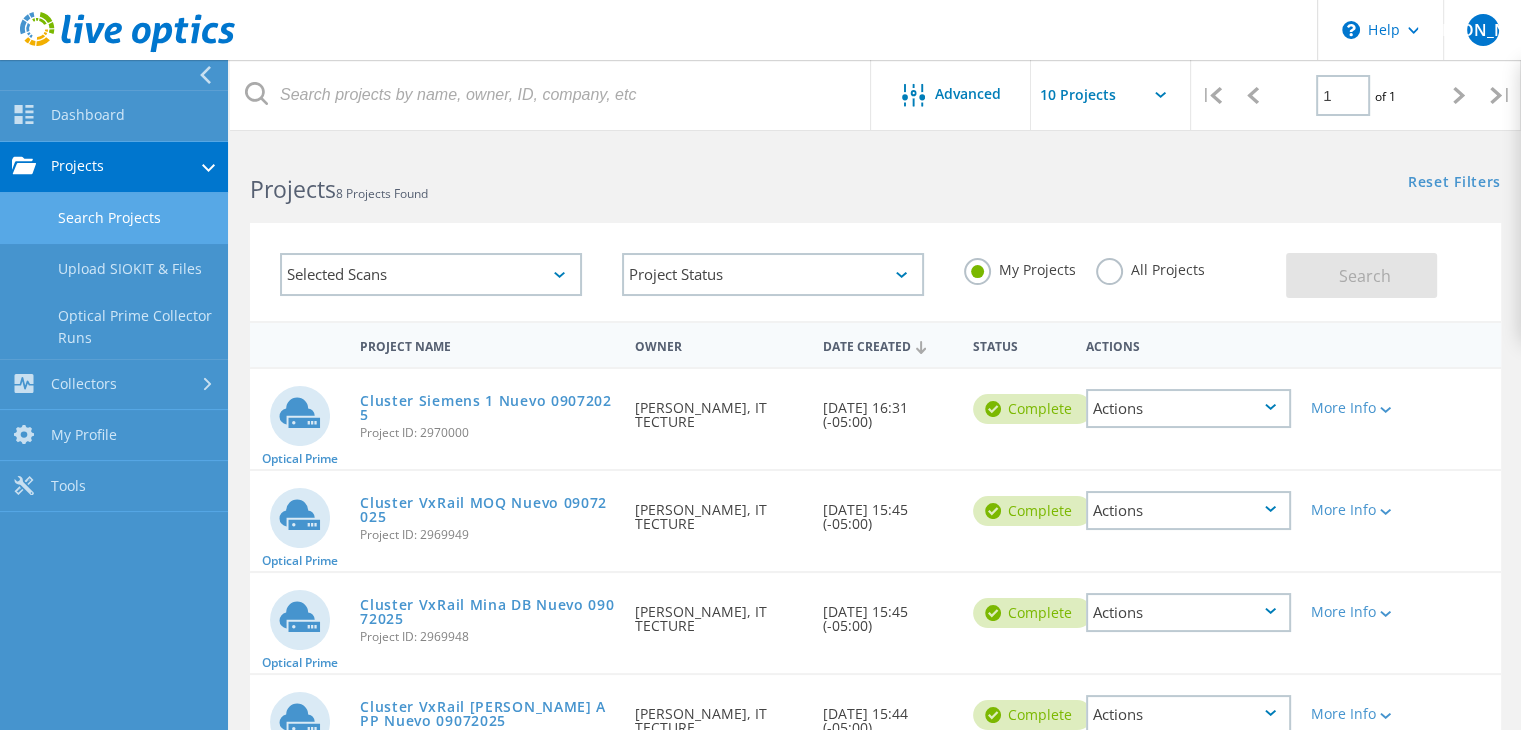 click on "Search Projects" at bounding box center [114, 218] 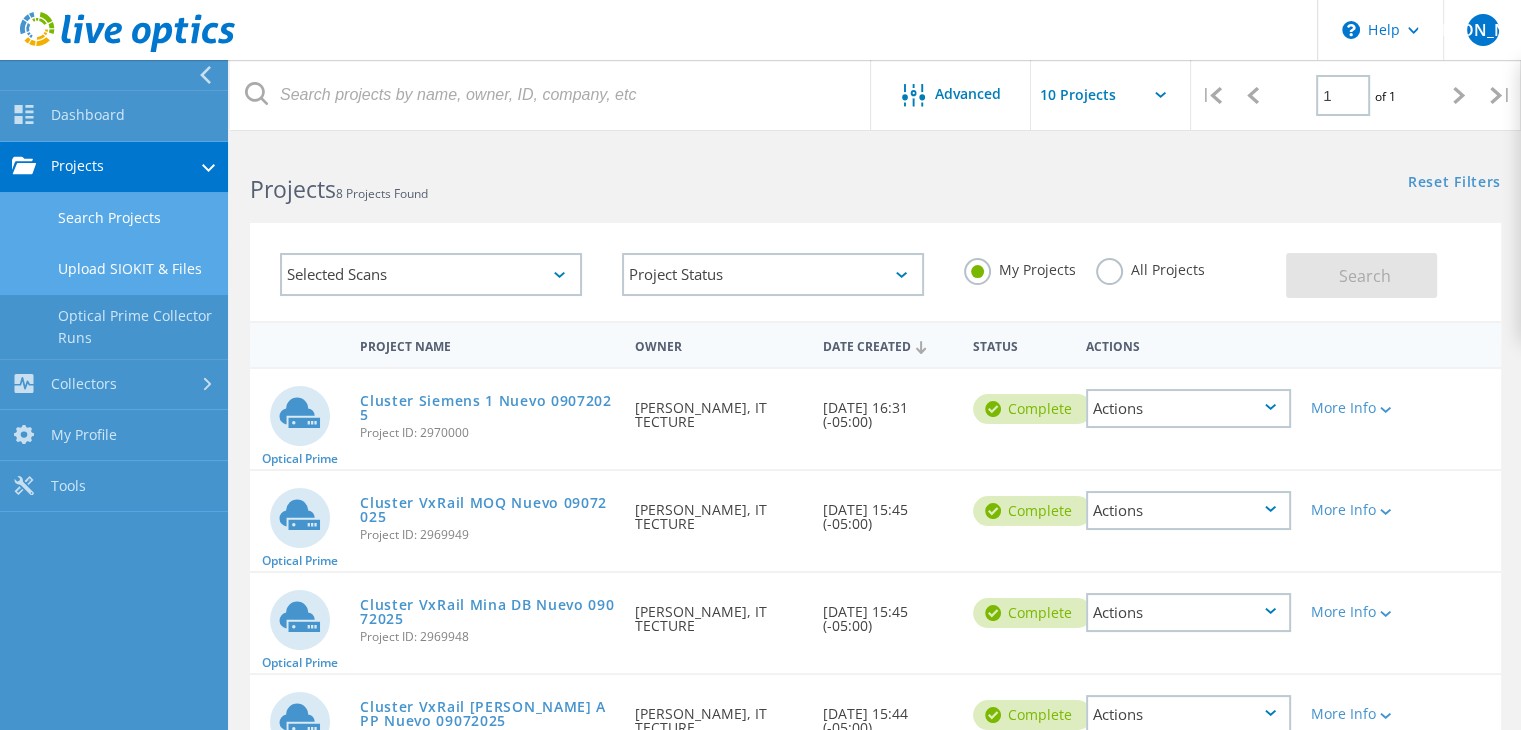 click on "Upload SIOKIT & Files" at bounding box center (114, 269) 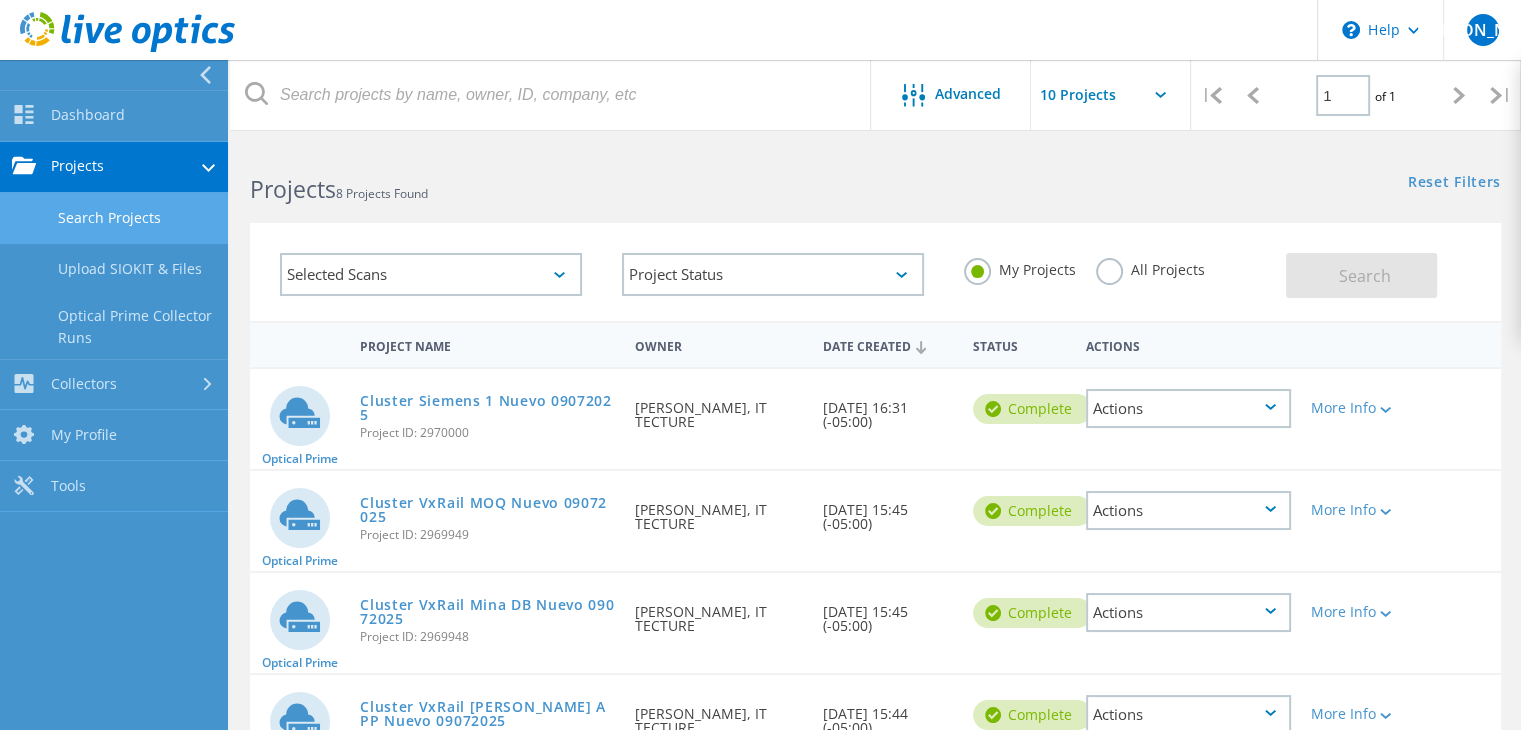 click on "Search Projects" at bounding box center (114, 218) 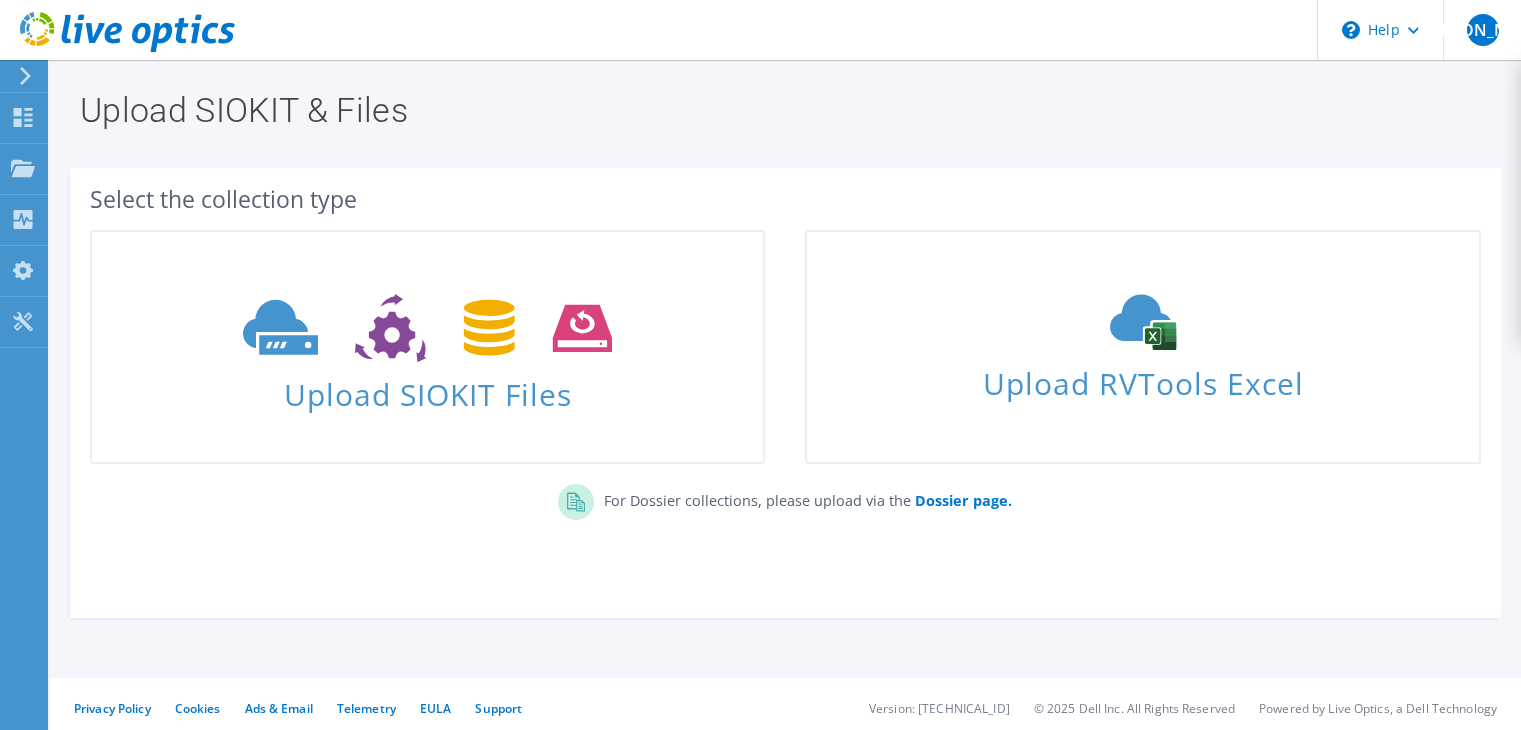 scroll, scrollTop: 0, scrollLeft: 0, axis: both 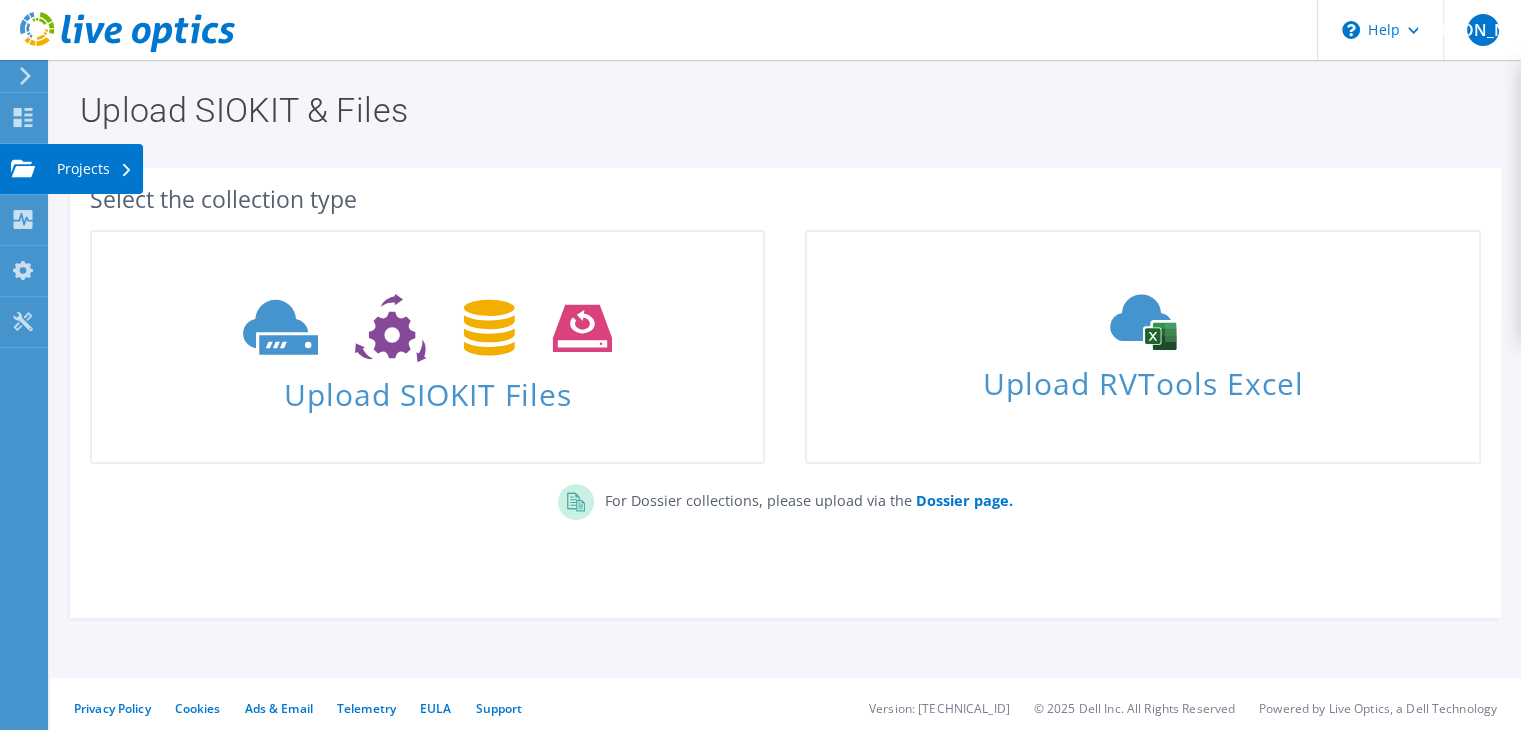 click 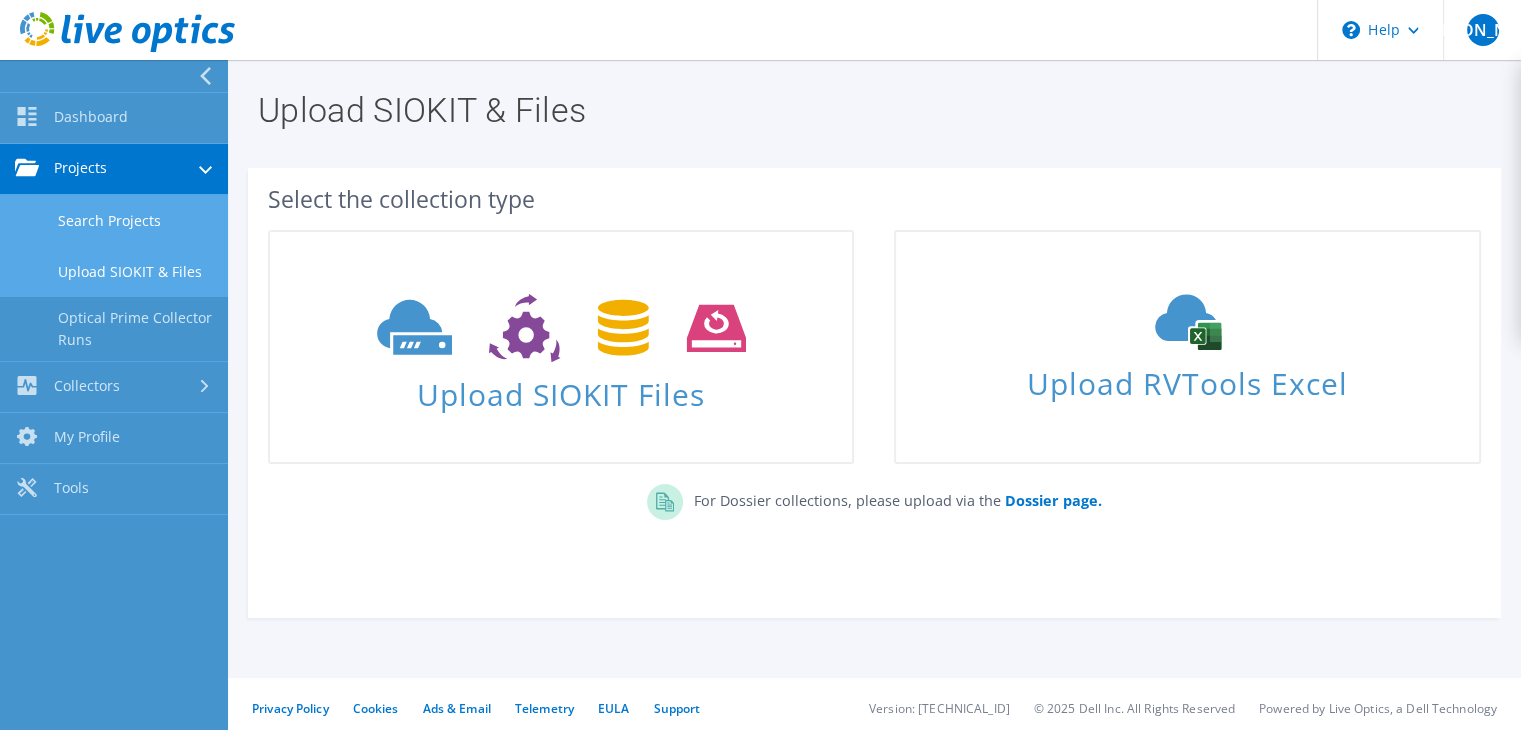 click on "Search Projects" at bounding box center [114, 220] 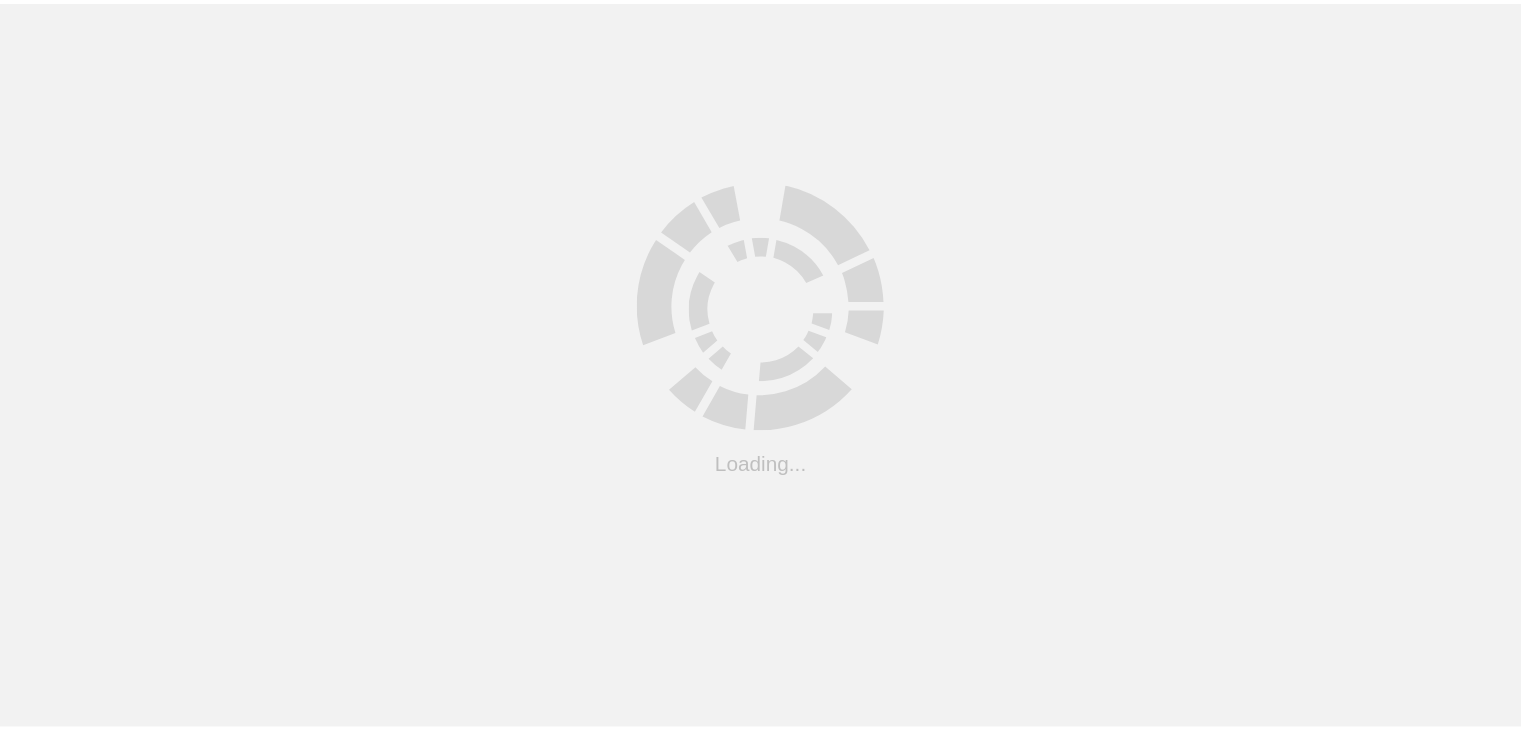 scroll, scrollTop: 0, scrollLeft: 0, axis: both 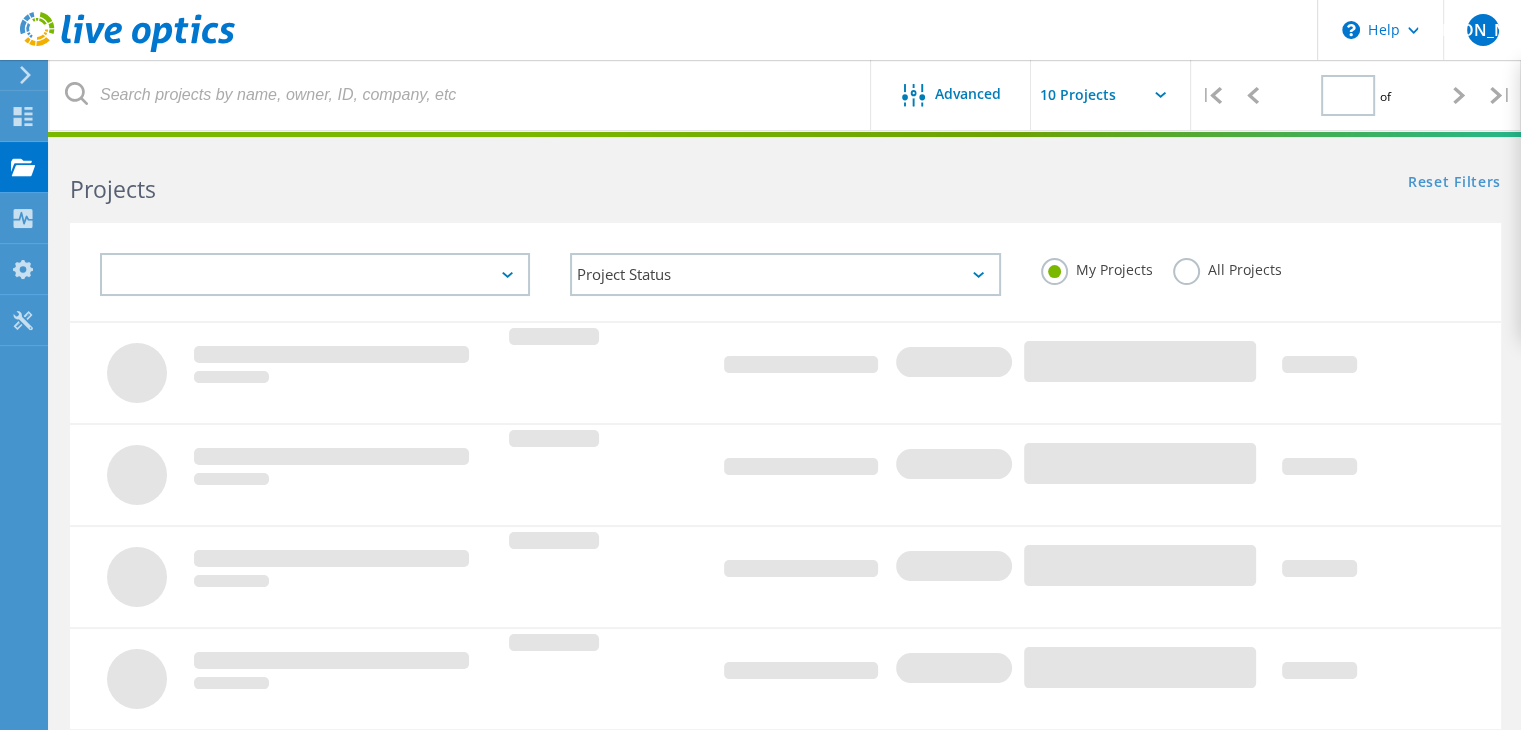 type on "1" 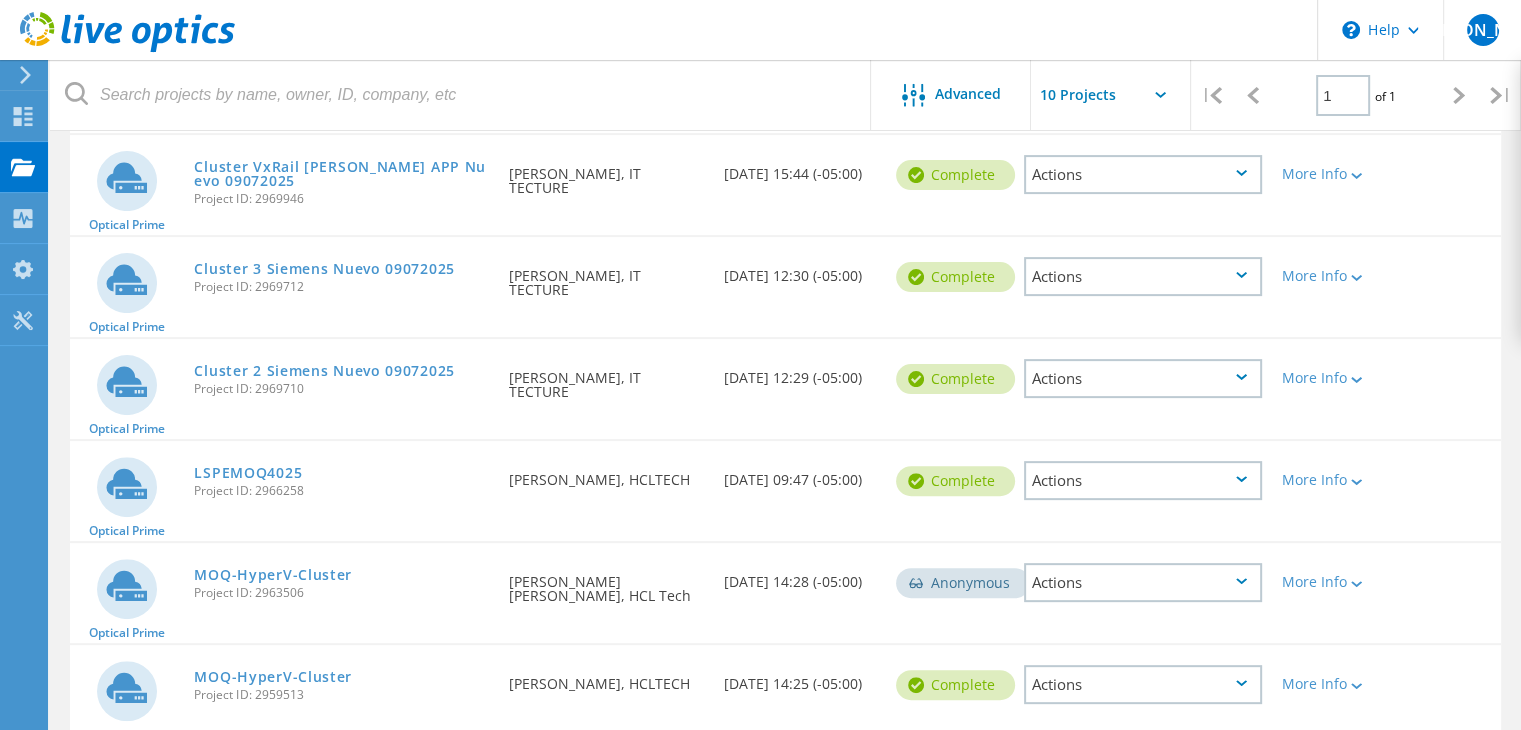 scroll, scrollTop: 600, scrollLeft: 0, axis: vertical 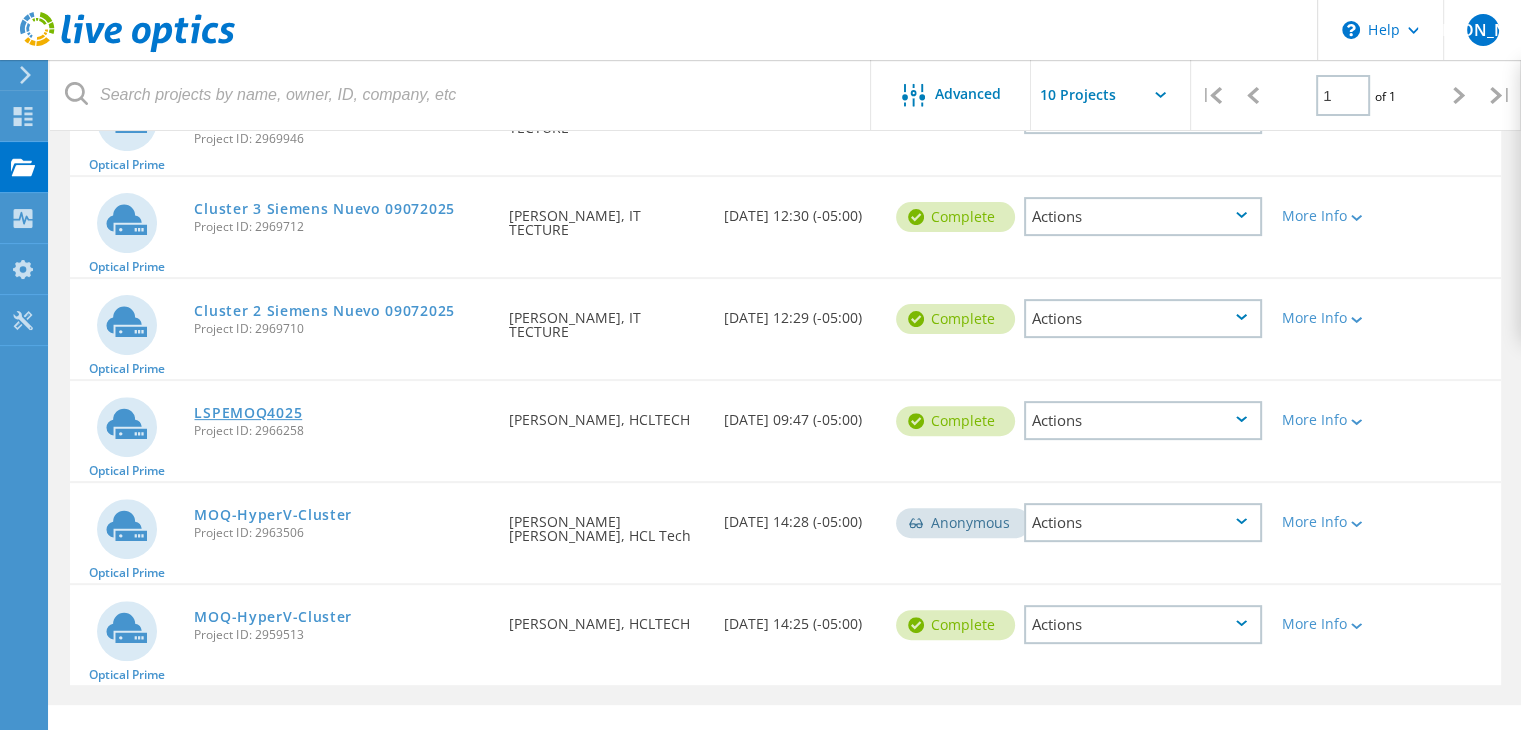click on "LSPEMOQ4025" 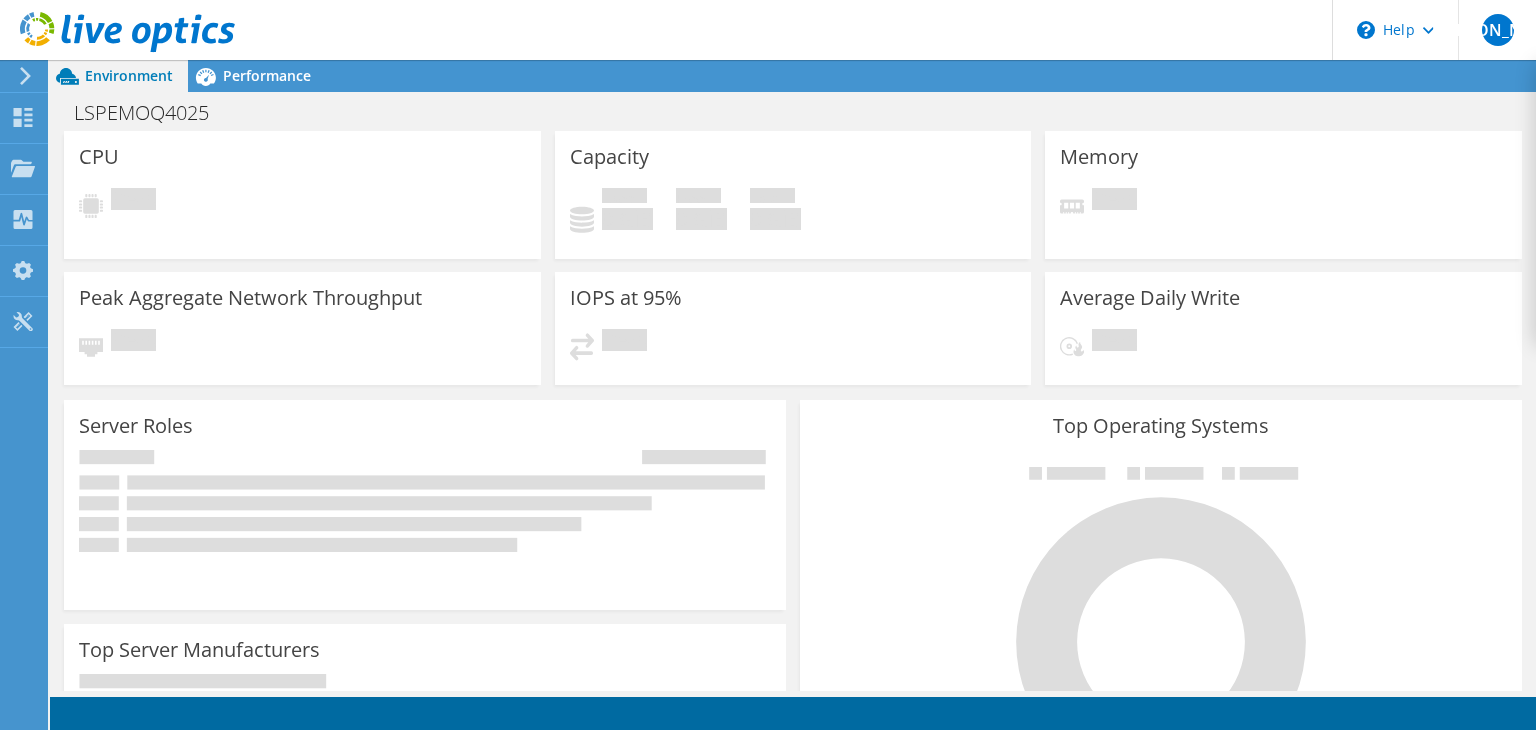 scroll, scrollTop: 0, scrollLeft: 0, axis: both 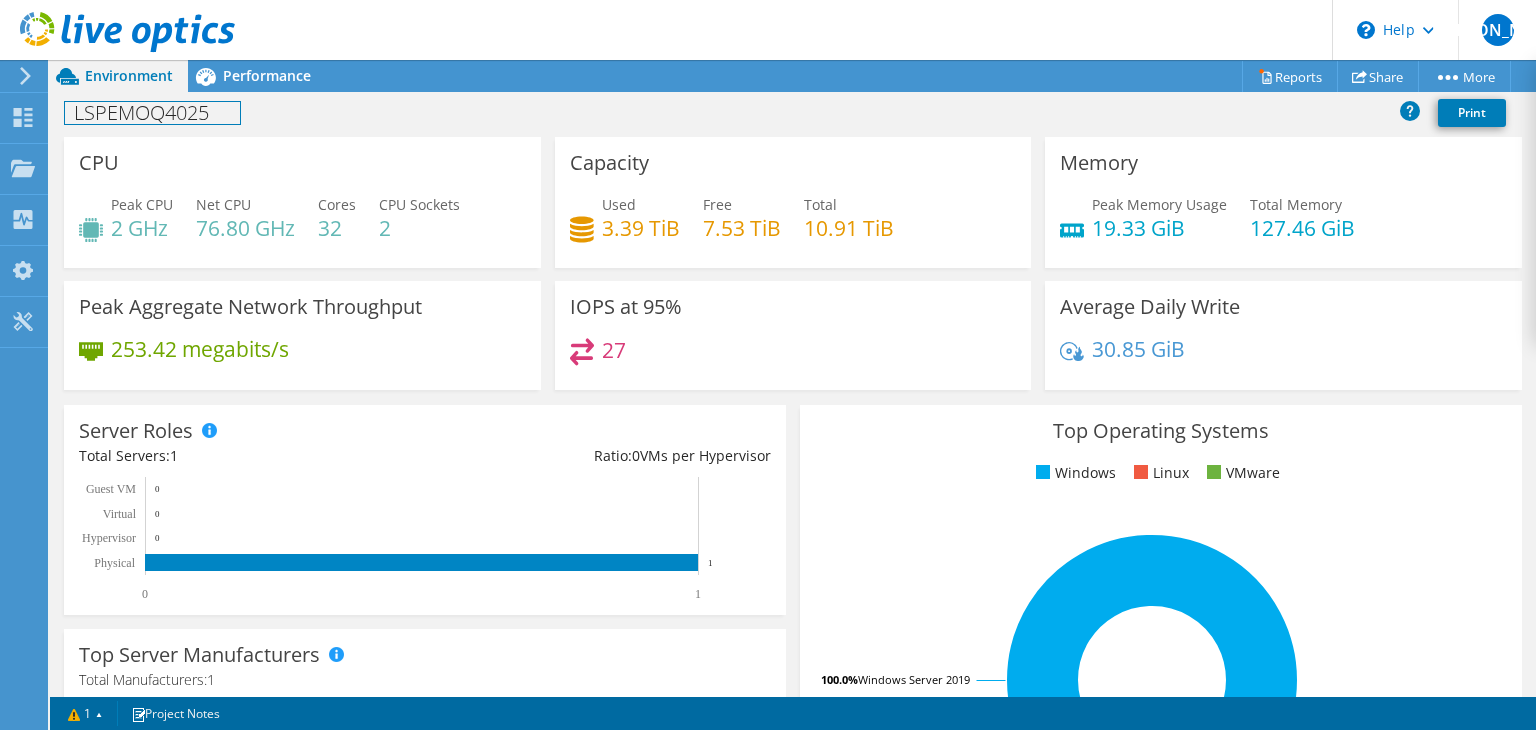 click on "LSPEMOQ4025
Print" at bounding box center [793, 112] 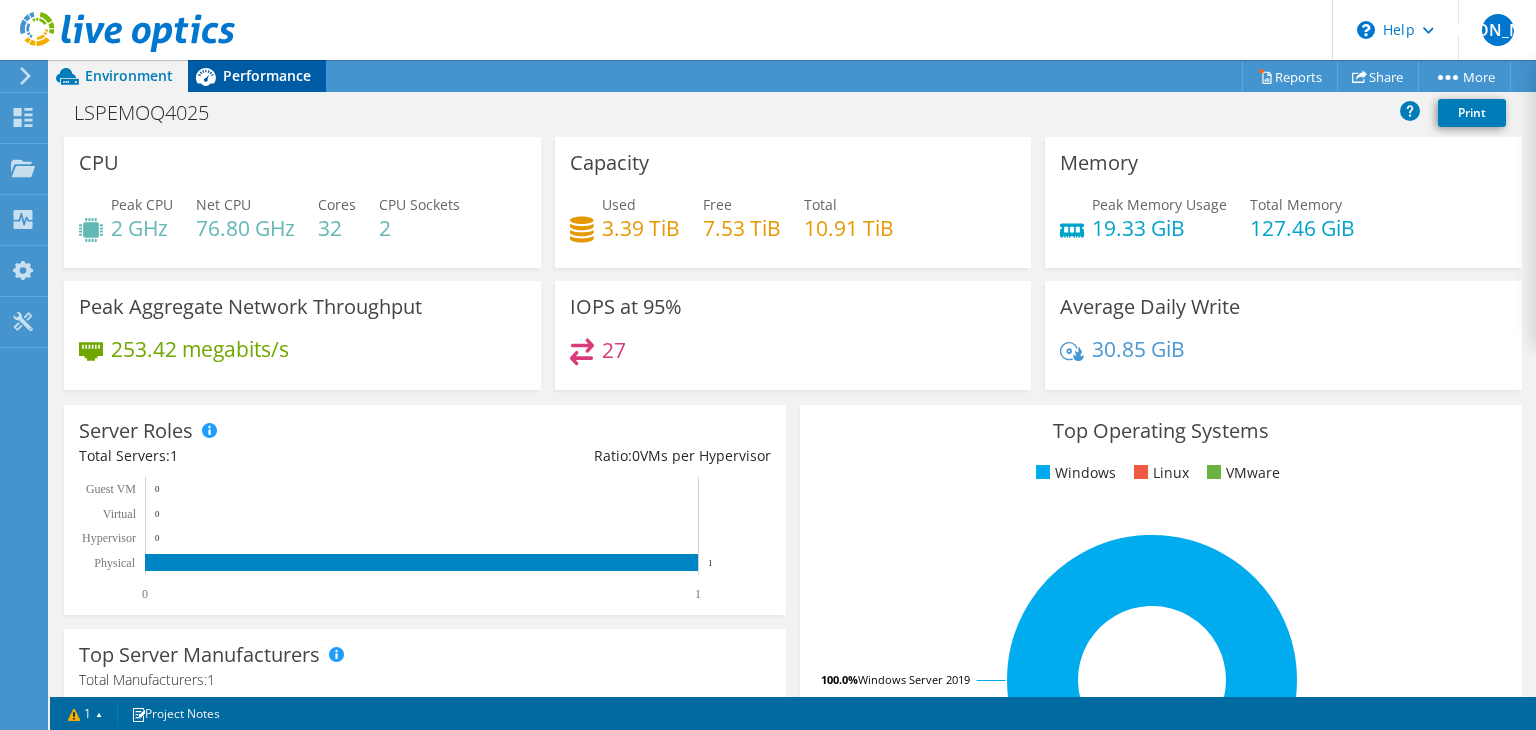 click on "Performance" at bounding box center [267, 75] 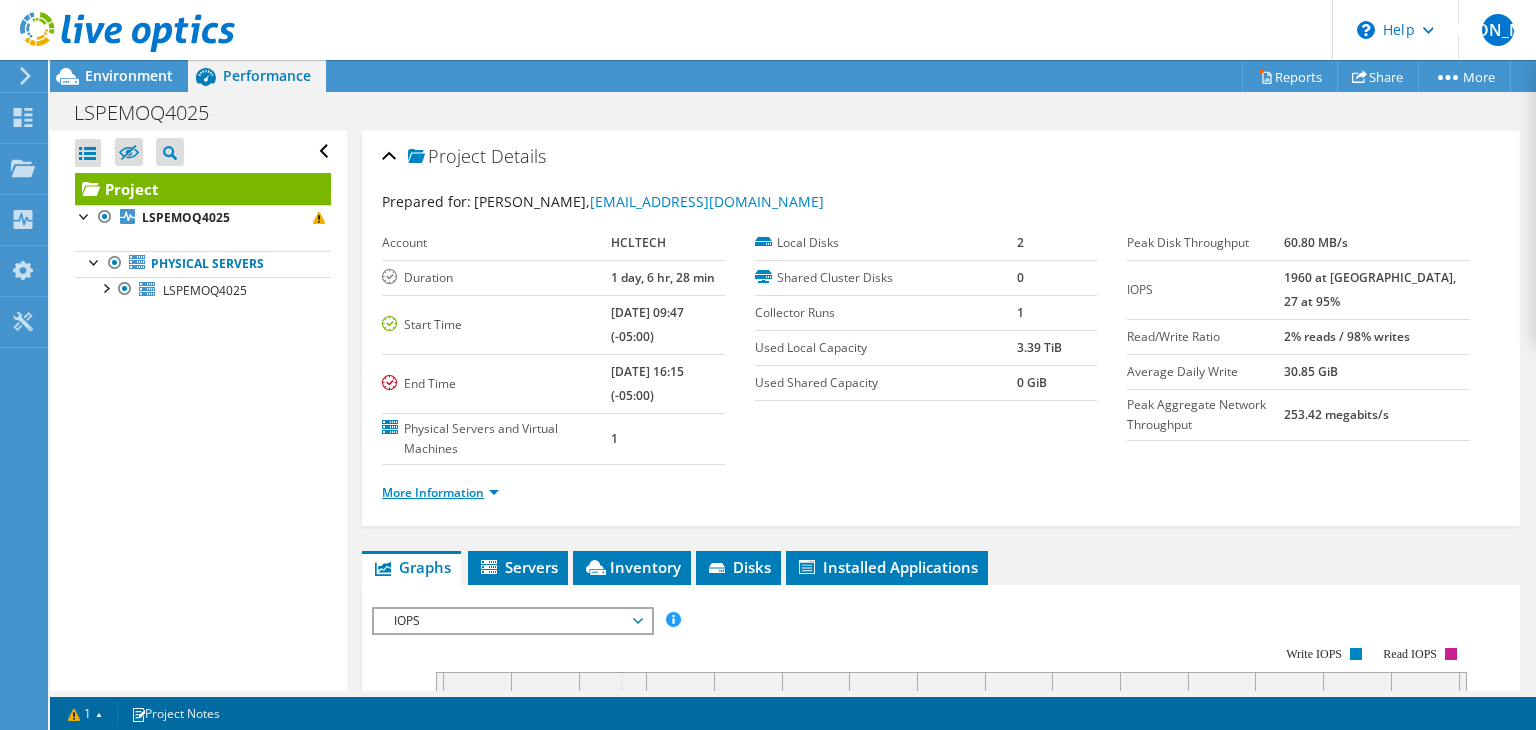 click on "More Information" at bounding box center [440, 492] 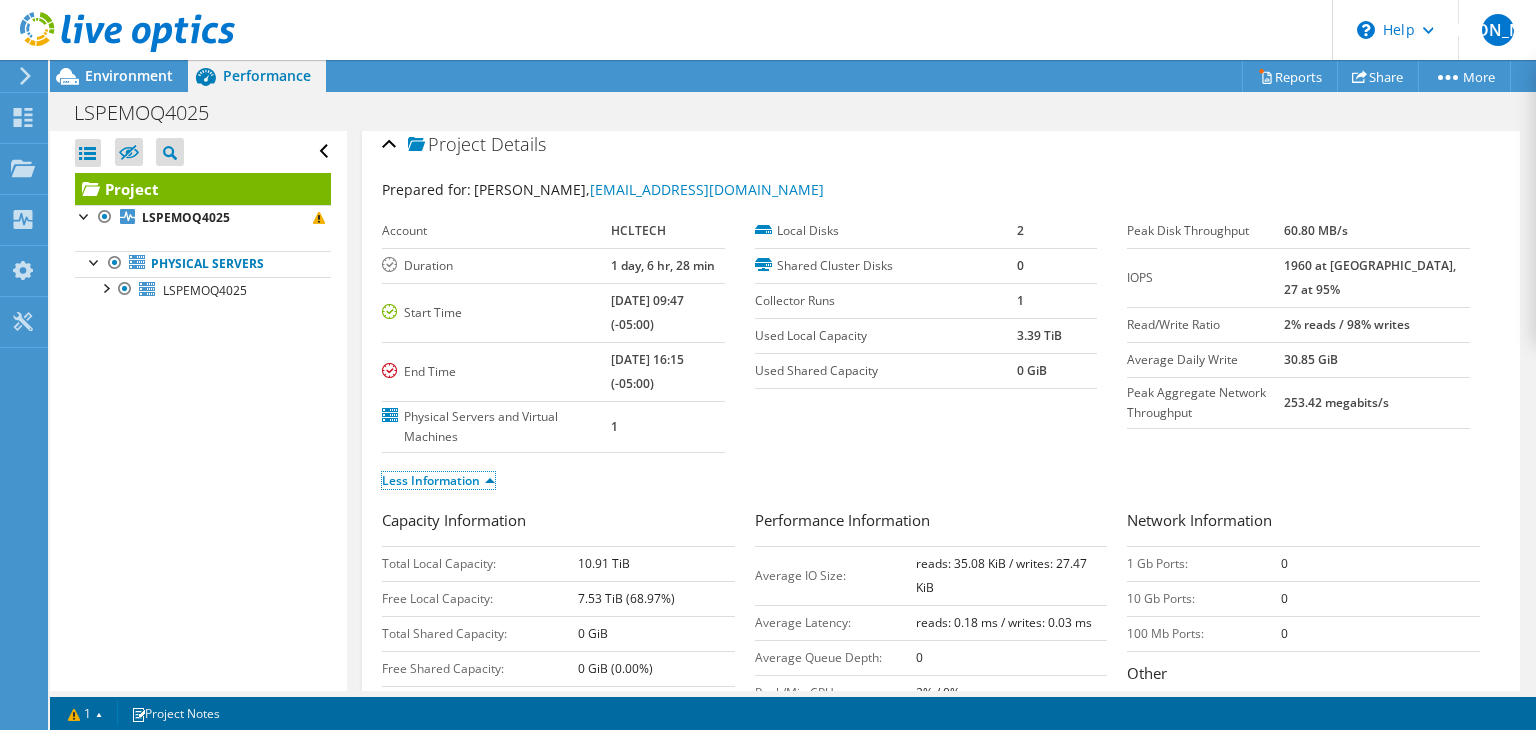 scroll, scrollTop: 0, scrollLeft: 0, axis: both 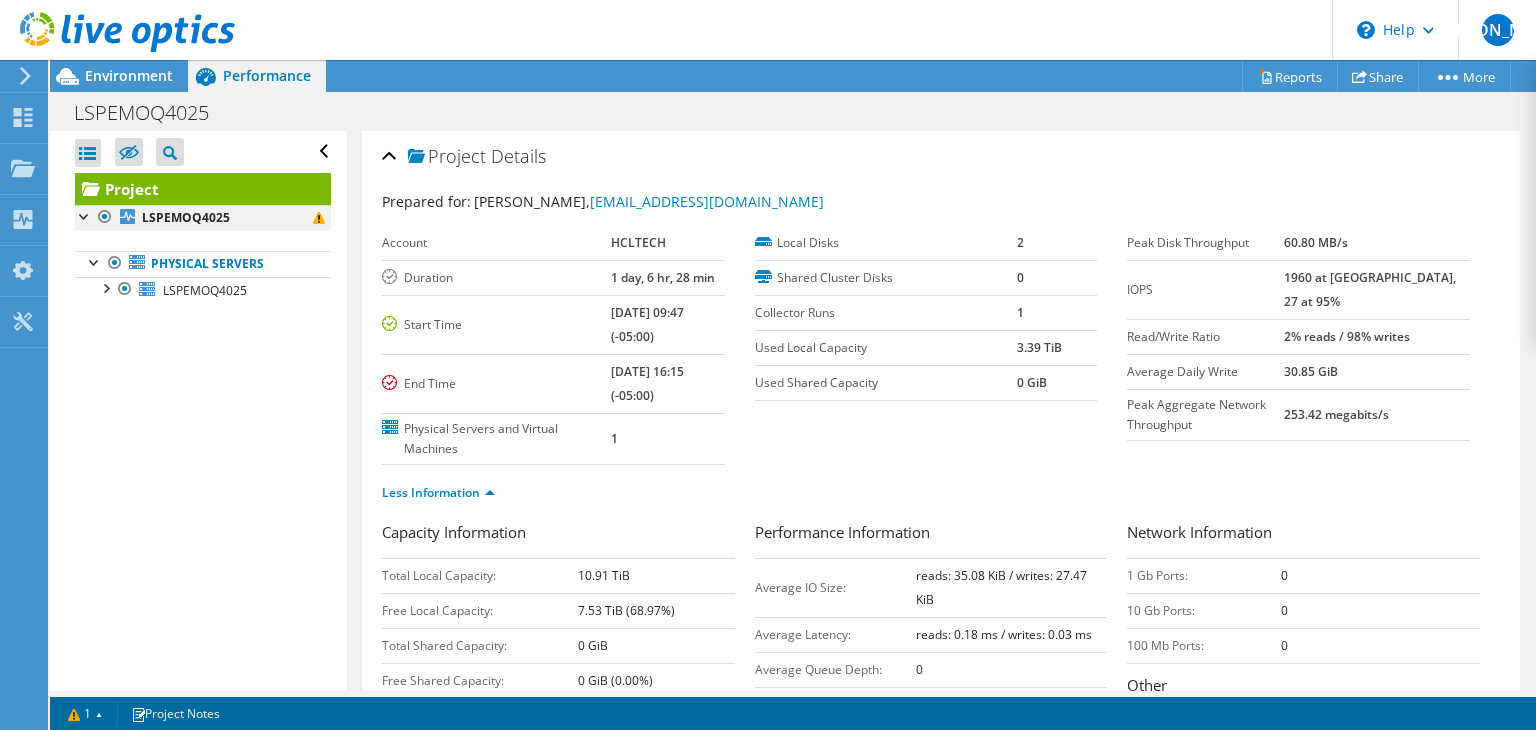 click at bounding box center [85, 215] 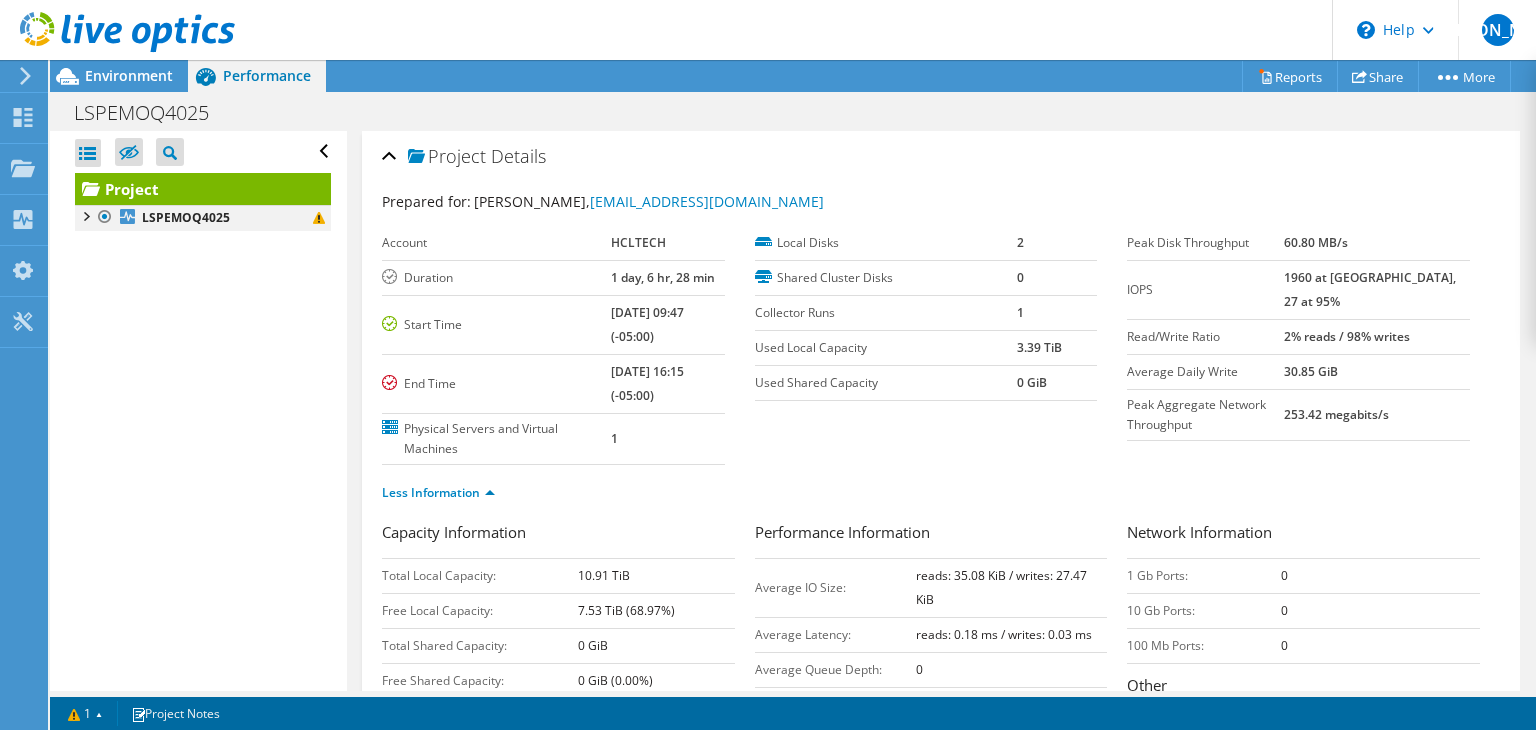 click at bounding box center (85, 215) 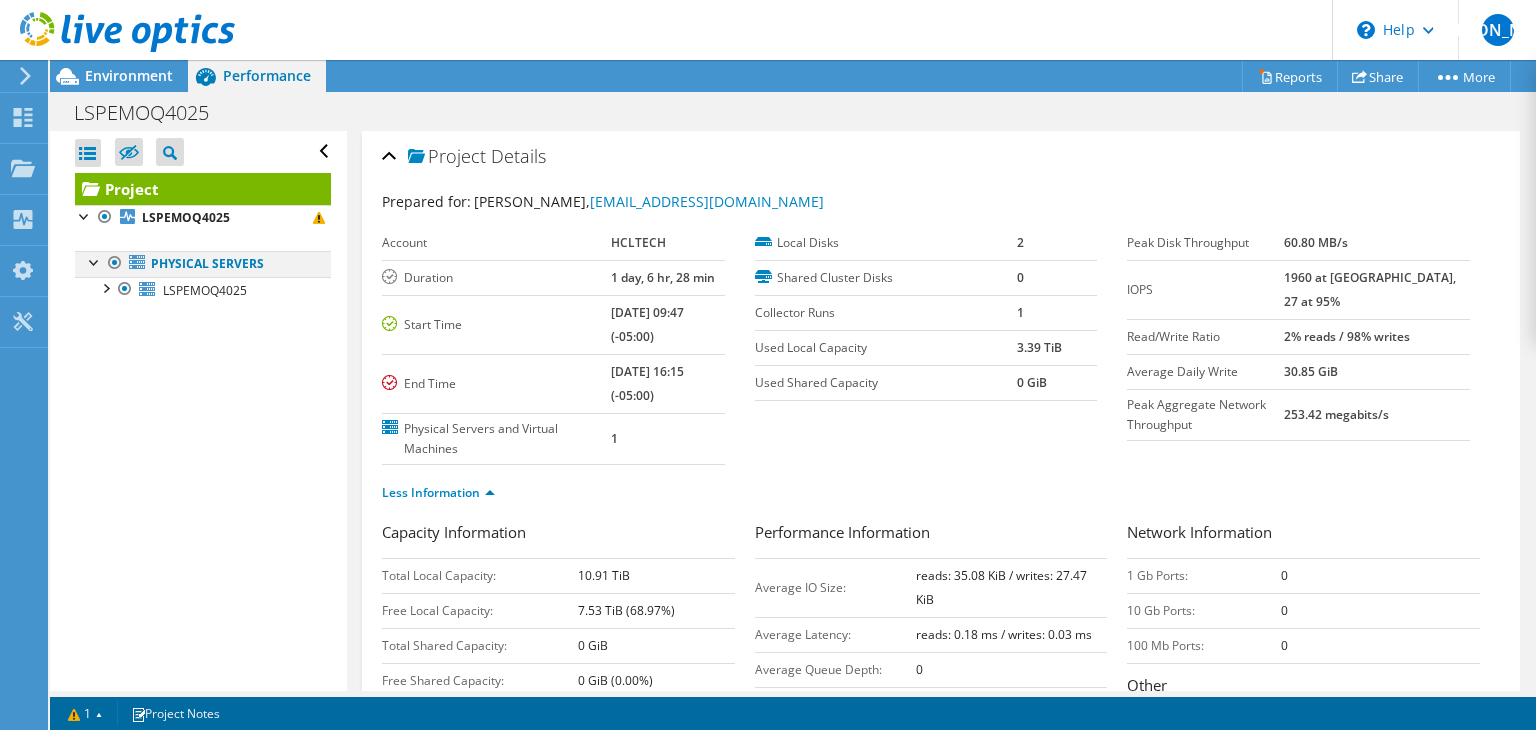 click at bounding box center [95, 261] 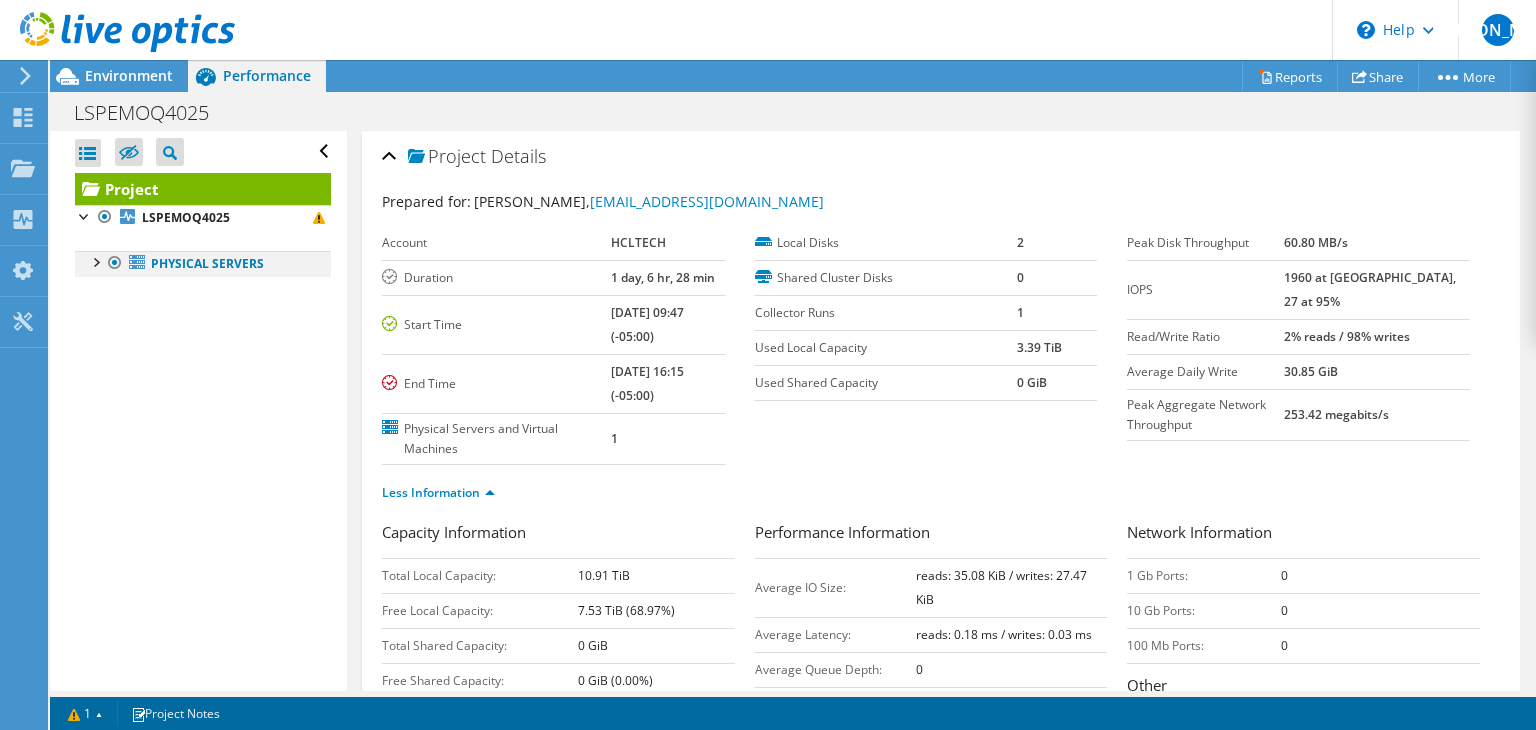 click at bounding box center (95, 261) 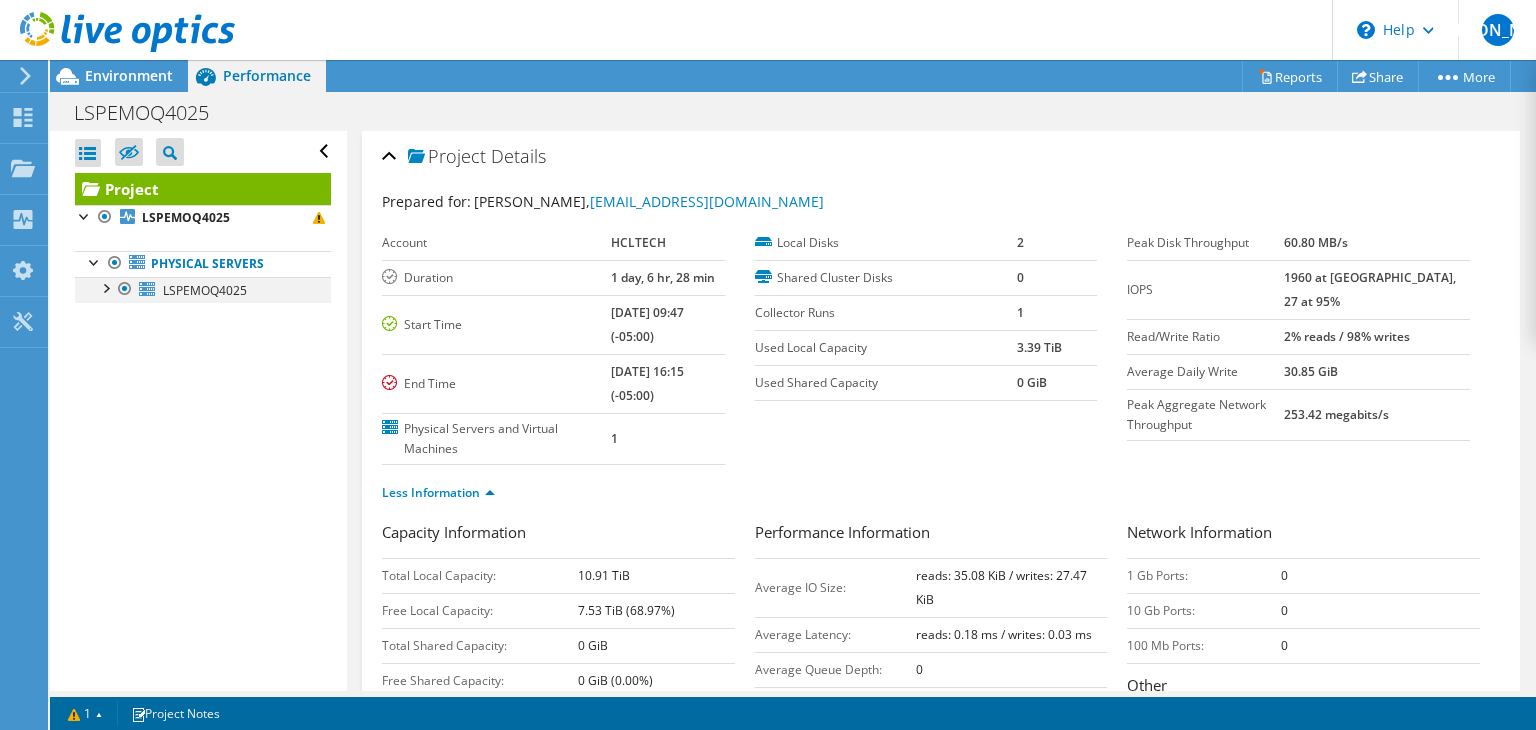 click at bounding box center (105, 287) 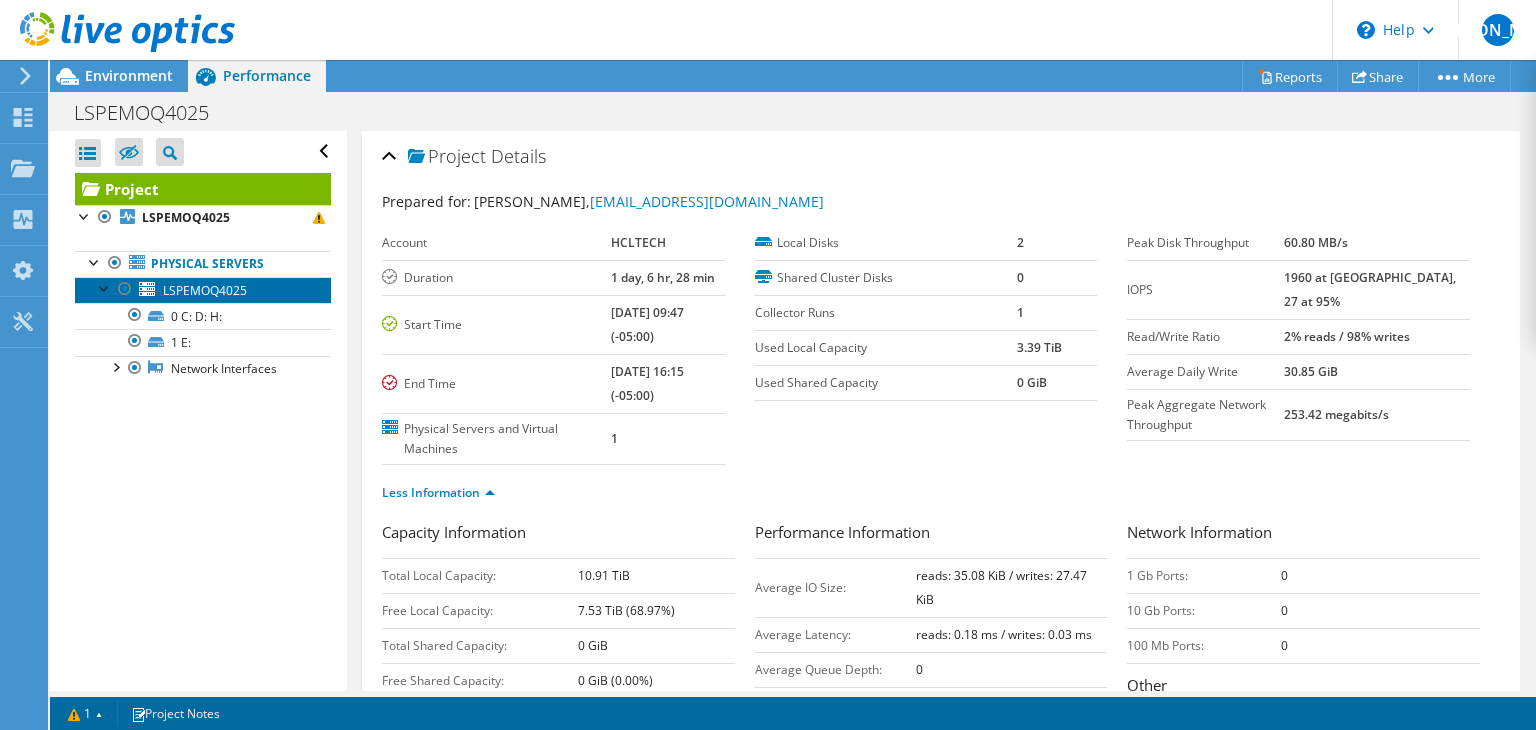 click on "LSPEMOQ4025" at bounding box center [205, 290] 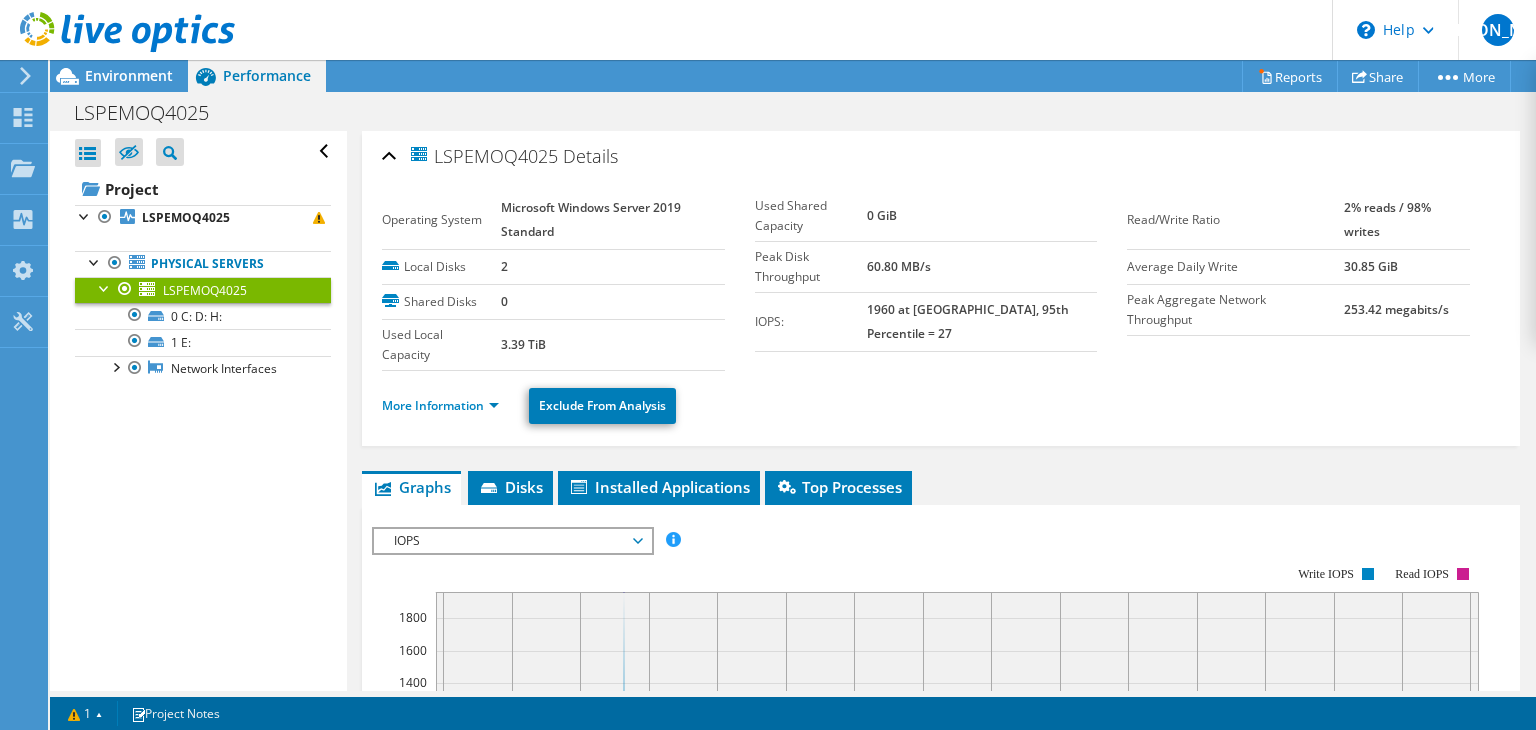 click on "More Information" at bounding box center (446, 406) 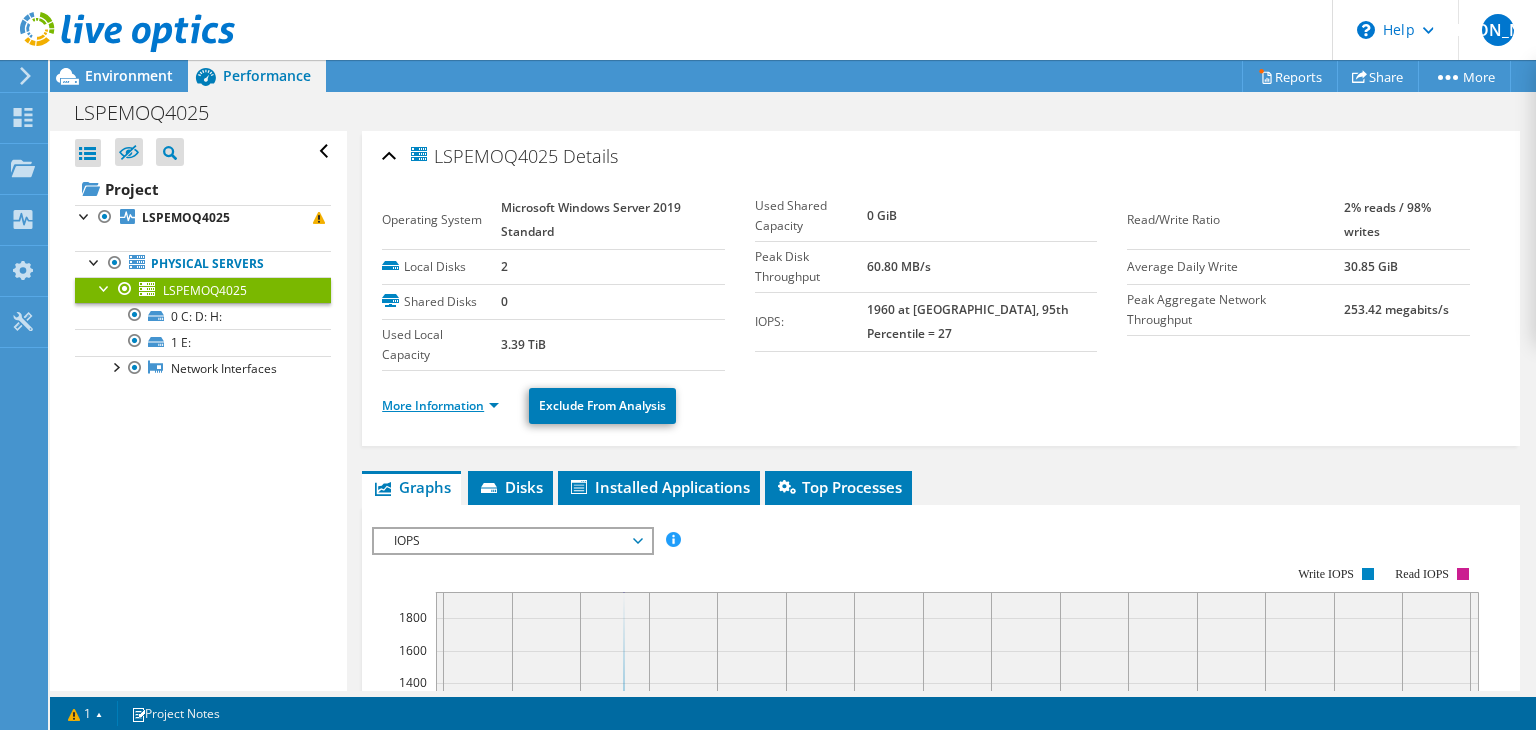 click on "More Information" at bounding box center (440, 405) 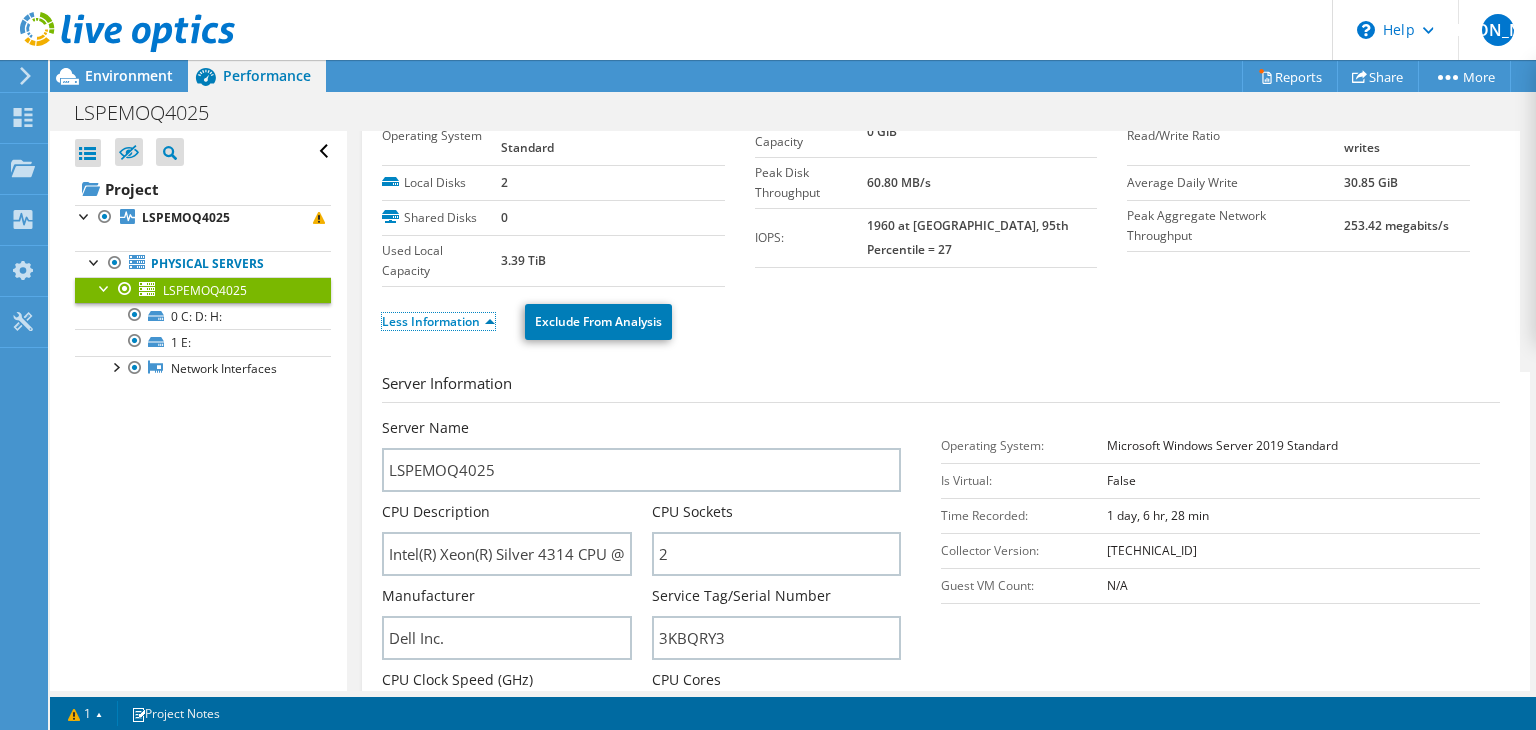 scroll, scrollTop: 200, scrollLeft: 0, axis: vertical 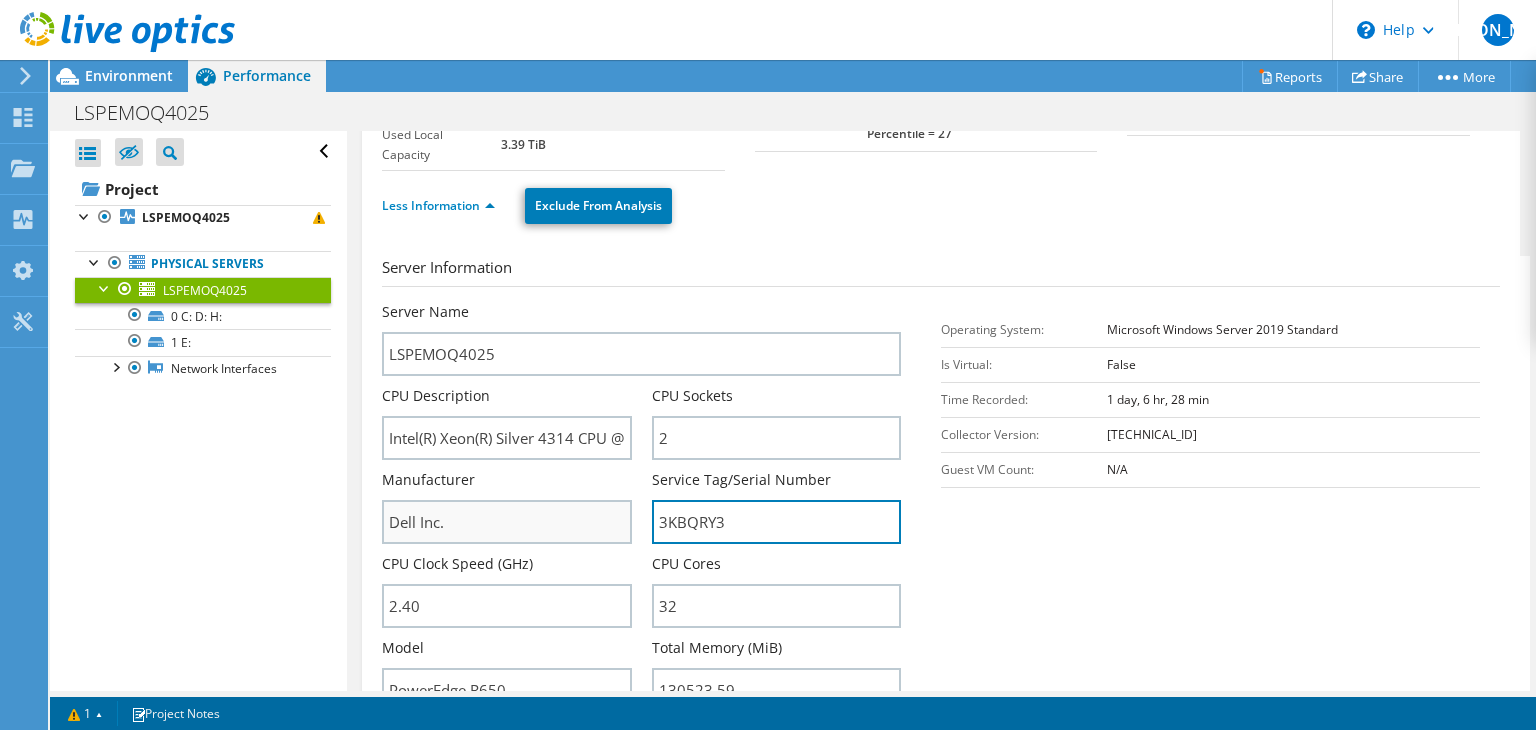 drag, startPoint x: 737, startPoint y: 515, endPoint x: 596, endPoint y: 501, distance: 141.69333 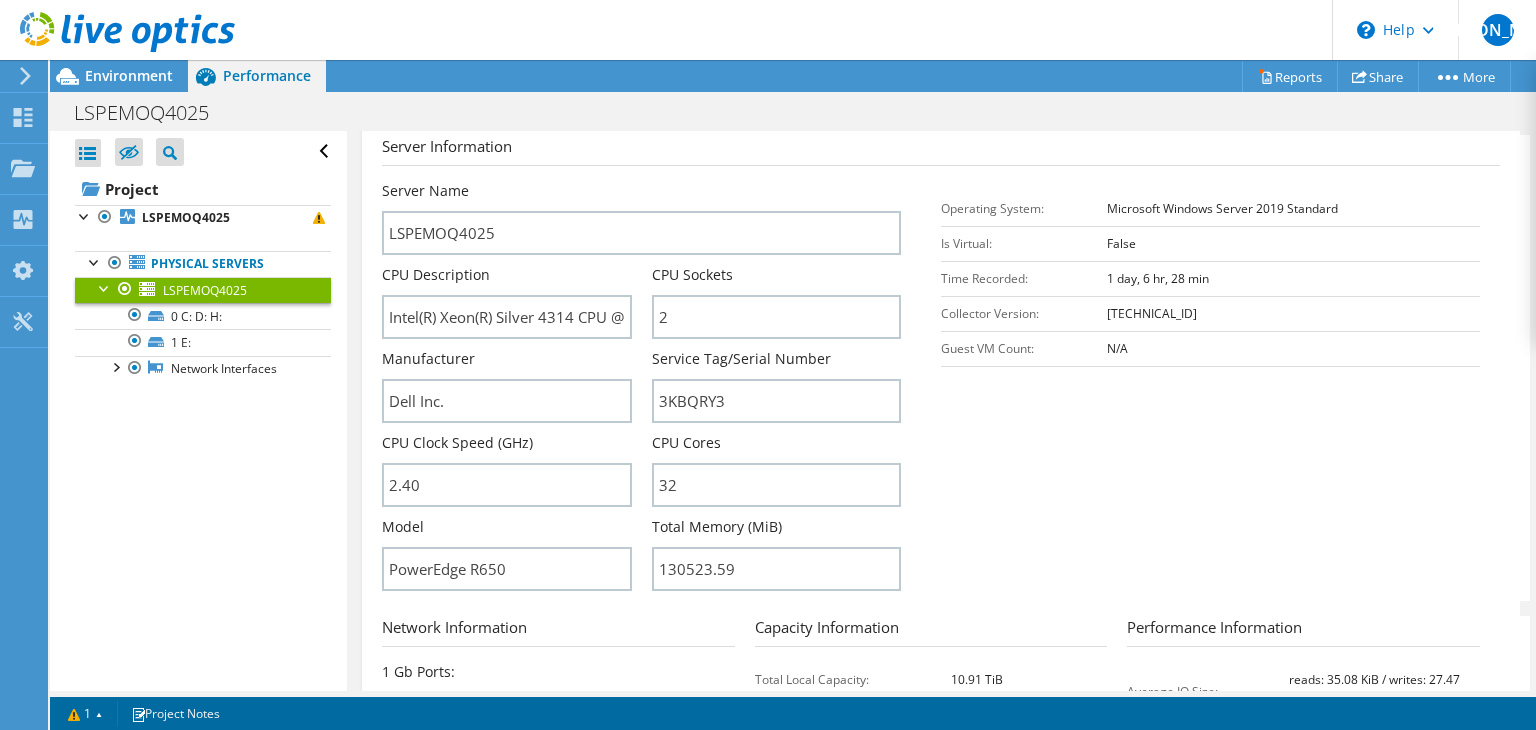 scroll, scrollTop: 300, scrollLeft: 0, axis: vertical 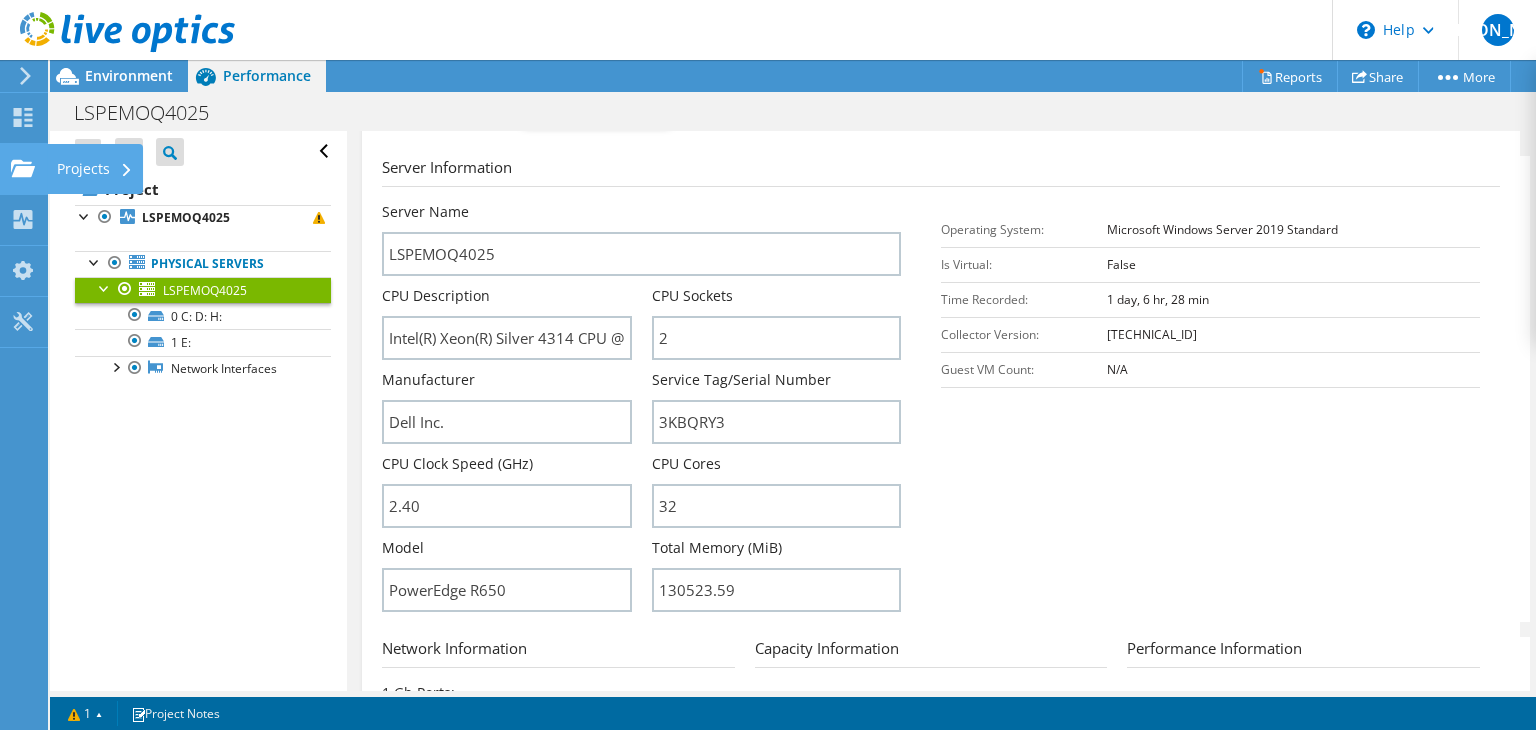 click 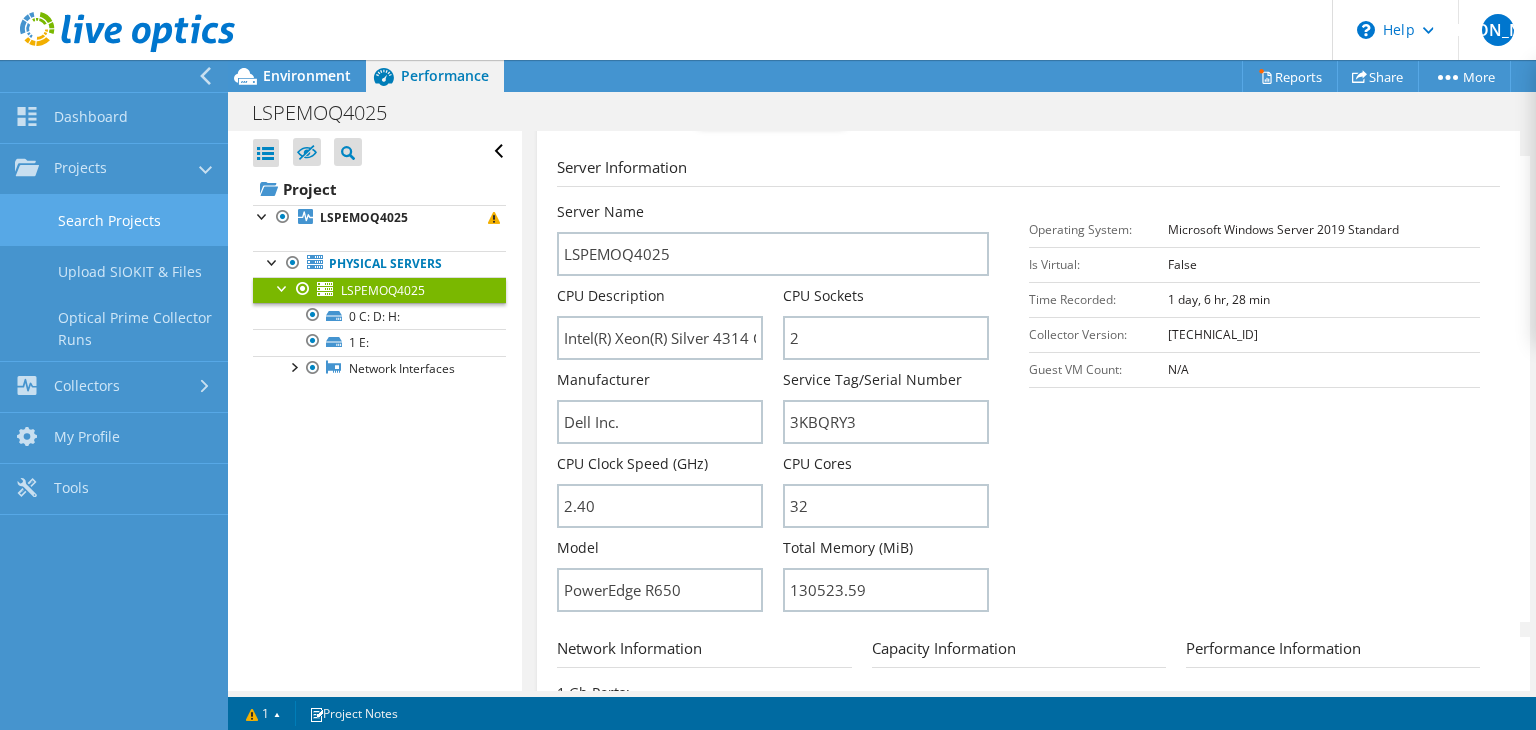 click on "Search Projects" at bounding box center [114, 220] 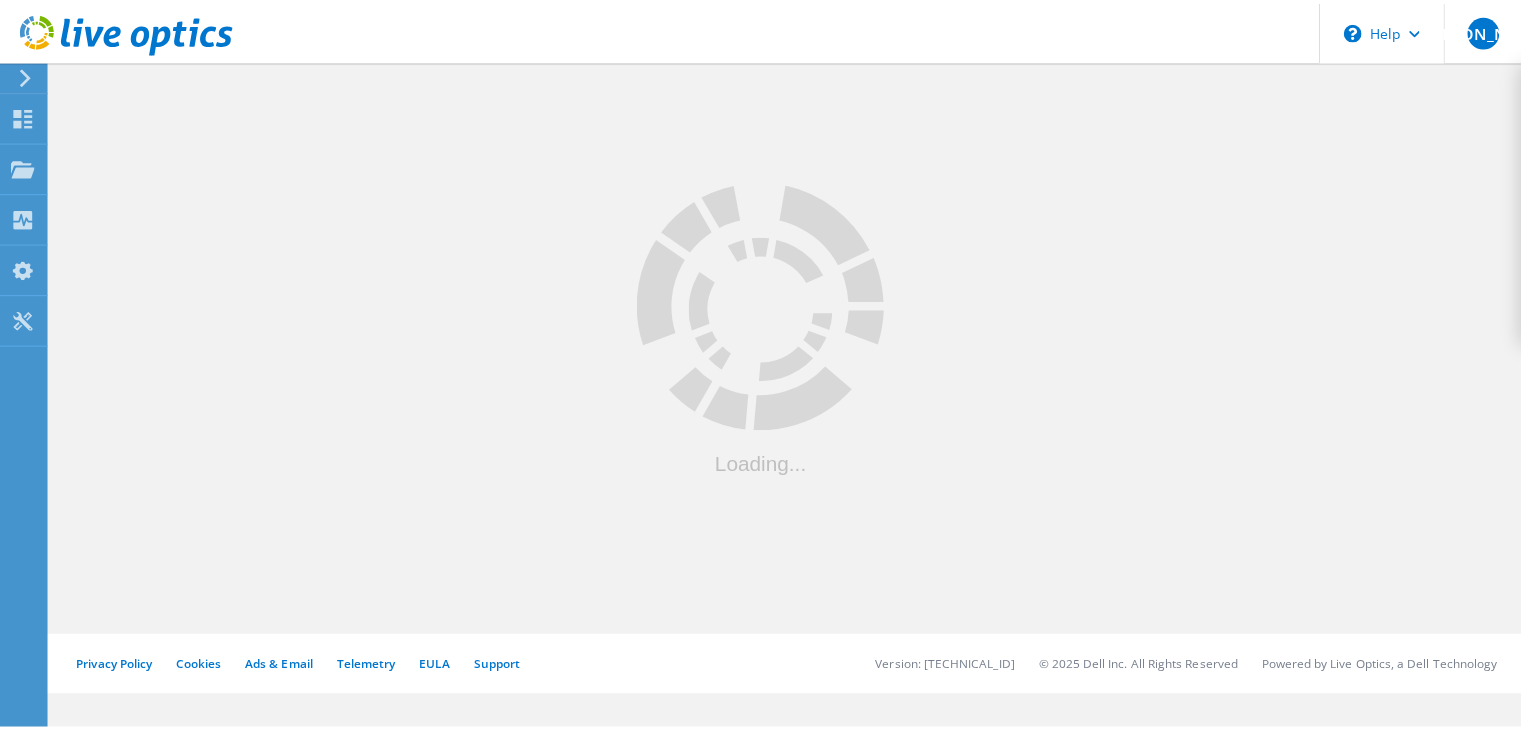 scroll, scrollTop: 0, scrollLeft: 0, axis: both 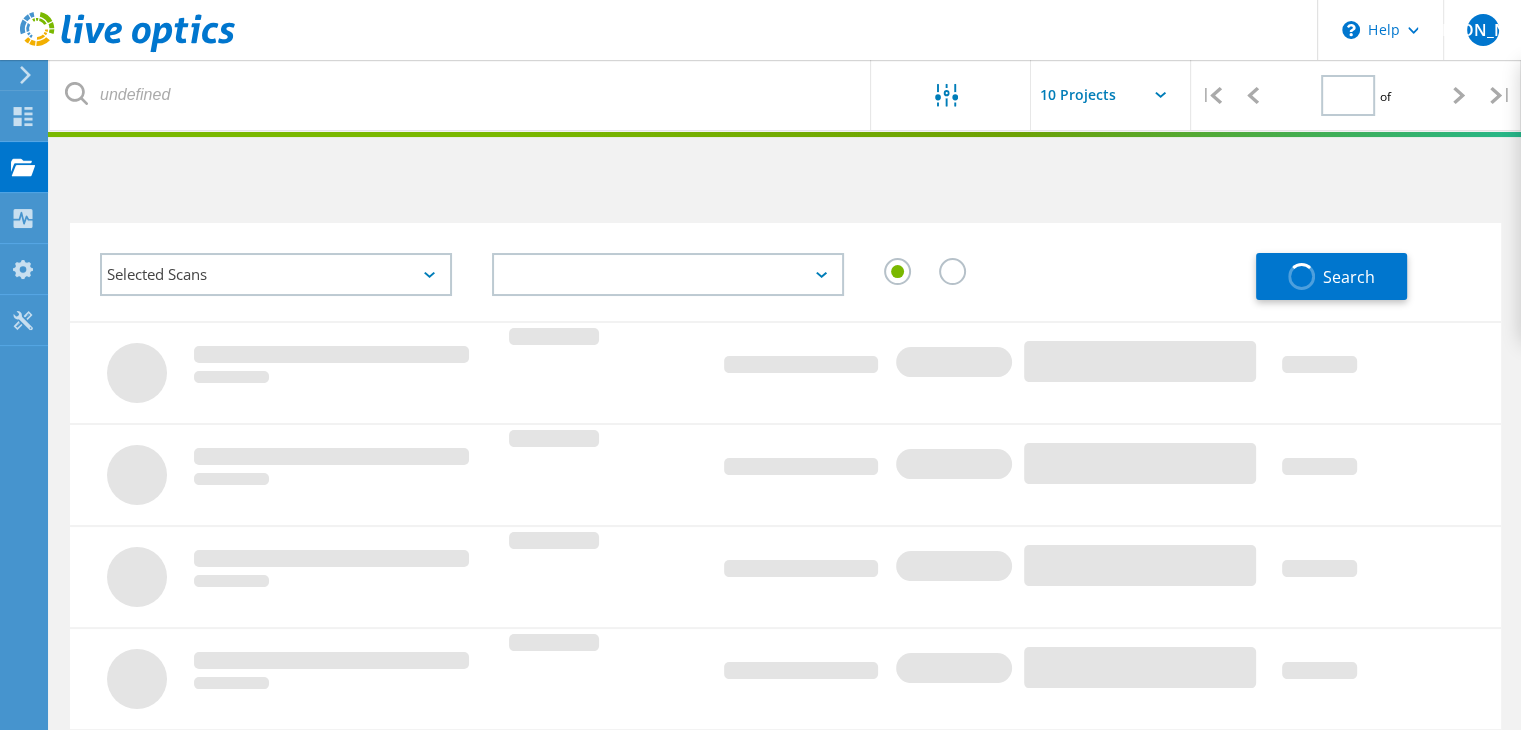 type on "1" 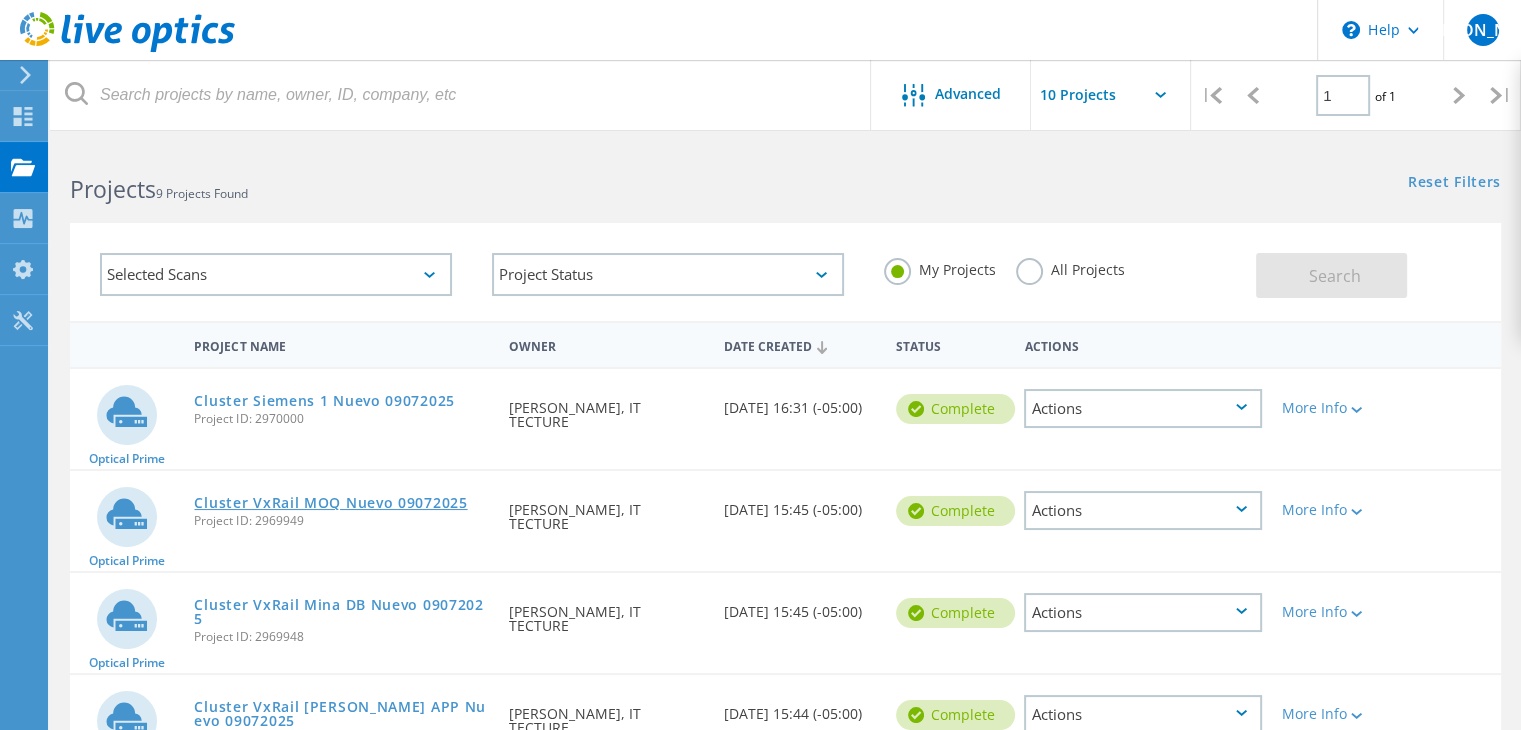 click on "Cluster VxRail MOQ Nuevo 09072025" 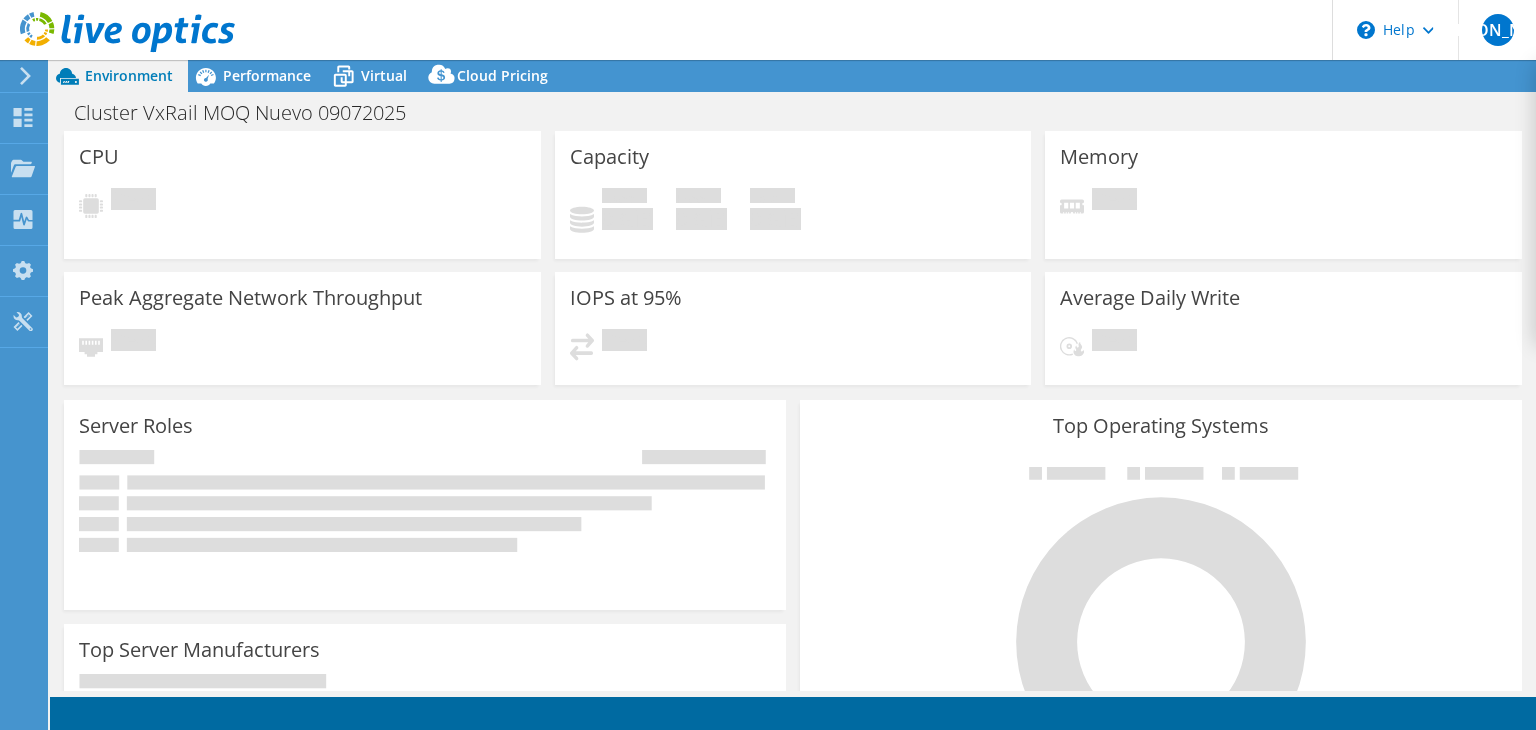 scroll, scrollTop: 0, scrollLeft: 0, axis: both 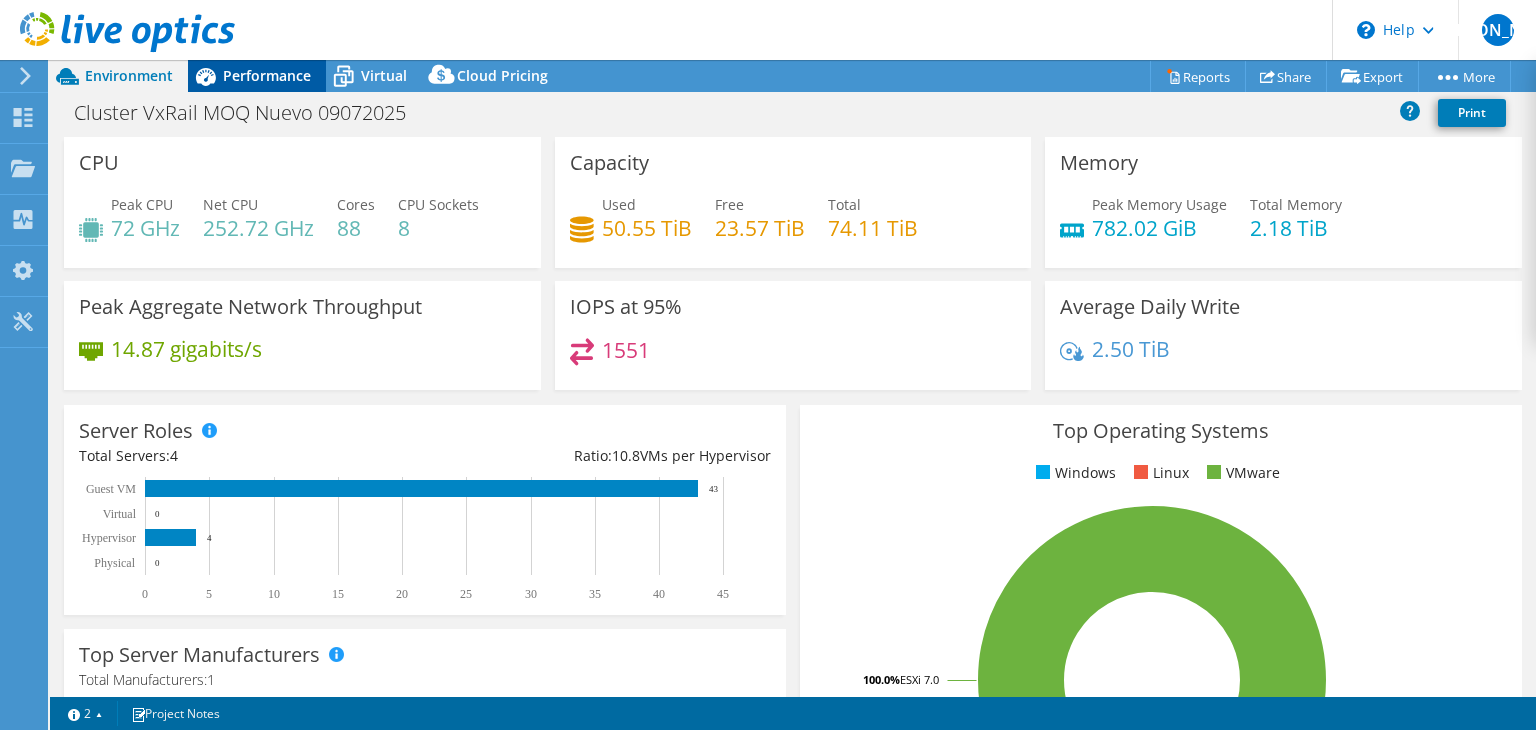 click on "Performance" at bounding box center (267, 75) 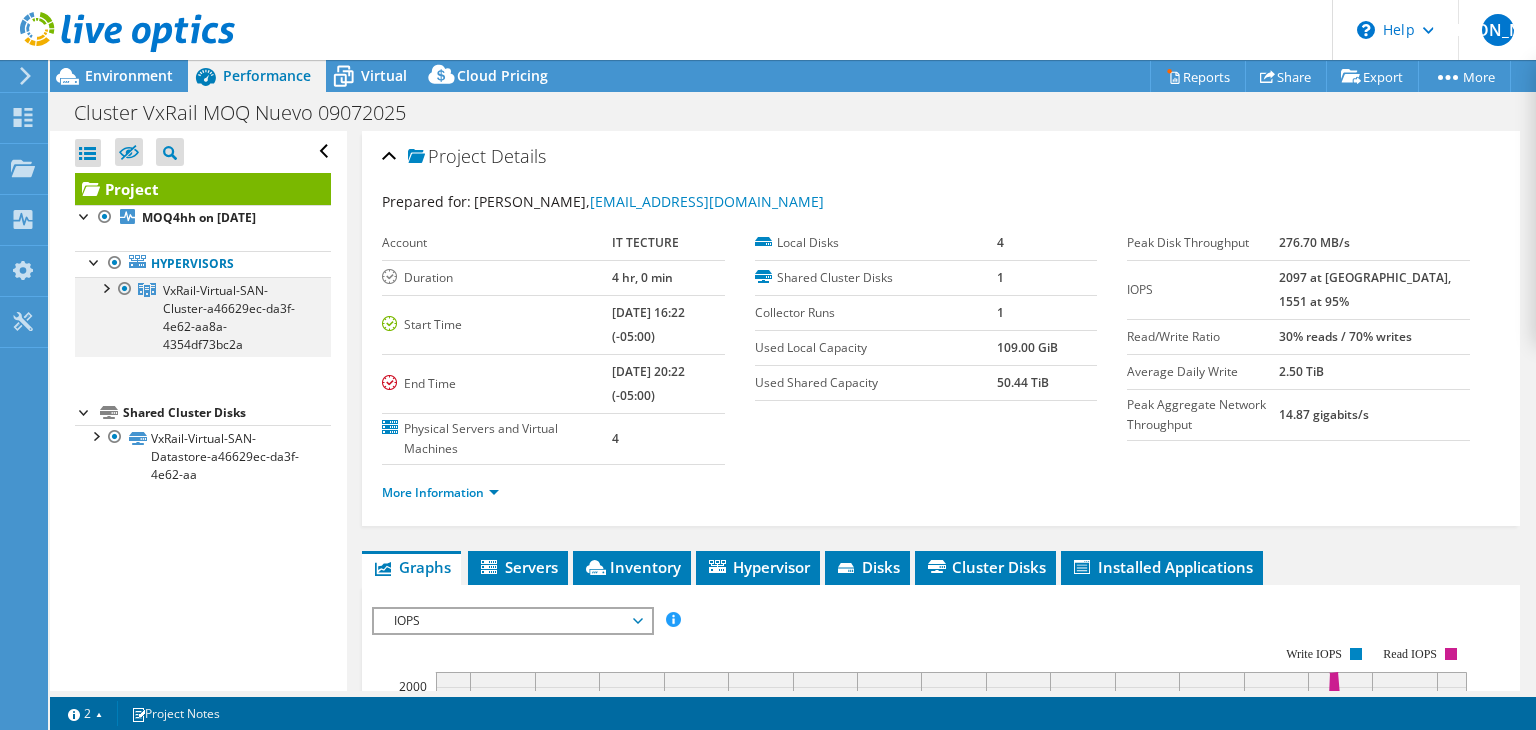 click at bounding box center [105, 287] 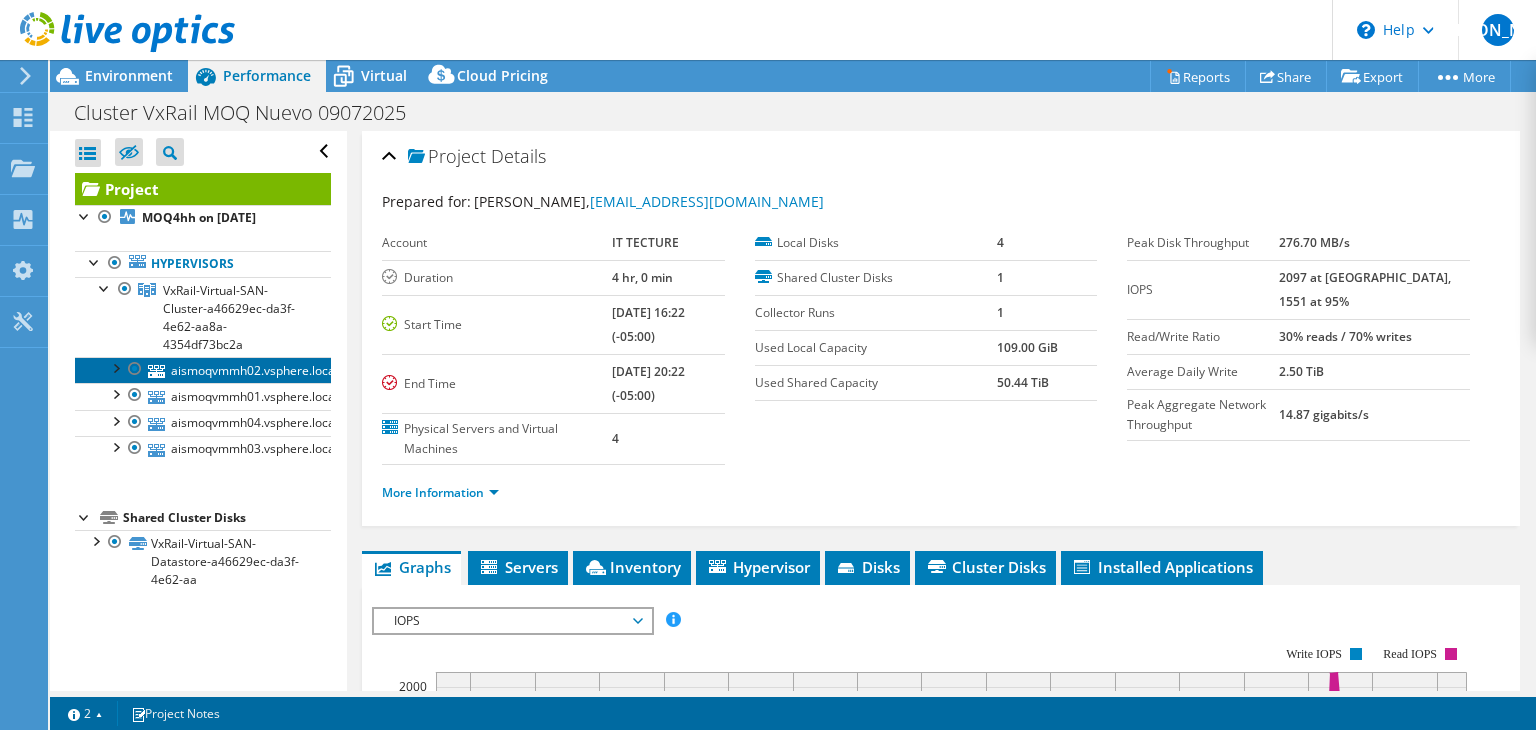 click on "aismoqvmmh02.vsphere.local" at bounding box center [203, 370] 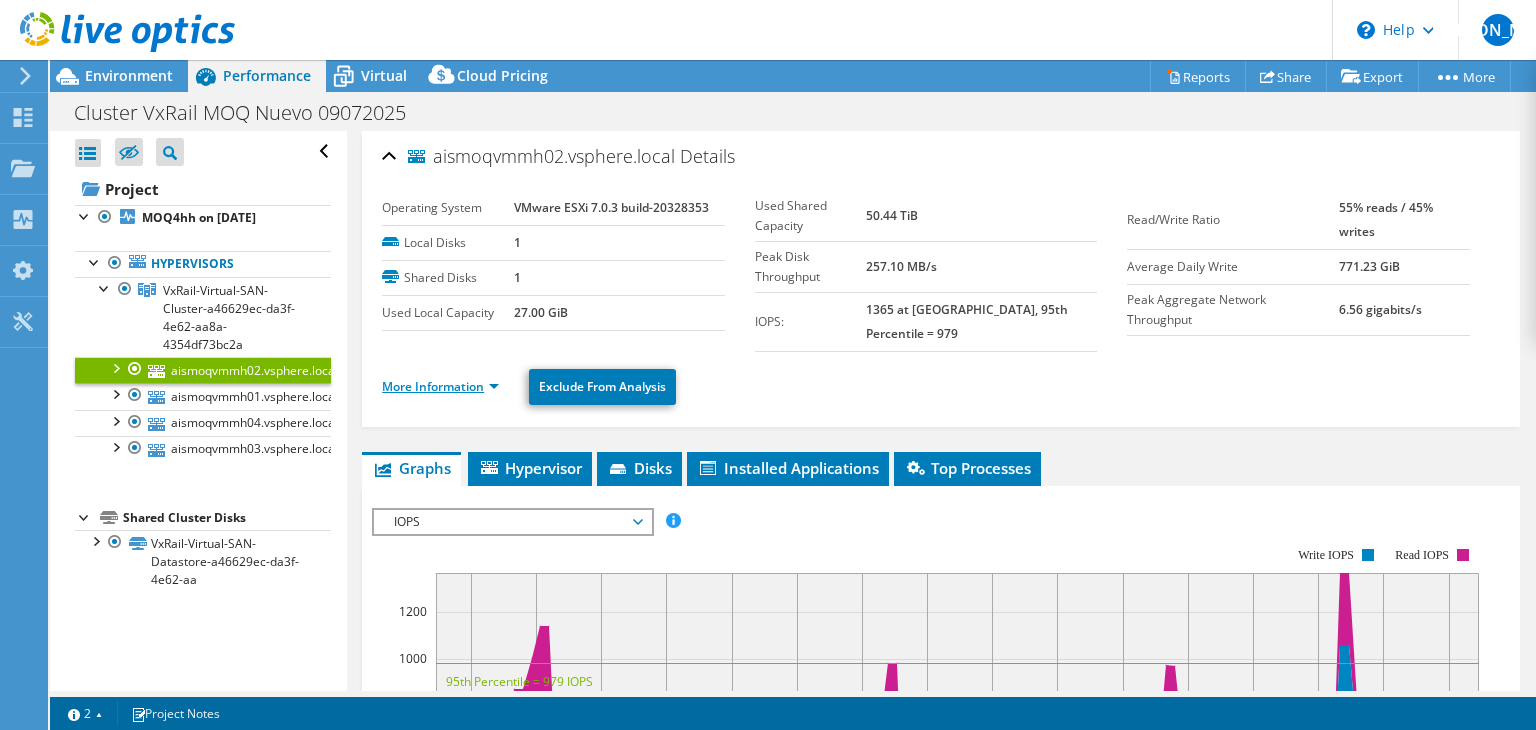 click on "More Information" at bounding box center [440, 386] 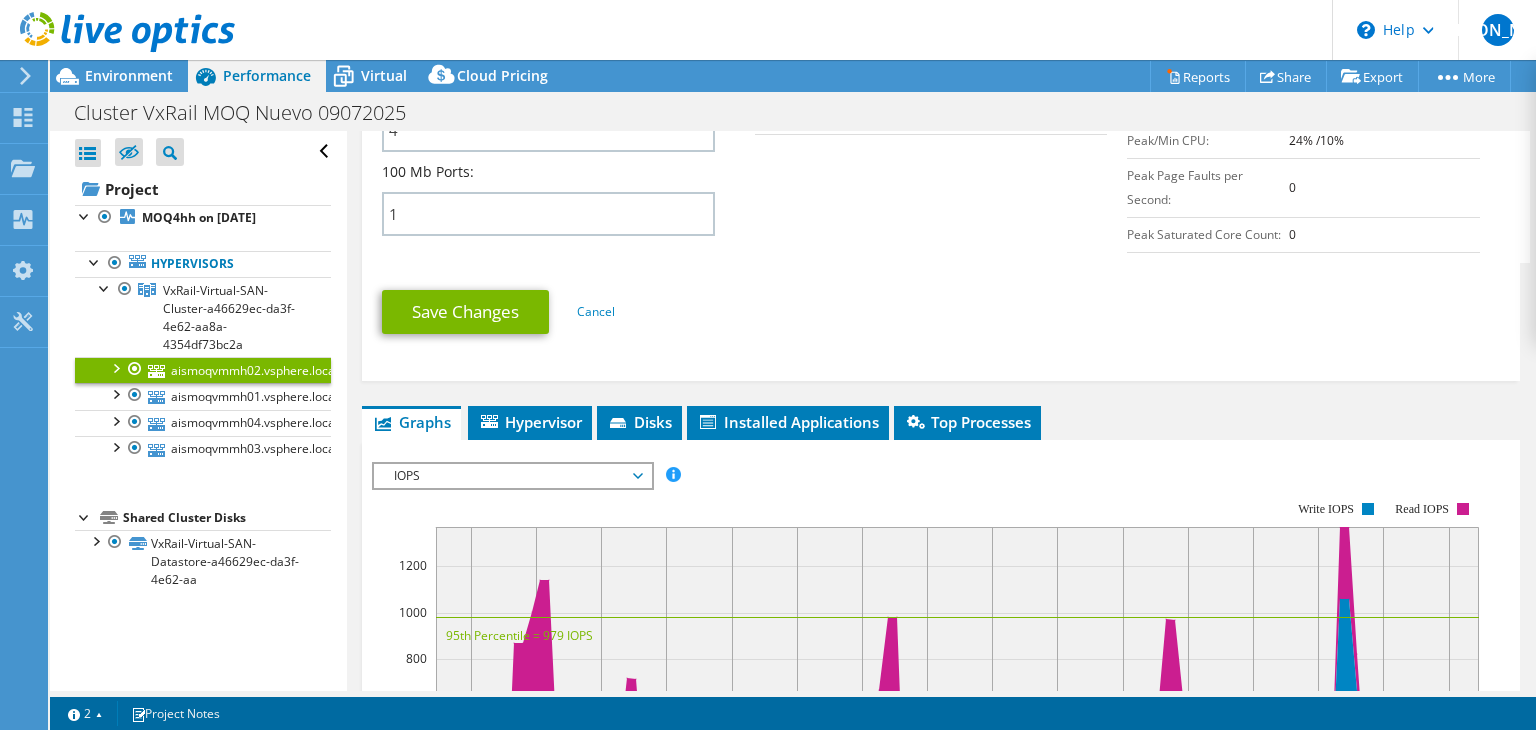 scroll, scrollTop: 1000, scrollLeft: 0, axis: vertical 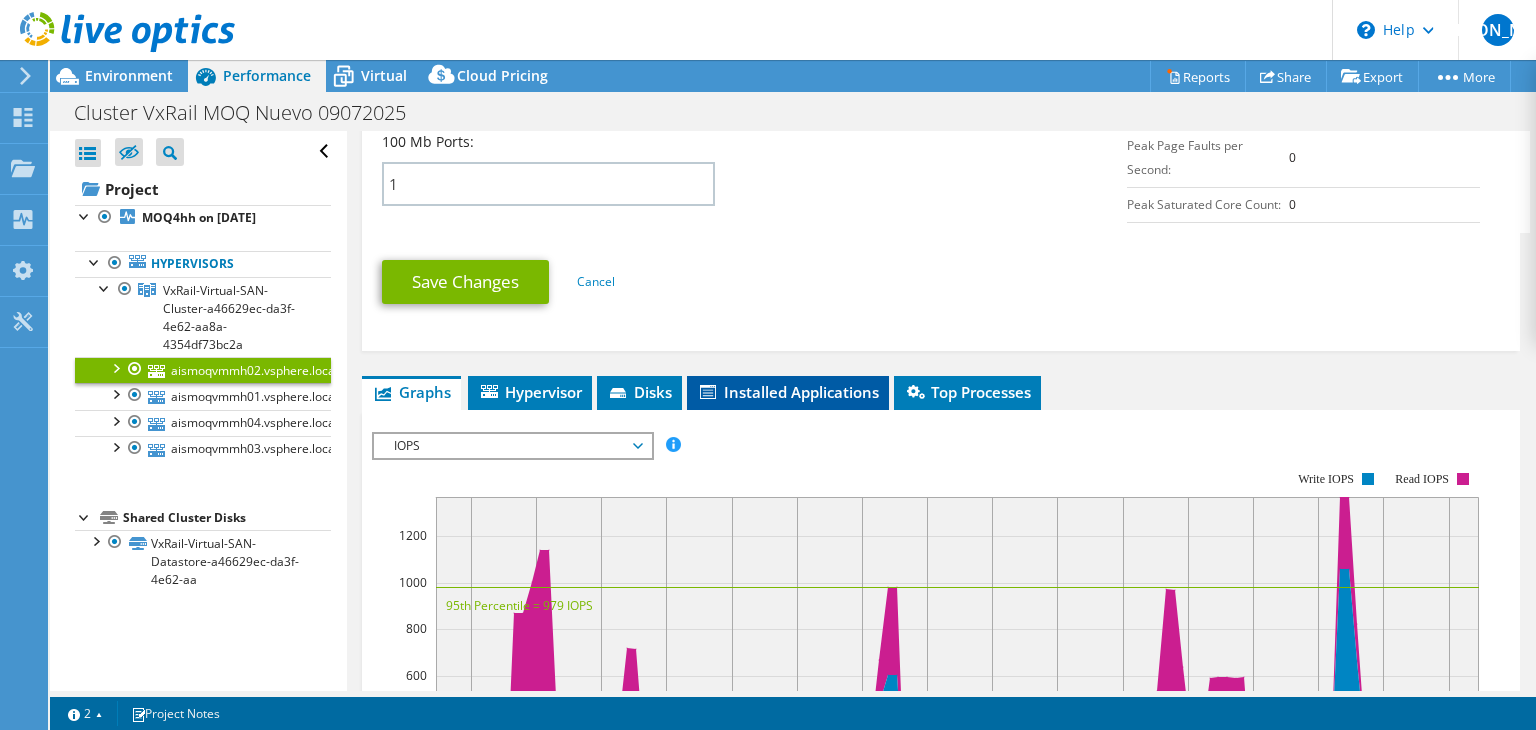 click on "Installed Applications" at bounding box center [788, 392] 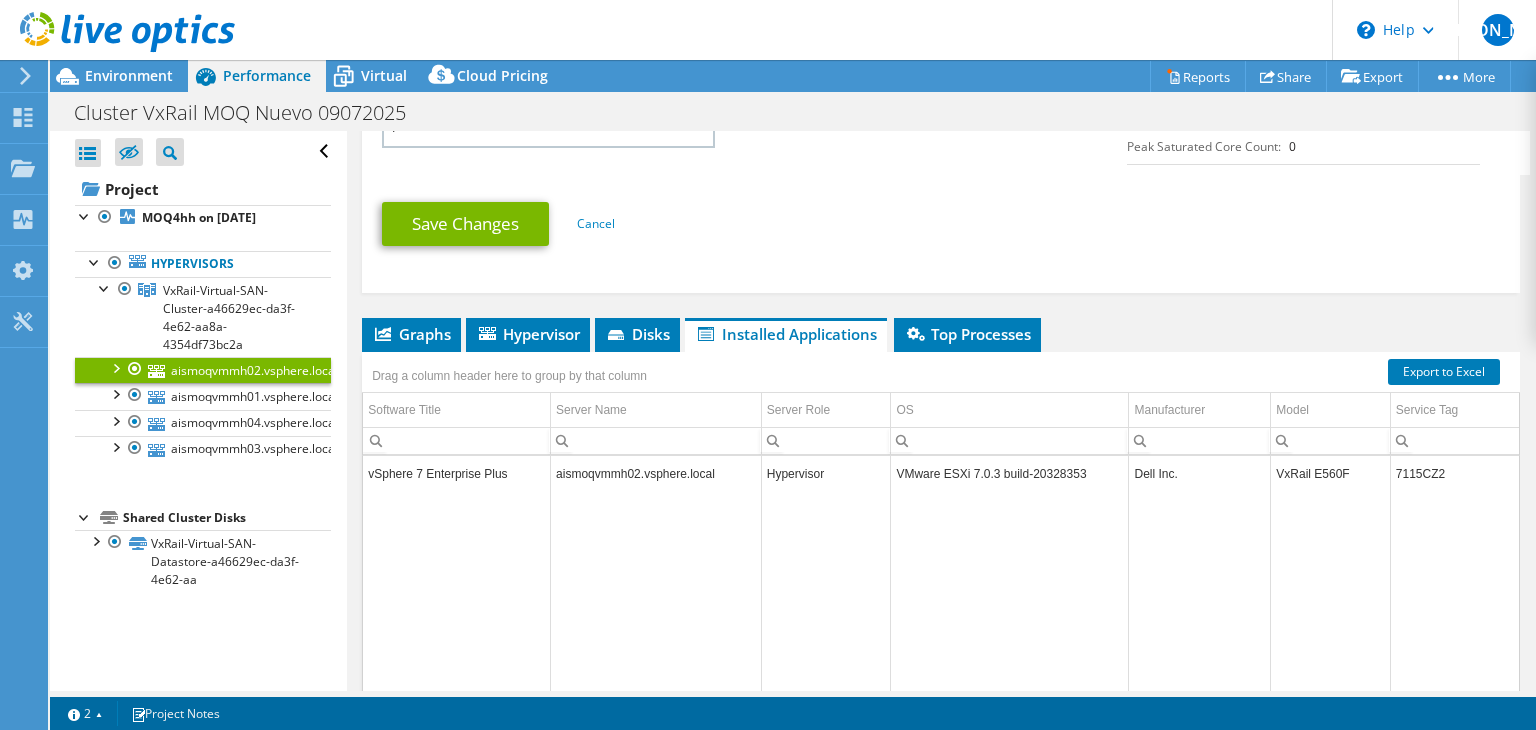 scroll, scrollTop: 1100, scrollLeft: 0, axis: vertical 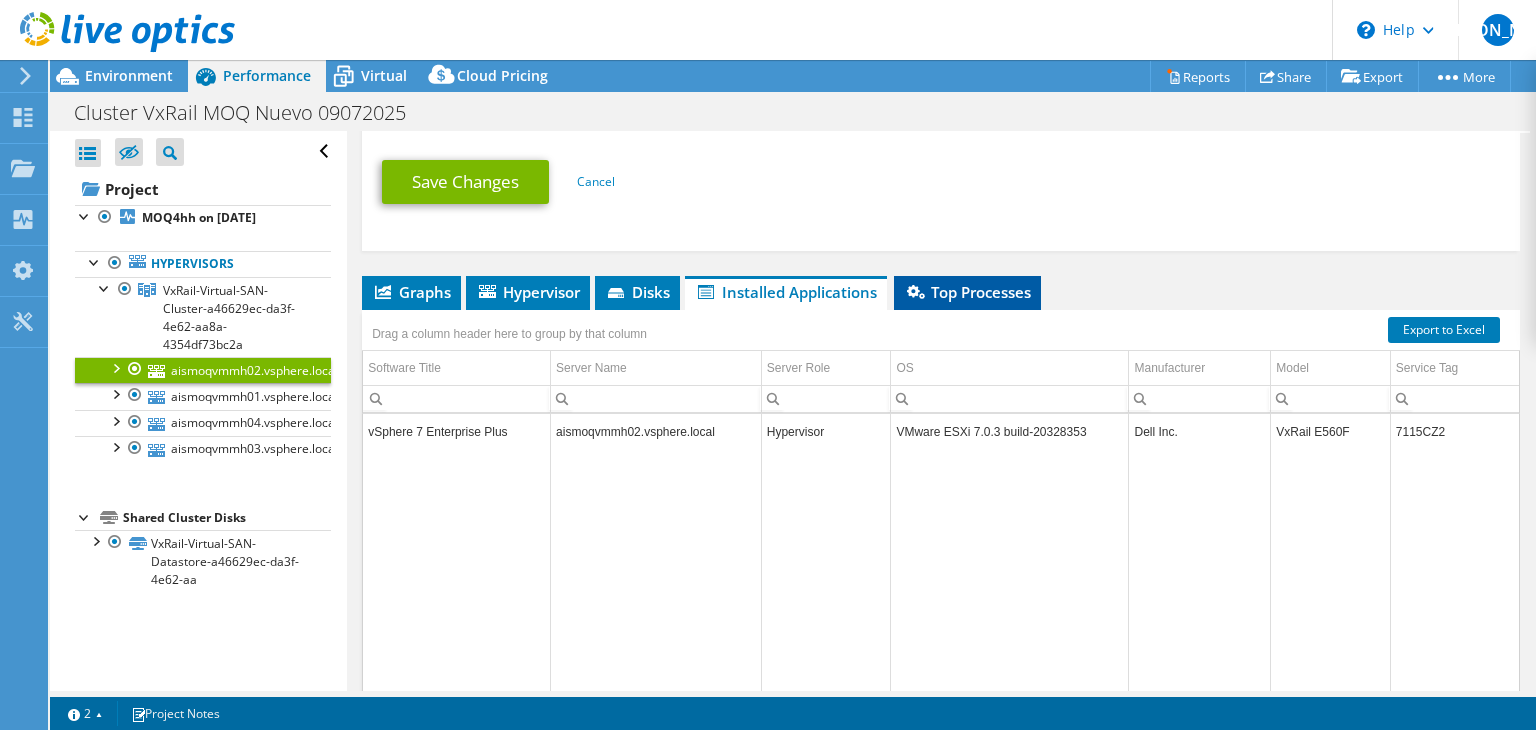 click on "Top Processes" at bounding box center (967, 292) 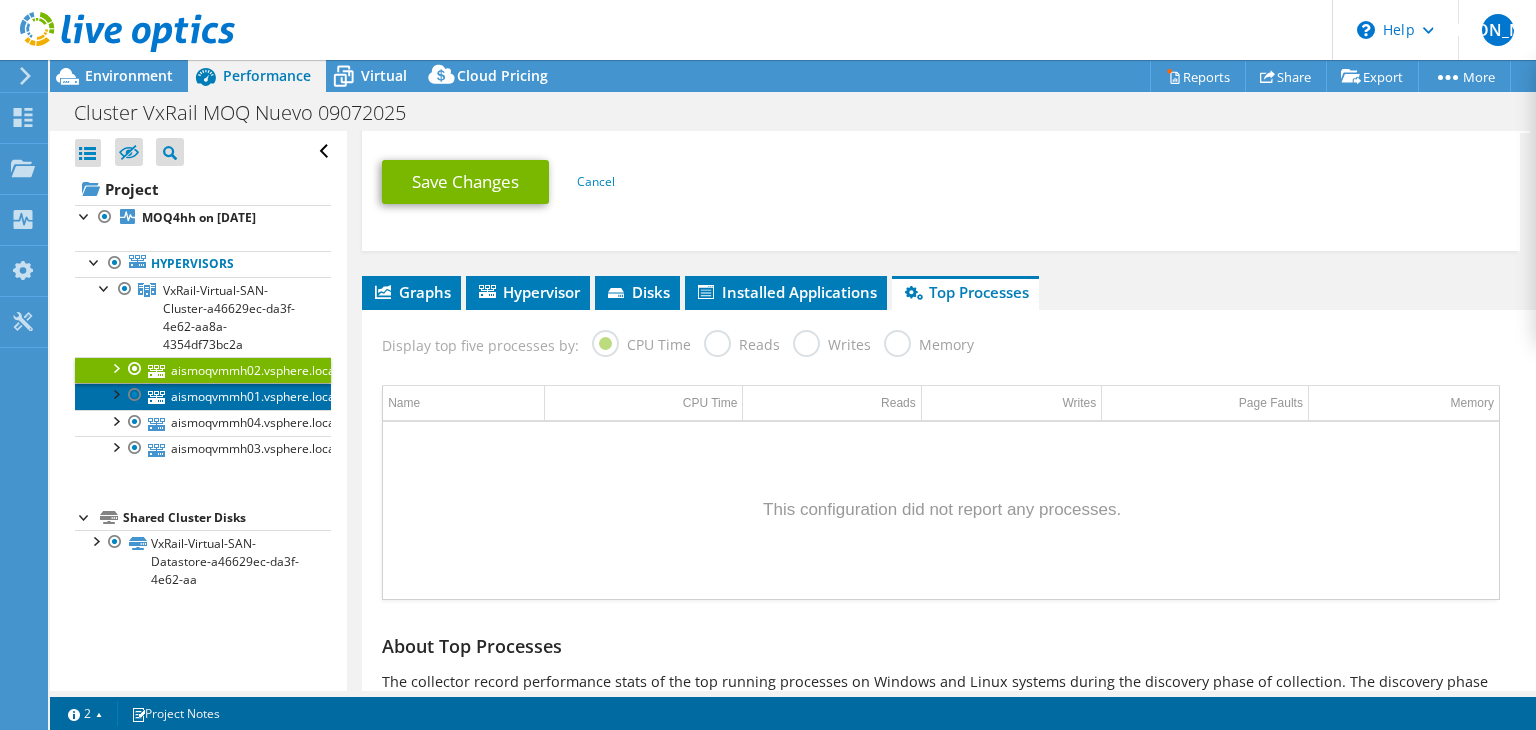 click on "aismoqvmmh01.vsphere.local" at bounding box center (203, 396) 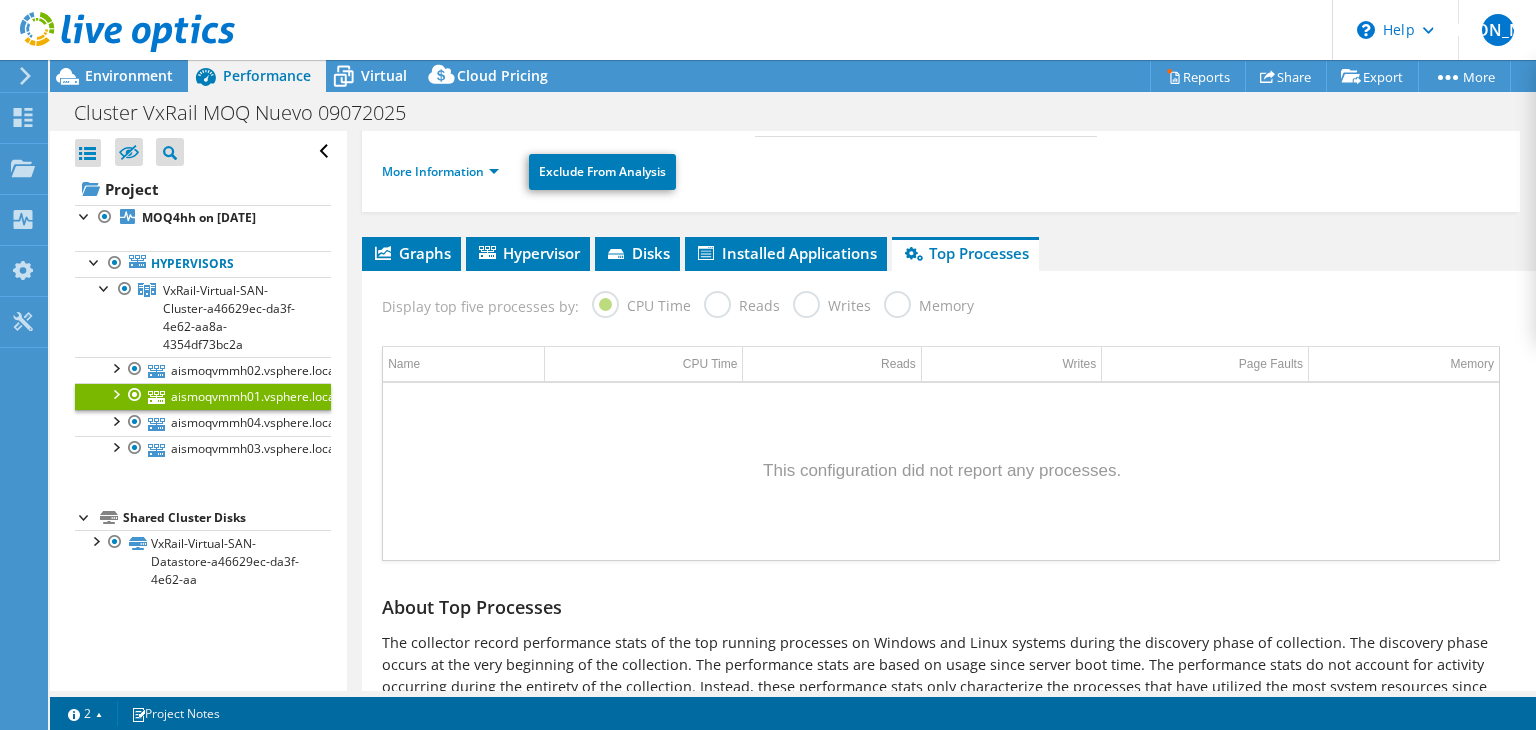scroll, scrollTop: 185, scrollLeft: 0, axis: vertical 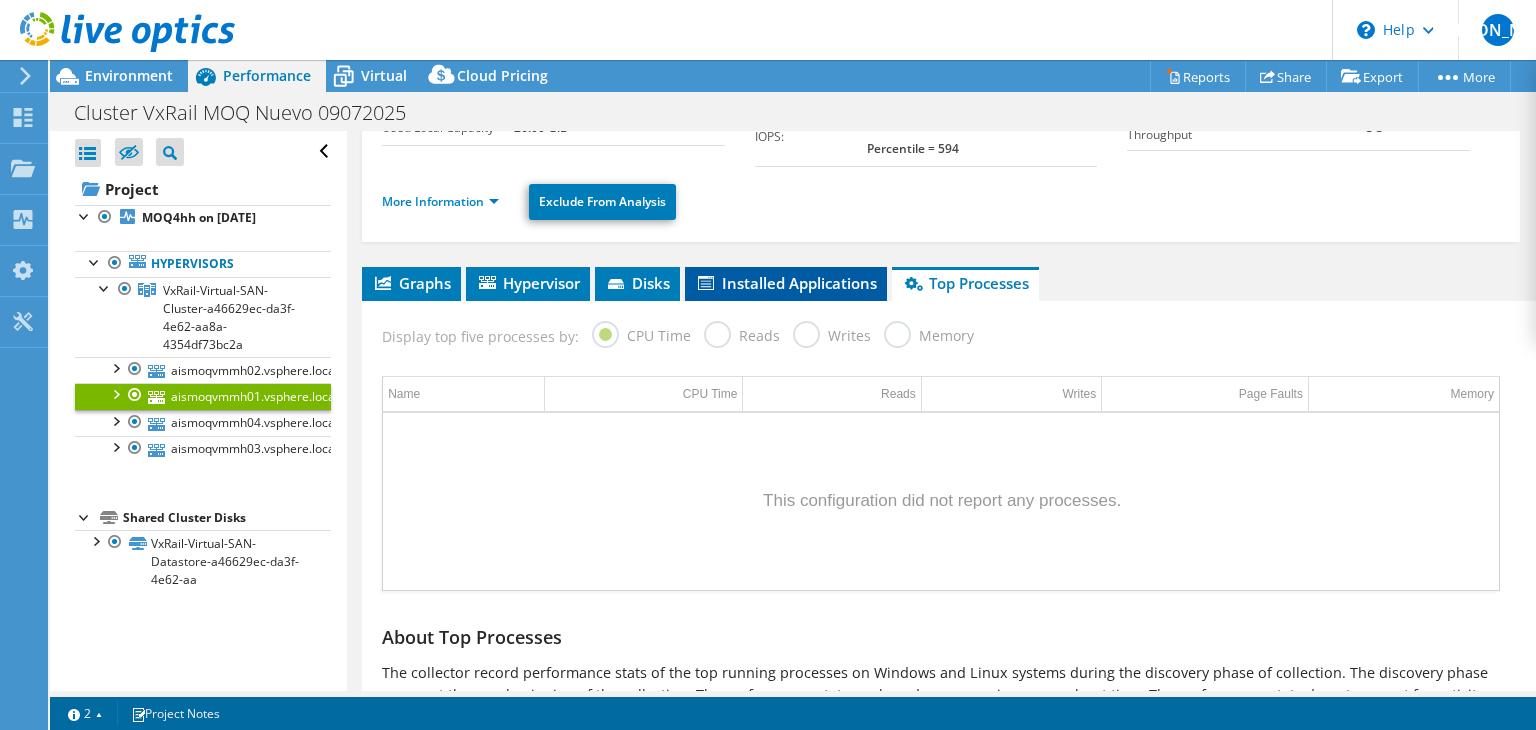 click on "Installed Applications" at bounding box center [786, 283] 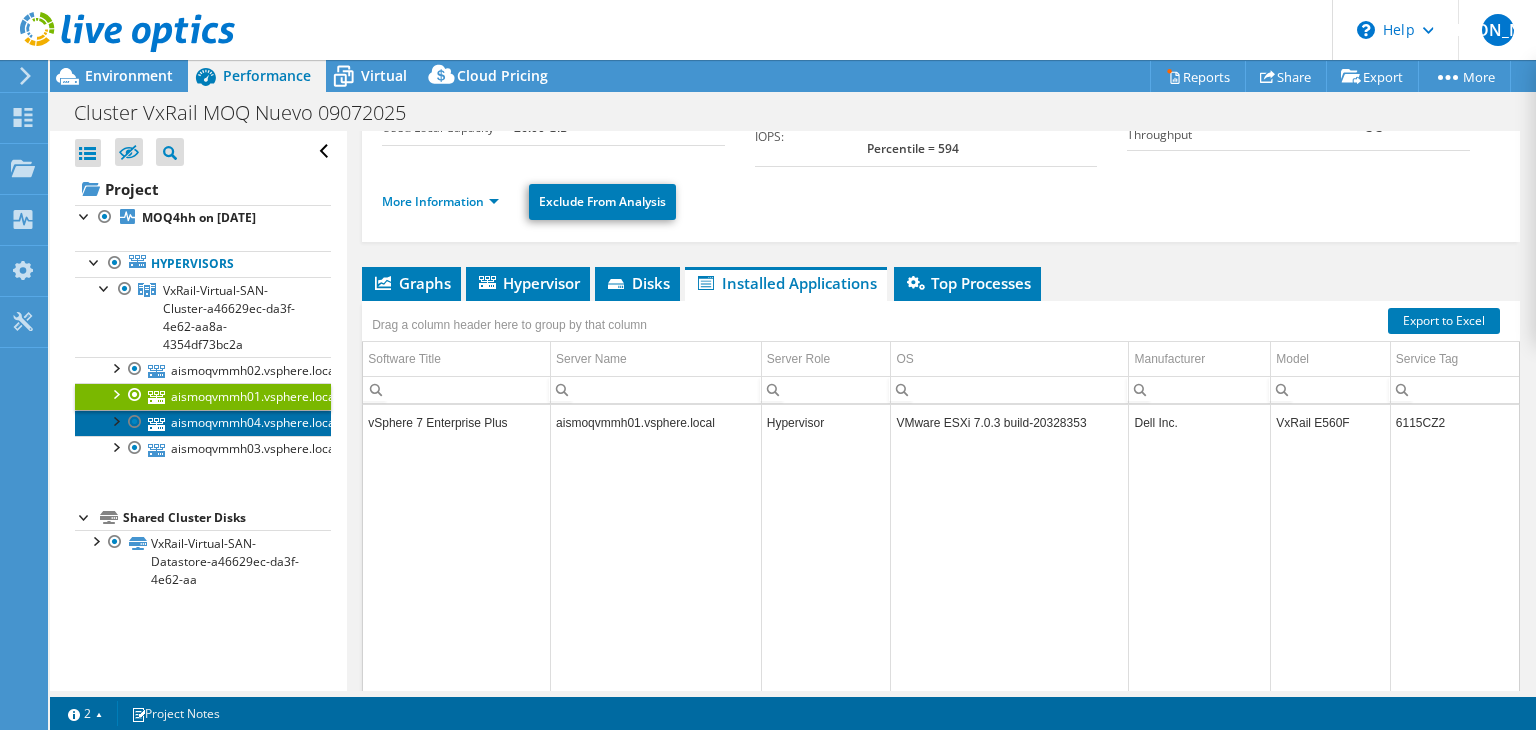 click on "aismoqvmmh04.vsphere.local" at bounding box center (203, 423) 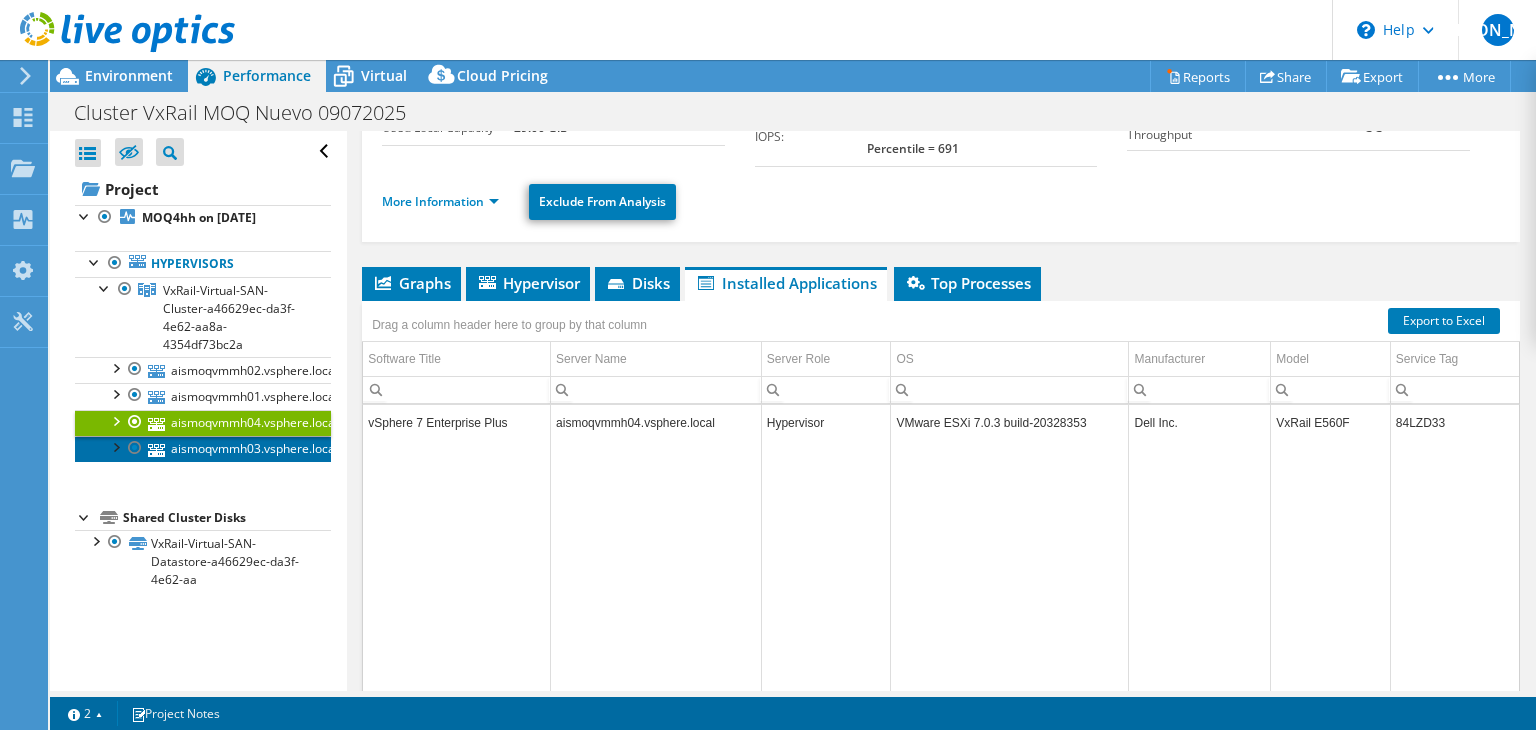 click on "aismoqvmmh03.vsphere.local" at bounding box center [203, 449] 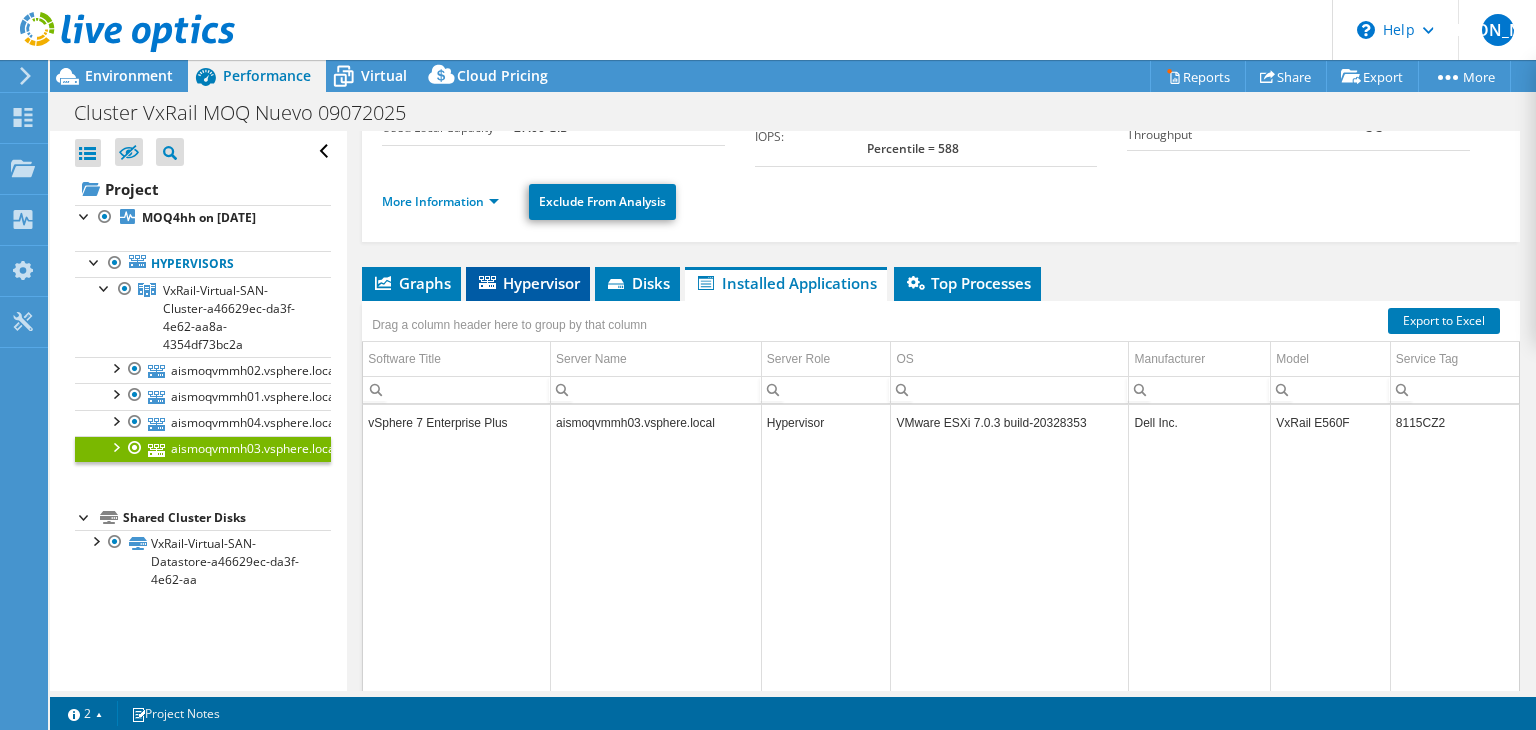 click on "Hypervisor" at bounding box center [528, 283] 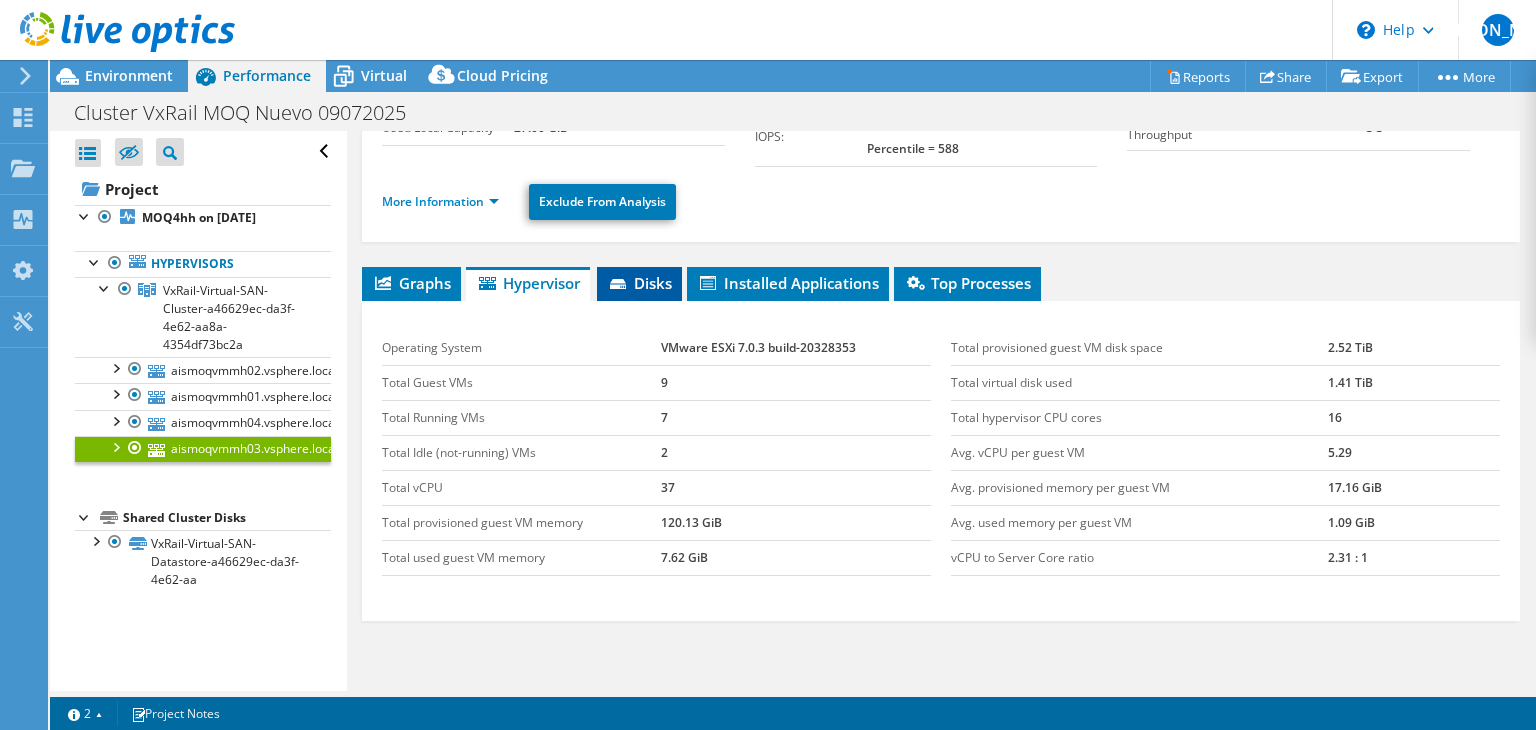click on "Disks" at bounding box center (639, 283) 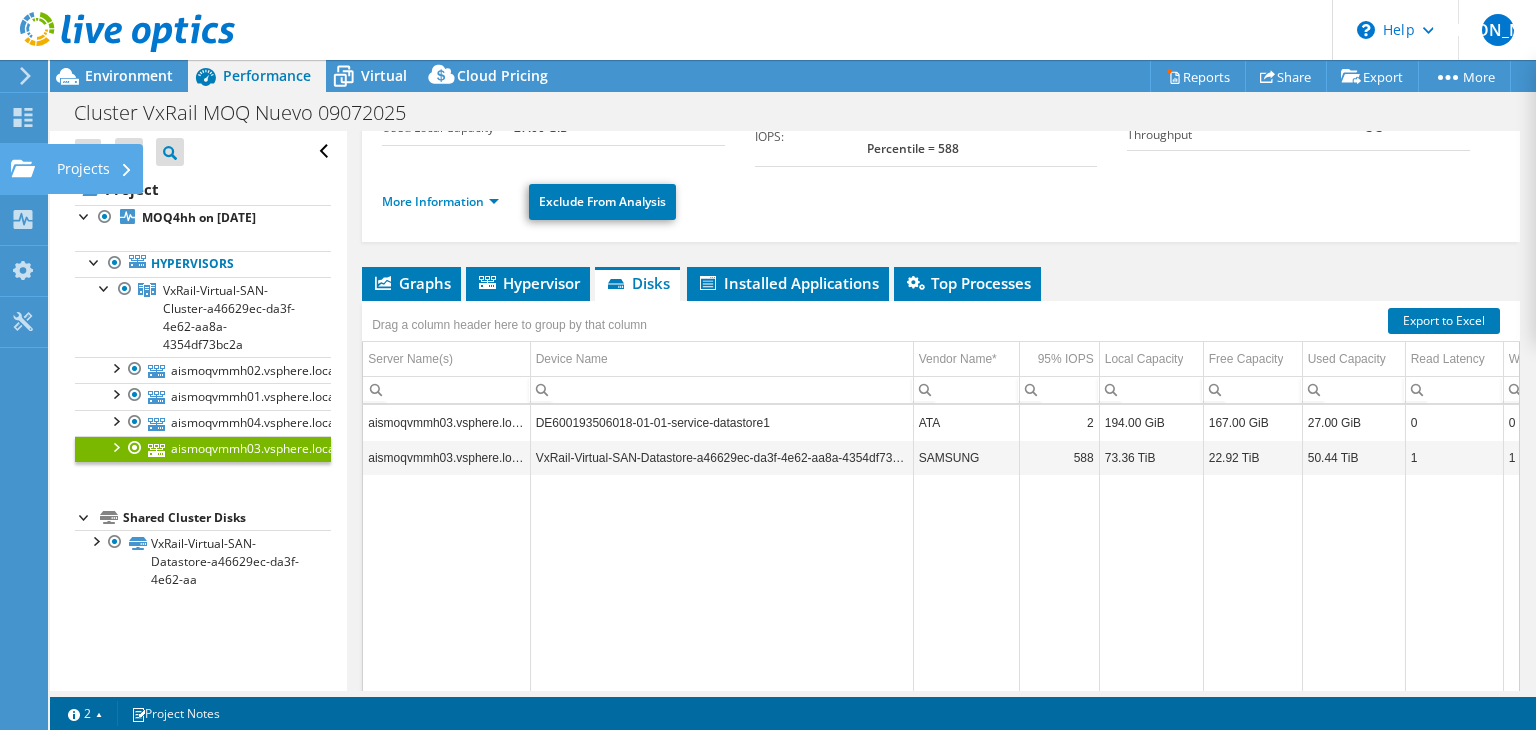 click on "Projects" at bounding box center [-66, 169] 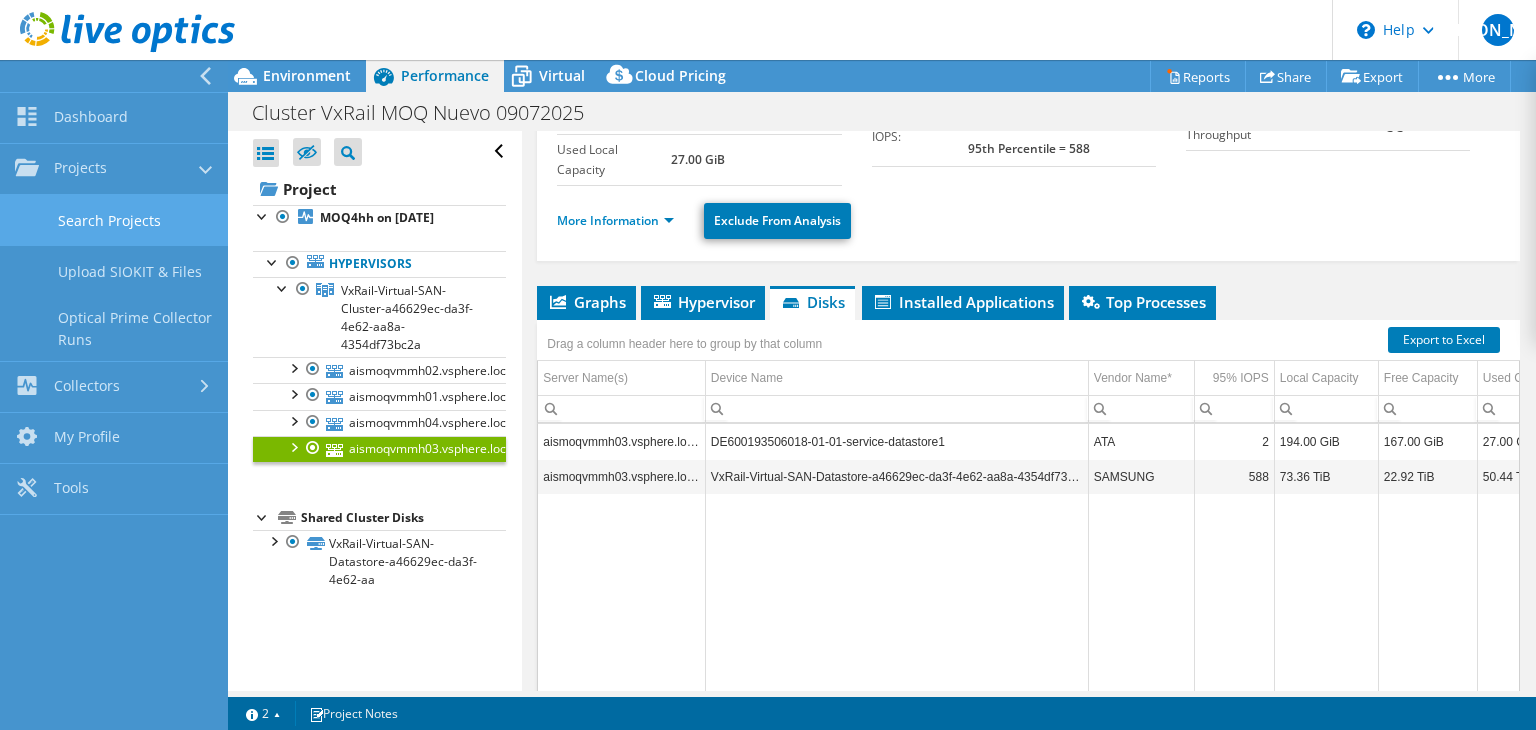 click on "Search Projects" at bounding box center [114, 220] 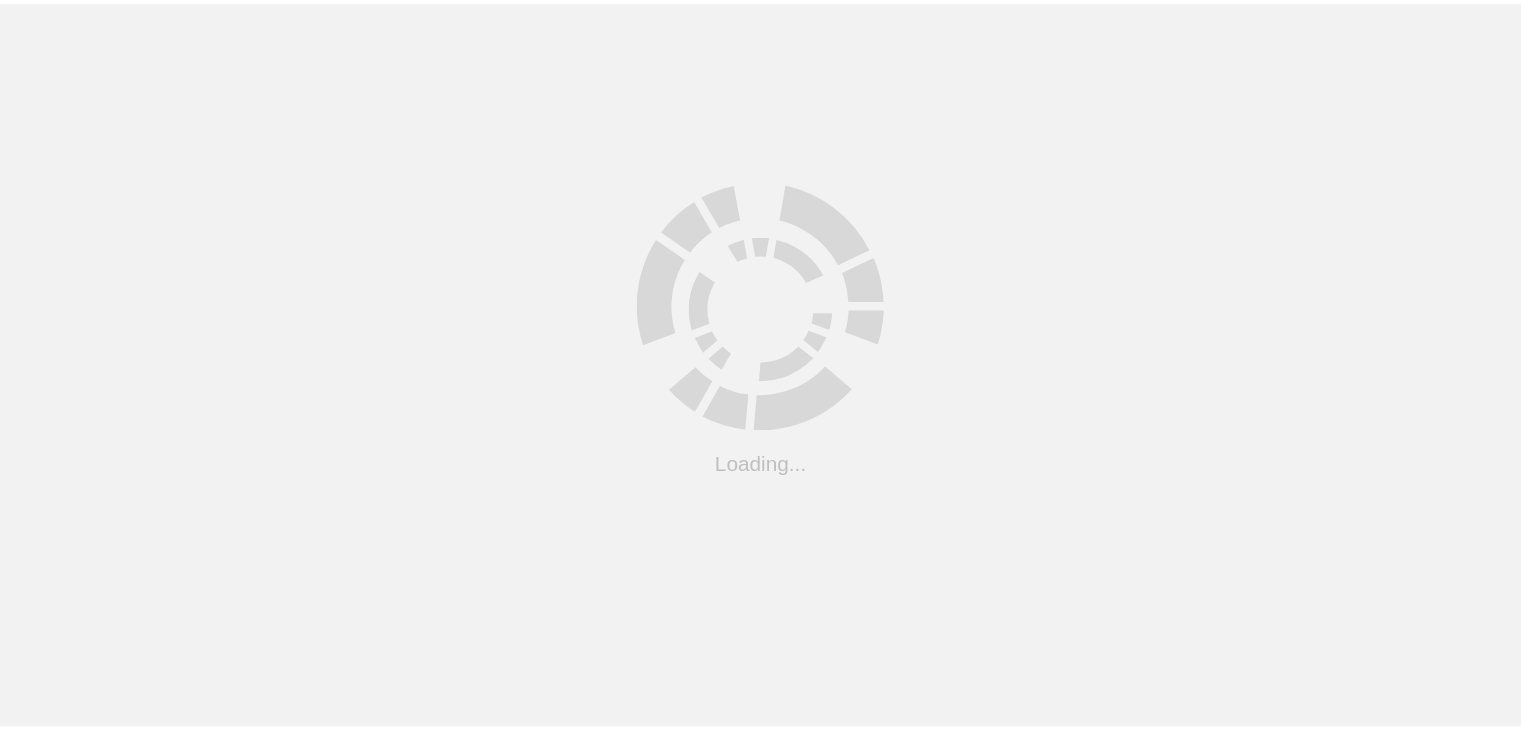 scroll, scrollTop: 0, scrollLeft: 0, axis: both 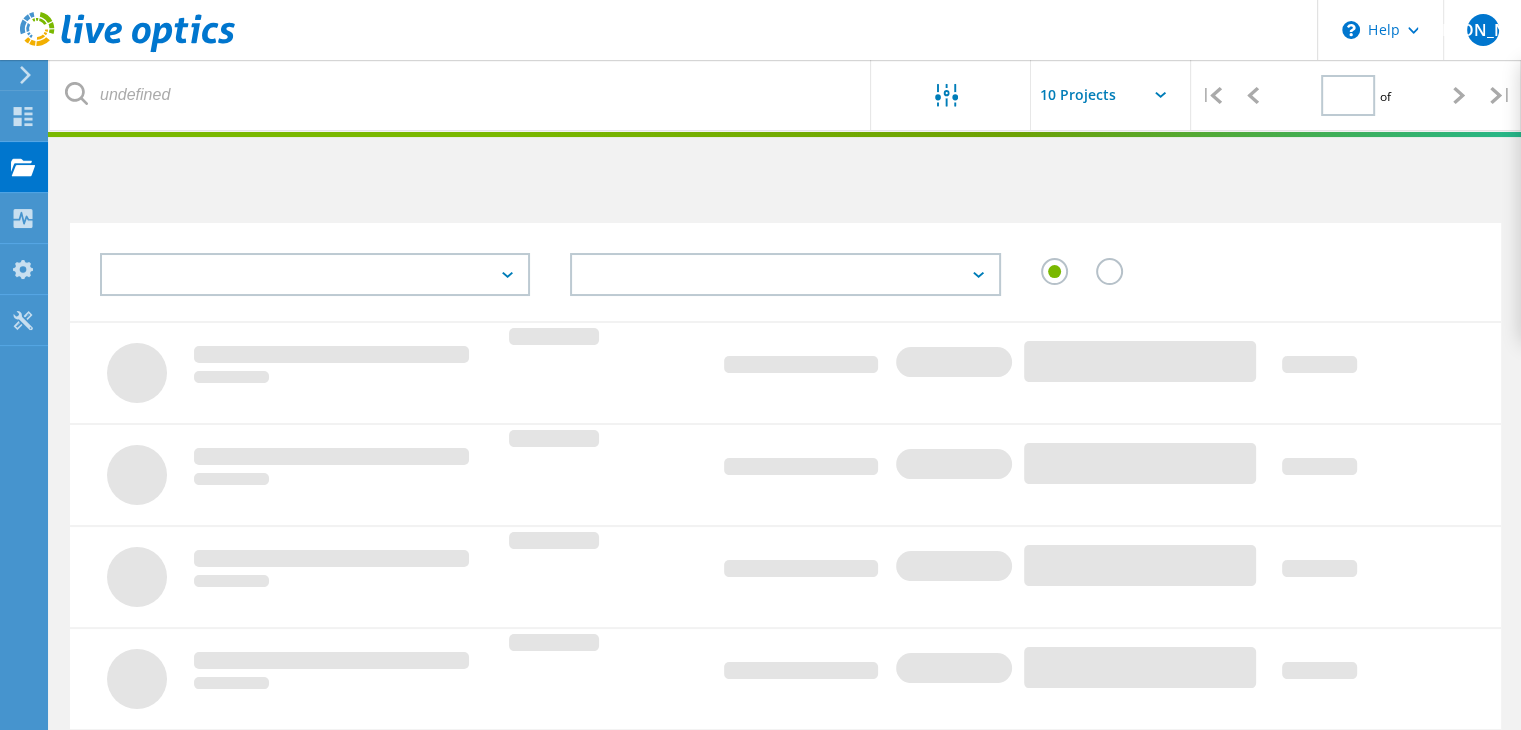 type on "1" 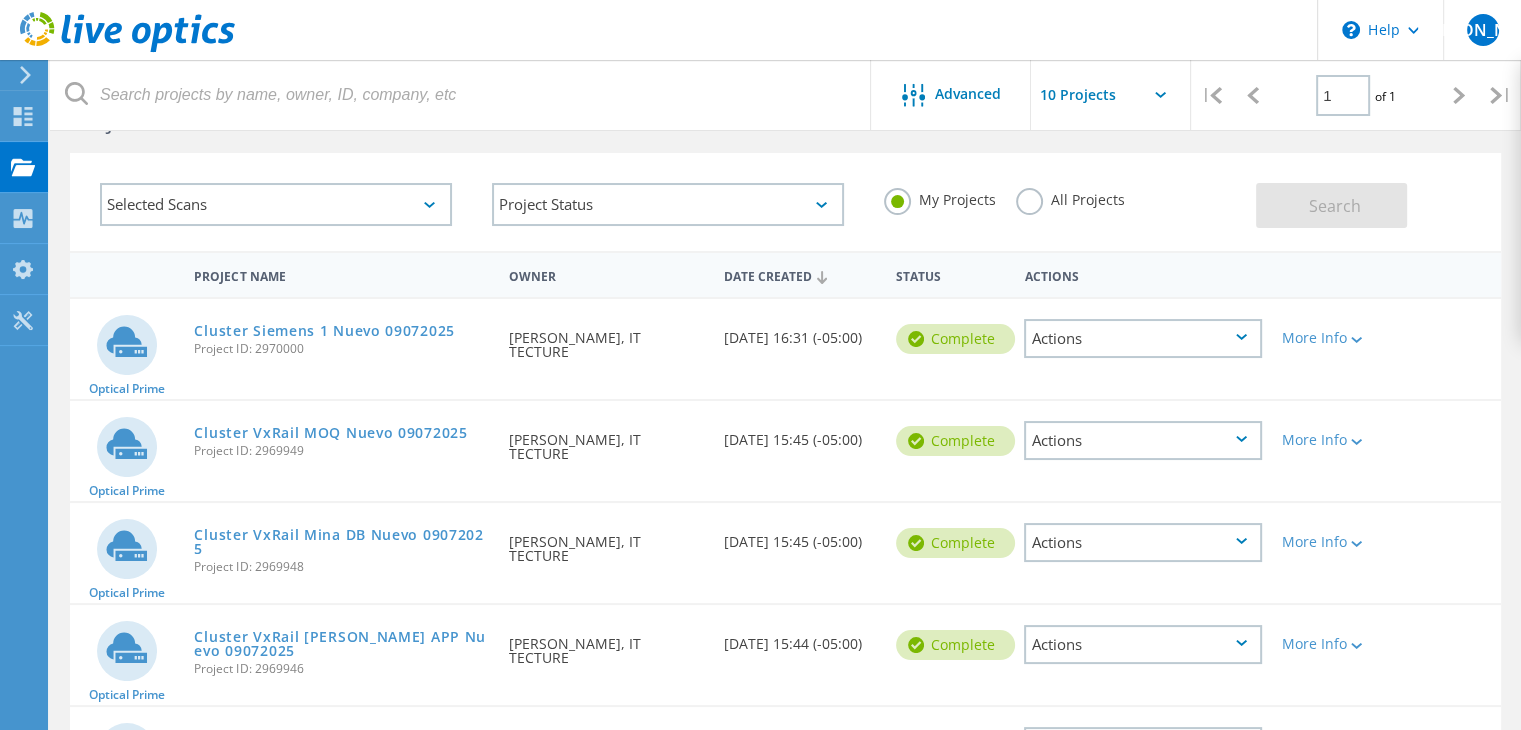 scroll, scrollTop: 100, scrollLeft: 0, axis: vertical 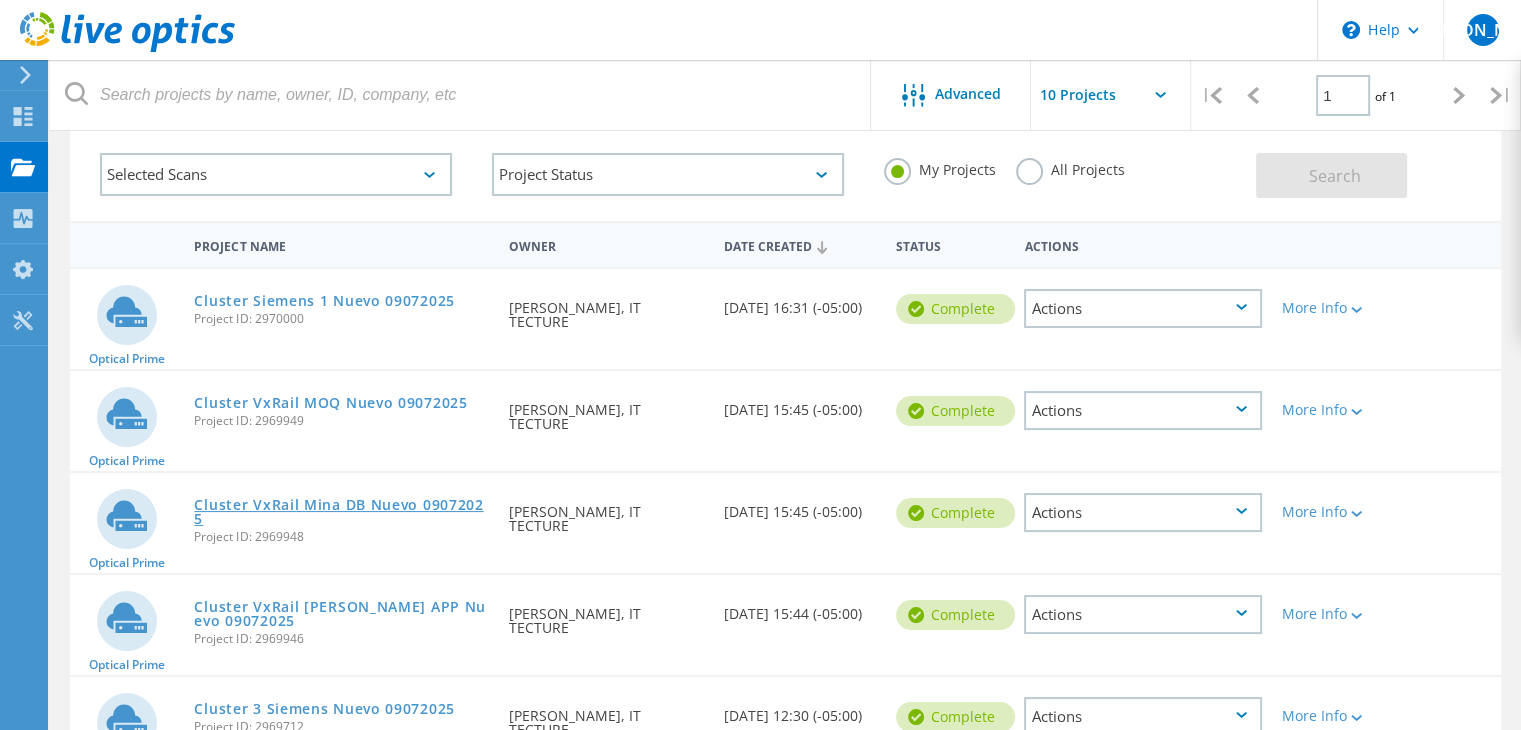 click on "Cluster VxRail Mina DB Nuevo 09072025" 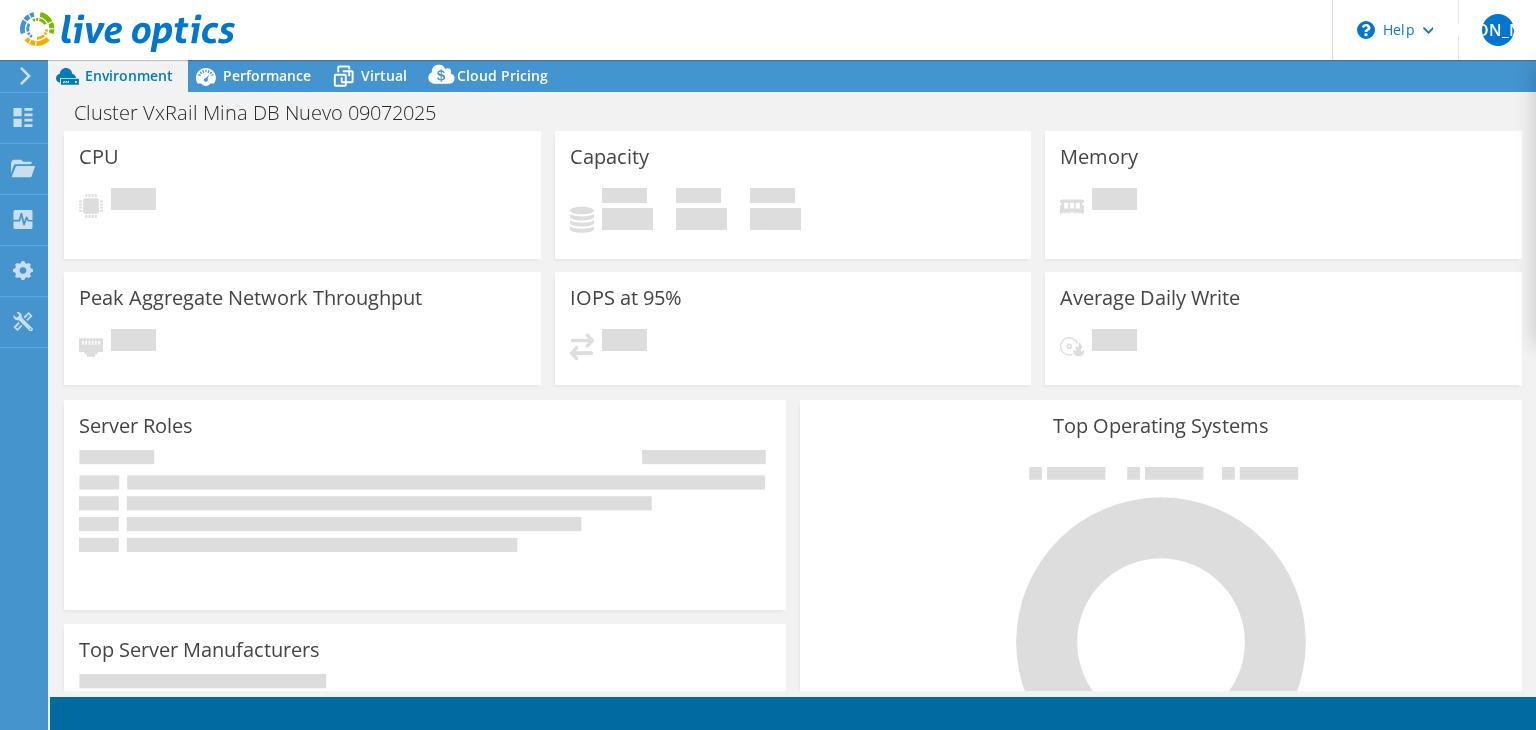 scroll, scrollTop: 0, scrollLeft: 0, axis: both 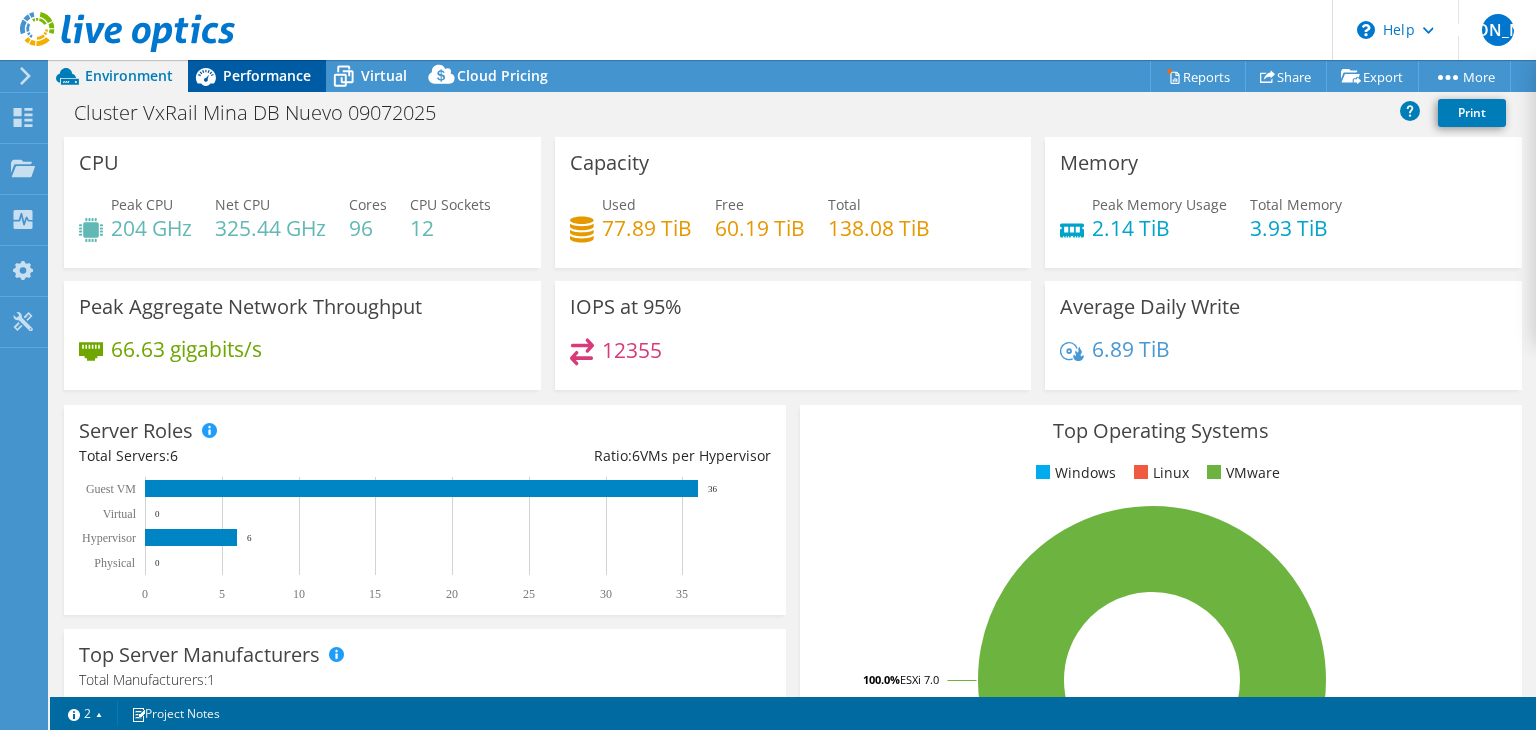 click on "Performance" at bounding box center (267, 75) 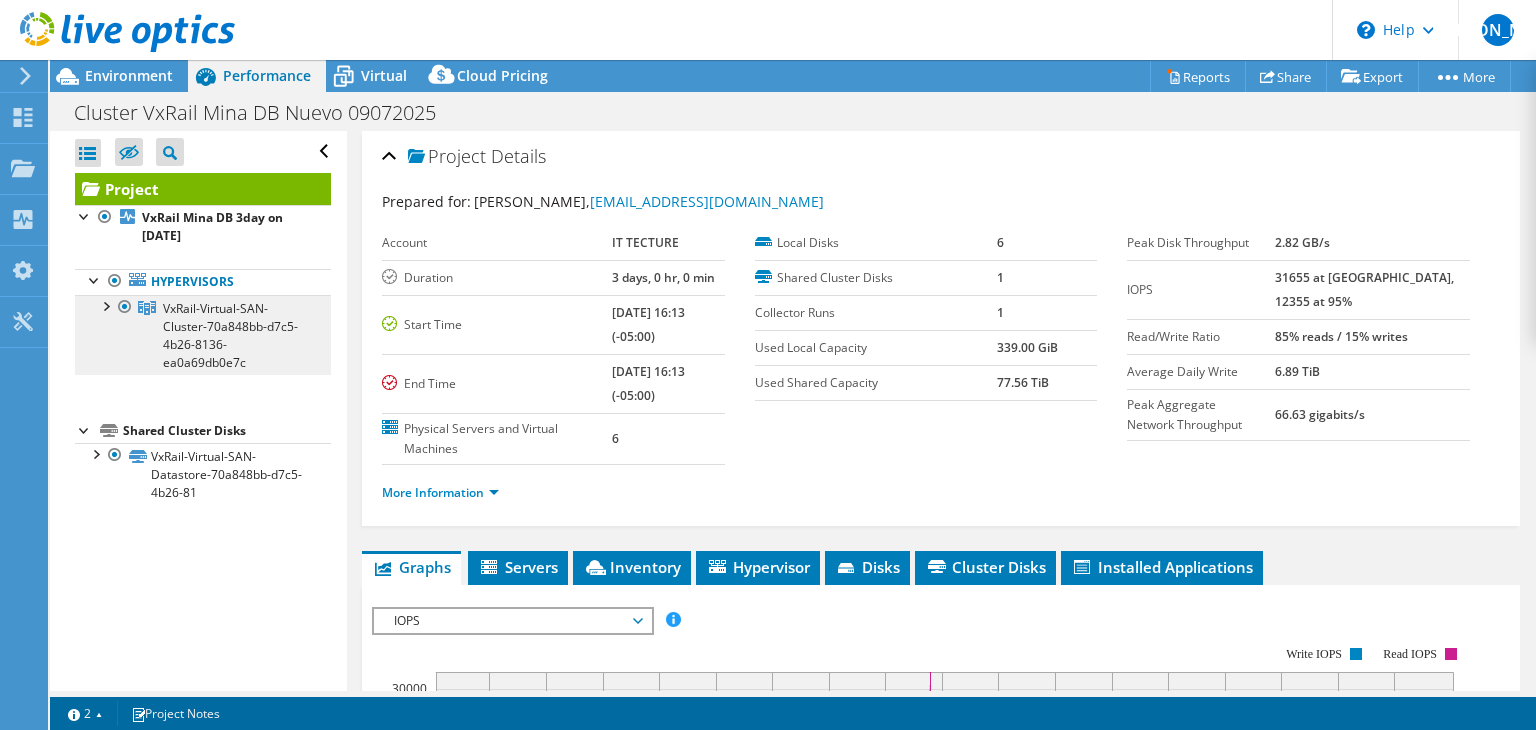 click on "VxRail-Virtual-SAN-Cluster-70a848bb-d7c5-4b26-8136-ea0a69db0e7c" at bounding box center [203, 335] 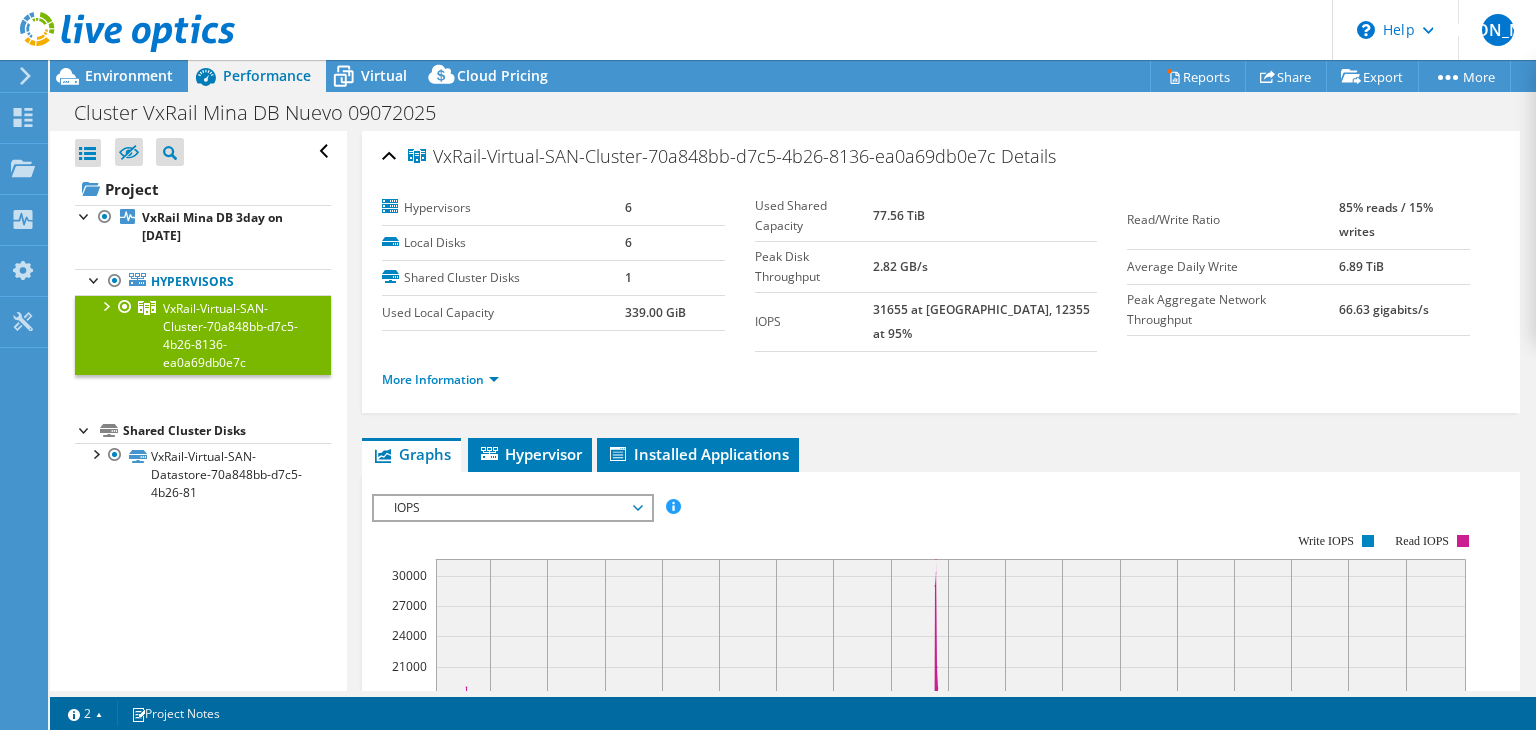 click at bounding box center (105, 305) 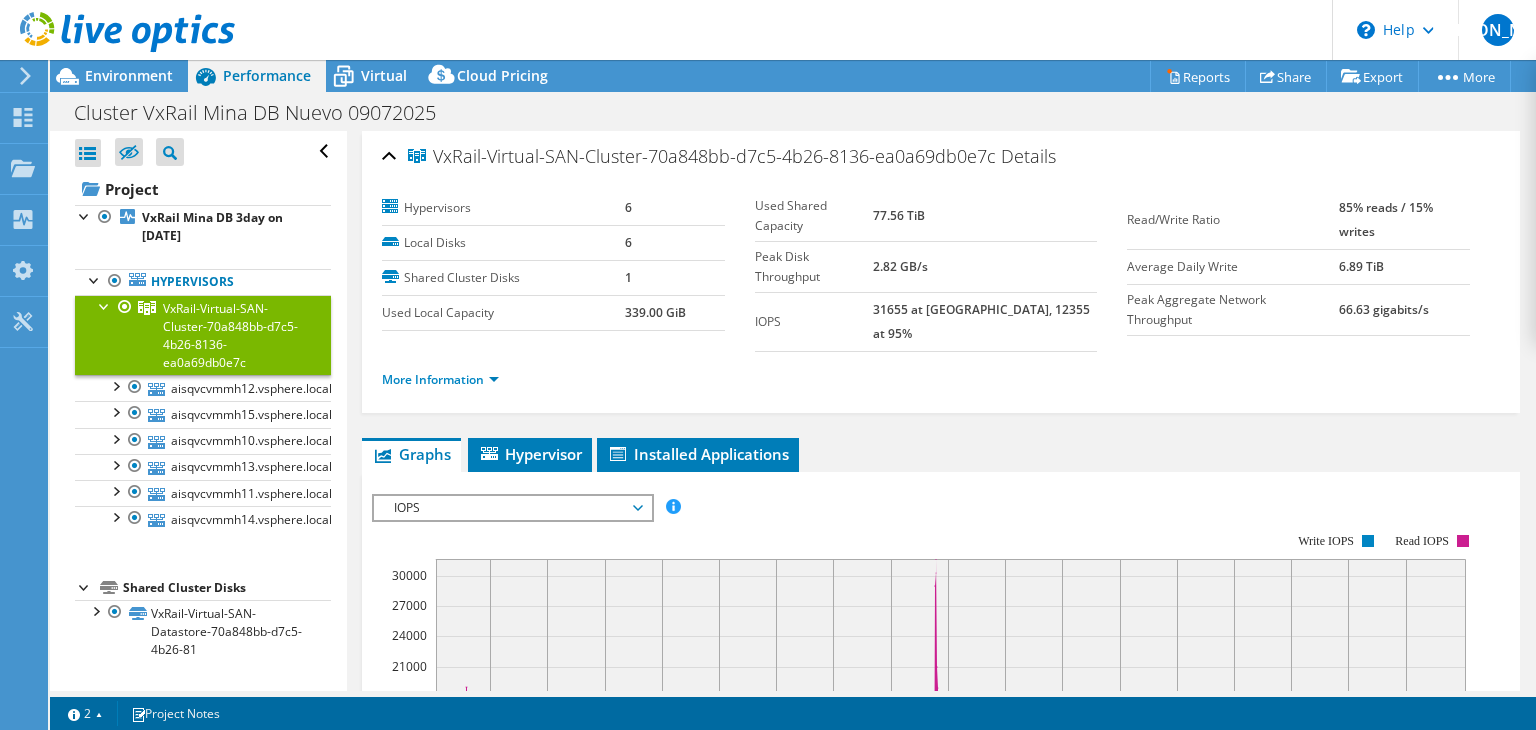 scroll, scrollTop: 100, scrollLeft: 0, axis: vertical 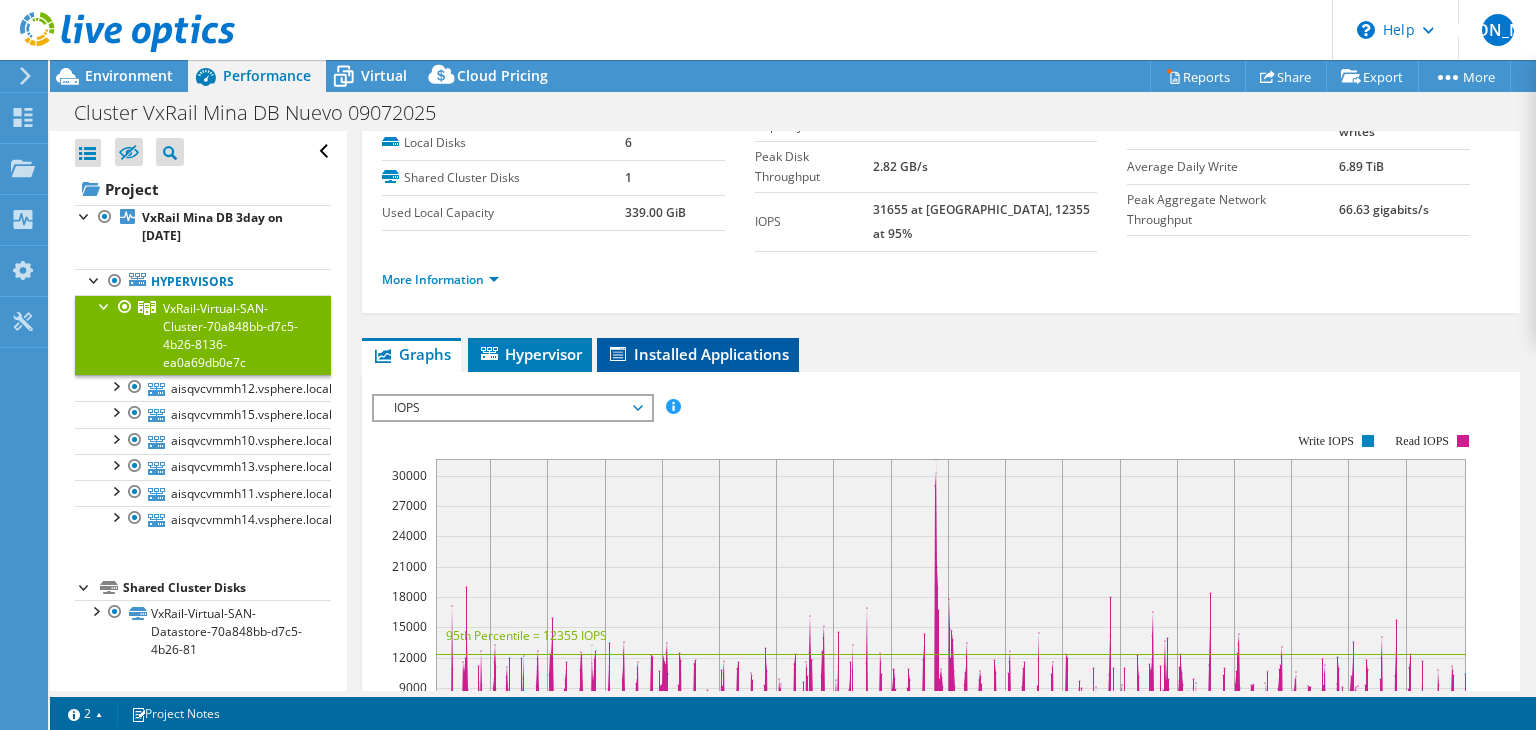 click on "Installed Applications" at bounding box center (698, 354) 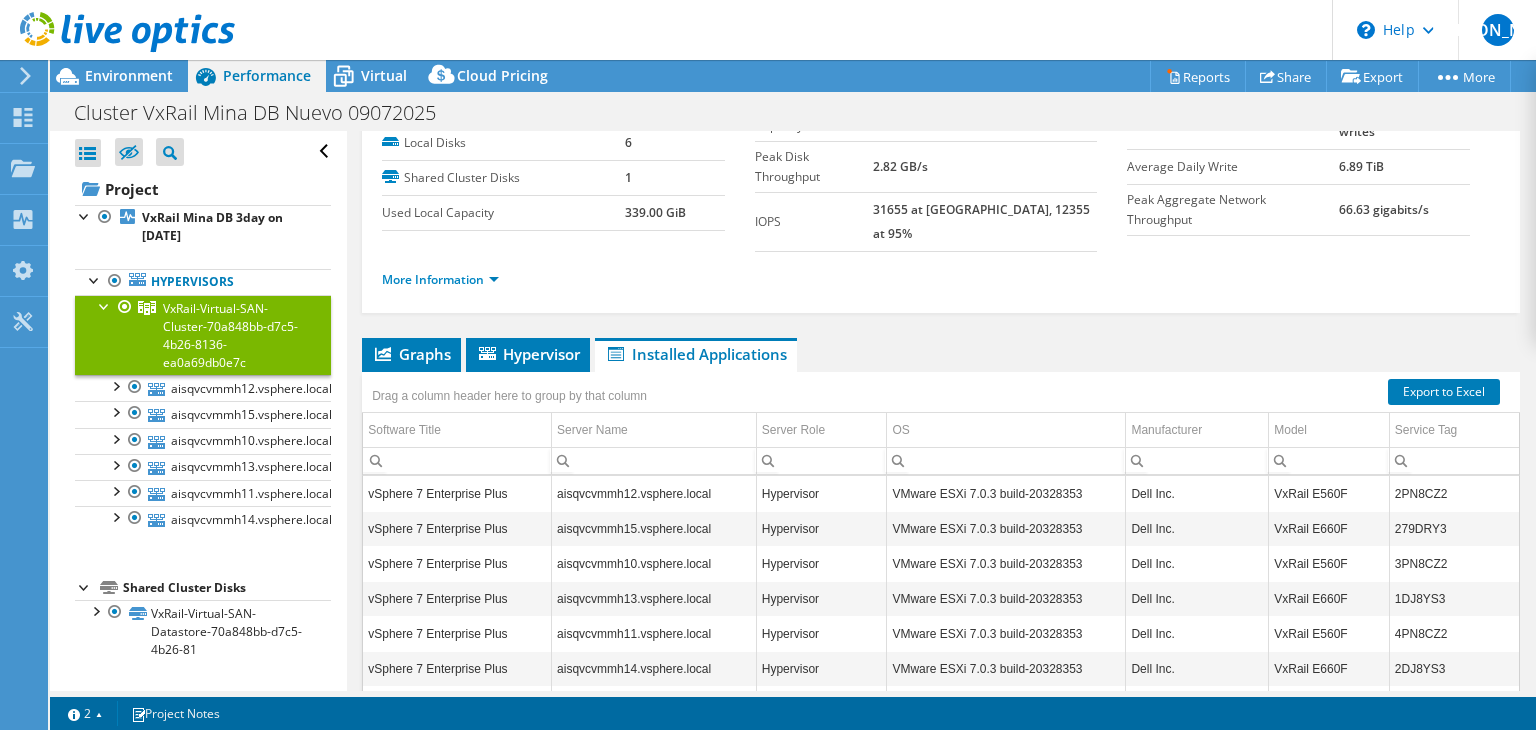 scroll, scrollTop: 7, scrollLeft: 0, axis: vertical 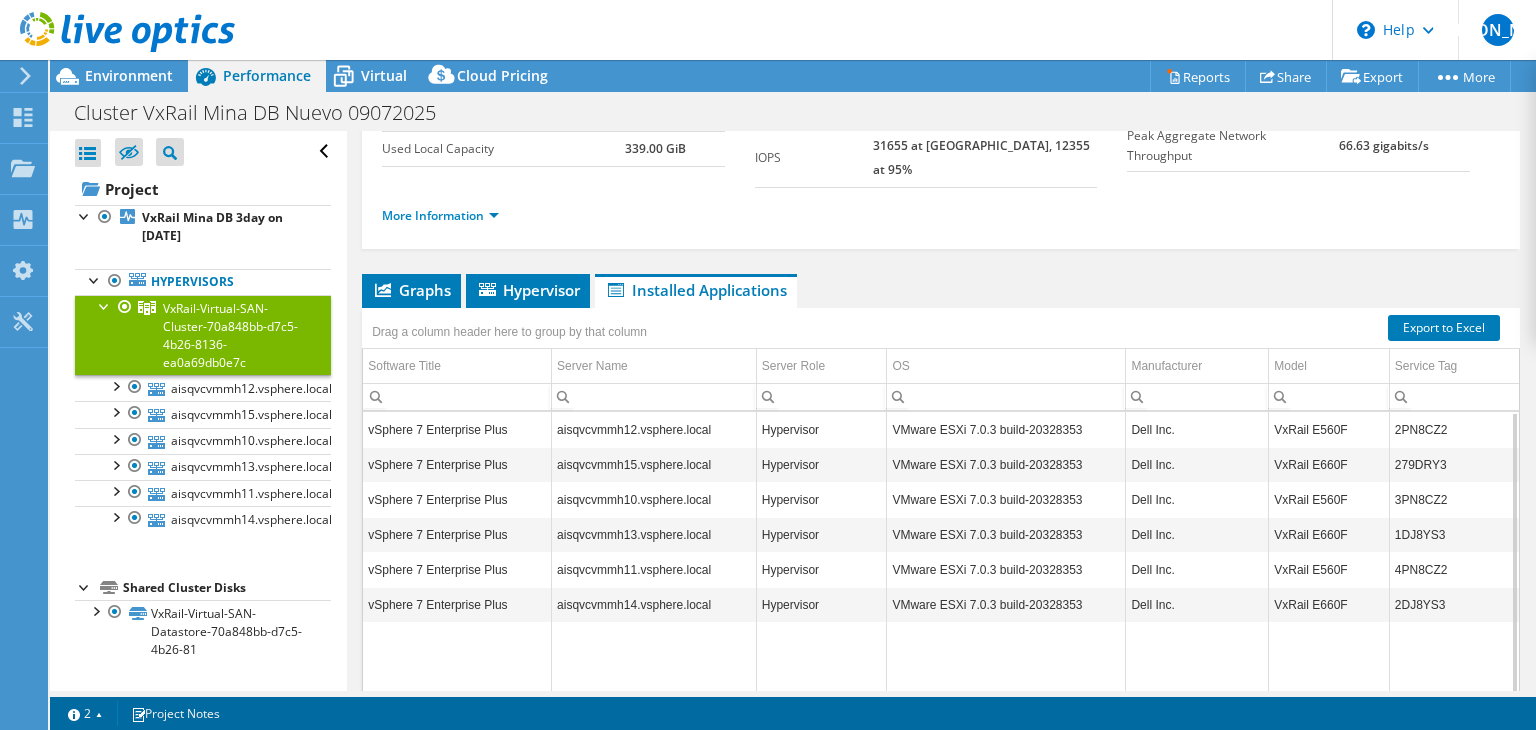 click on "VxRail-Virtual-SAN-Cluster-70a848bb-d7c5-4b26-8136-ea0a69db0e7c" at bounding box center [230, 335] 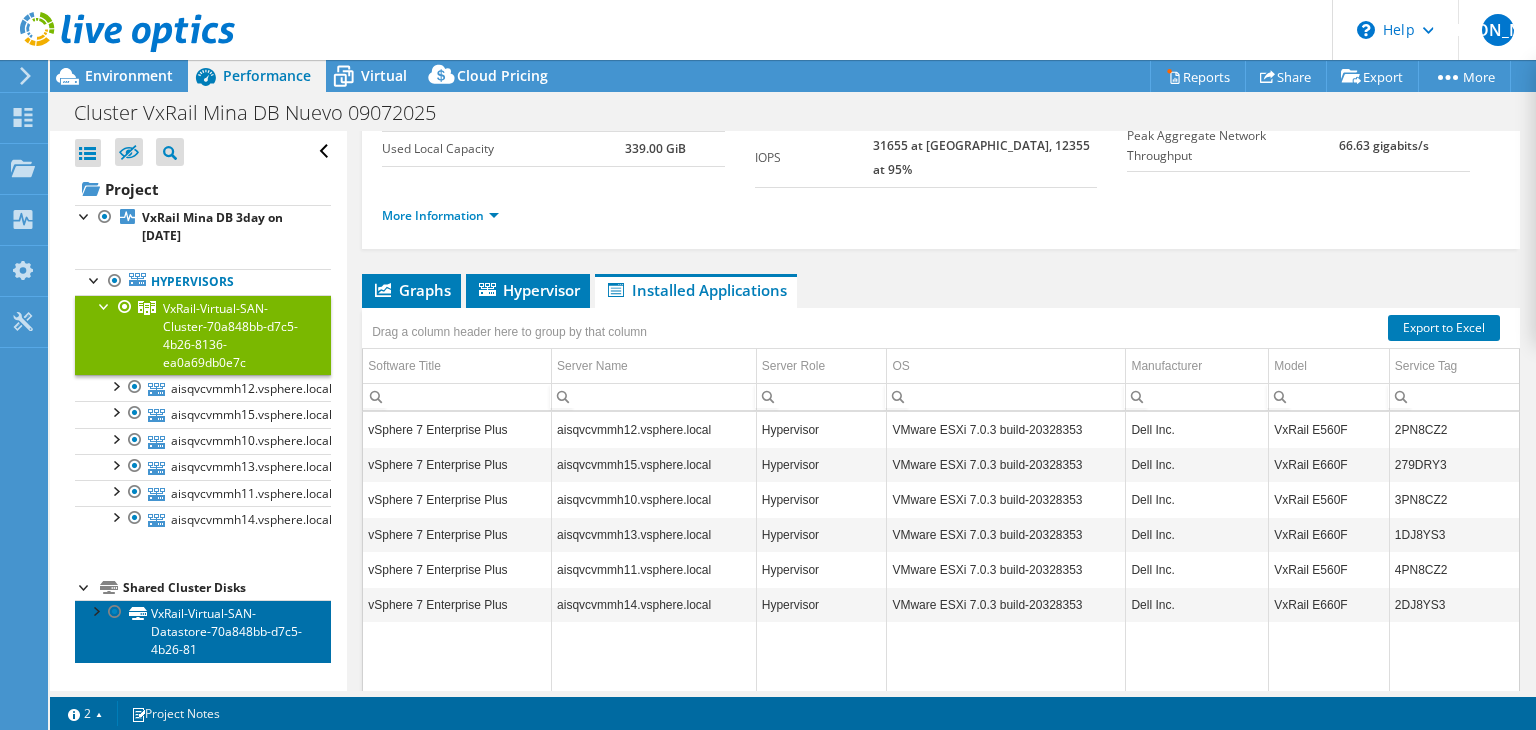 click on "VxRail-Virtual-SAN-Datastore-70a848bb-d7c5-4b26-81" at bounding box center (203, 631) 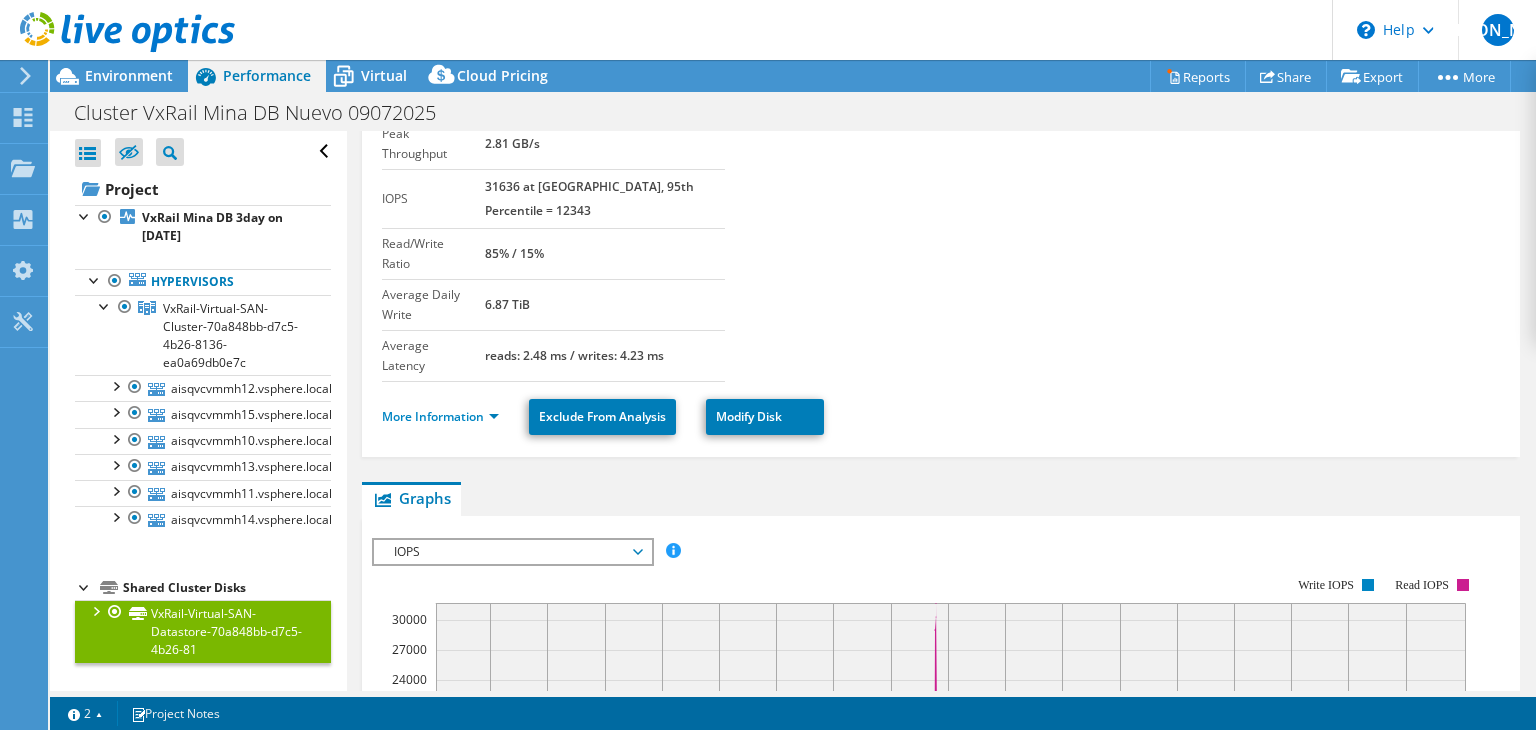 scroll, scrollTop: 64, scrollLeft: 0, axis: vertical 